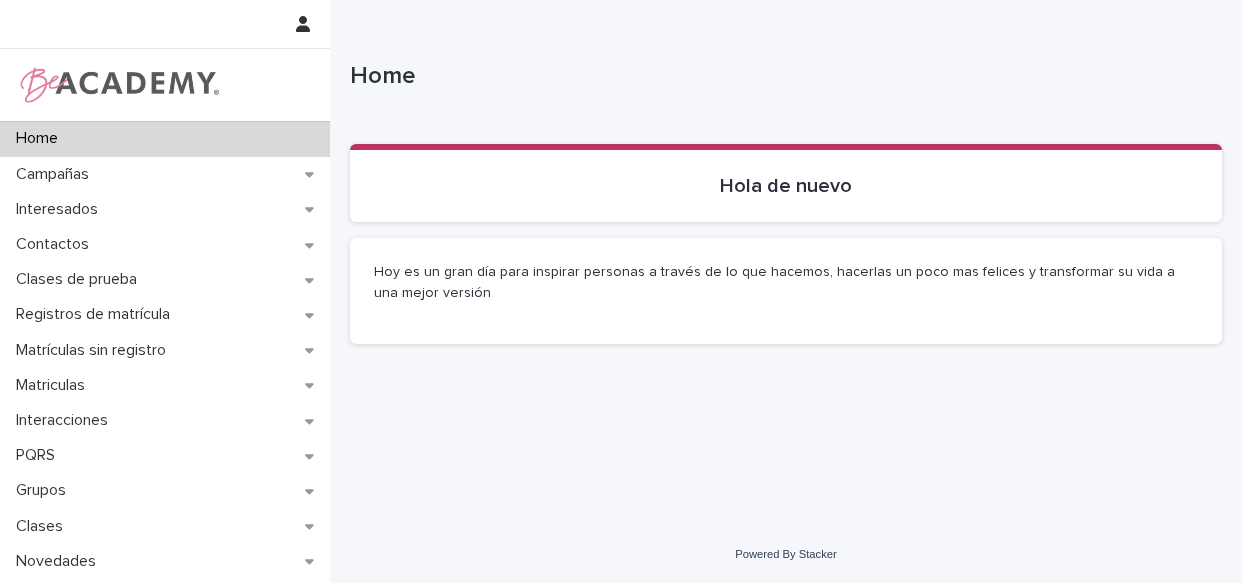 scroll, scrollTop: 0, scrollLeft: 0, axis: both 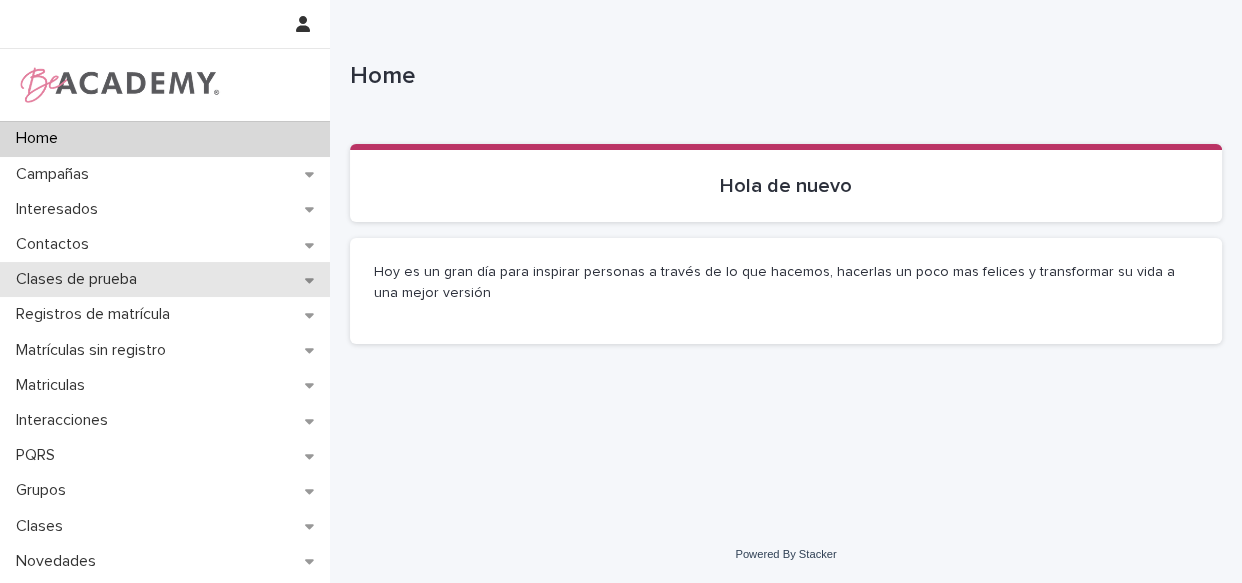 click on "Clases de prueba" at bounding box center (165, 279) 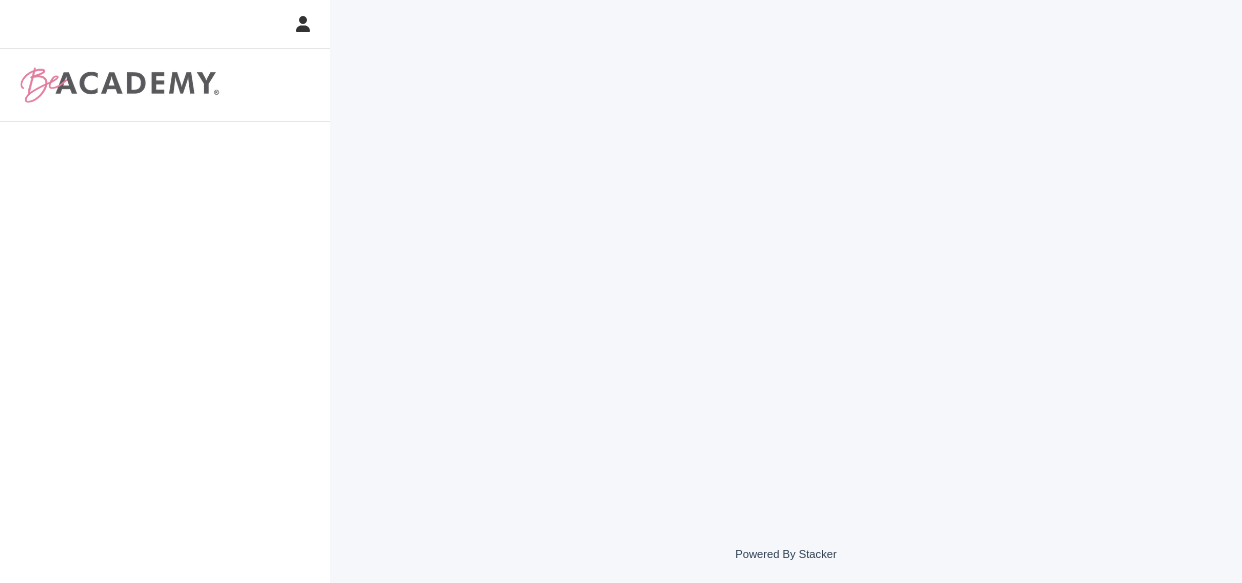 scroll, scrollTop: 0, scrollLeft: 0, axis: both 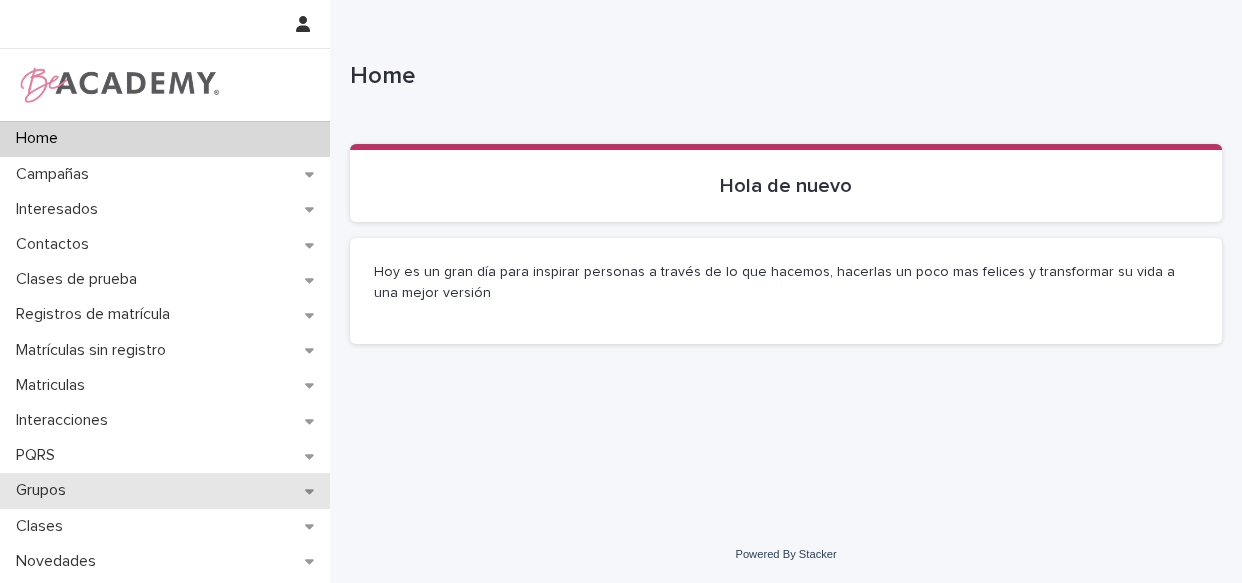 click on "Grupos" at bounding box center (45, 490) 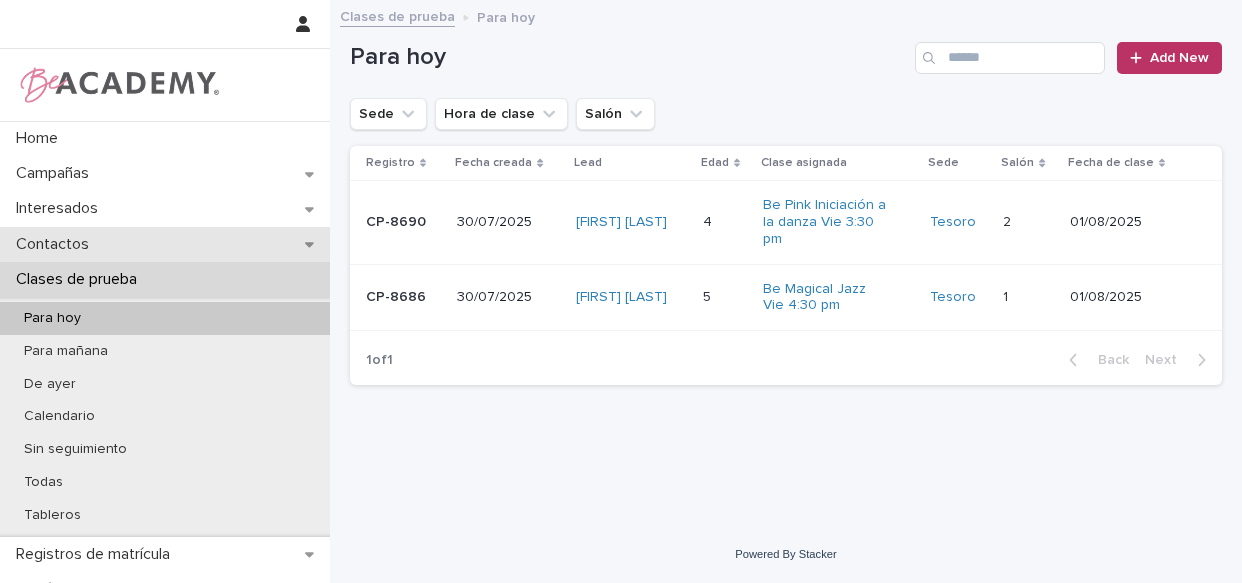 scroll, scrollTop: 0, scrollLeft: 0, axis: both 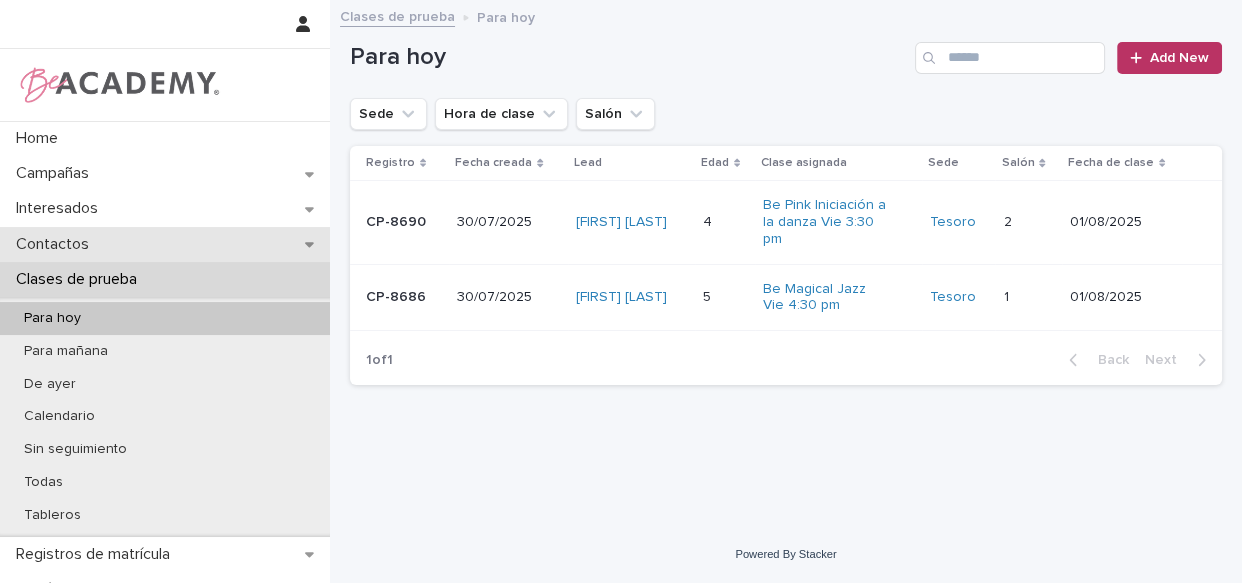 click on "Contactos" at bounding box center (165, 244) 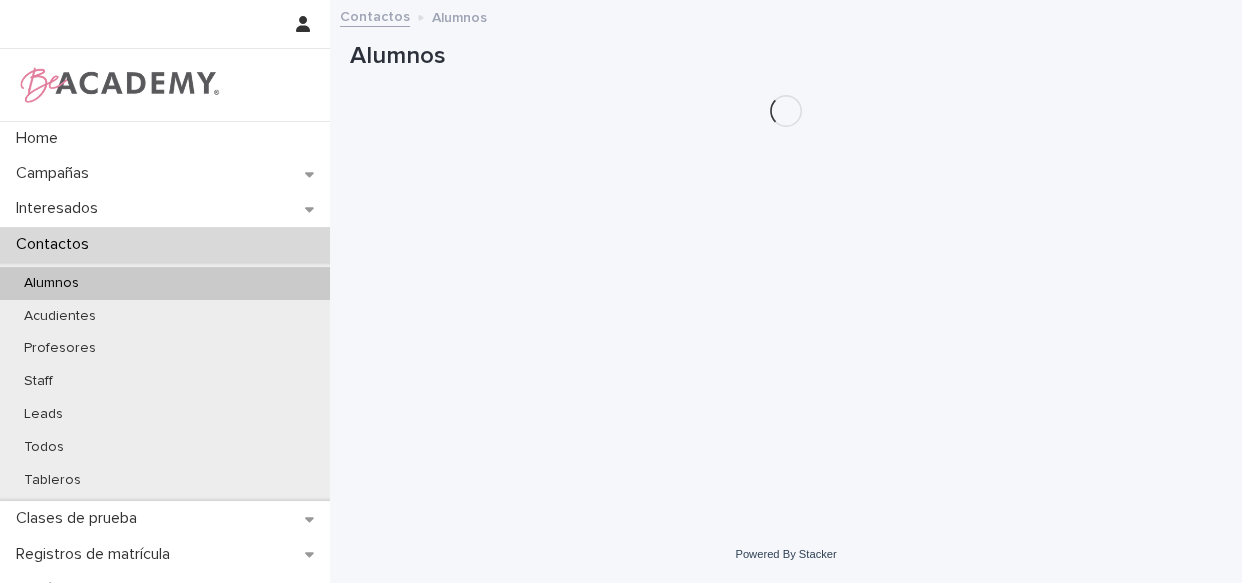click on "Contactos" at bounding box center (56, 244) 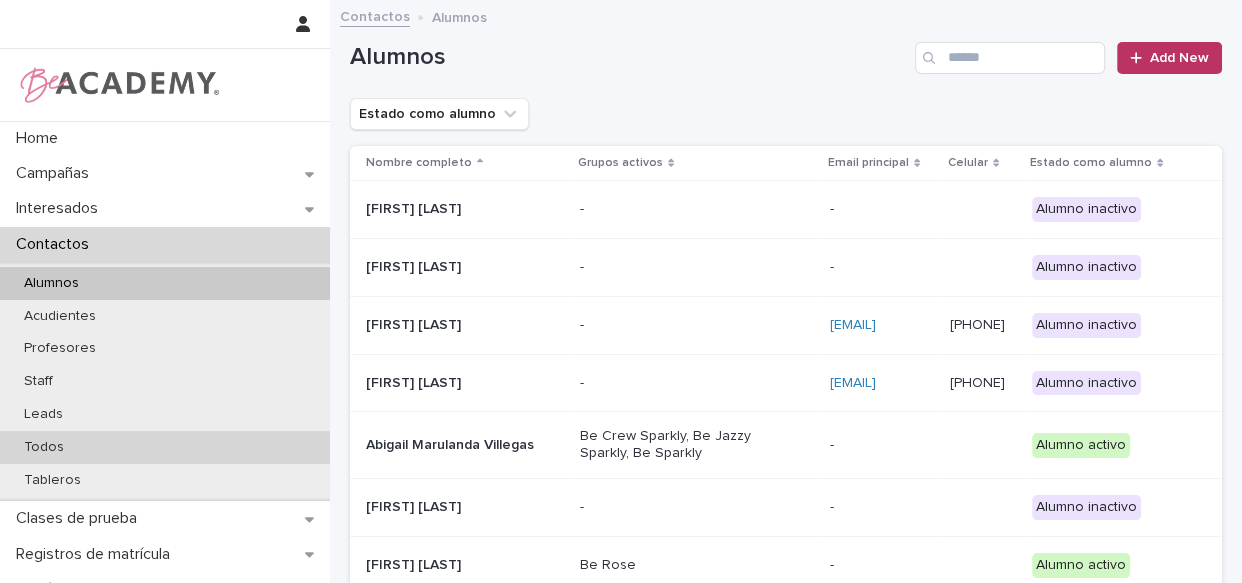 click on "Todos" at bounding box center (44, 447) 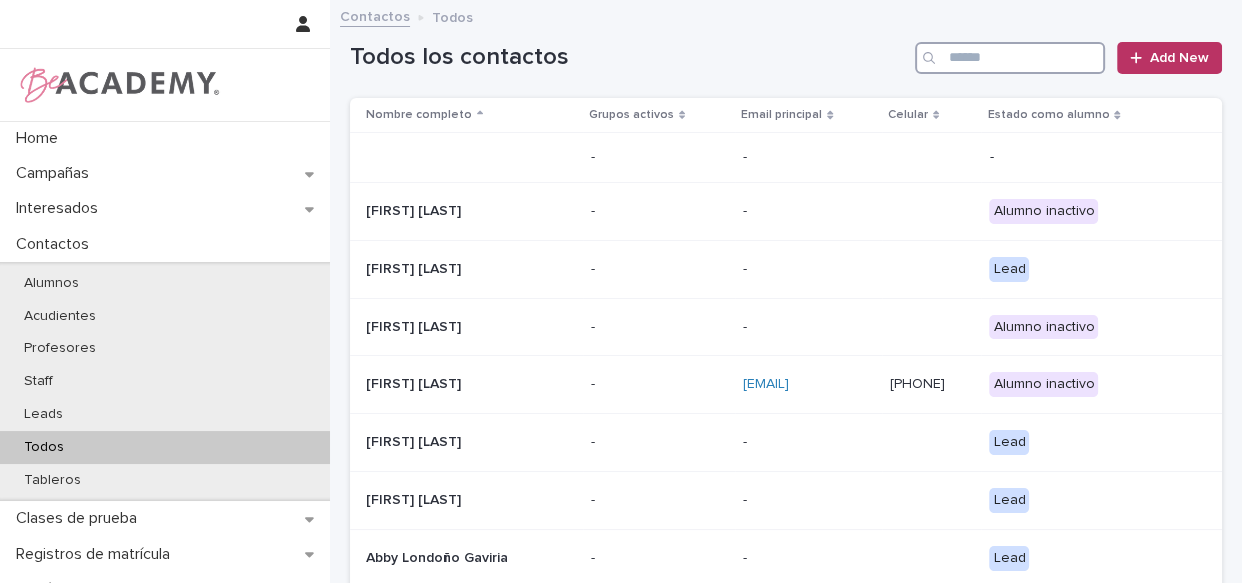 click at bounding box center [1010, 58] 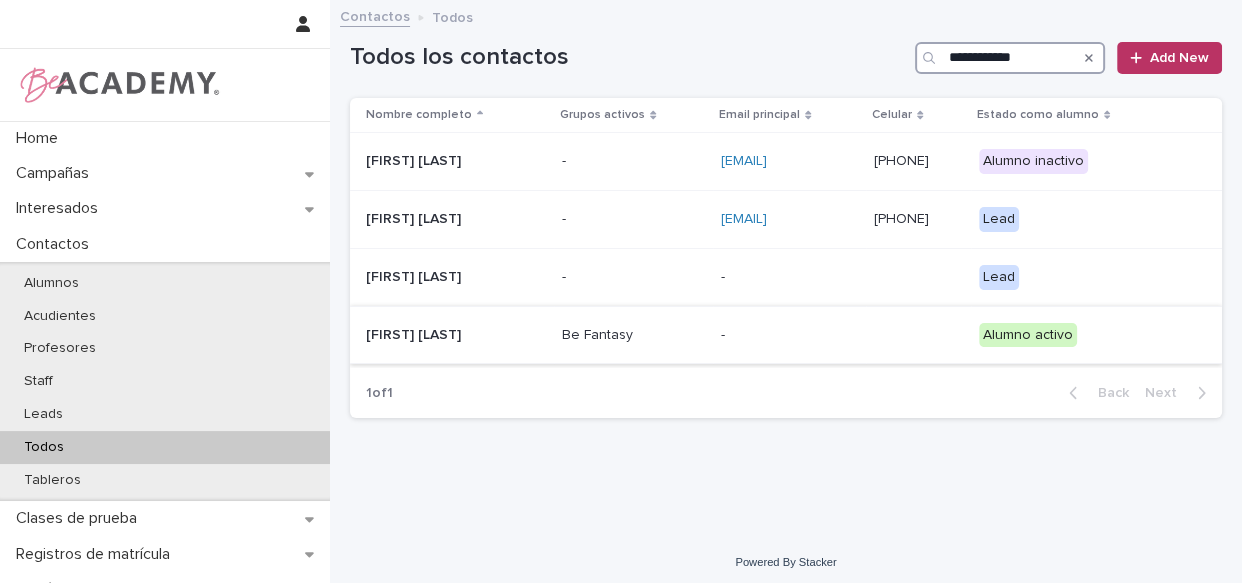 type on "**********" 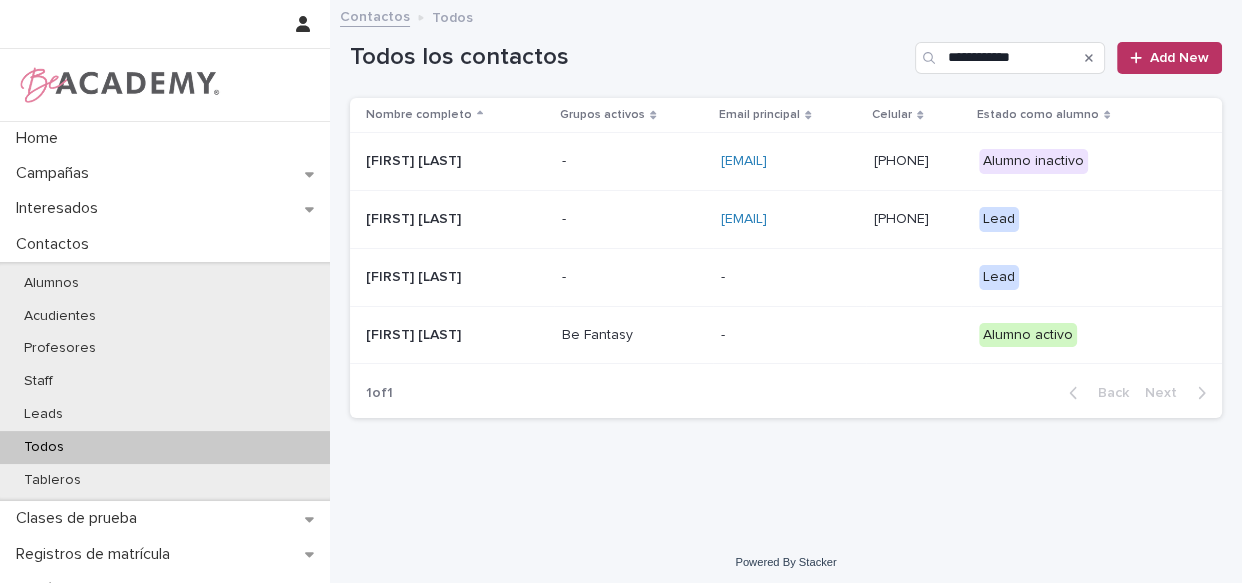 click on "-" at bounding box center [789, 335] 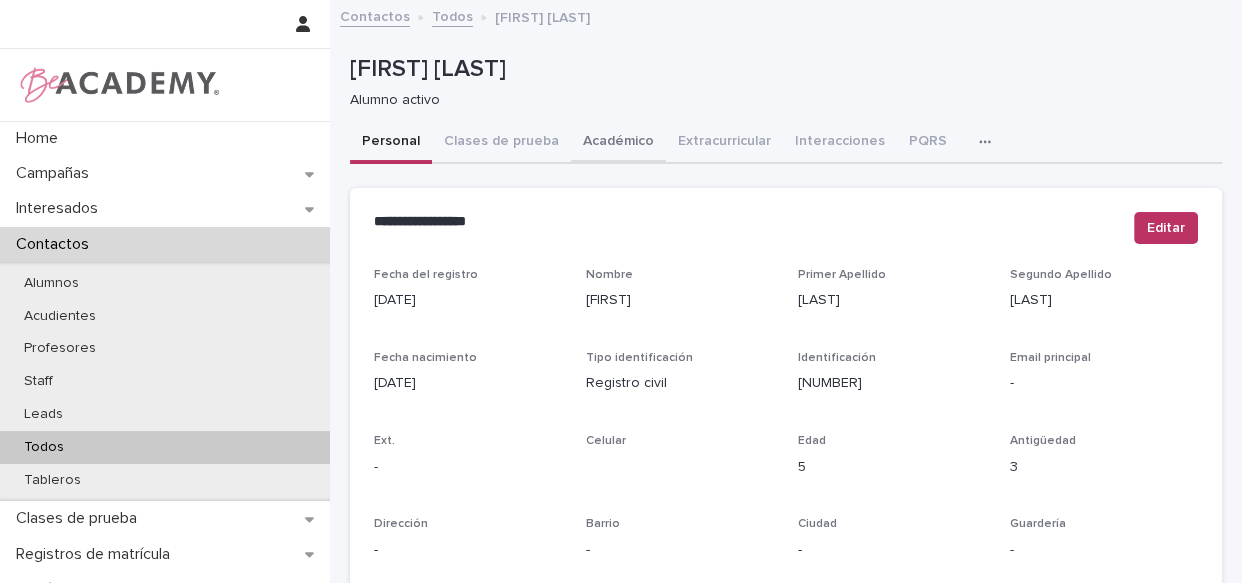 click on "Académico" at bounding box center (618, 143) 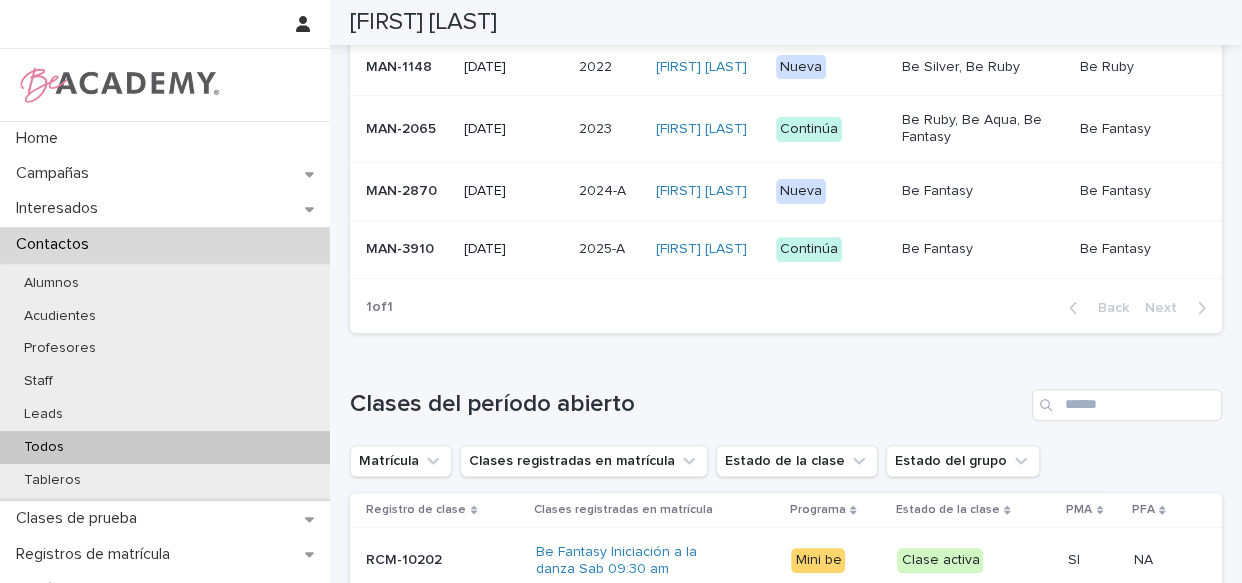 scroll, scrollTop: 524, scrollLeft: 0, axis: vertical 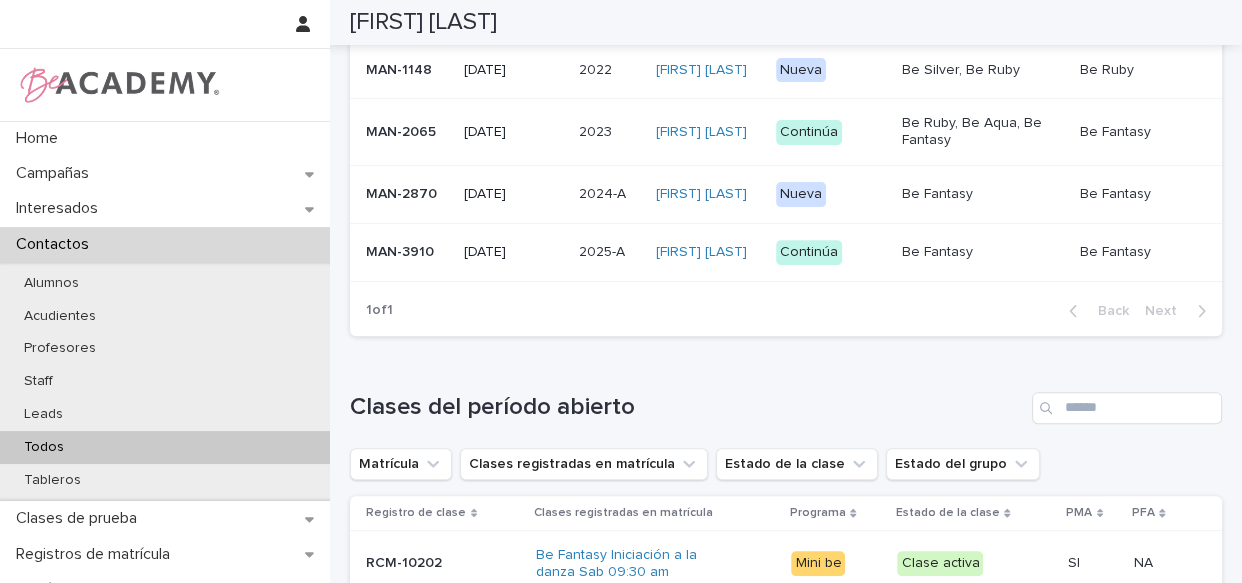 click on "Continúa" at bounding box center [831, 252] 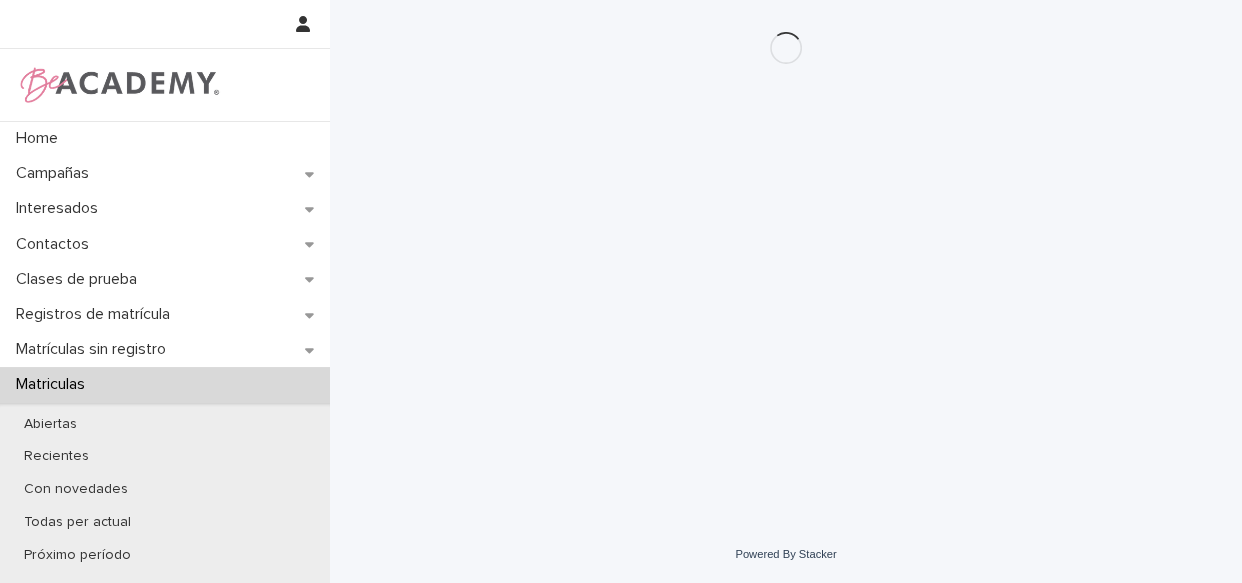 scroll, scrollTop: 0, scrollLeft: 0, axis: both 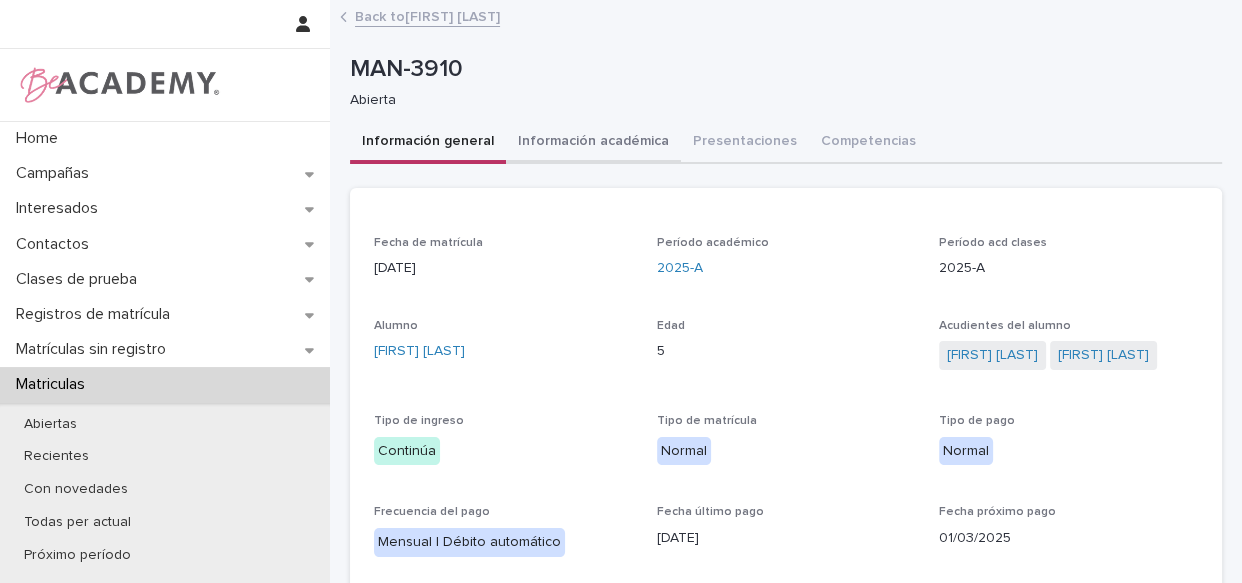 click on "Información académica" at bounding box center (593, 143) 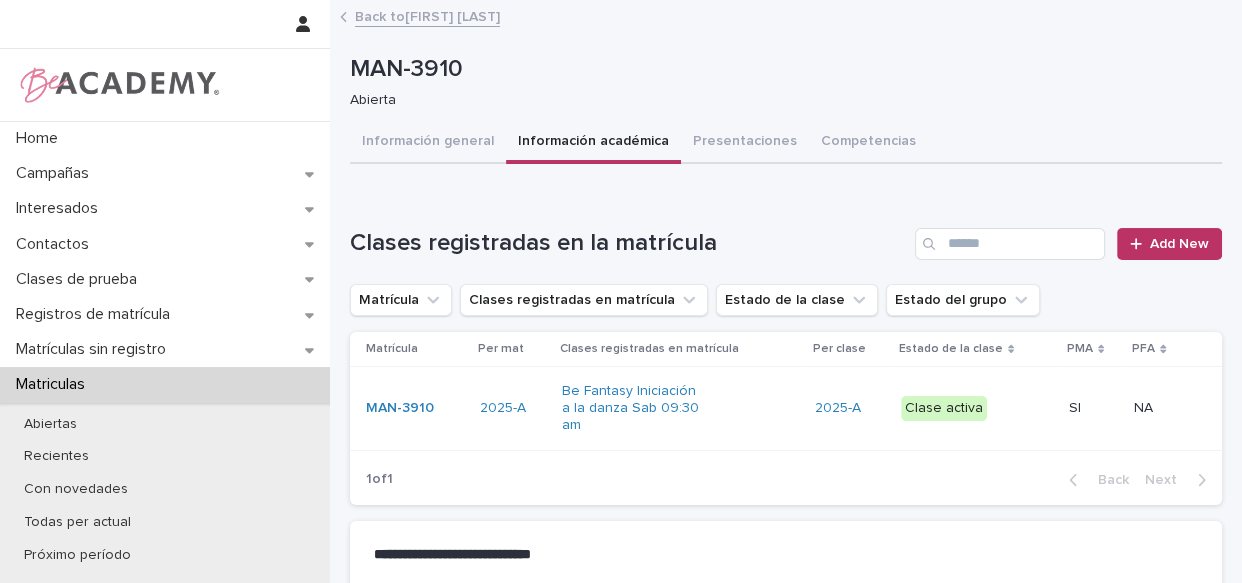 click on "Be Fantasy Iniciación a la danza Sab 09:30 am" at bounding box center (680, 408) 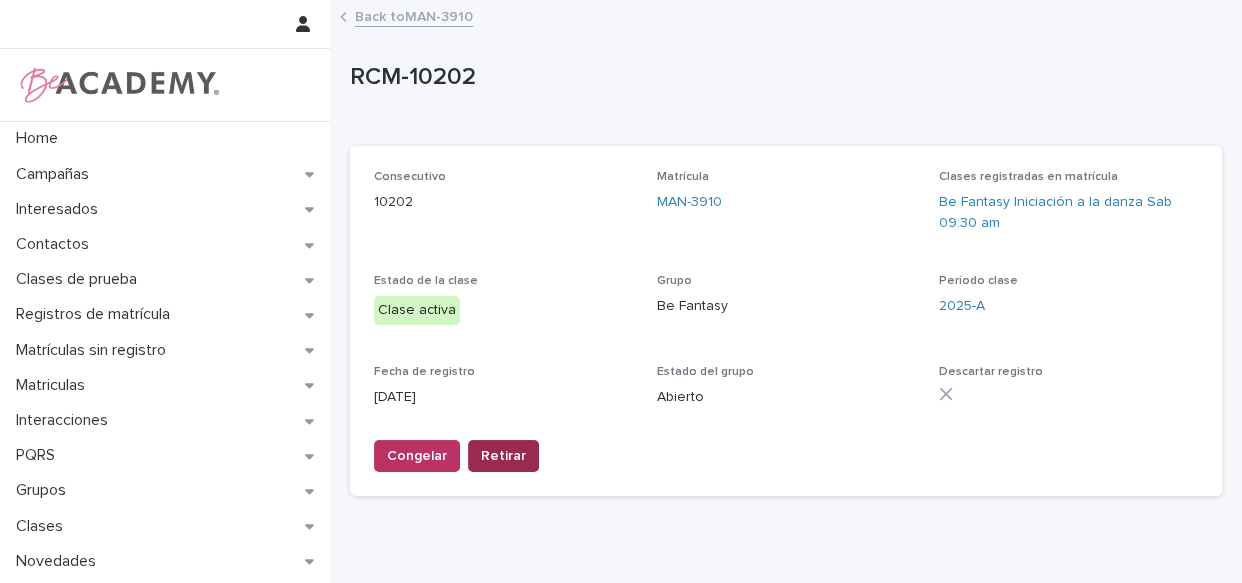click on "Retirar" at bounding box center (503, 456) 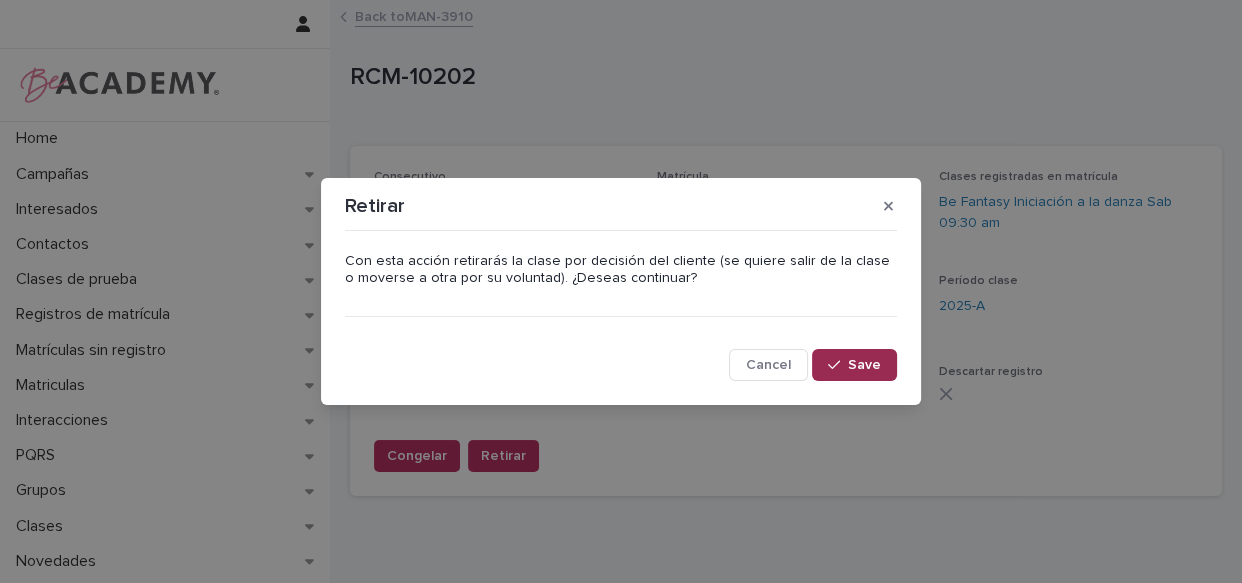 click on "Save" at bounding box center [864, 365] 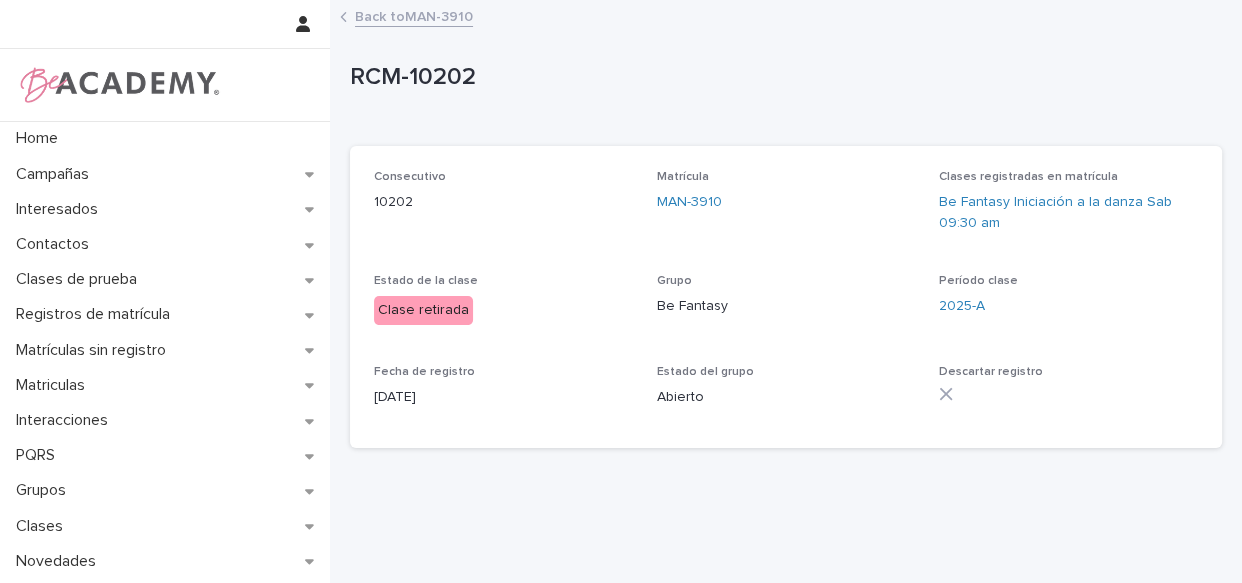 click on "Back to  MAN-3910" at bounding box center (414, 15) 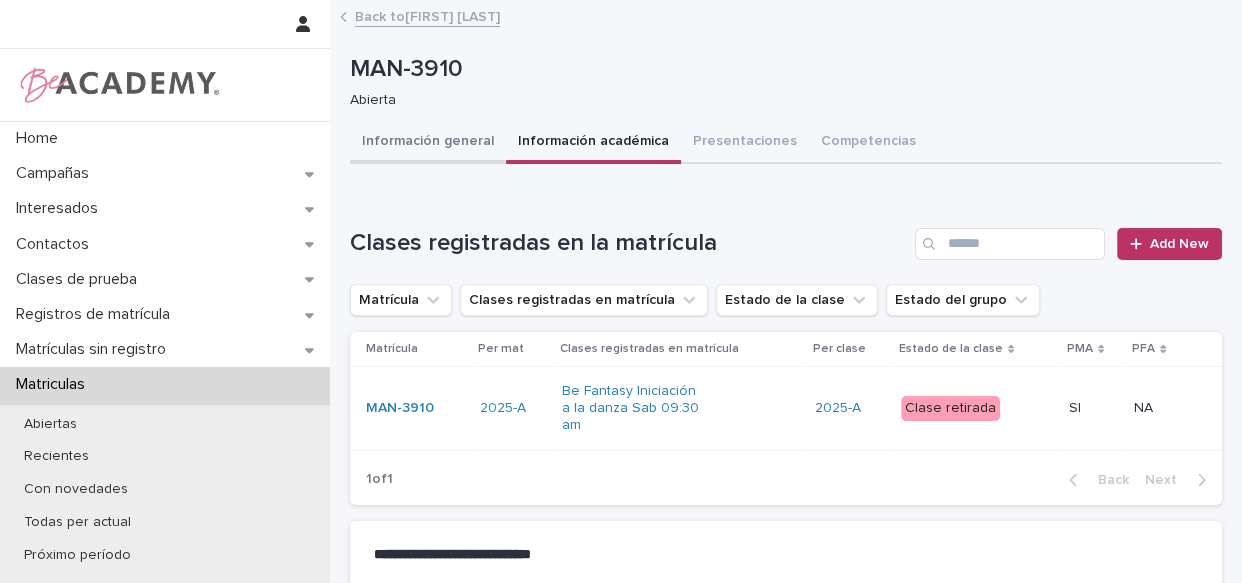 click on "Información general" at bounding box center (428, 143) 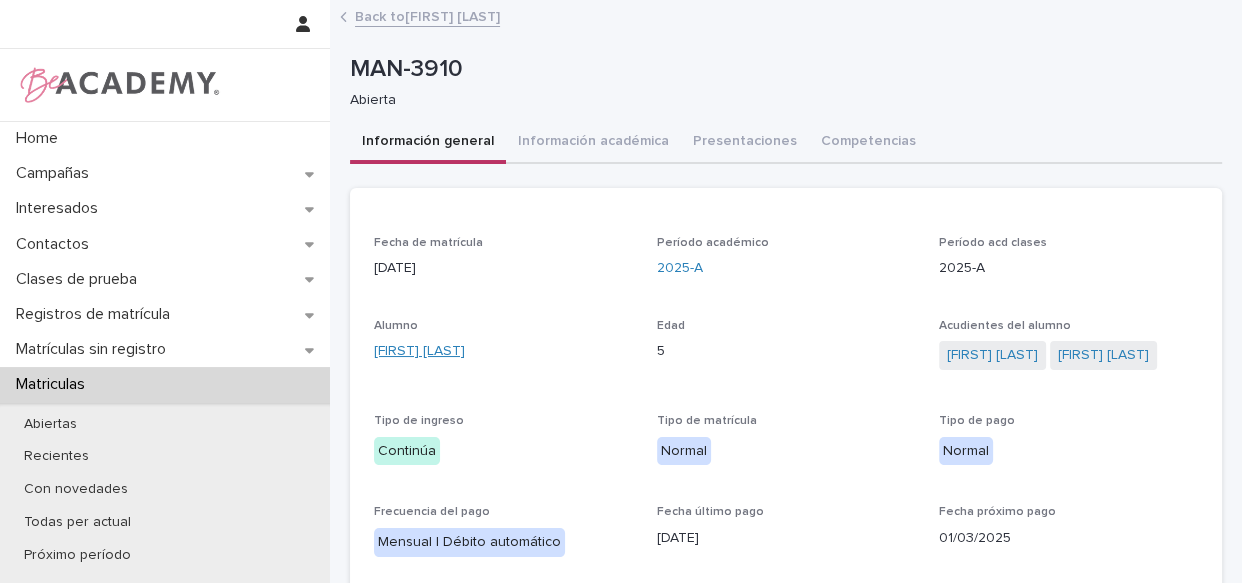 click on "Isabel Gomez Palacios" at bounding box center [419, 351] 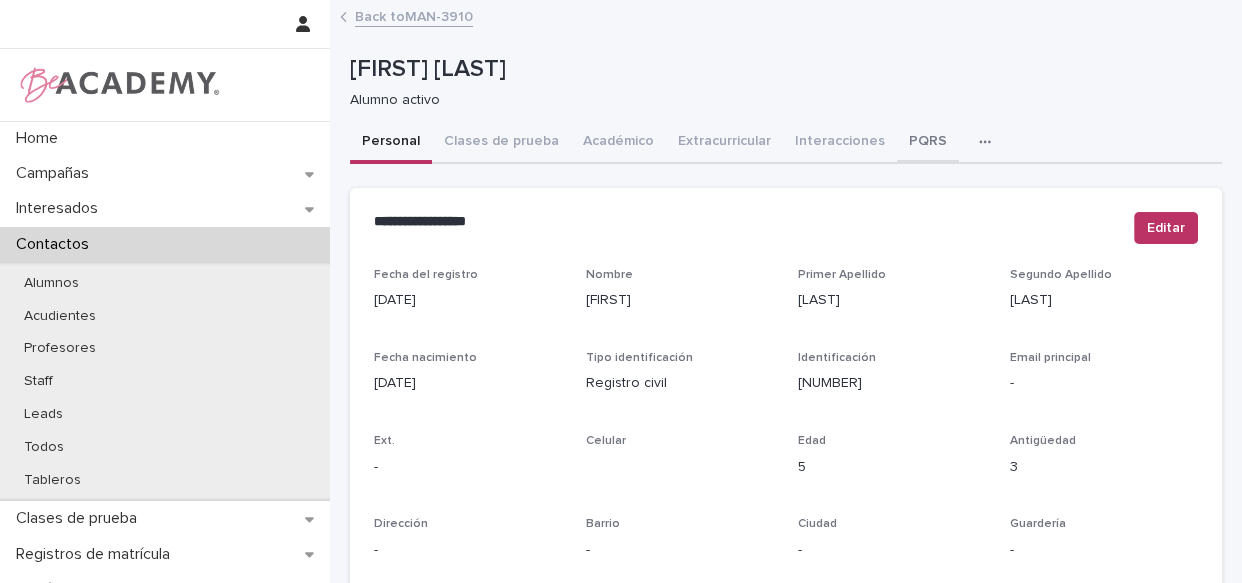 click on "PQRS" at bounding box center [928, 143] 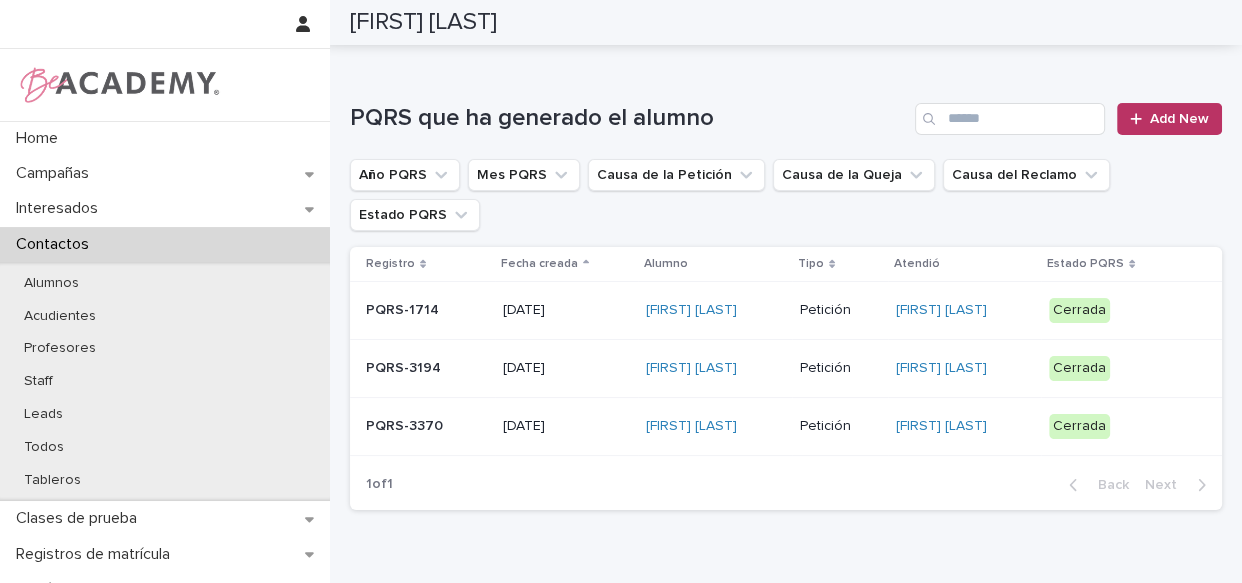 scroll, scrollTop: 88, scrollLeft: 0, axis: vertical 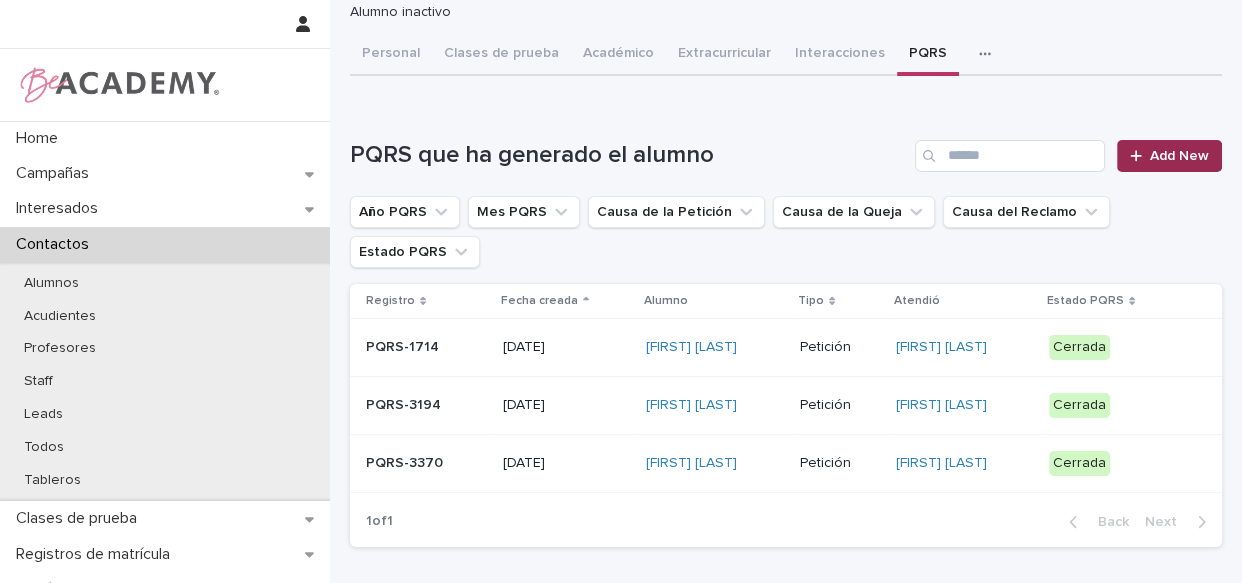 click on "Add New" at bounding box center [1179, 156] 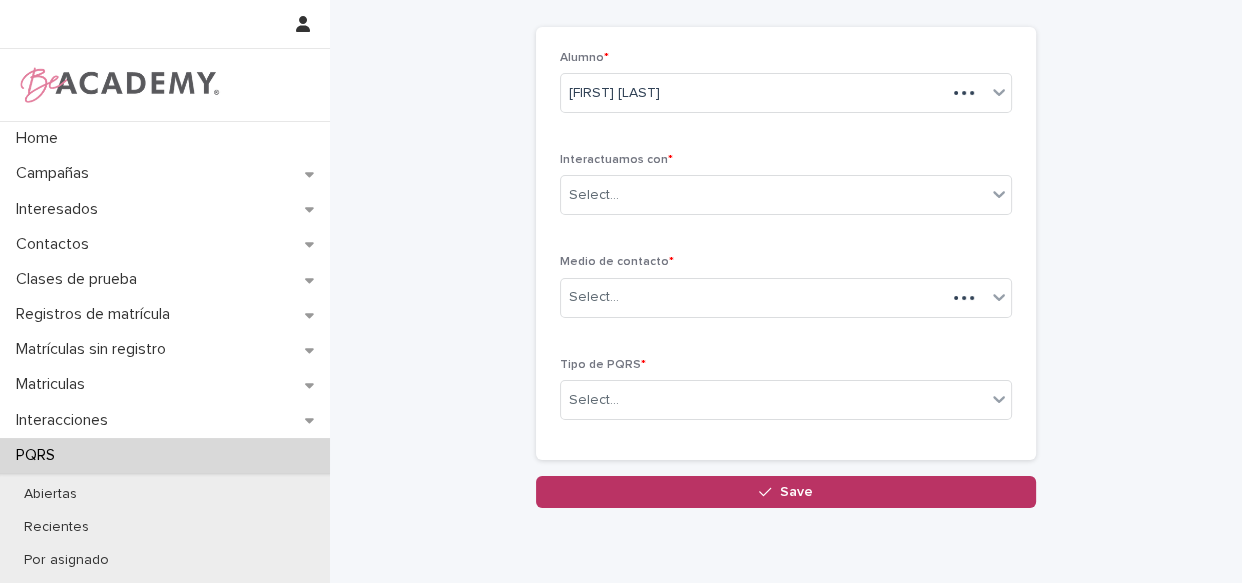 scroll, scrollTop: 90, scrollLeft: 0, axis: vertical 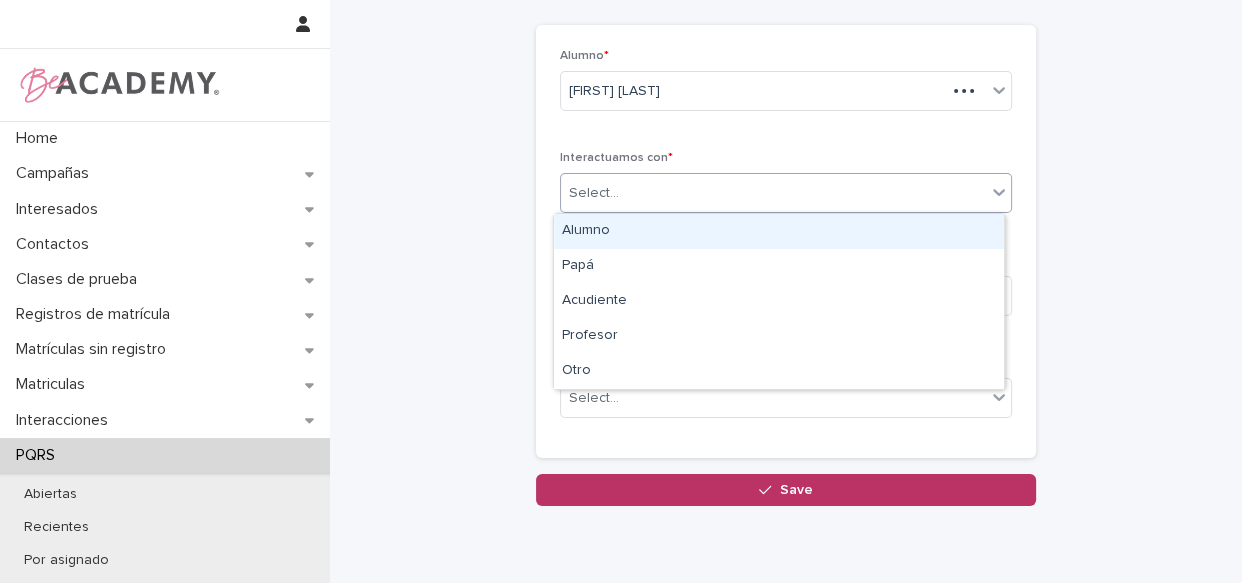 click on "Select..." at bounding box center (773, 193) 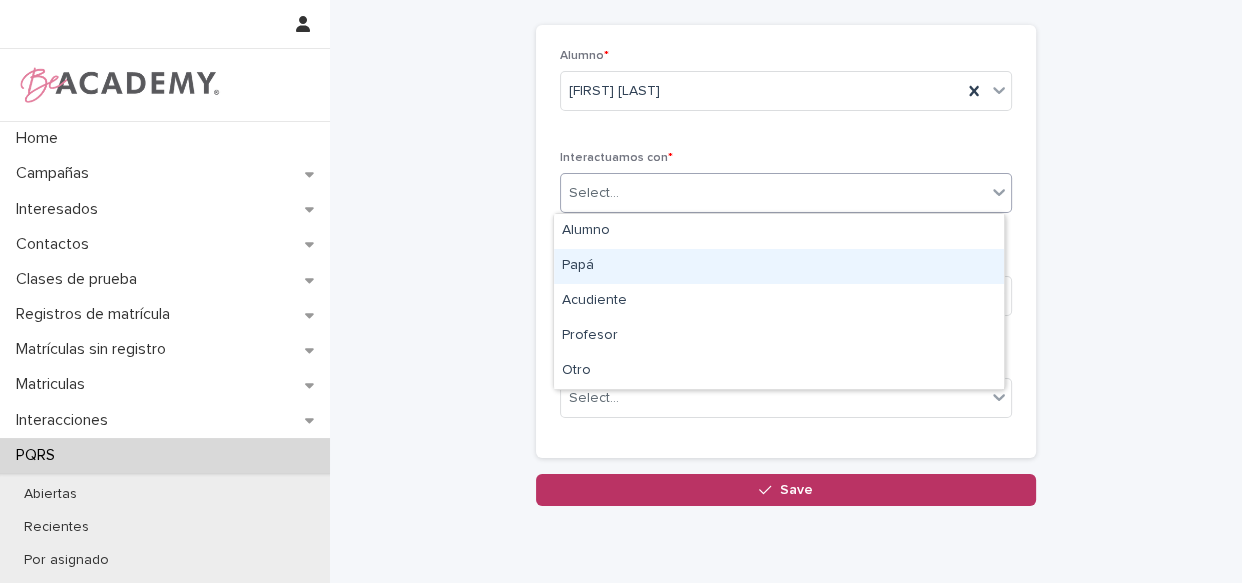 click on "Papá" at bounding box center [779, 266] 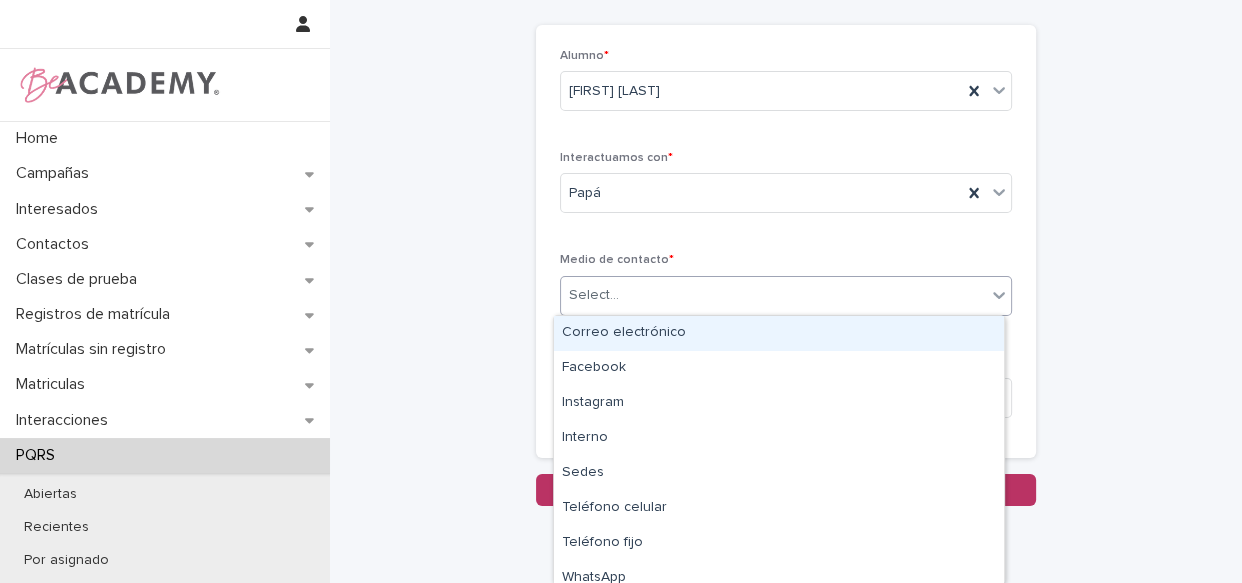click on "Select..." at bounding box center (773, 295) 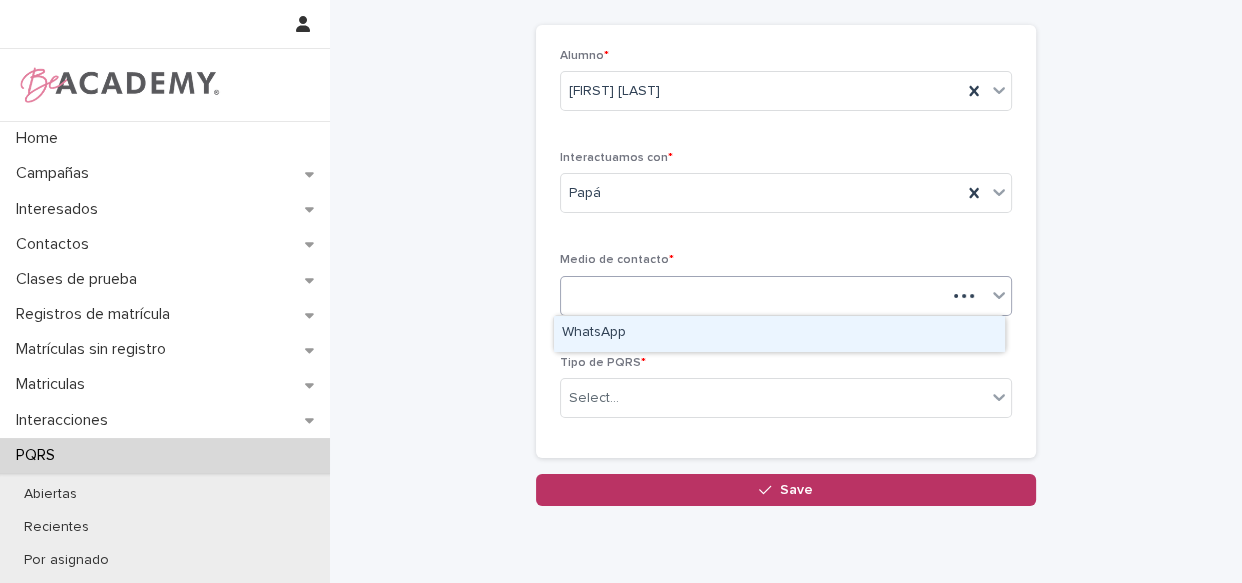 click on "w" at bounding box center (786, 296) 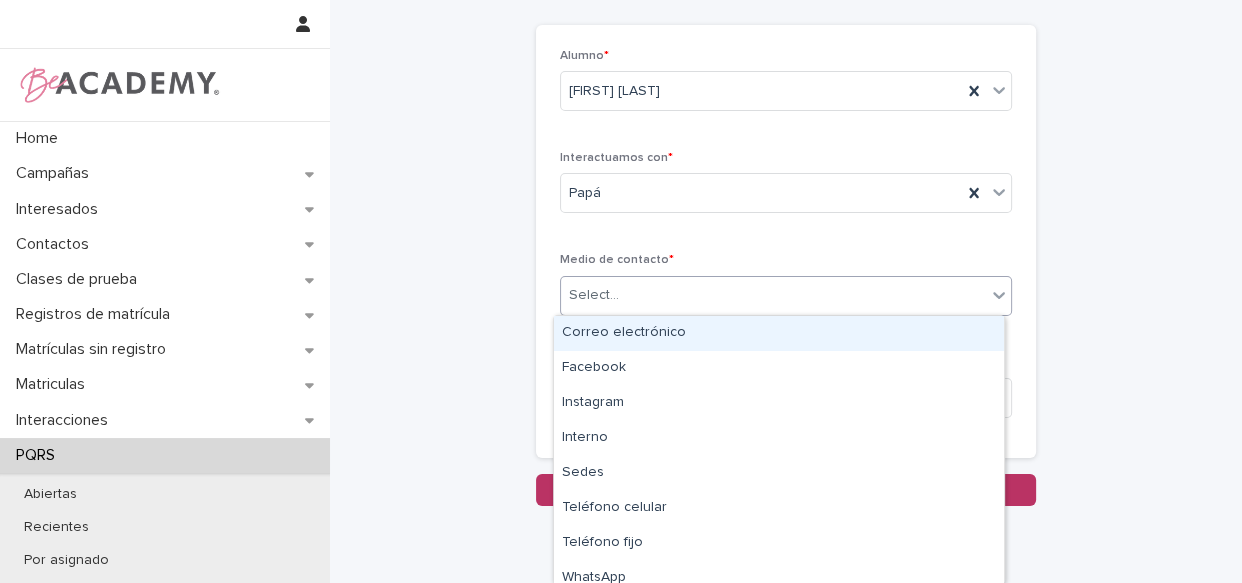 drag, startPoint x: 659, startPoint y: 301, endPoint x: 652, endPoint y: 348, distance: 47.518417 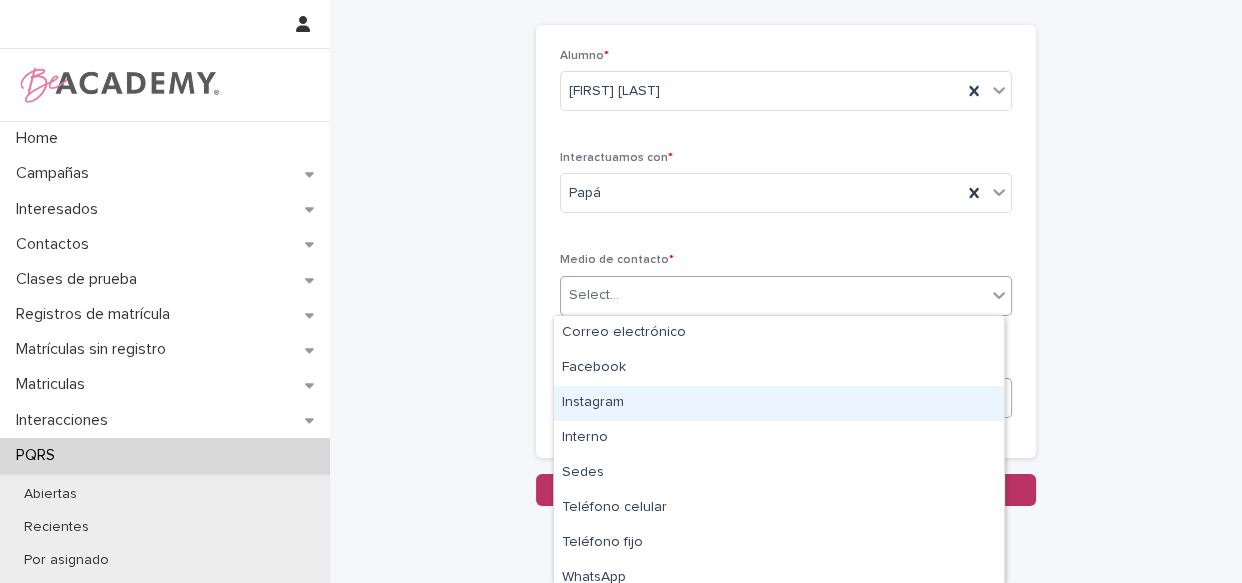 type on "*" 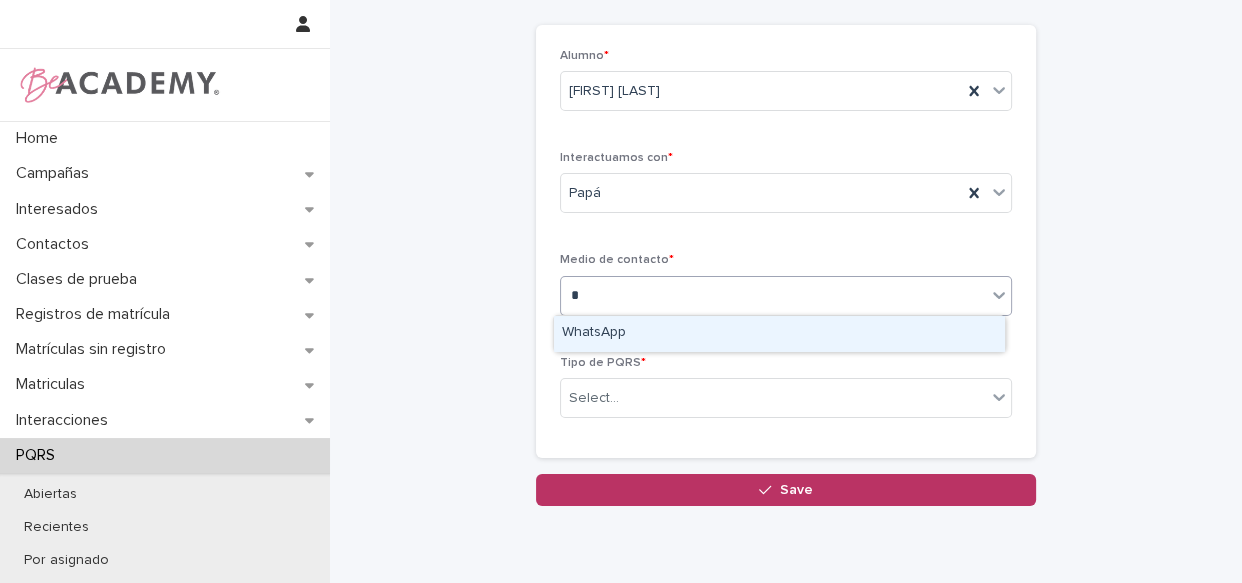 click on "WhatsApp" at bounding box center (779, 333) 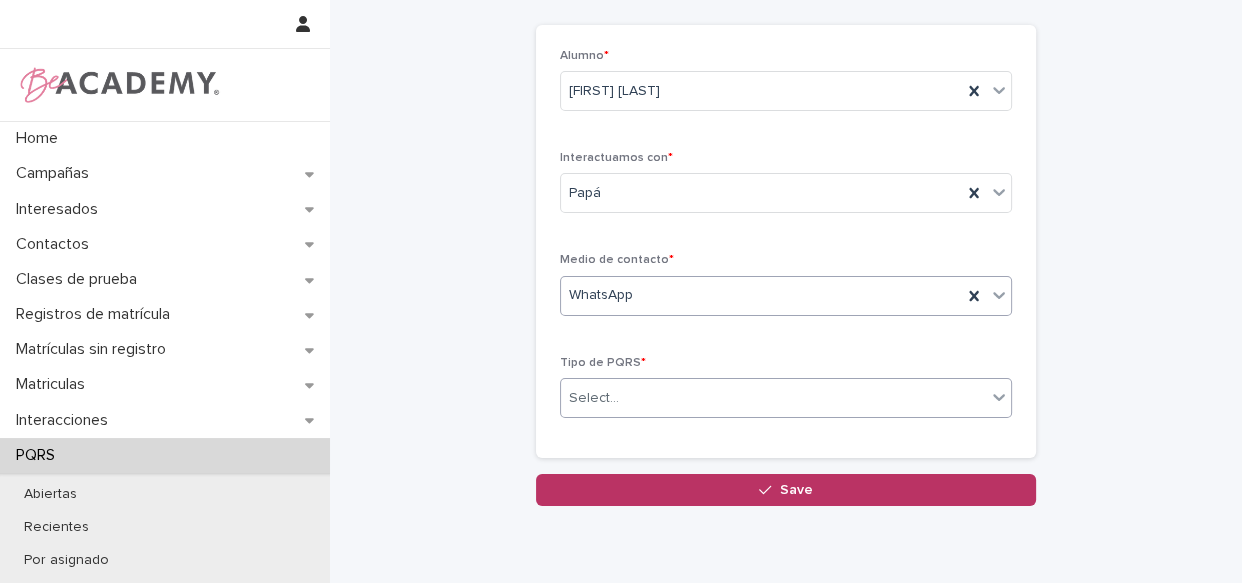 click on "Select..." at bounding box center [773, 398] 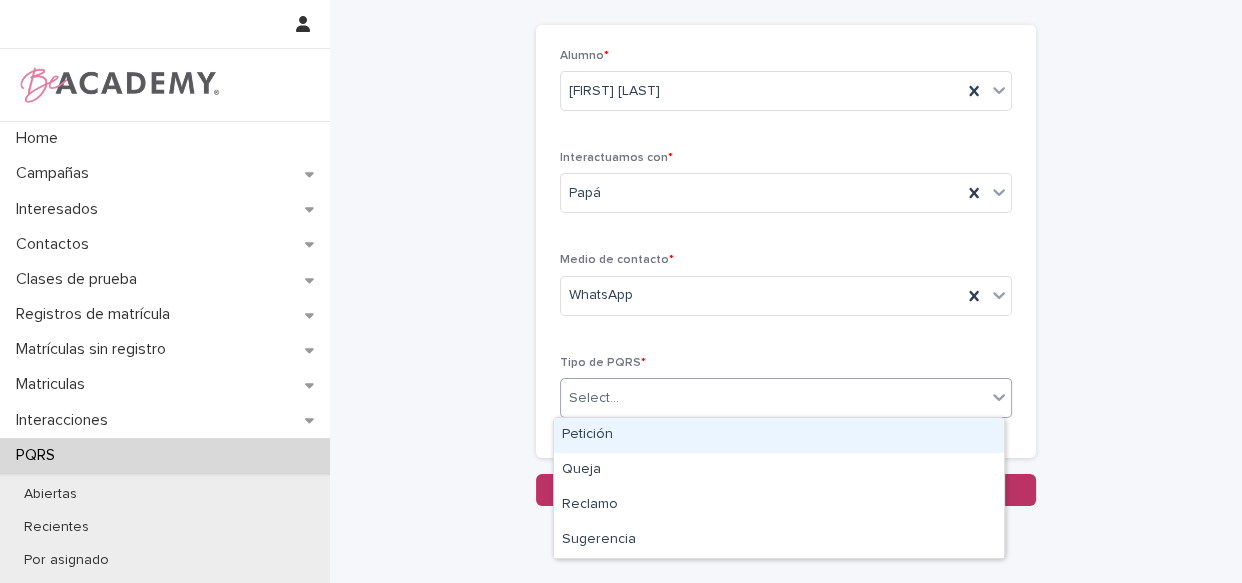 click on "Petición" at bounding box center (779, 435) 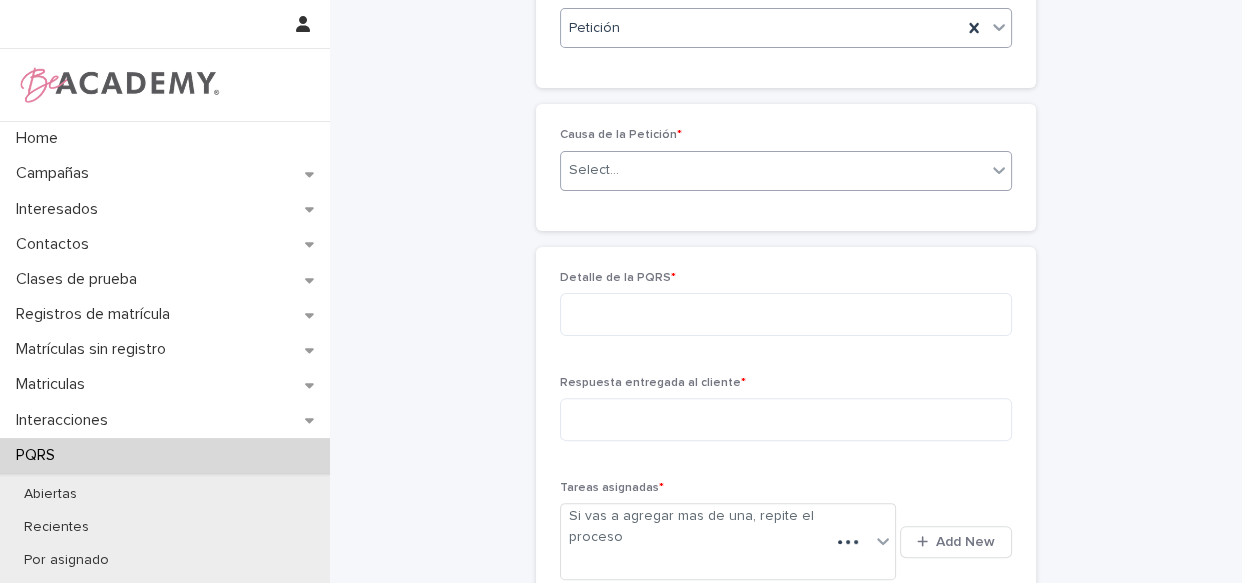 scroll, scrollTop: 441, scrollLeft: 0, axis: vertical 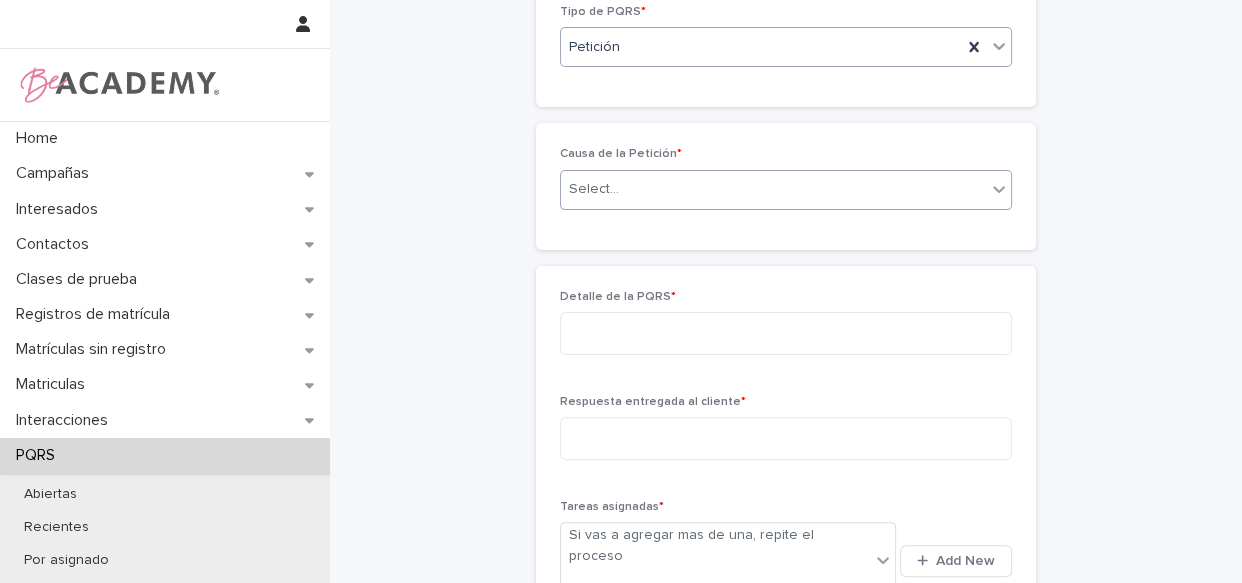 click on "Select..." at bounding box center [773, 189] 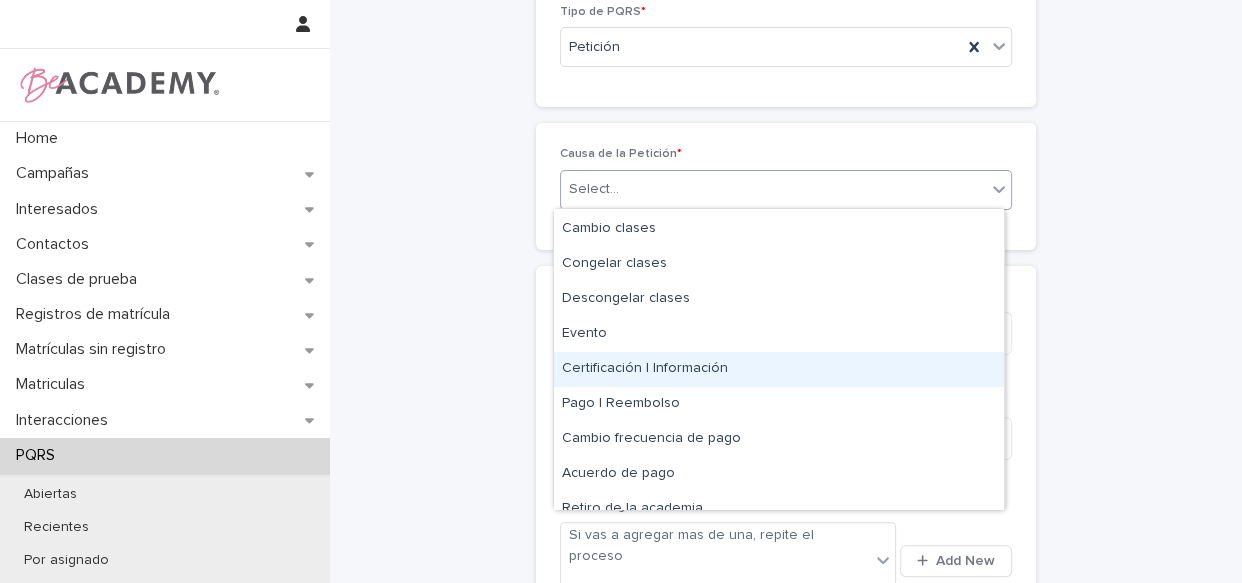 scroll, scrollTop: 90, scrollLeft: 0, axis: vertical 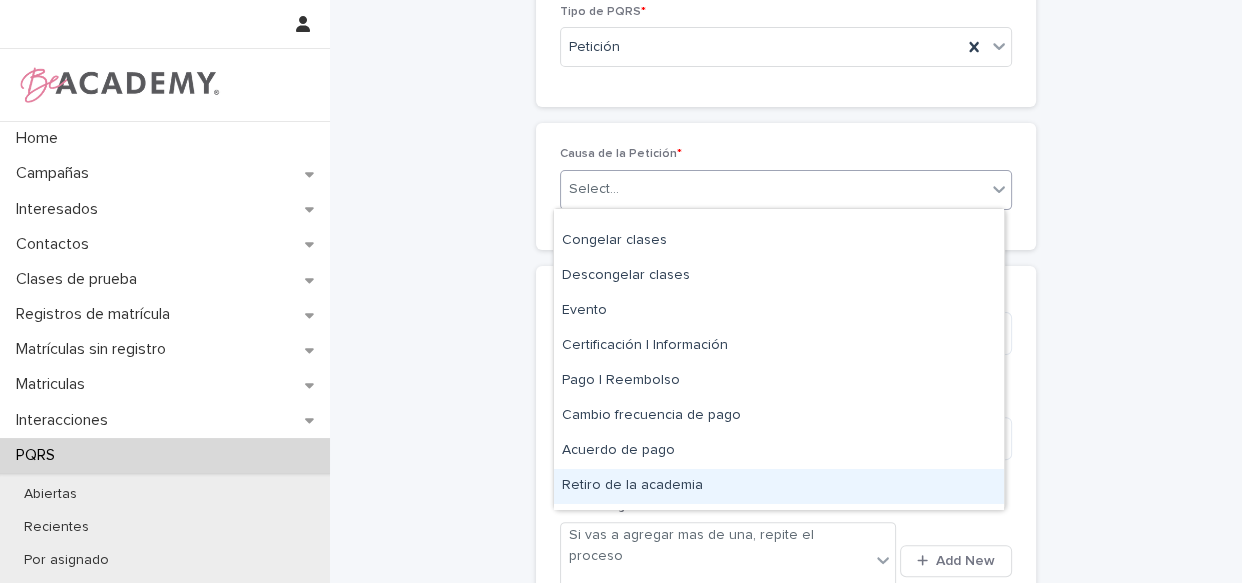 click on "Retiro de la academia" at bounding box center (779, 486) 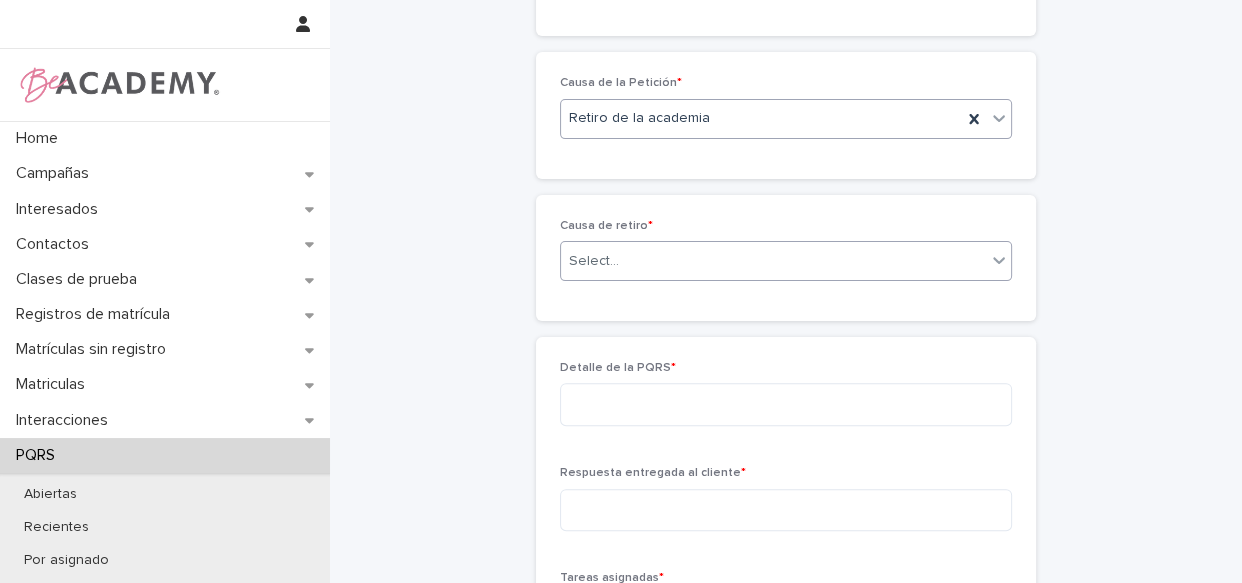 scroll, scrollTop: 512, scrollLeft: 0, axis: vertical 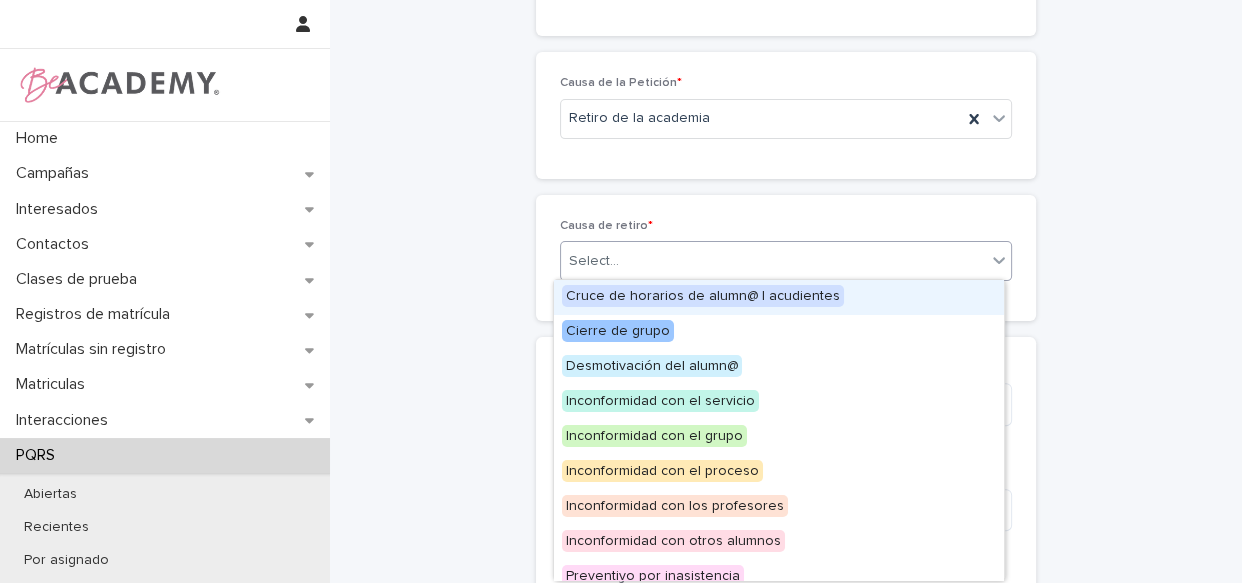 click on "Select..." at bounding box center [773, 261] 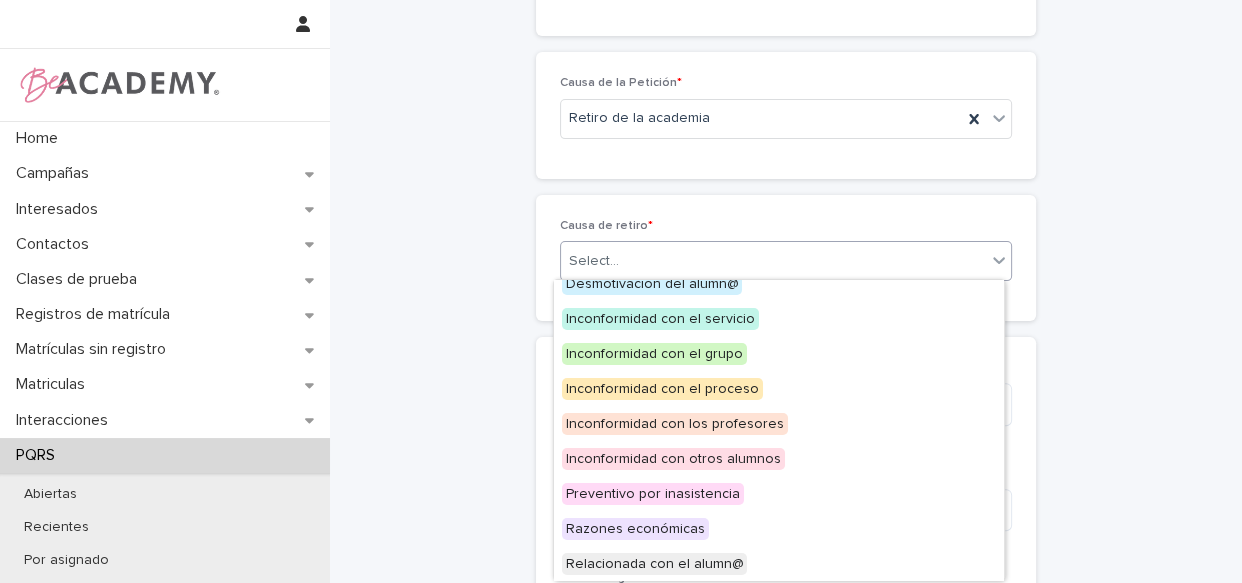 scroll, scrollTop: 85, scrollLeft: 0, axis: vertical 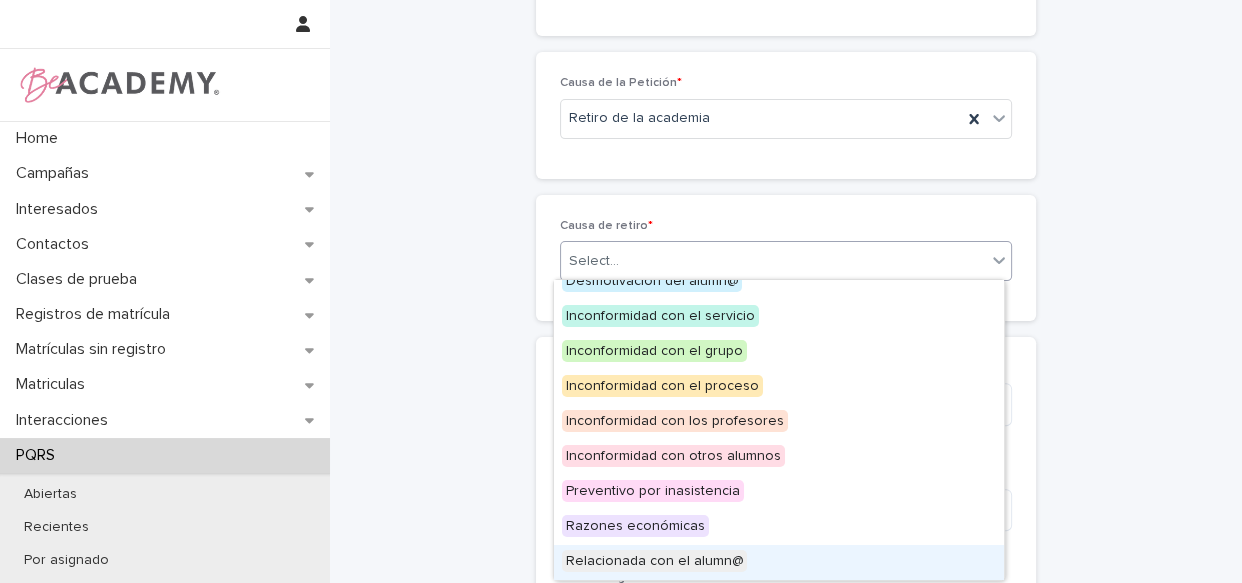 click on "Relacionada con el alumn@" at bounding box center (779, 562) 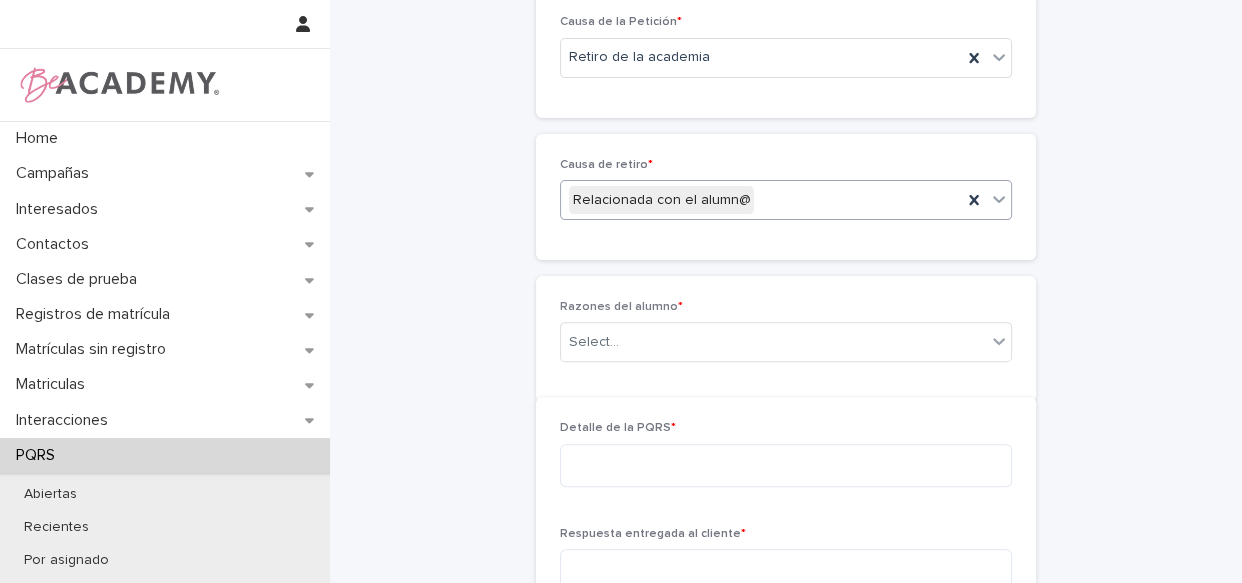 scroll, scrollTop: 583, scrollLeft: 0, axis: vertical 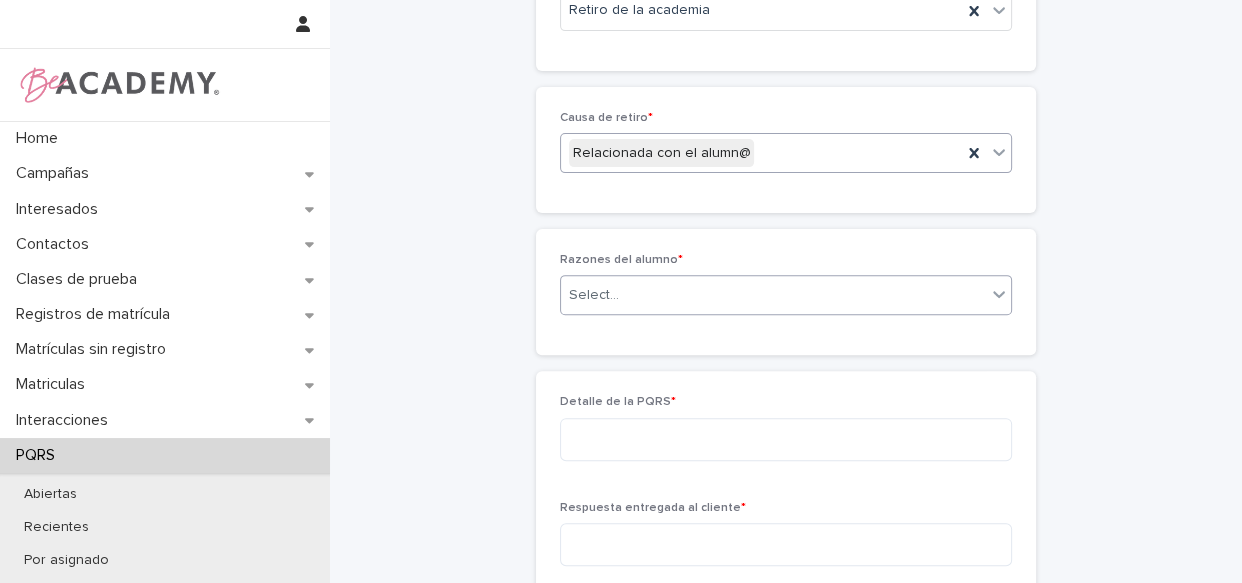 click on "Select..." at bounding box center [773, 295] 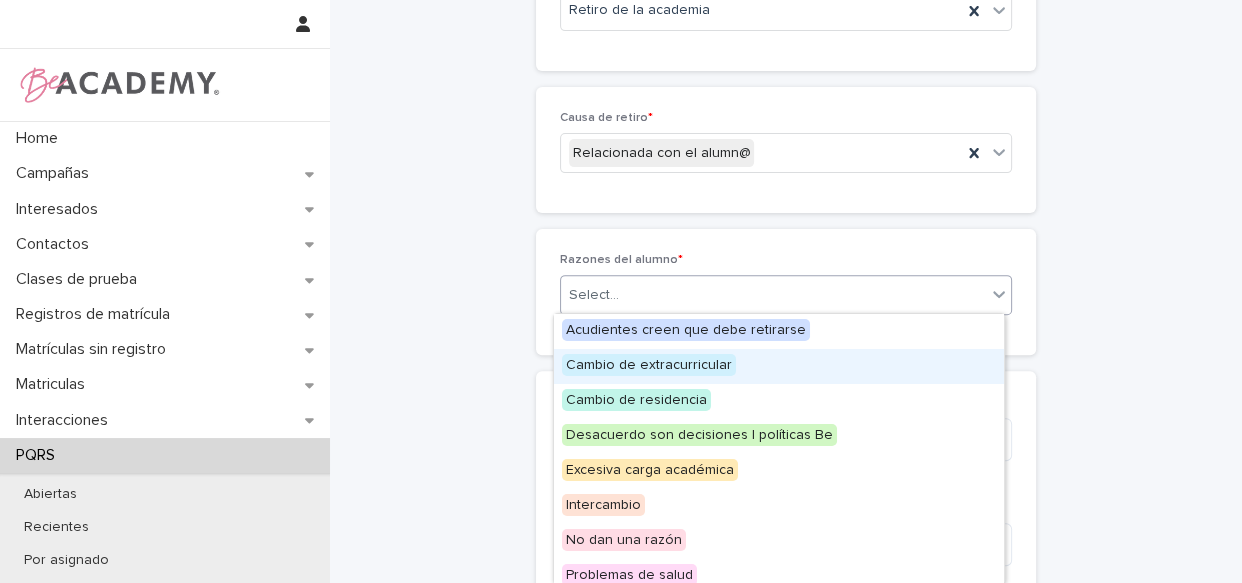 click on "Cambio de extracurricular" at bounding box center [779, 366] 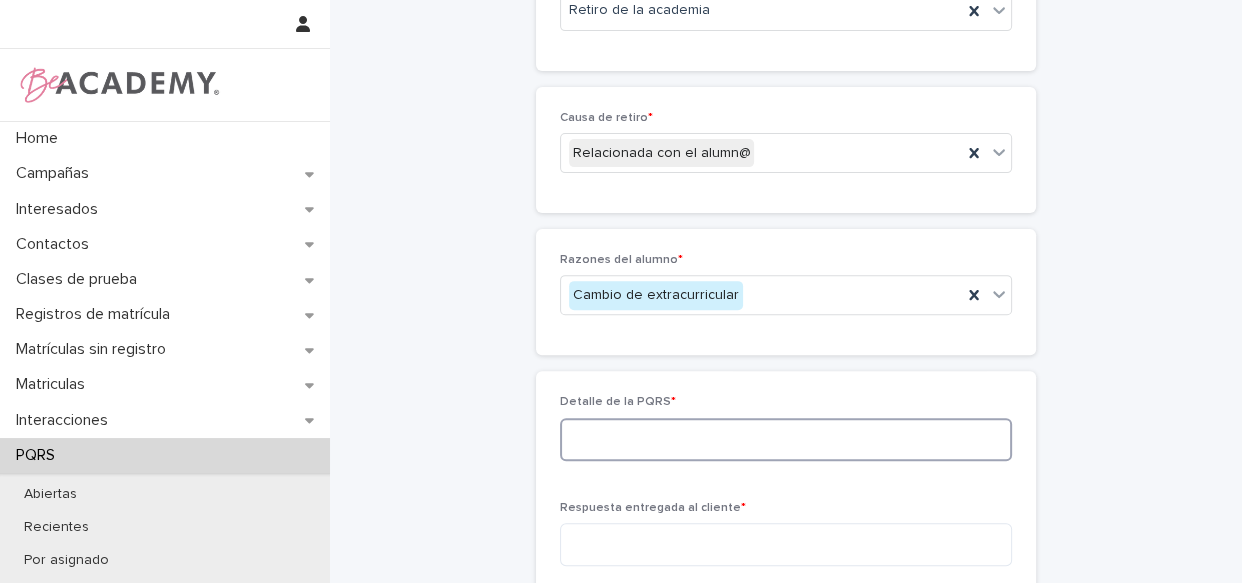 click at bounding box center (786, 439) 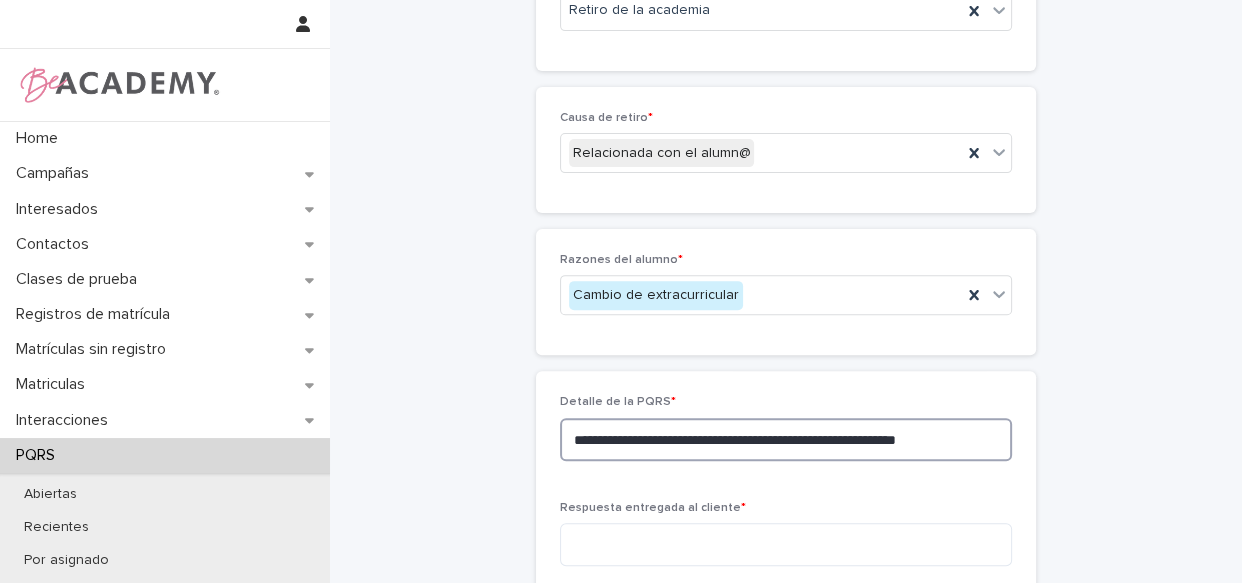 click on "**********" at bounding box center (786, 439) 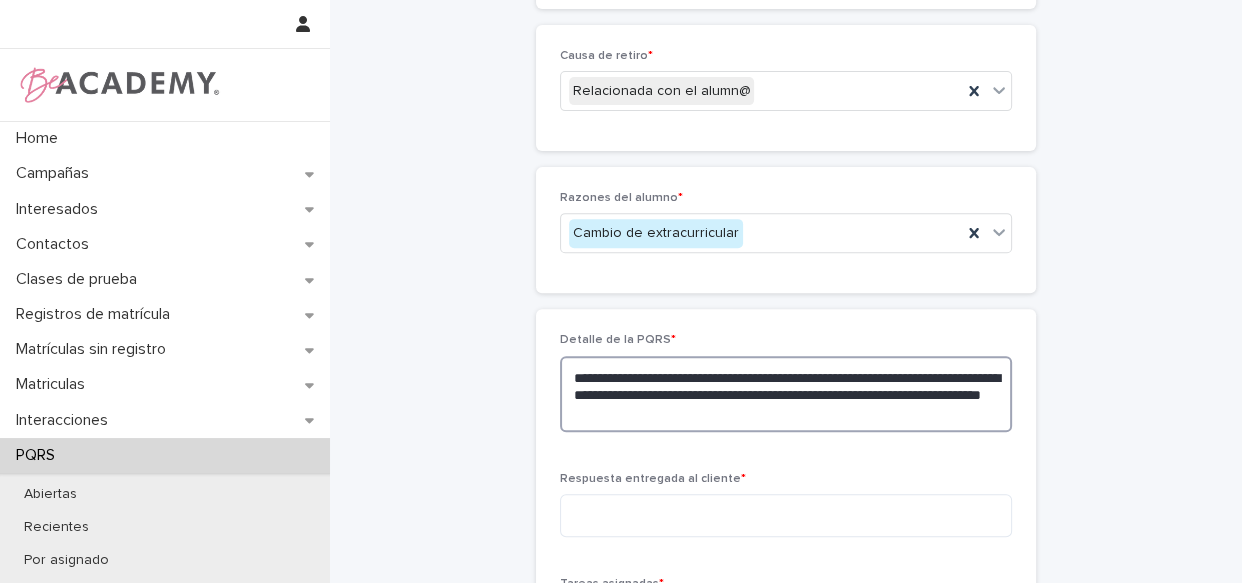 scroll, scrollTop: 711, scrollLeft: 0, axis: vertical 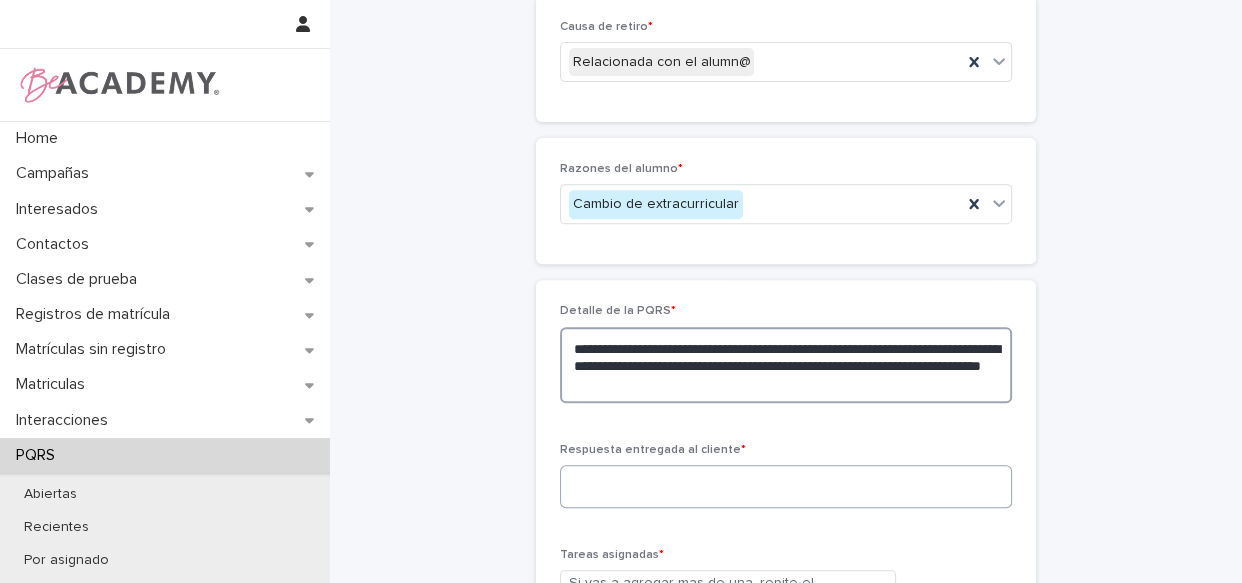 type on "**********" 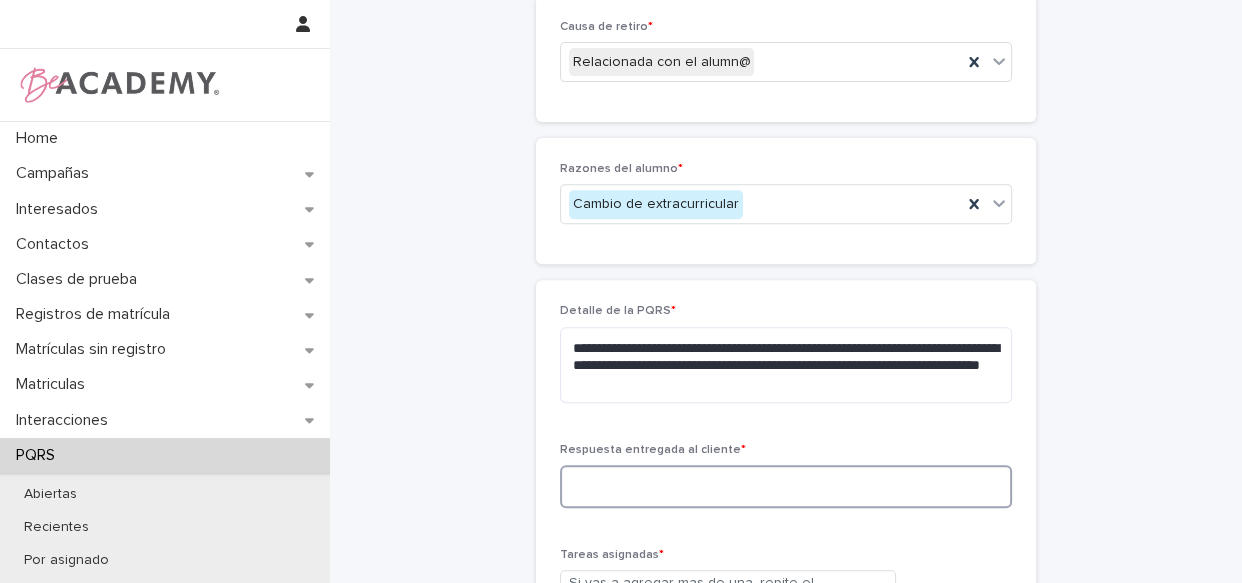 click at bounding box center (786, 486) 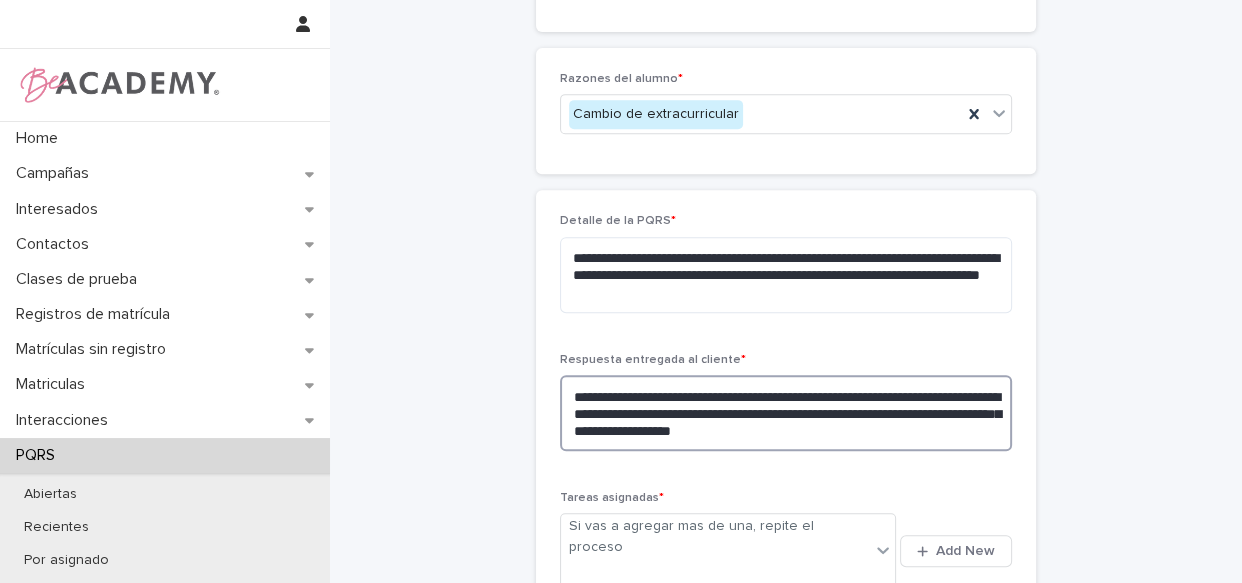 scroll, scrollTop: 893, scrollLeft: 0, axis: vertical 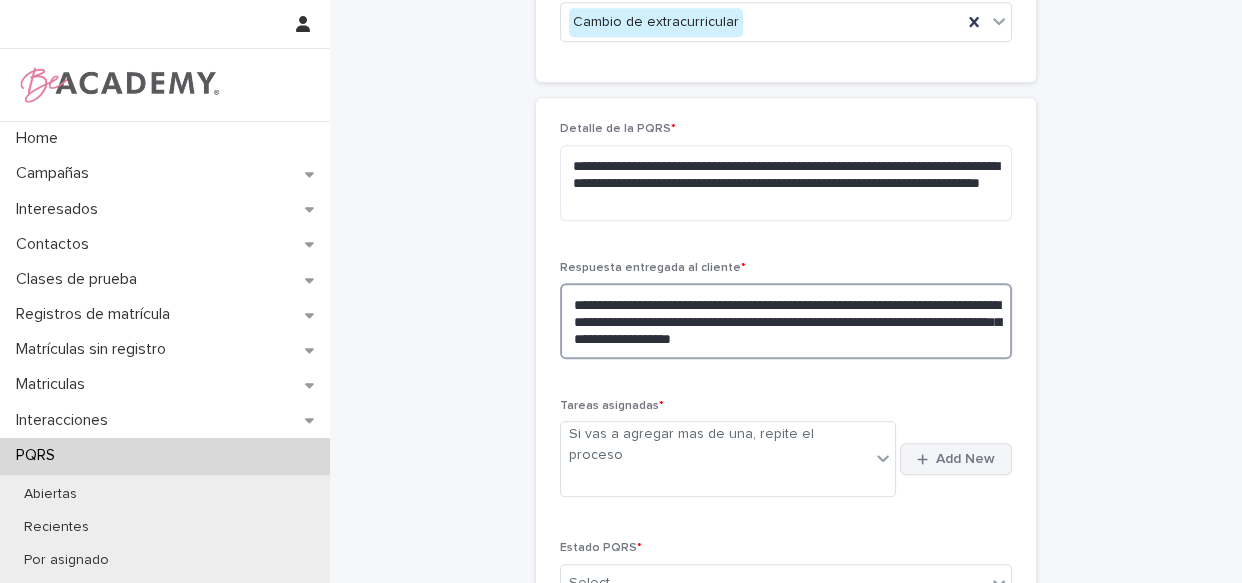 type on "**********" 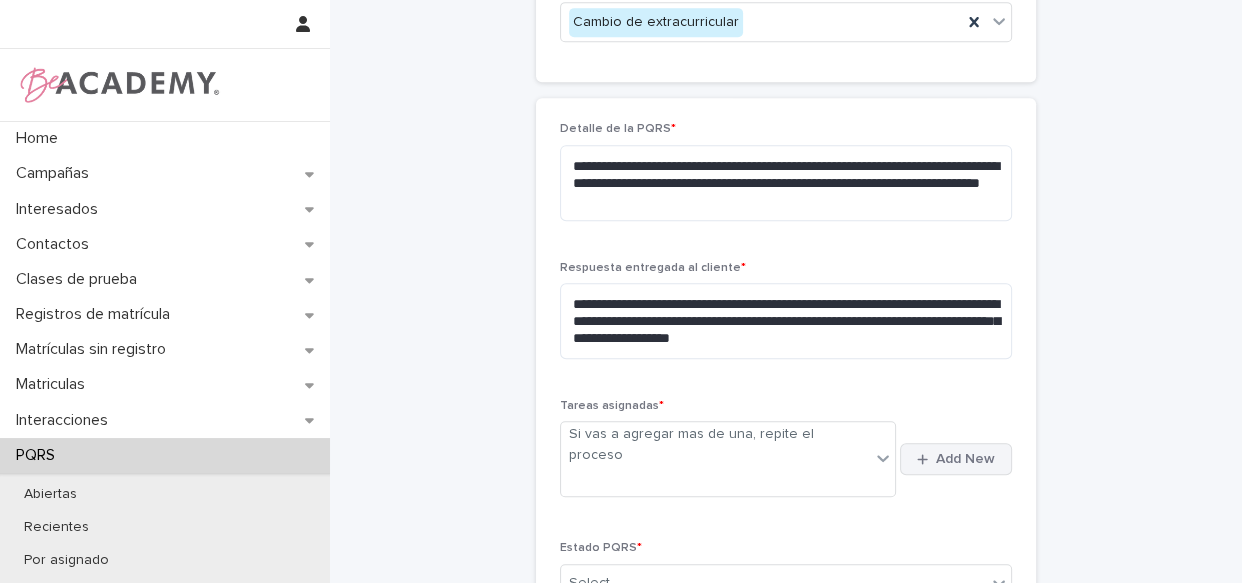 click on "Add New" at bounding box center [965, 459] 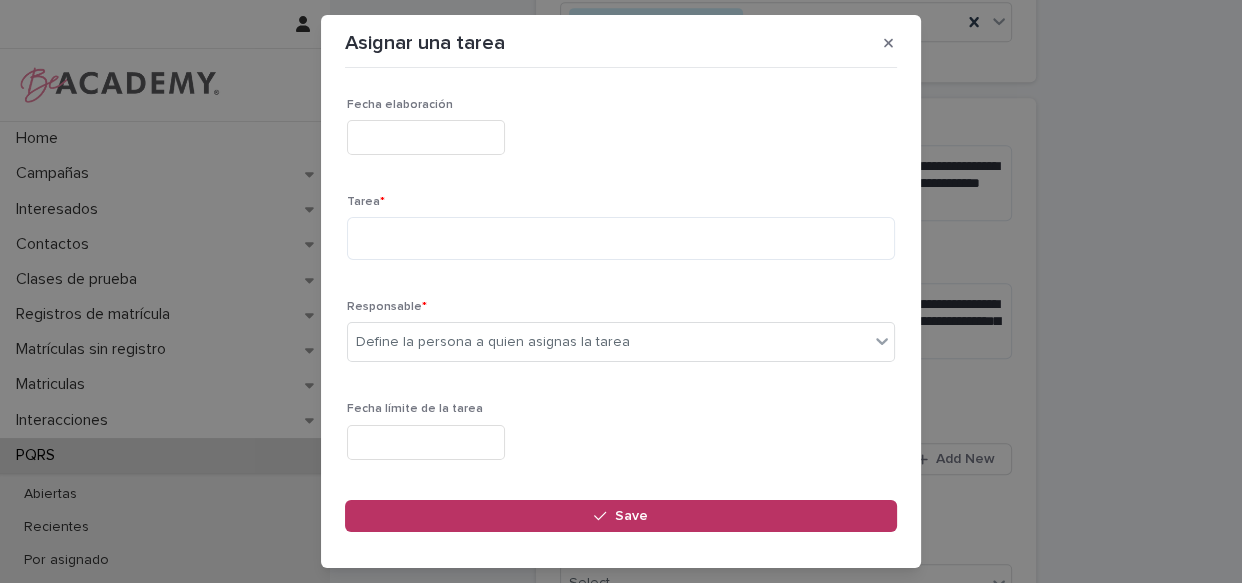 click at bounding box center (426, 137) 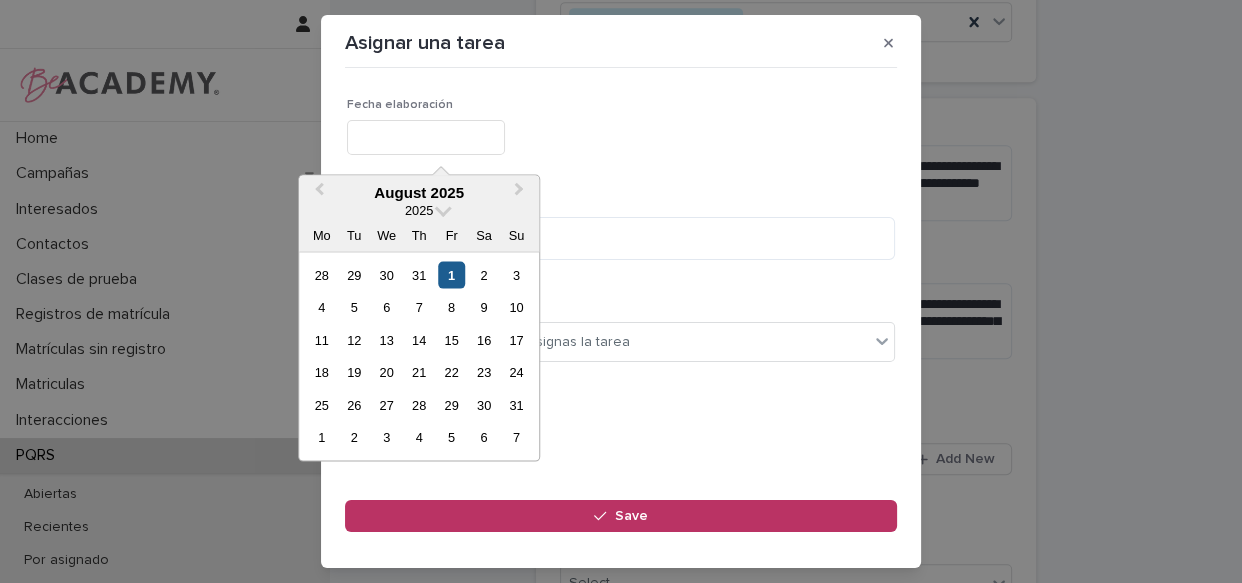 click on "1" at bounding box center (451, 275) 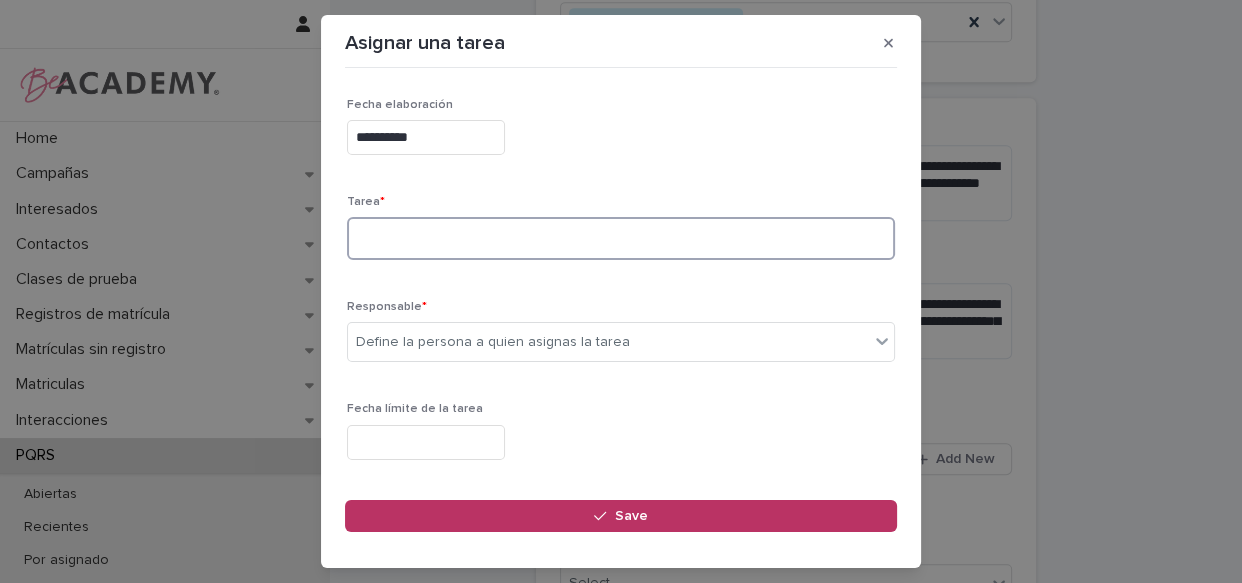 click at bounding box center (621, 238) 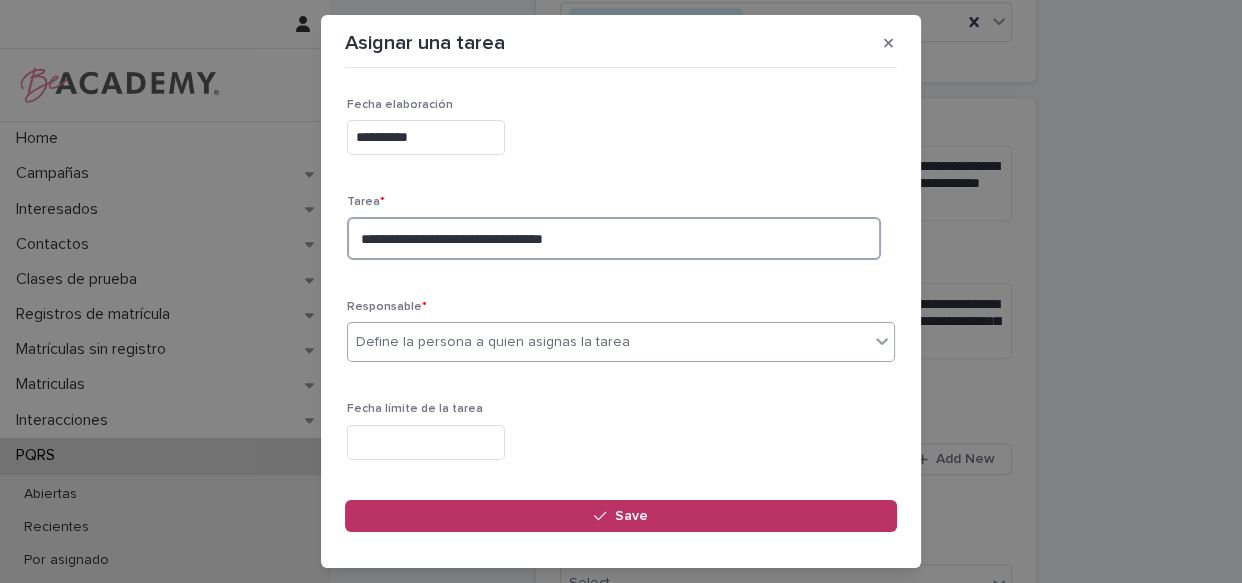 type on "**********" 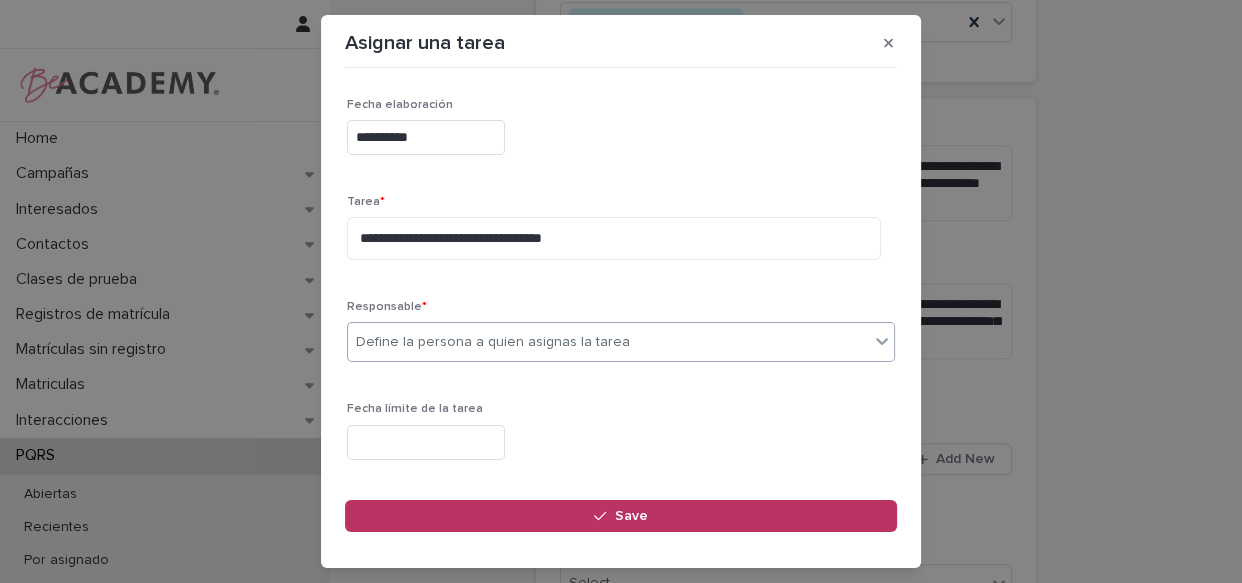 click on "Define la persona a quien asignas la tarea" at bounding box center (493, 342) 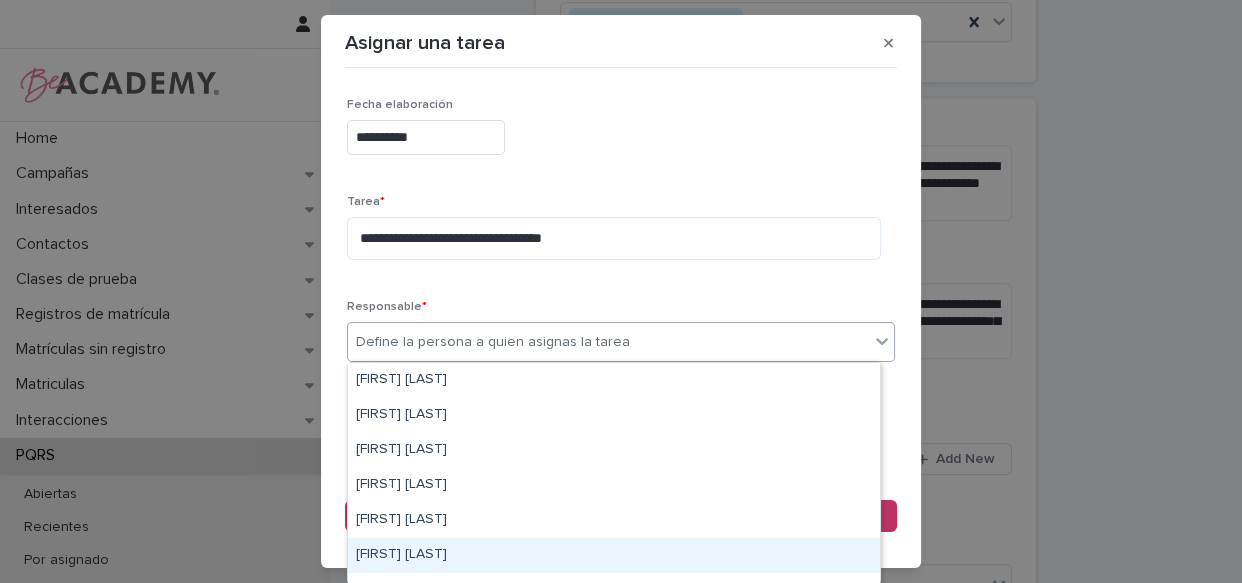 click on "[FIRST] [LAST]" at bounding box center [614, 555] 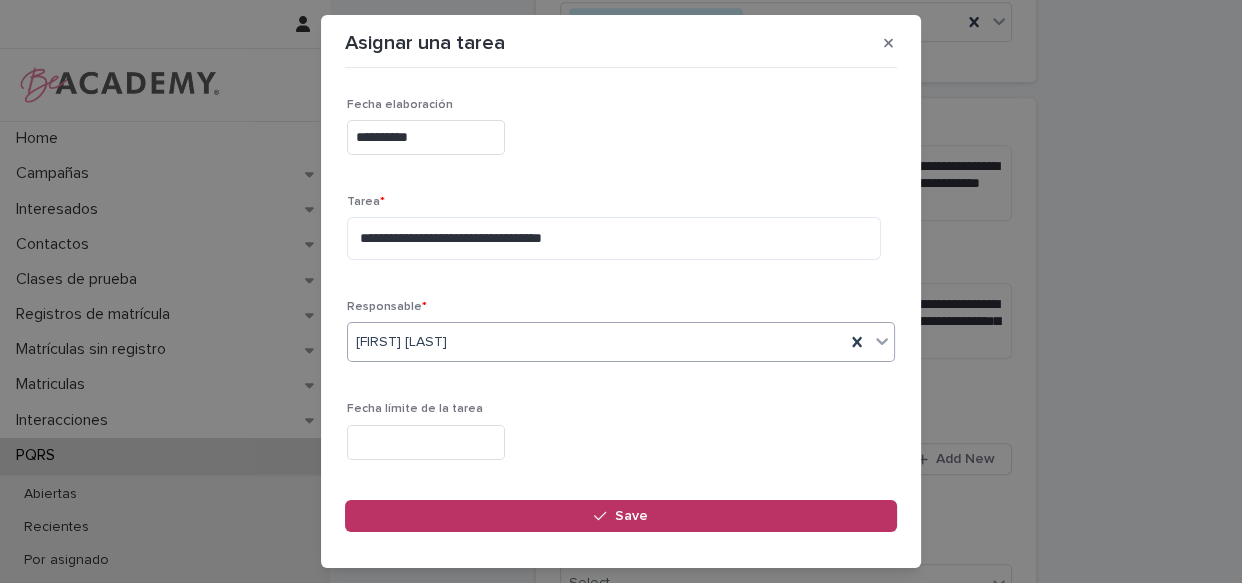 click at bounding box center [426, 442] 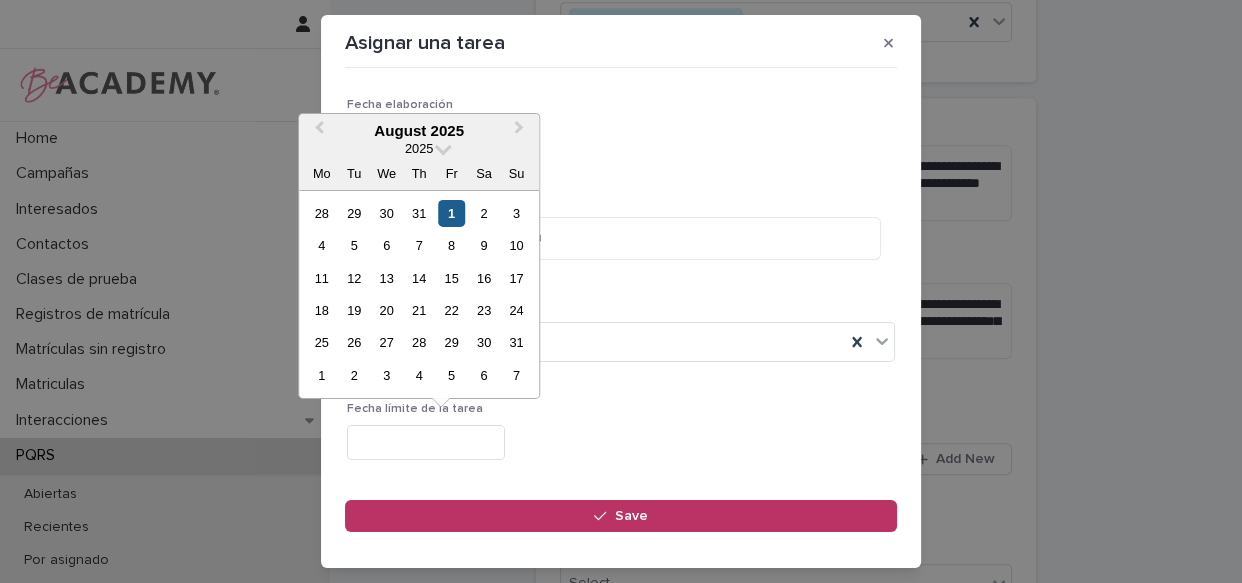 drag, startPoint x: 449, startPoint y: 217, endPoint x: 544, endPoint y: 239, distance: 97.5141 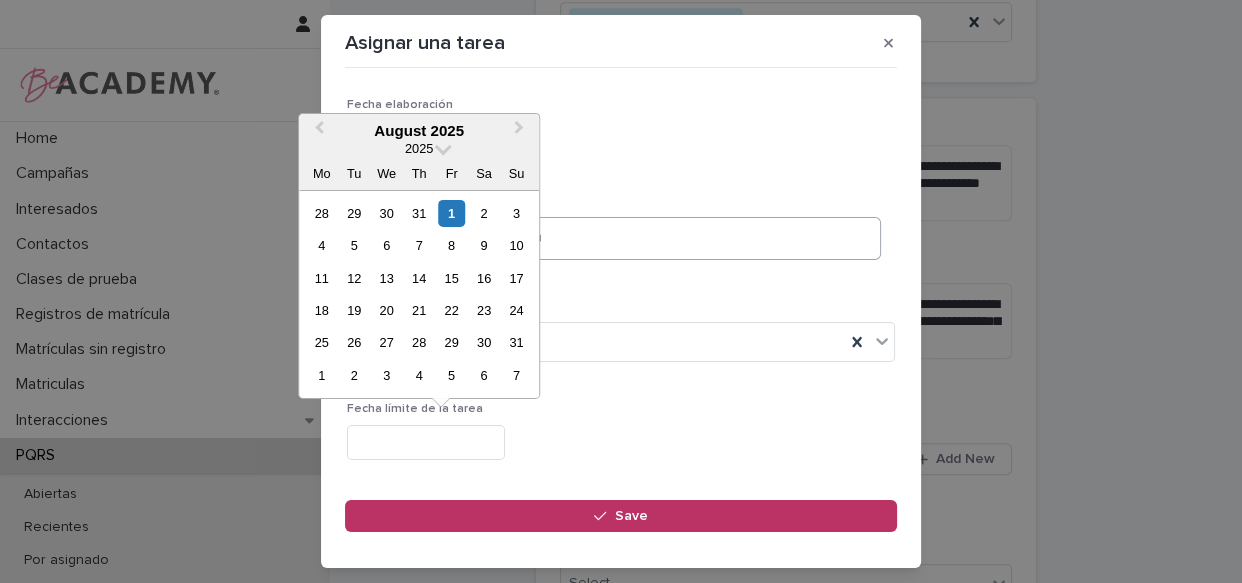 click on "1" at bounding box center [451, 212] 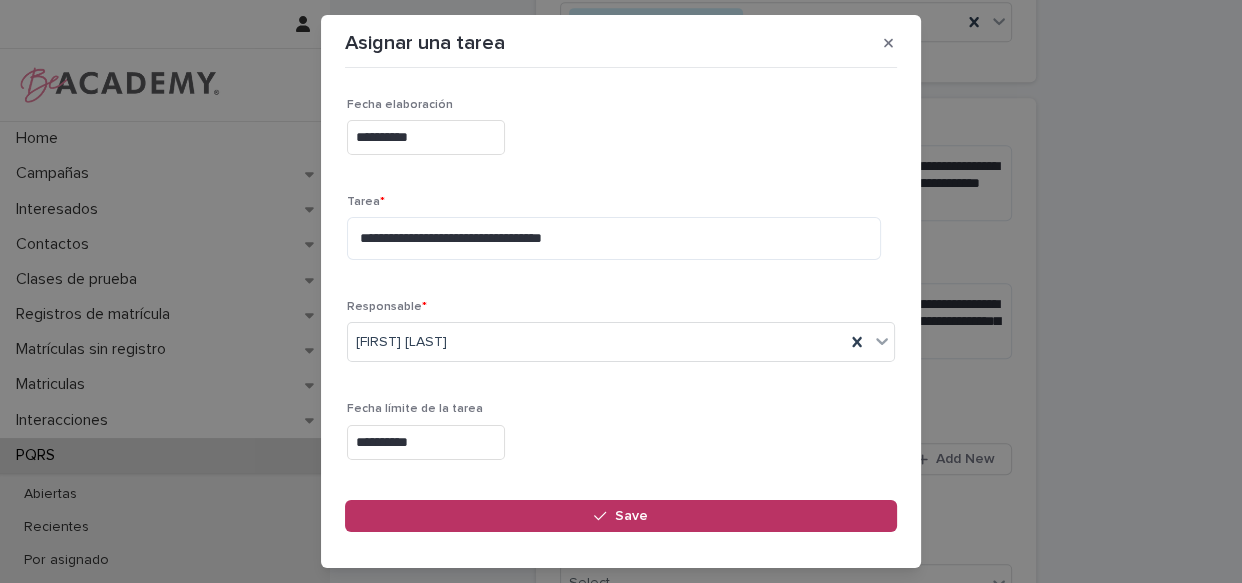scroll, scrollTop: 249, scrollLeft: 0, axis: vertical 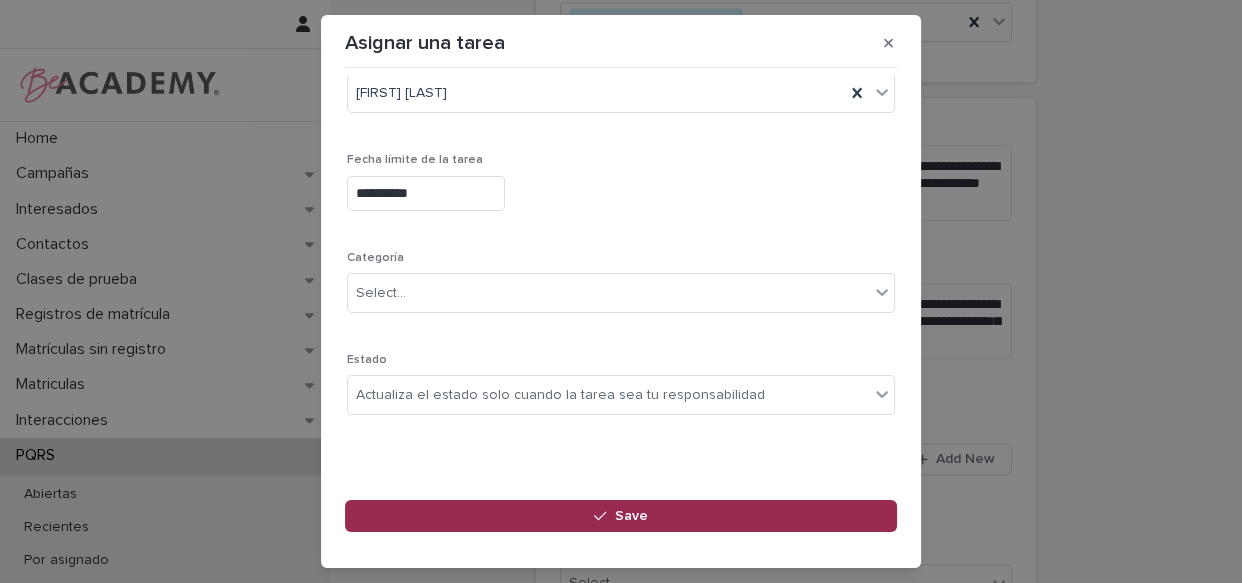 click on "Save" at bounding box center (631, 516) 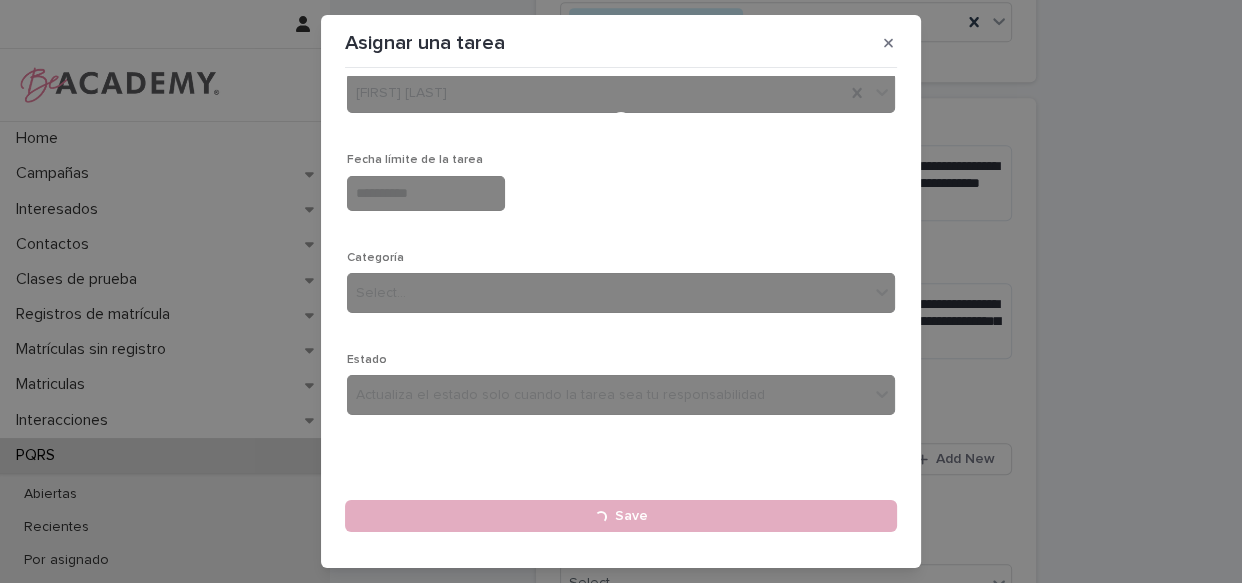 type 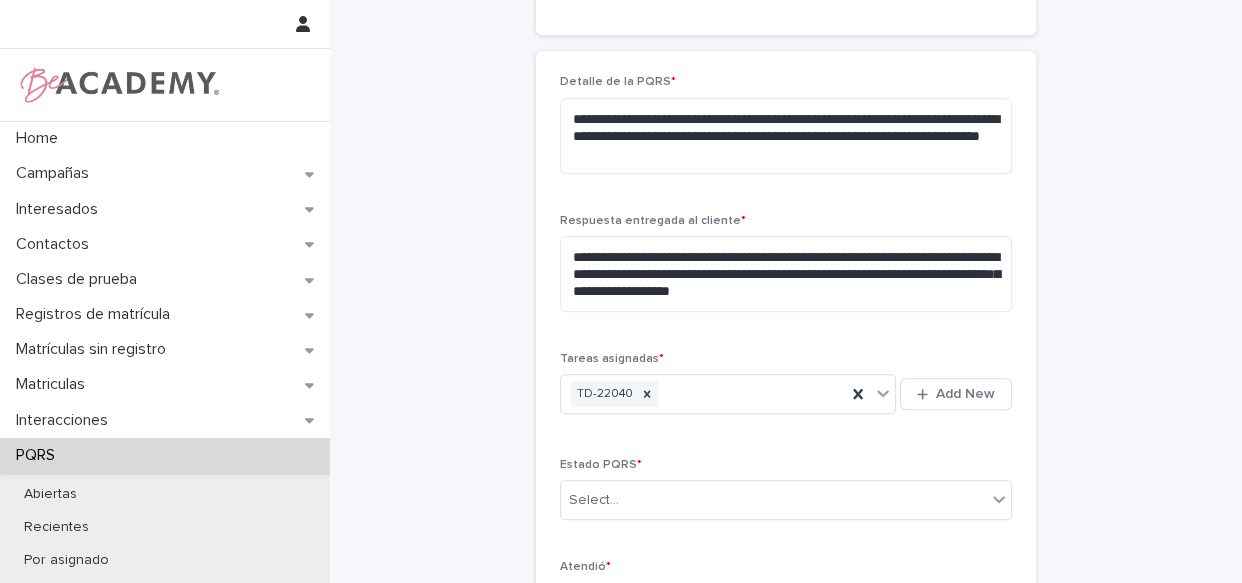 scroll, scrollTop: 1222, scrollLeft: 0, axis: vertical 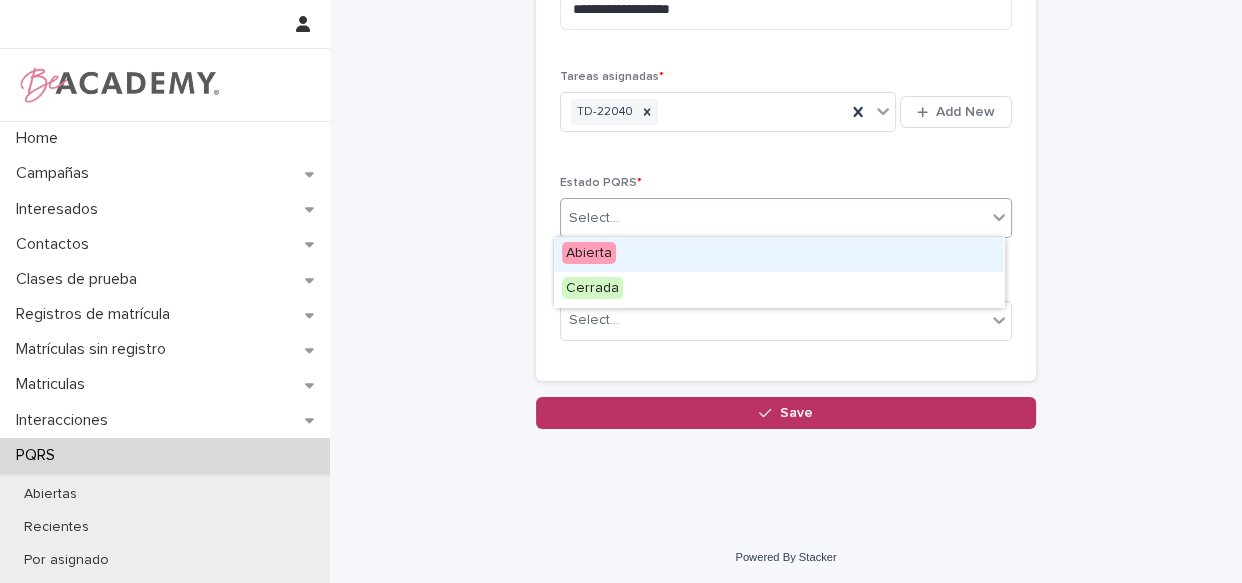 click on "Select..." at bounding box center (773, 218) 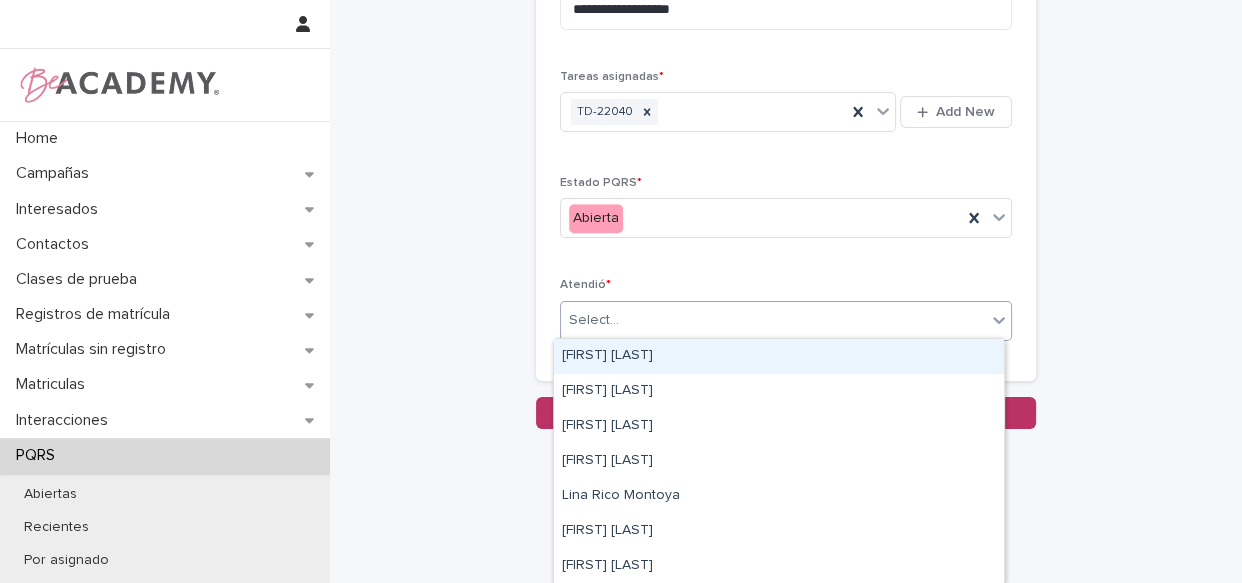 click on "Select..." at bounding box center (773, 320) 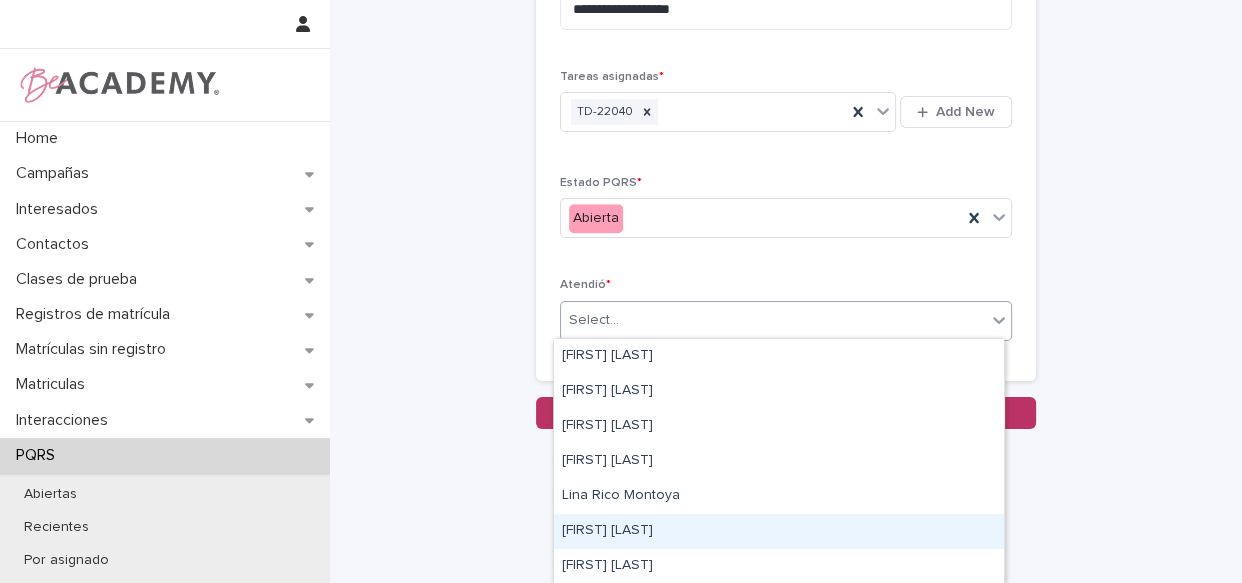 click on "[FIRST] [LAST]" at bounding box center [779, 531] 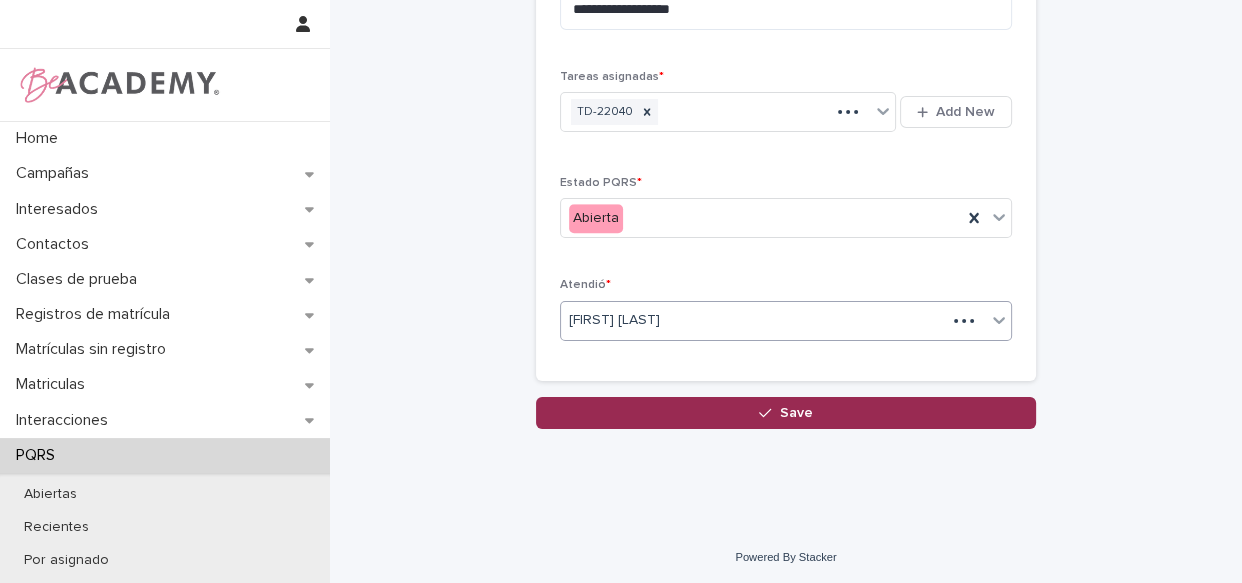 click on "Save" at bounding box center [786, 413] 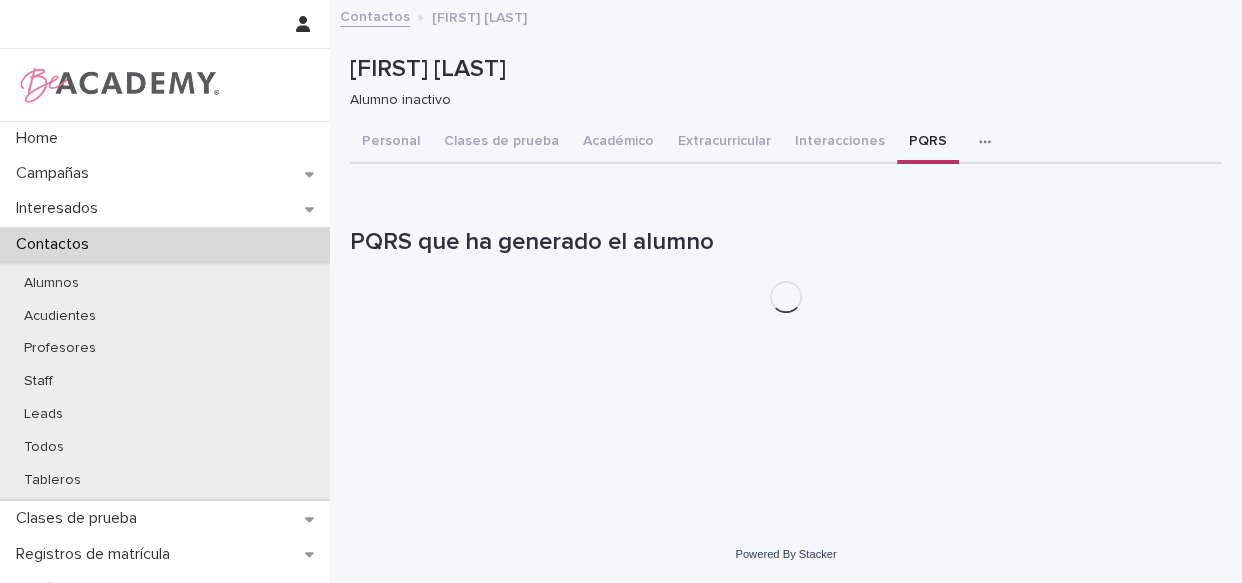 scroll, scrollTop: 0, scrollLeft: 0, axis: both 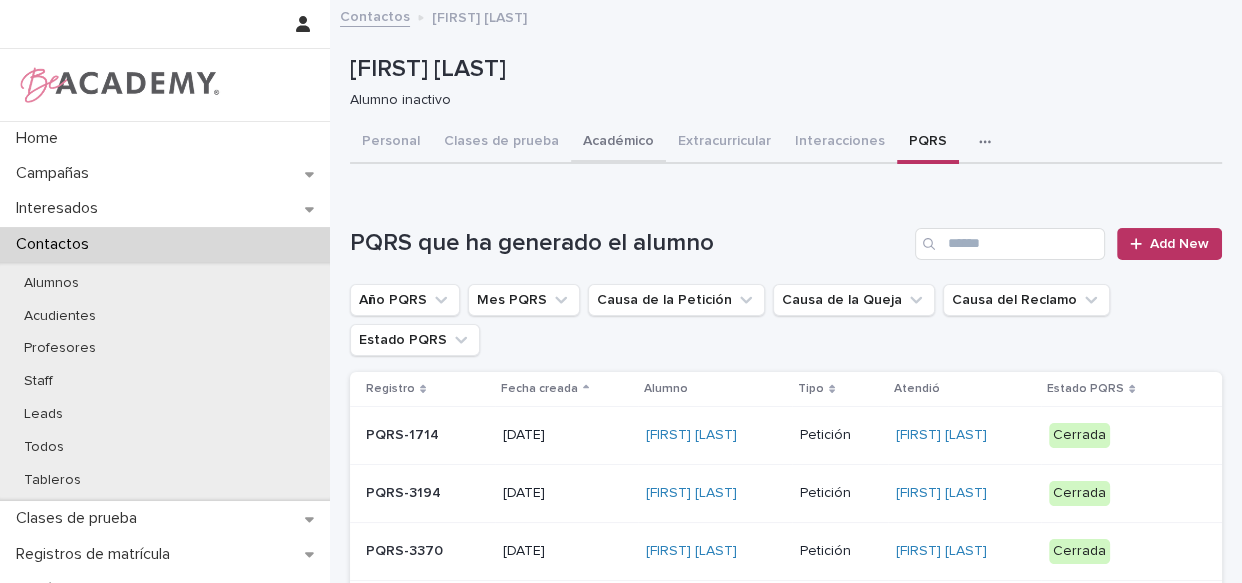 click on "Académico" at bounding box center [618, 143] 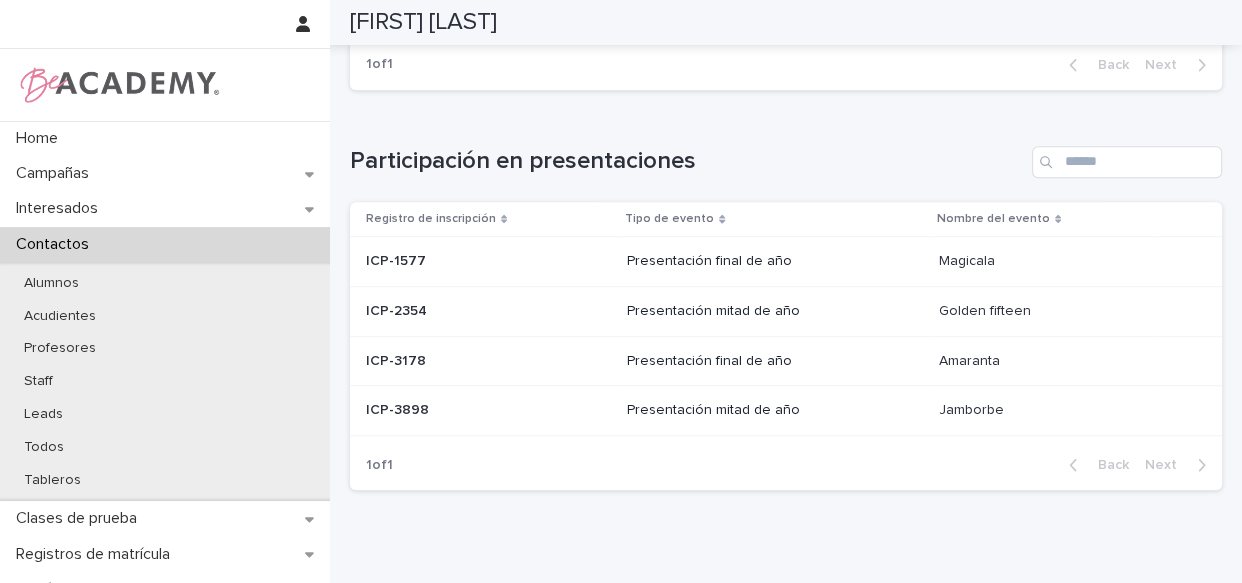 scroll, scrollTop: 906, scrollLeft: 0, axis: vertical 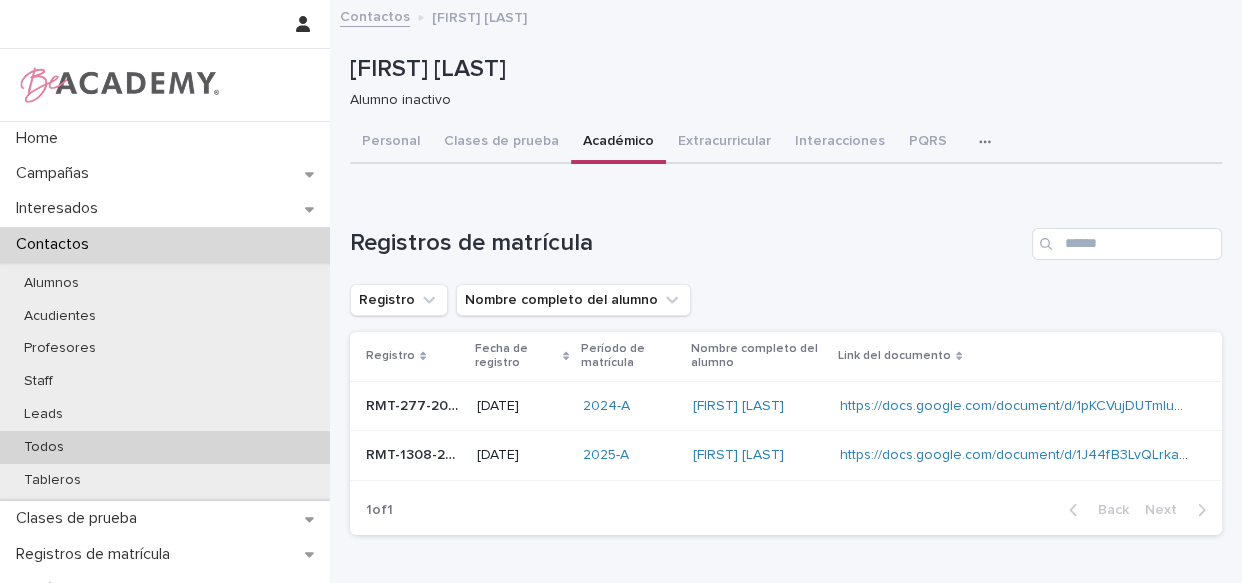 click on "Todos" at bounding box center [44, 447] 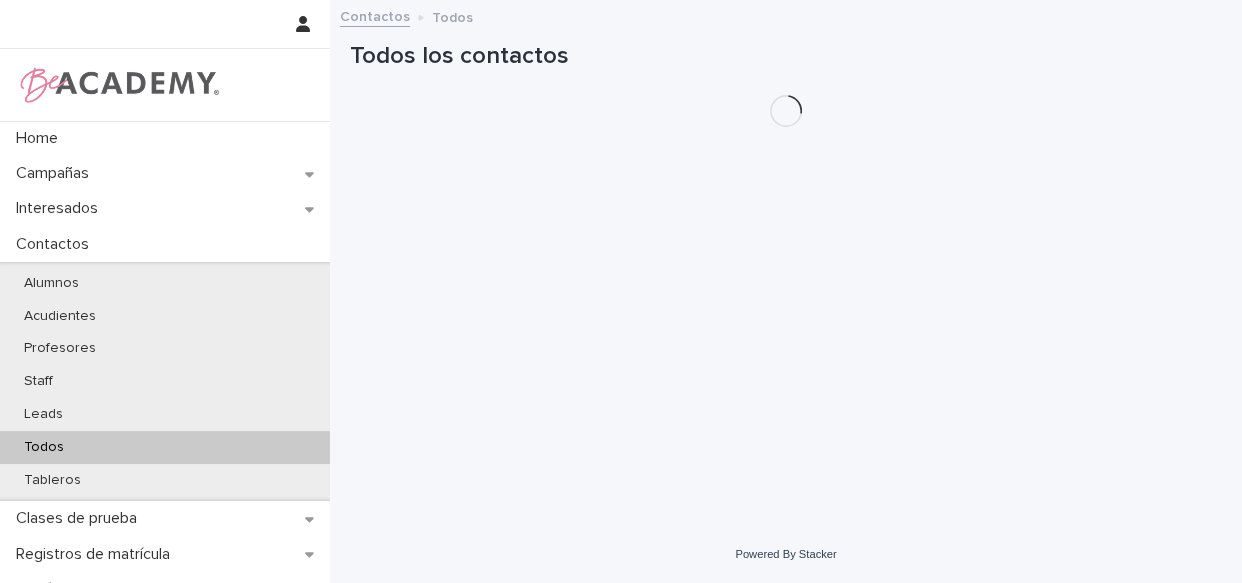 click on "Todos" at bounding box center [44, 447] 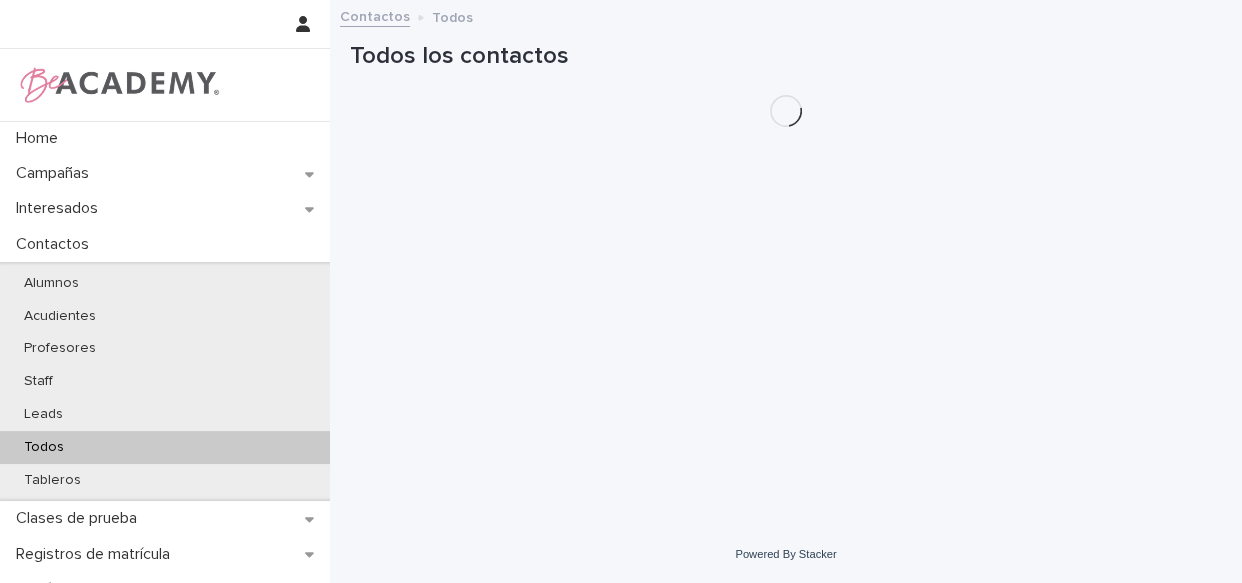 click on "Todos" at bounding box center [44, 447] 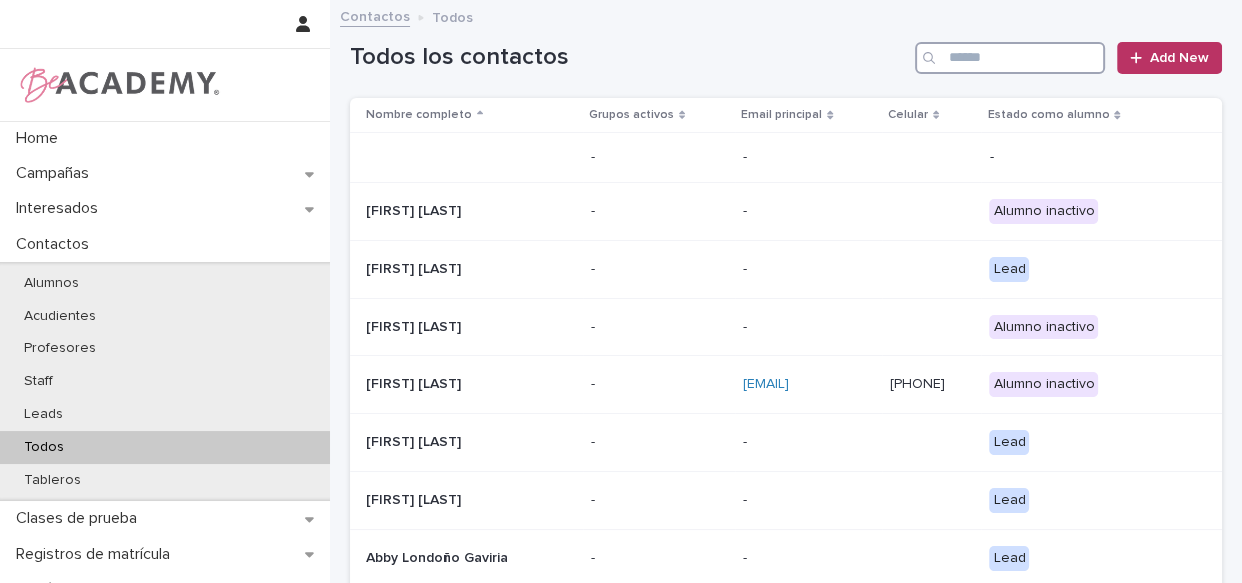 click at bounding box center (1010, 58) 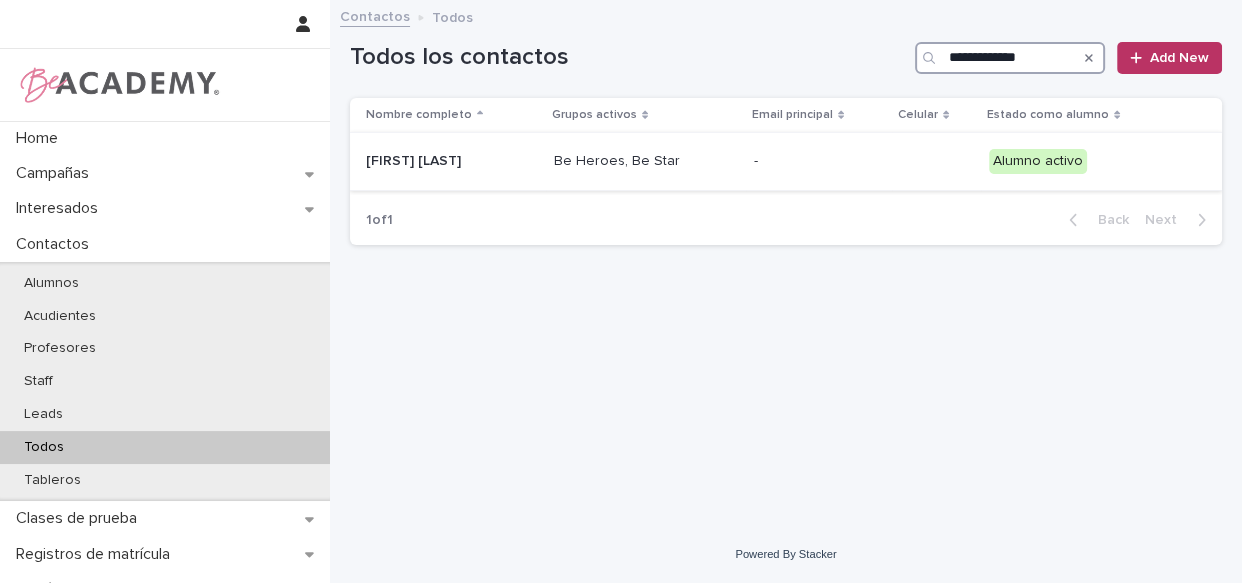 type on "**********" 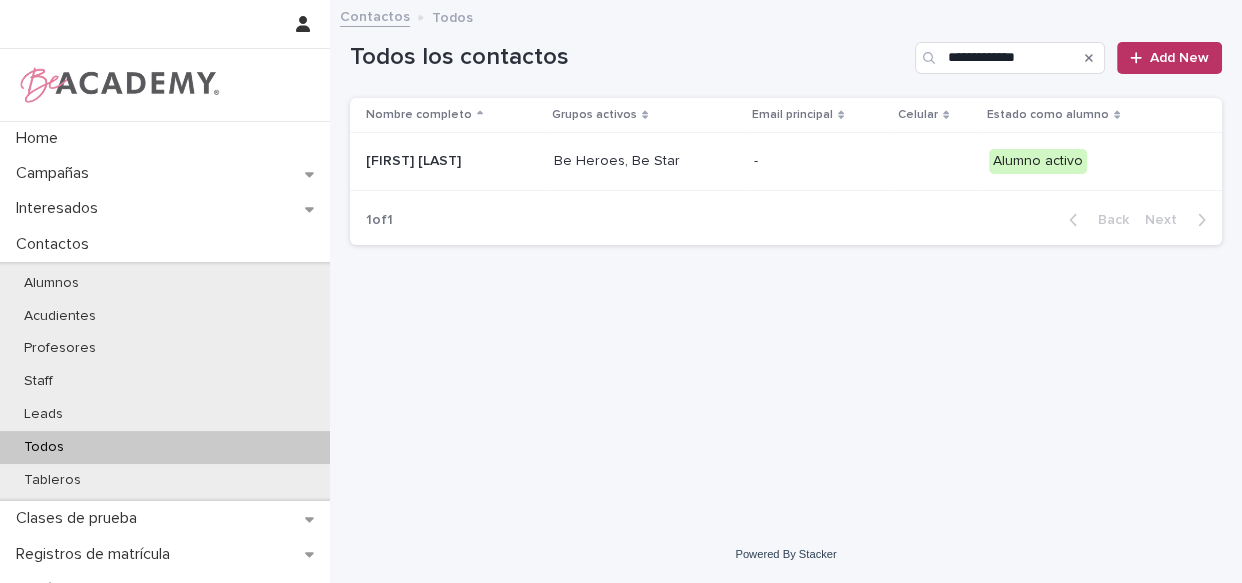 click on "-" at bounding box center [819, 162] 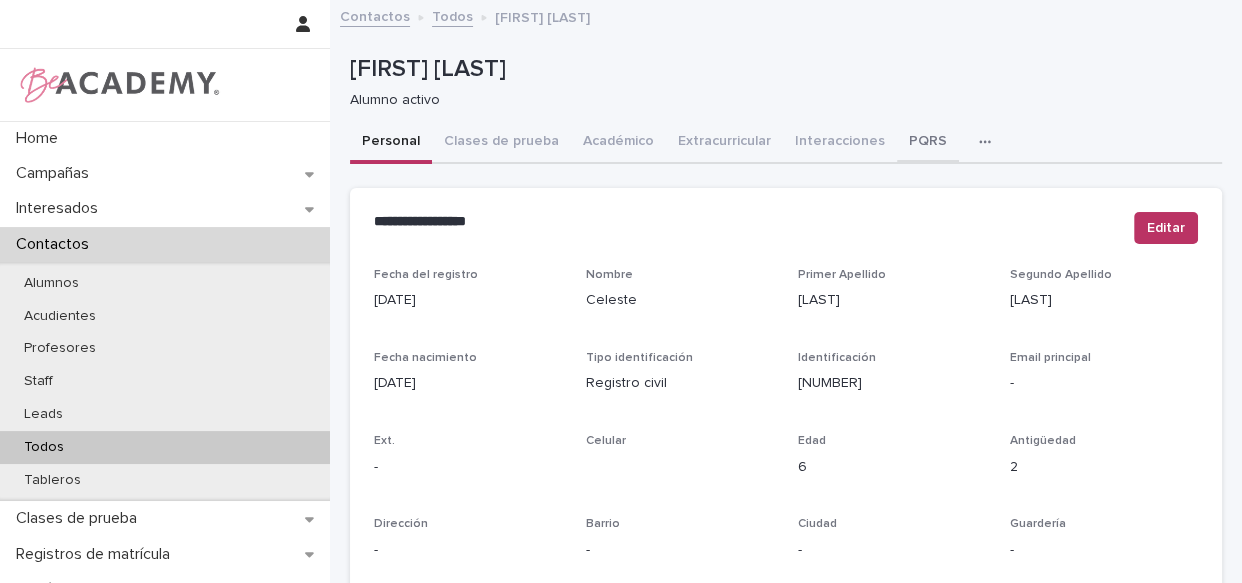click on "PQRS" at bounding box center (928, 143) 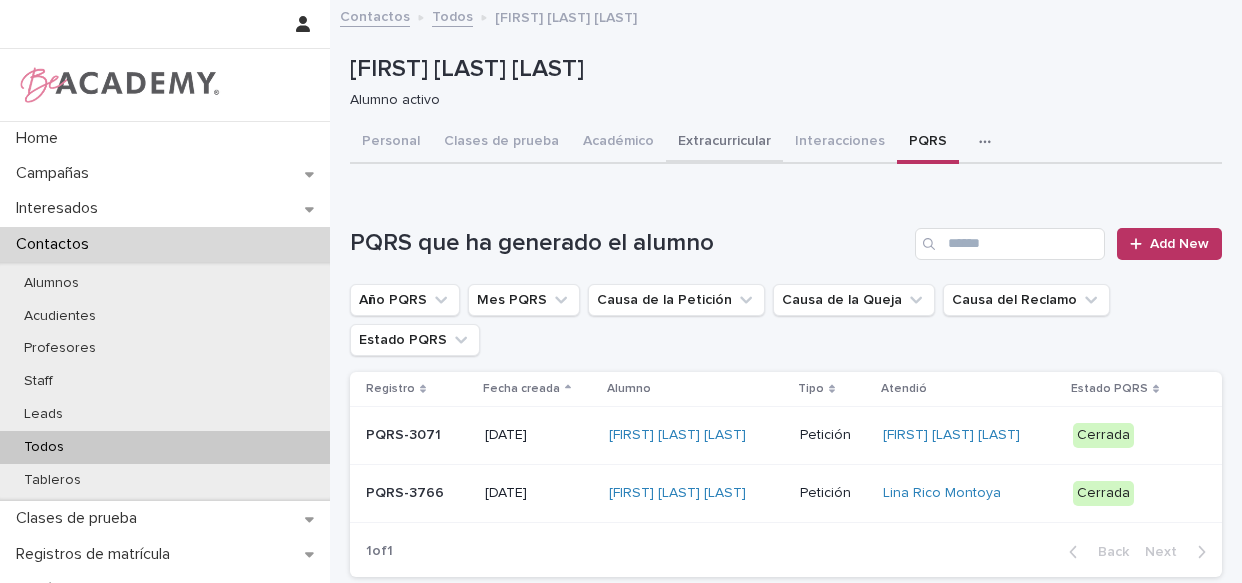 scroll, scrollTop: 0, scrollLeft: 0, axis: both 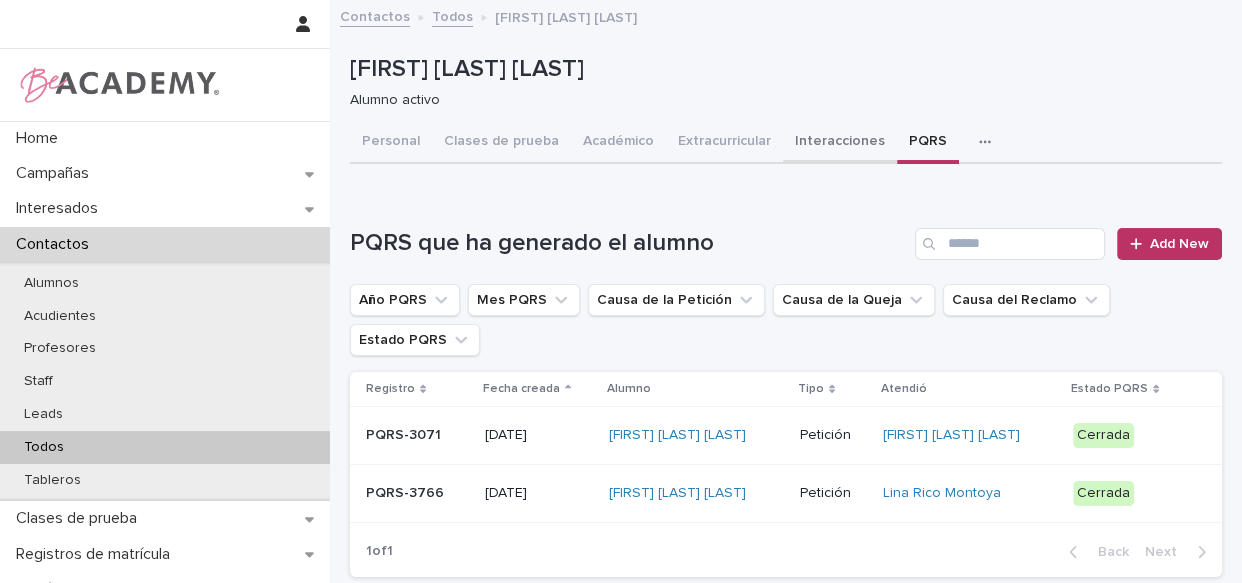click on "Interacciones" at bounding box center [840, 143] 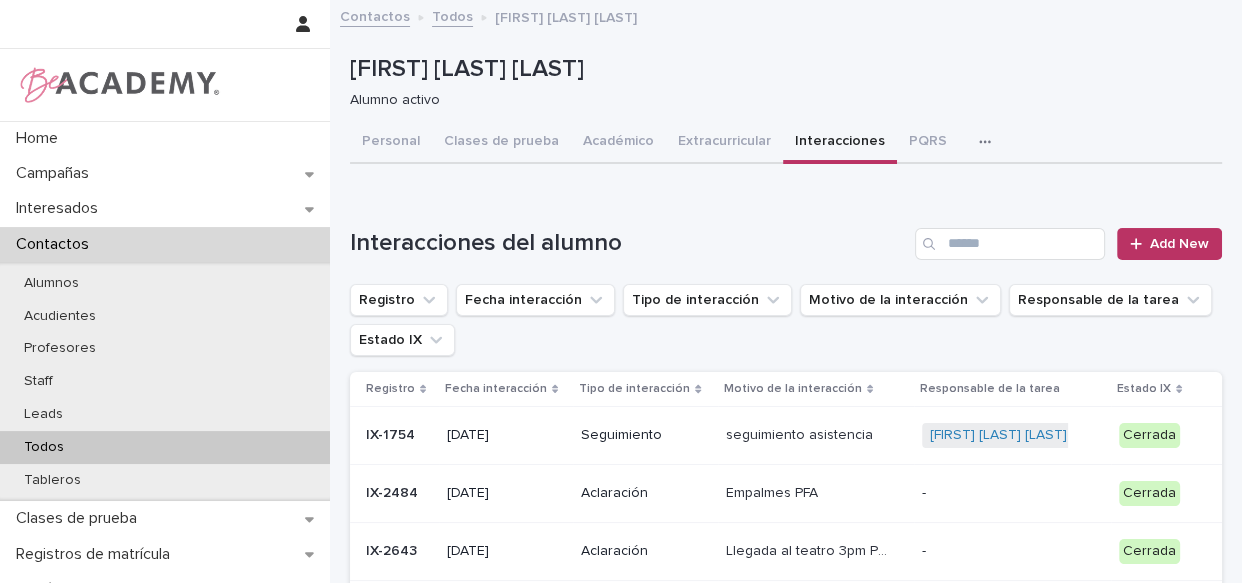 scroll, scrollTop: 270, scrollLeft: 0, axis: vertical 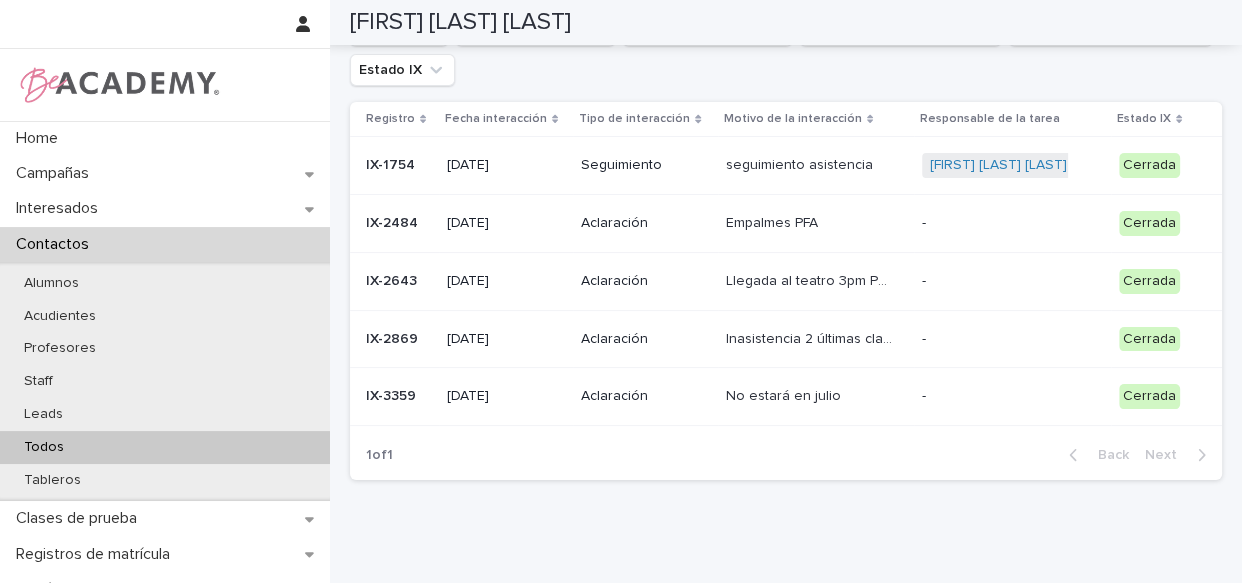 click on "Aclaración" at bounding box center (645, 397) 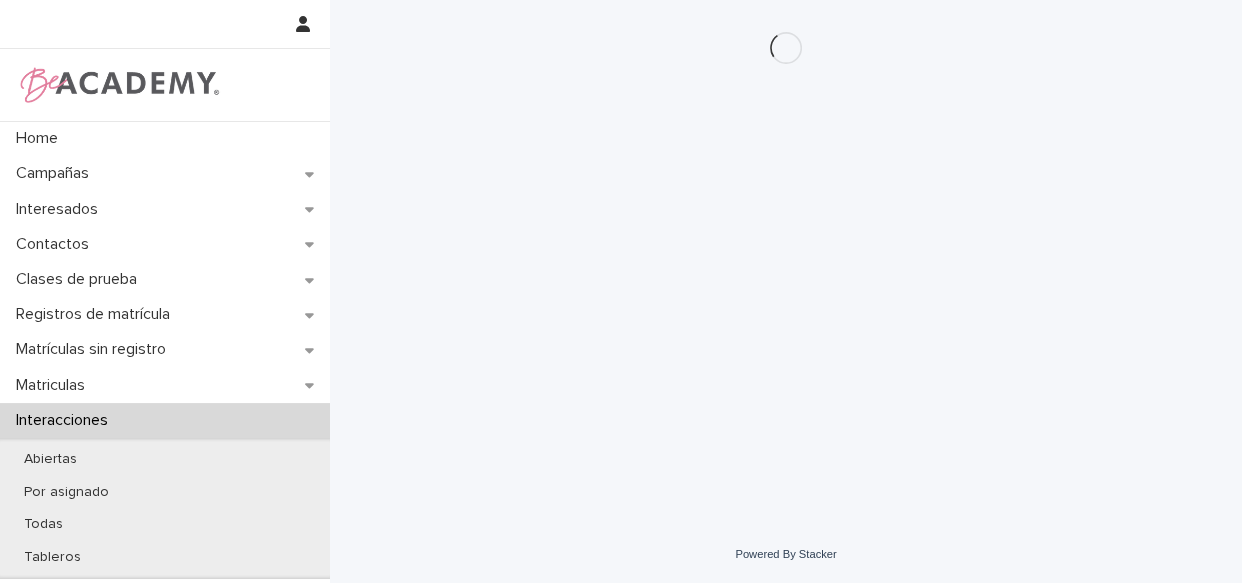 scroll, scrollTop: 0, scrollLeft: 0, axis: both 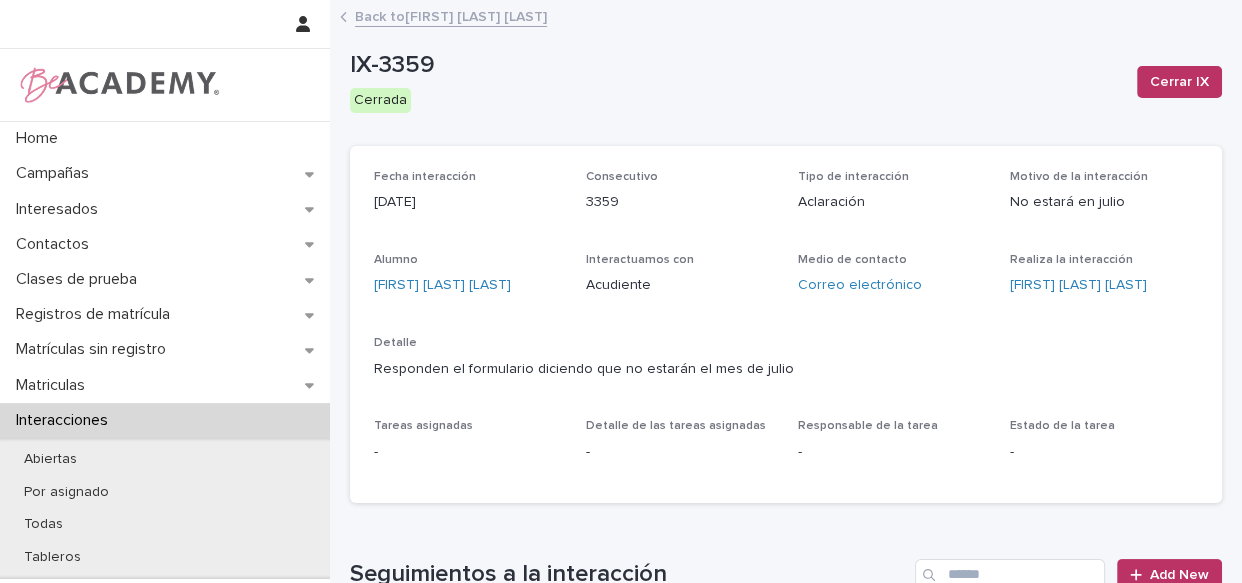 click on "Back to  Celeste Arango Posada" at bounding box center (451, 15) 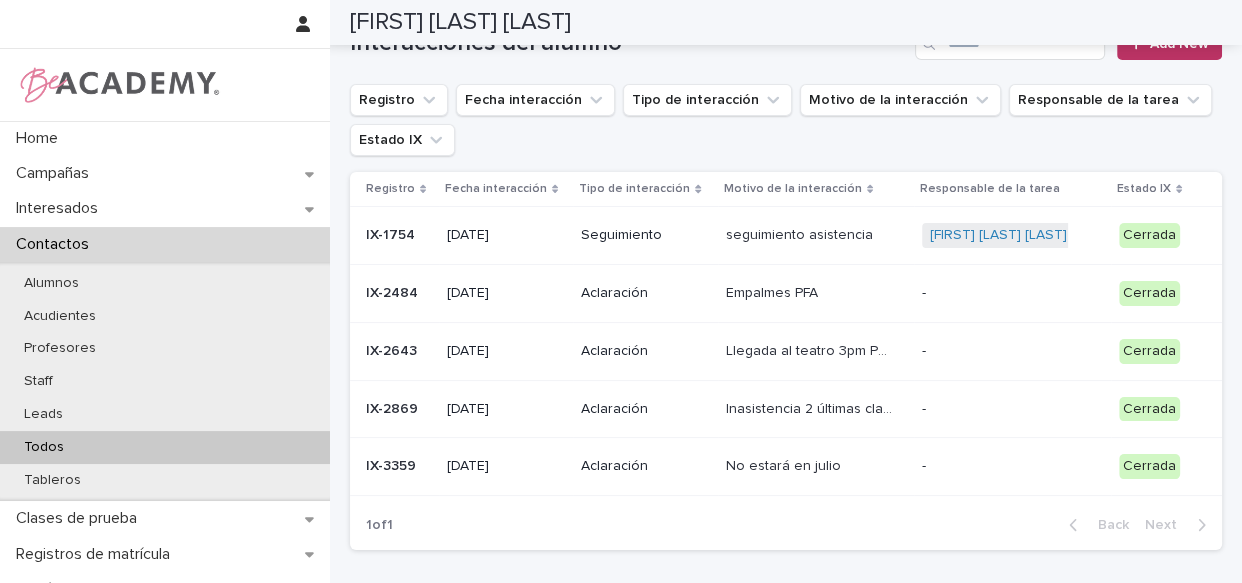 scroll, scrollTop: 0, scrollLeft: 0, axis: both 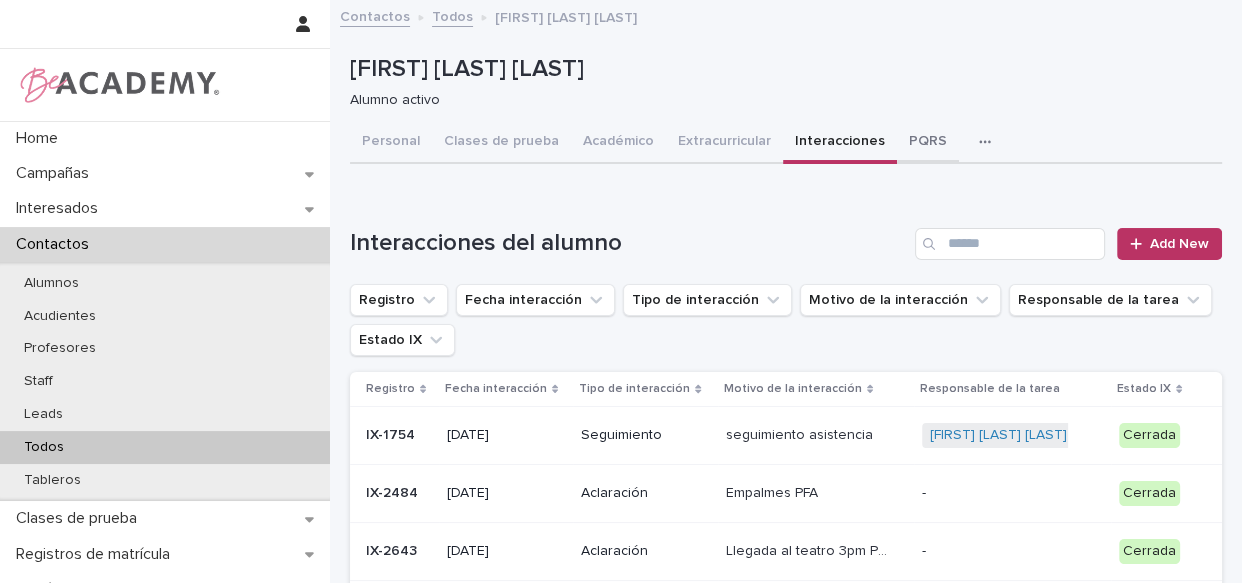 click on "PQRS" at bounding box center [928, 143] 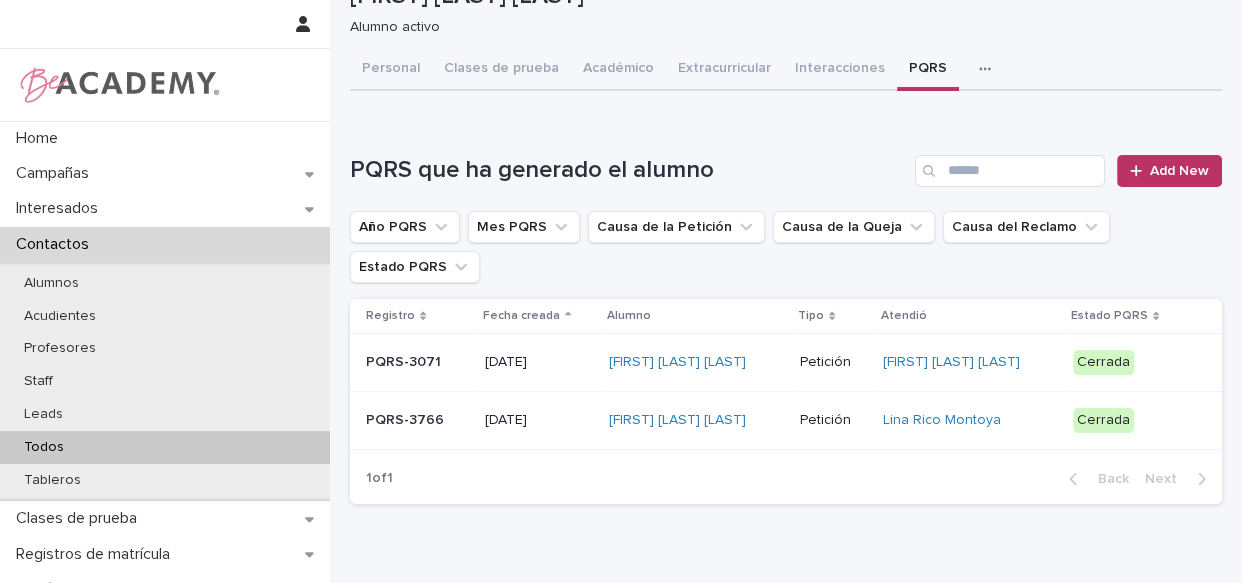 scroll, scrollTop: 165, scrollLeft: 0, axis: vertical 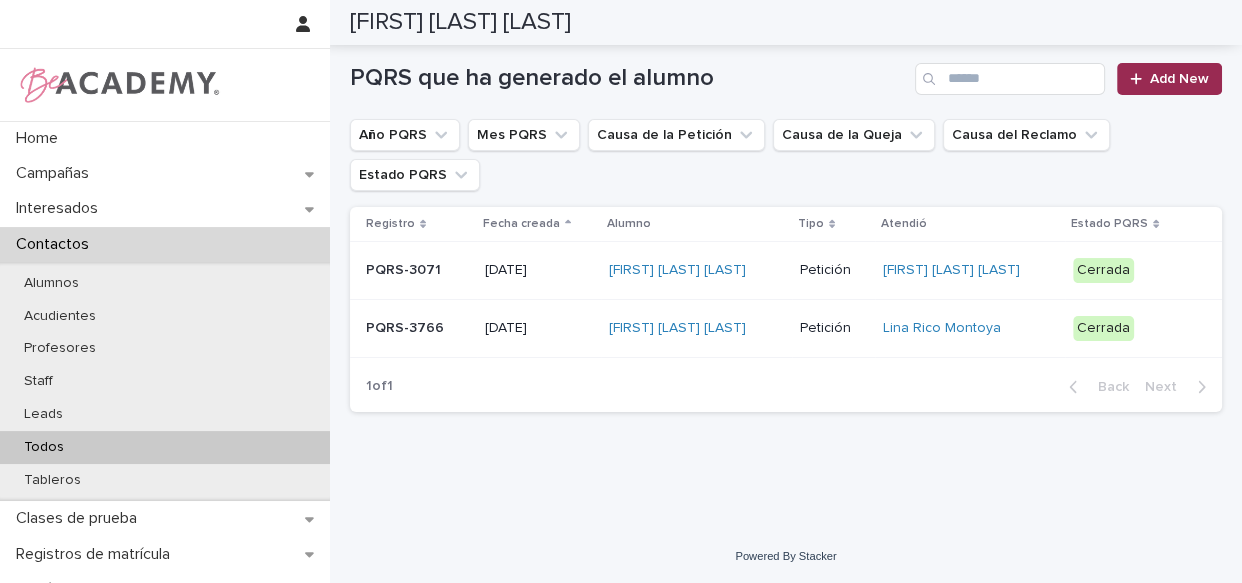 click on "Add New" at bounding box center (1179, 79) 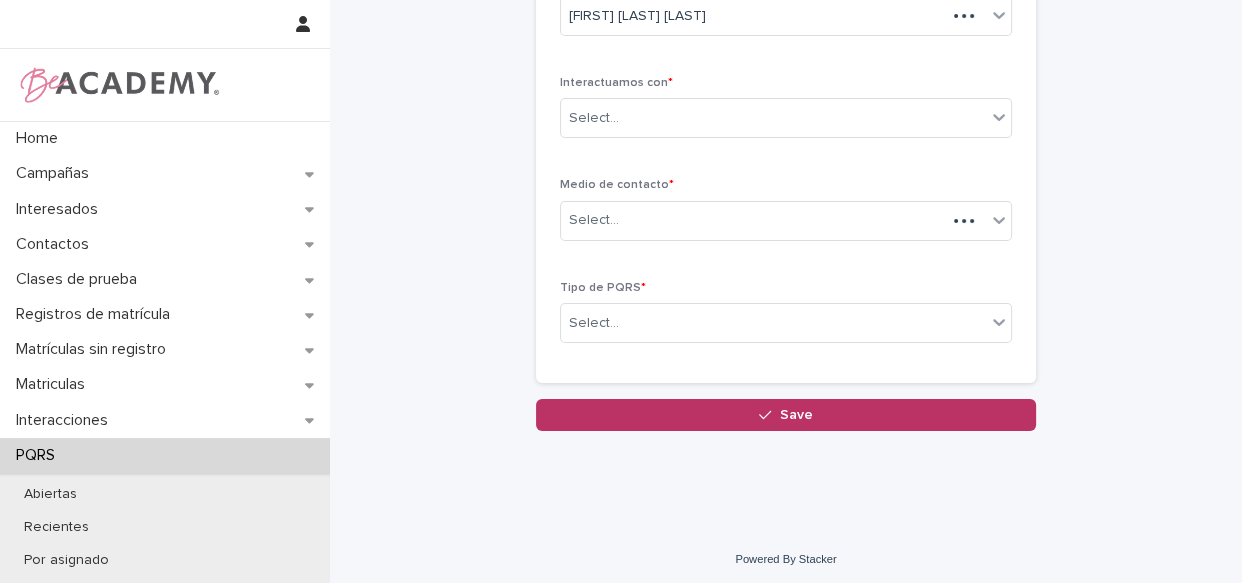 scroll, scrollTop: 167, scrollLeft: 0, axis: vertical 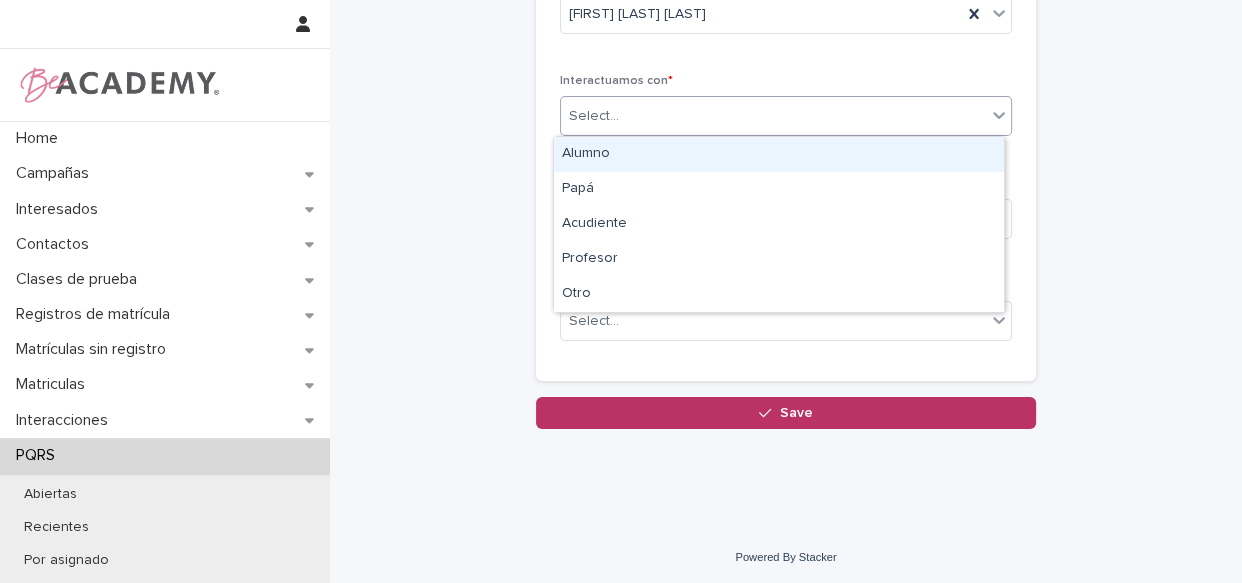 click on "Select..." at bounding box center [773, 116] 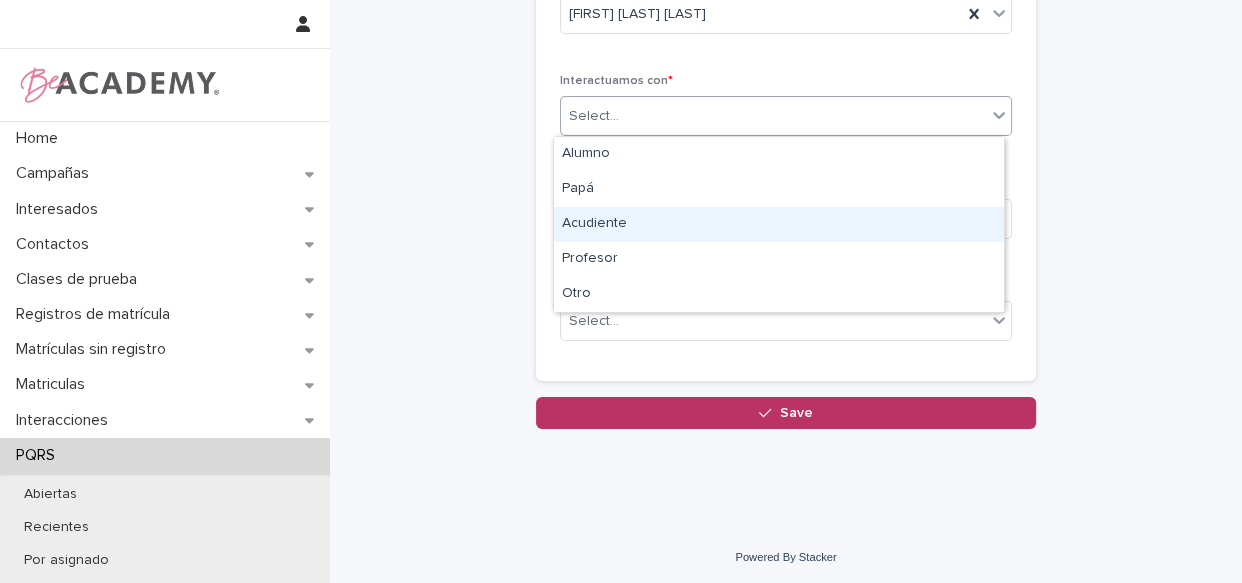 click on "Acudiente" at bounding box center [779, 224] 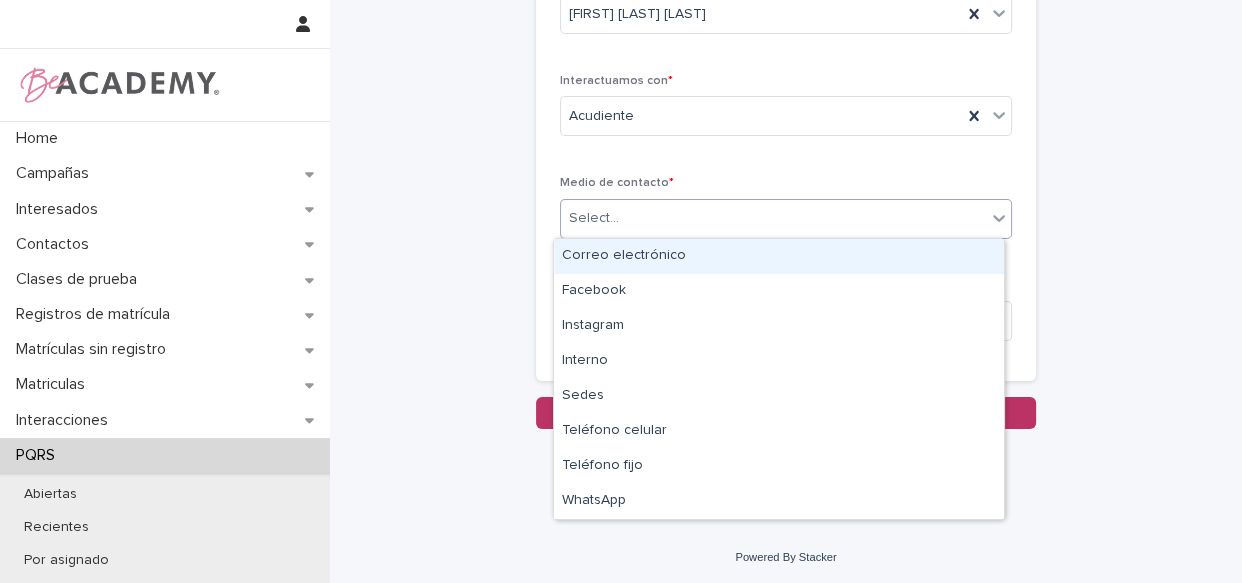 drag, startPoint x: 662, startPoint y: 205, endPoint x: 656, endPoint y: 230, distance: 25.70992 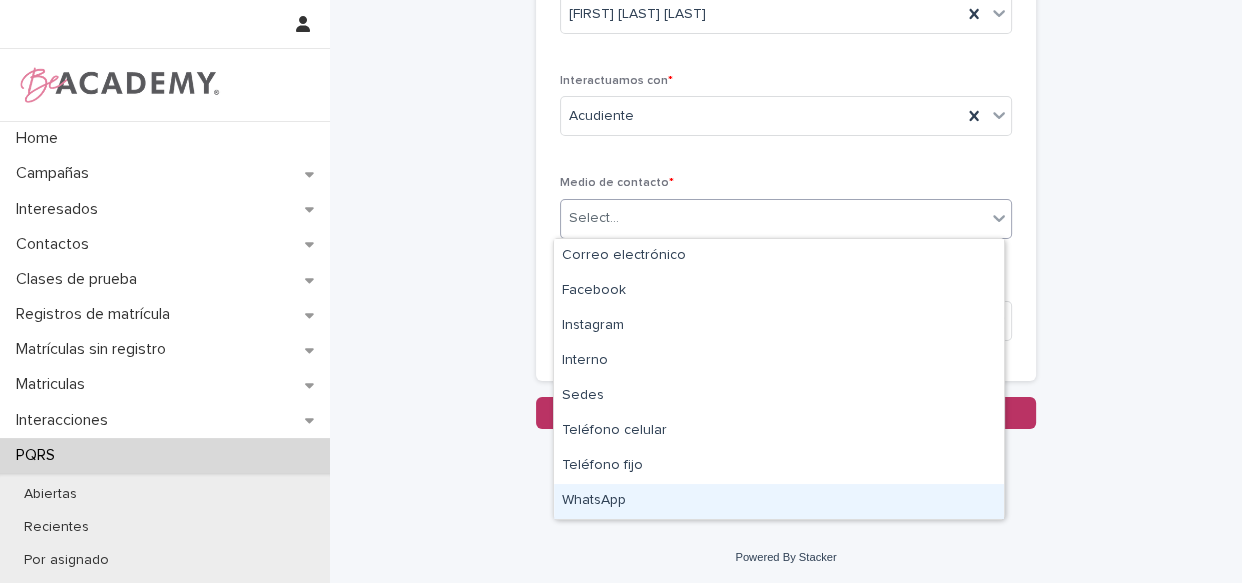 click on "WhatsApp" at bounding box center (779, 501) 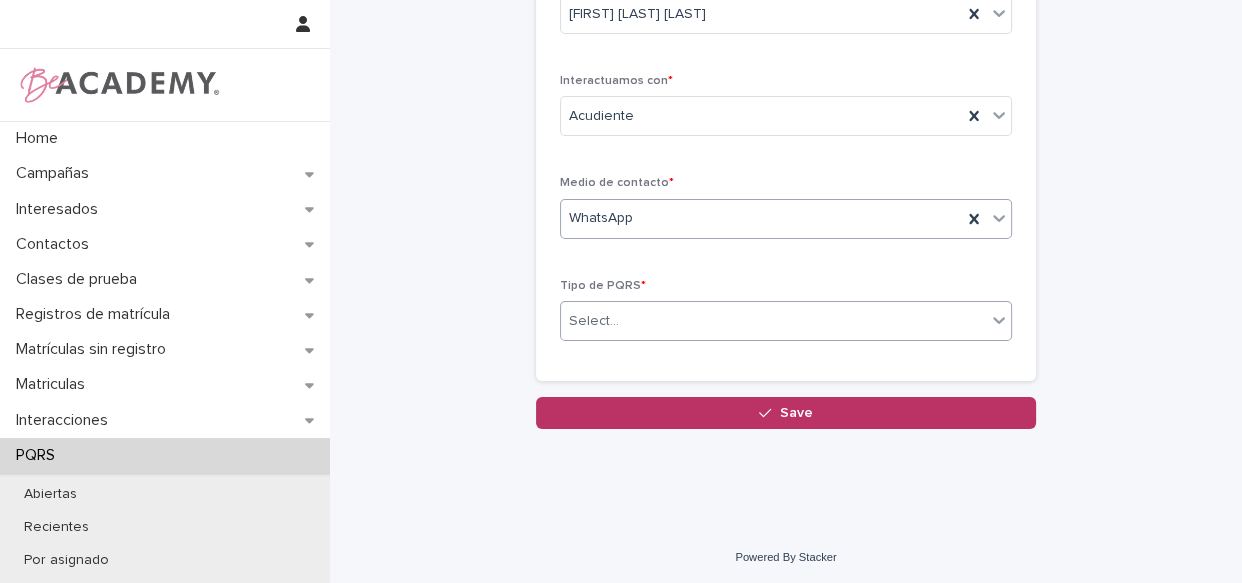 click on "Select..." at bounding box center [773, 321] 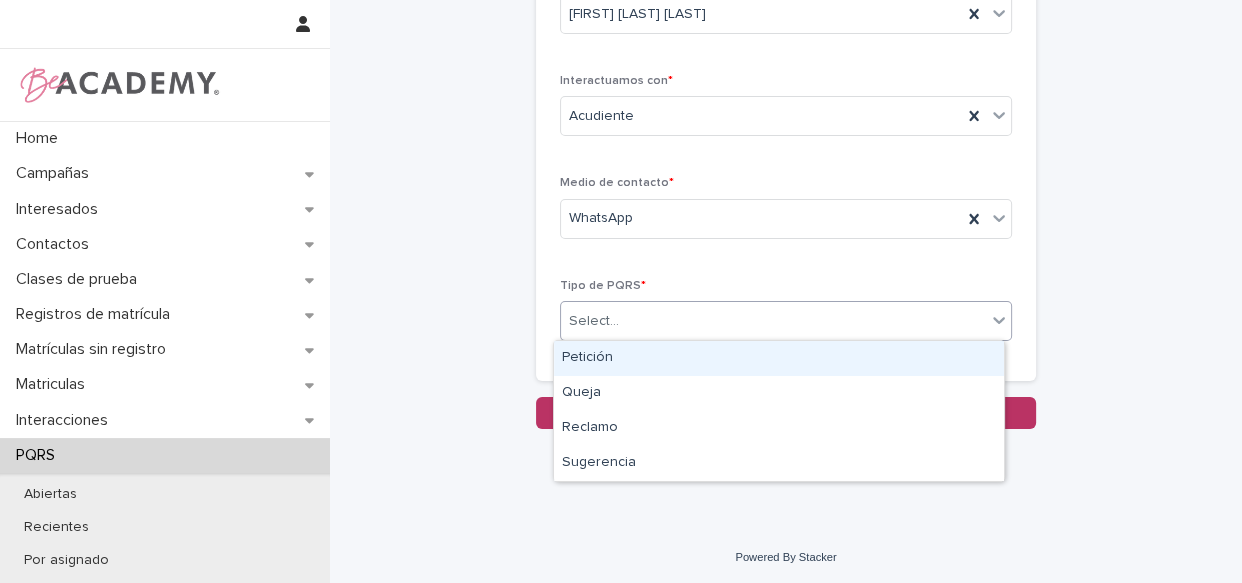 click on "Petición" at bounding box center [779, 358] 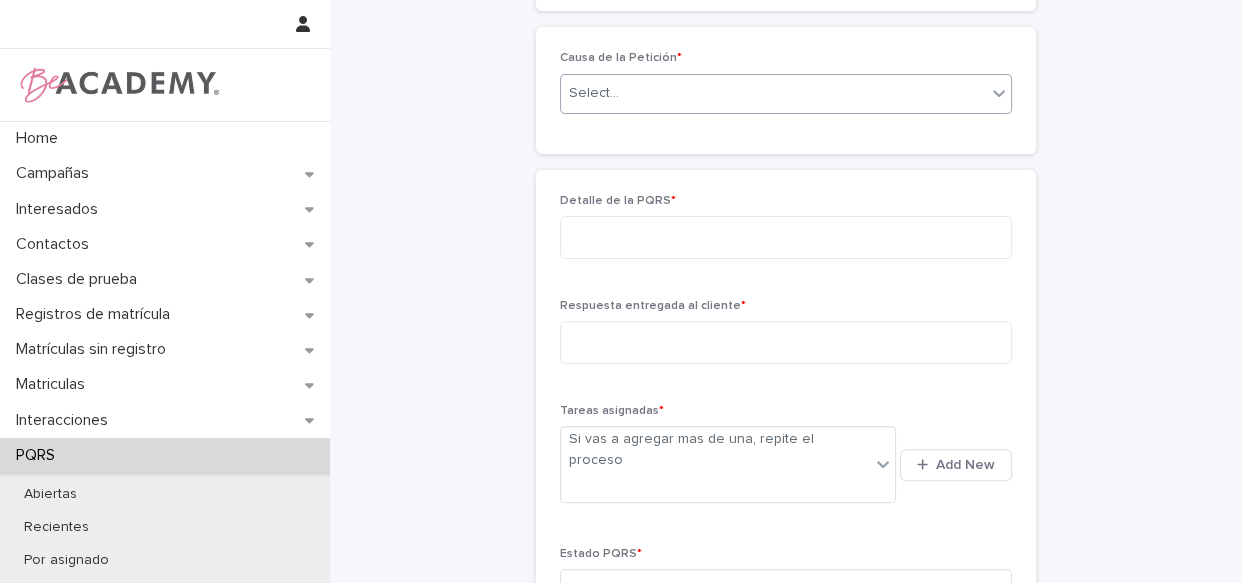 scroll, scrollTop: 519, scrollLeft: 0, axis: vertical 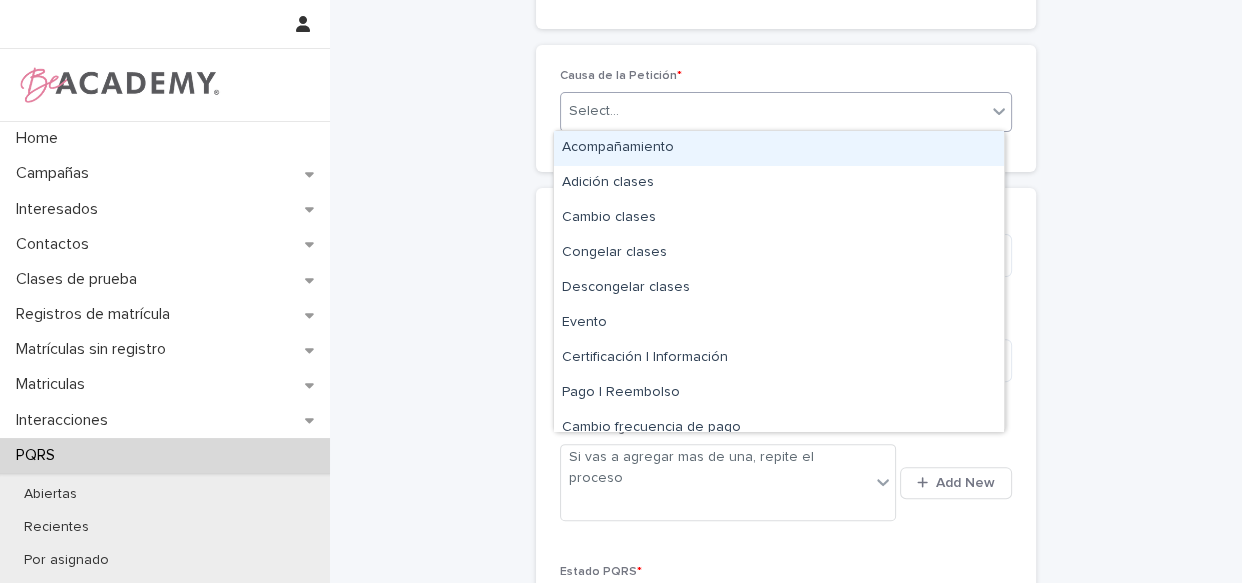 click on "Select..." at bounding box center [773, 111] 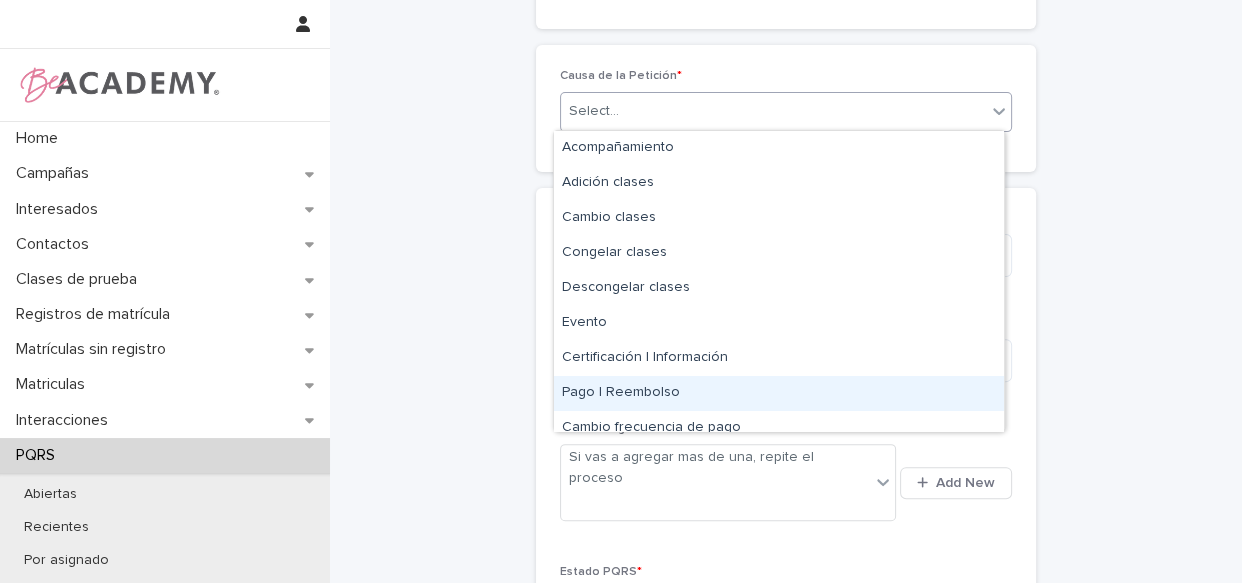 click on "Pago | Reembolso" at bounding box center (779, 393) 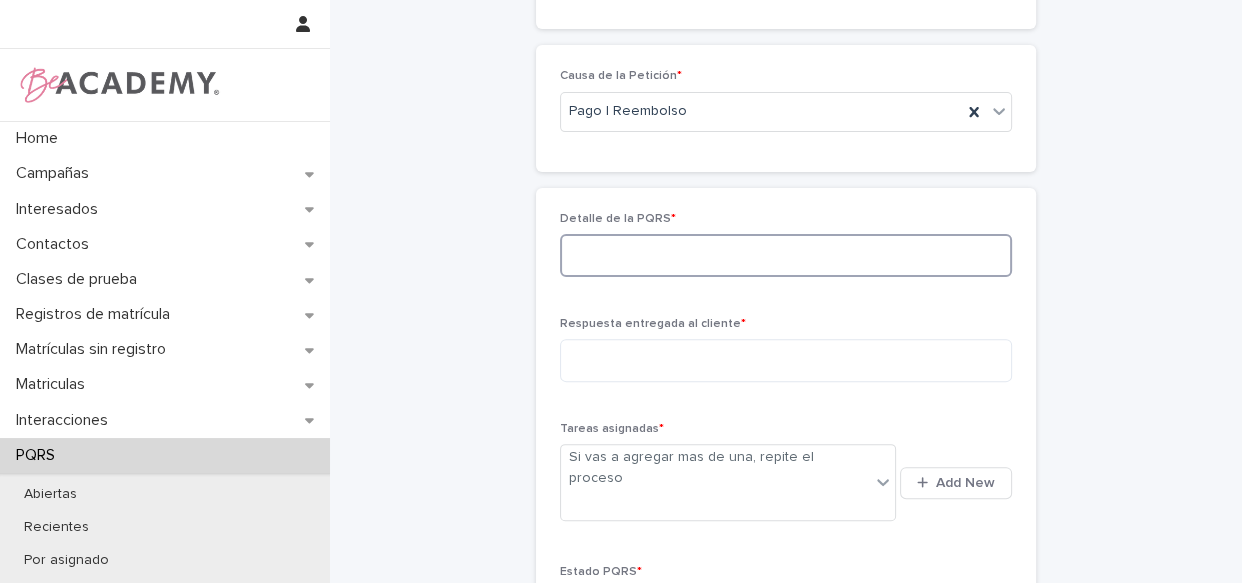 click at bounding box center [786, 255] 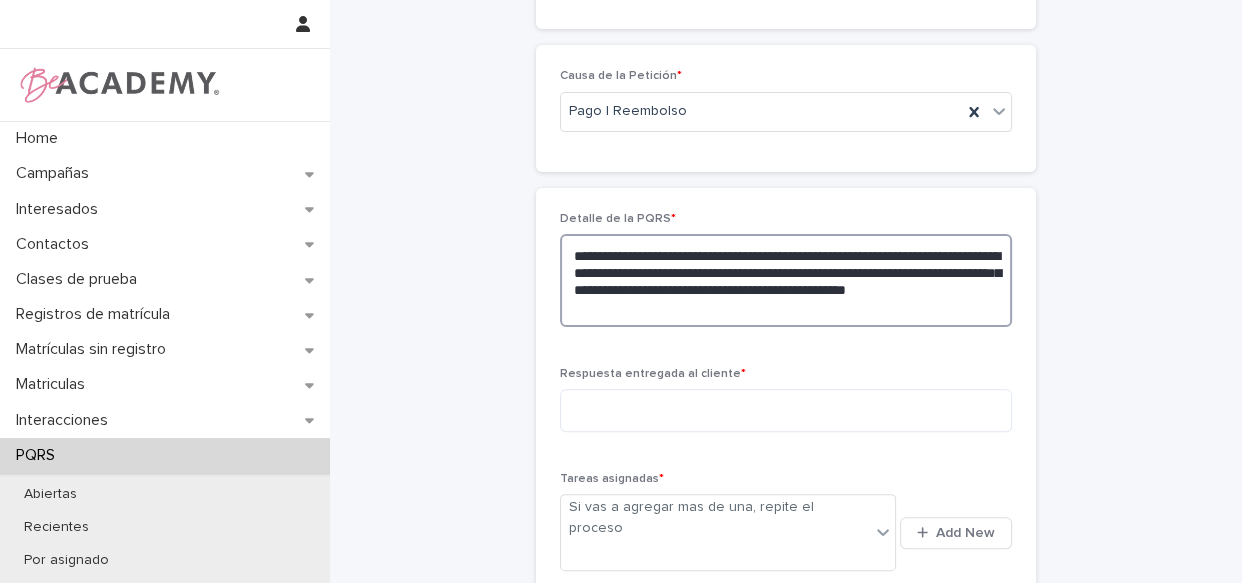 click on "**********" at bounding box center [786, 280] 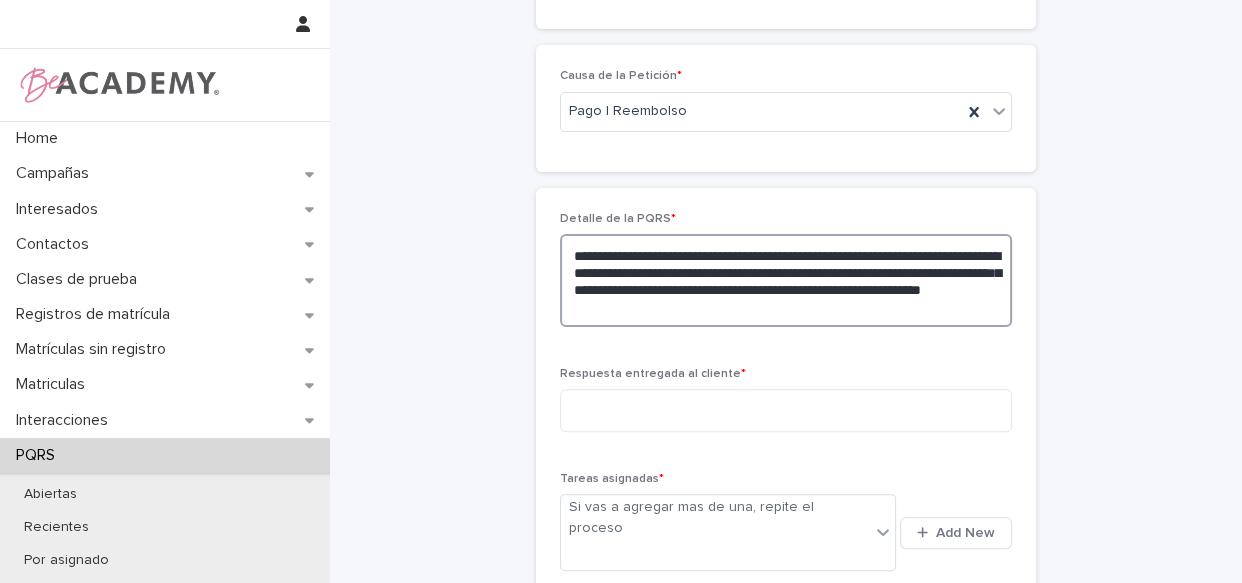 click on "**********" at bounding box center [786, 280] 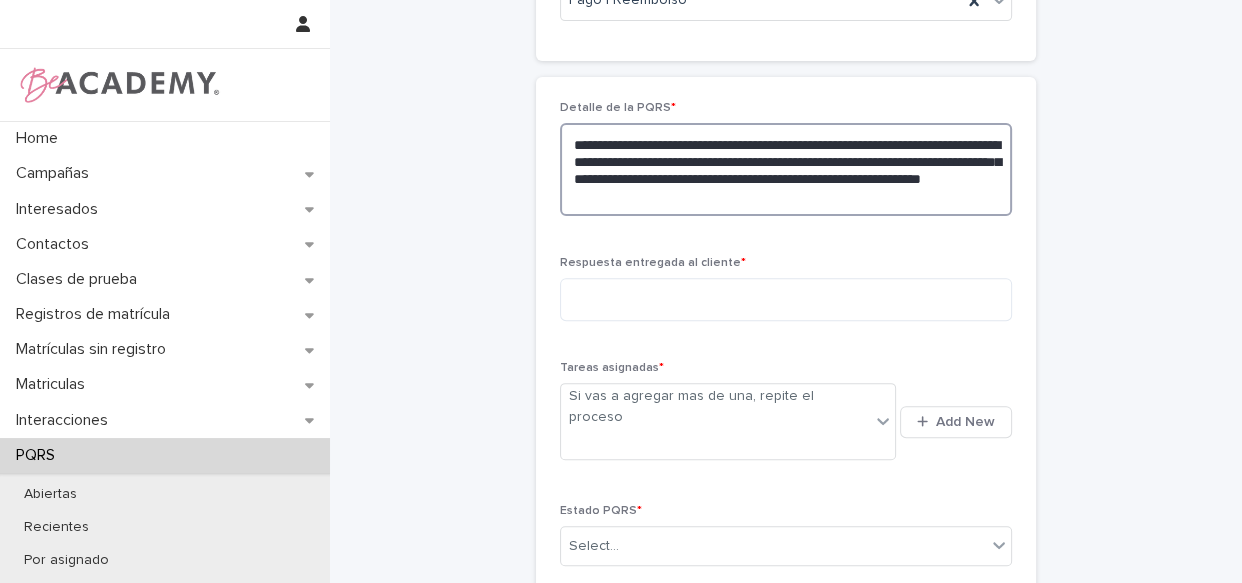 scroll, scrollTop: 663, scrollLeft: 0, axis: vertical 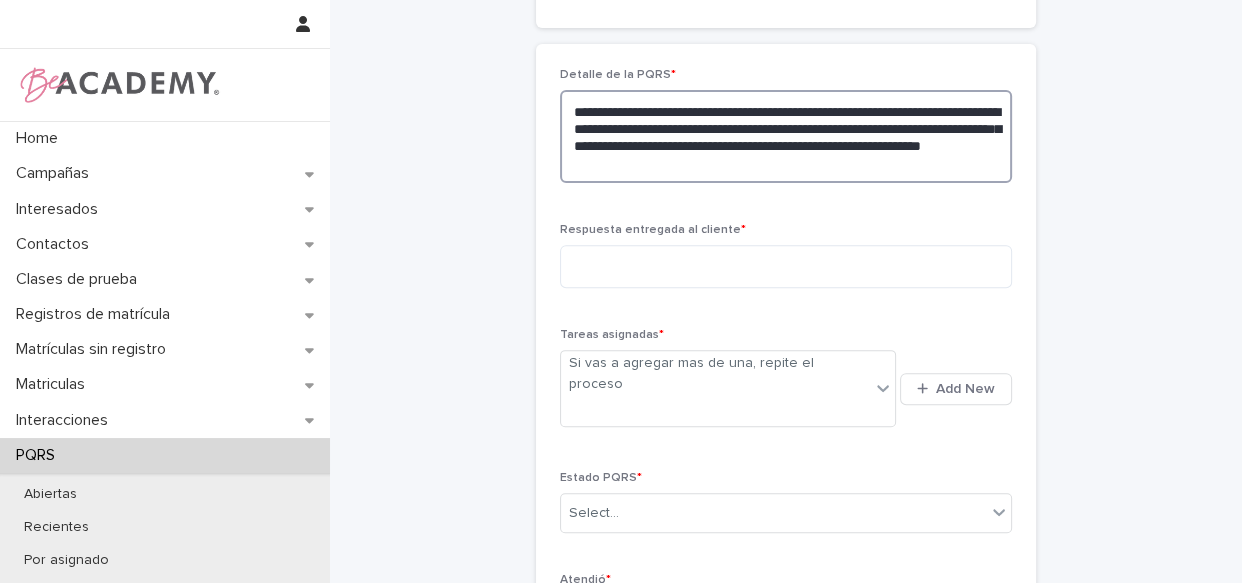 click on "**********" at bounding box center [786, 136] 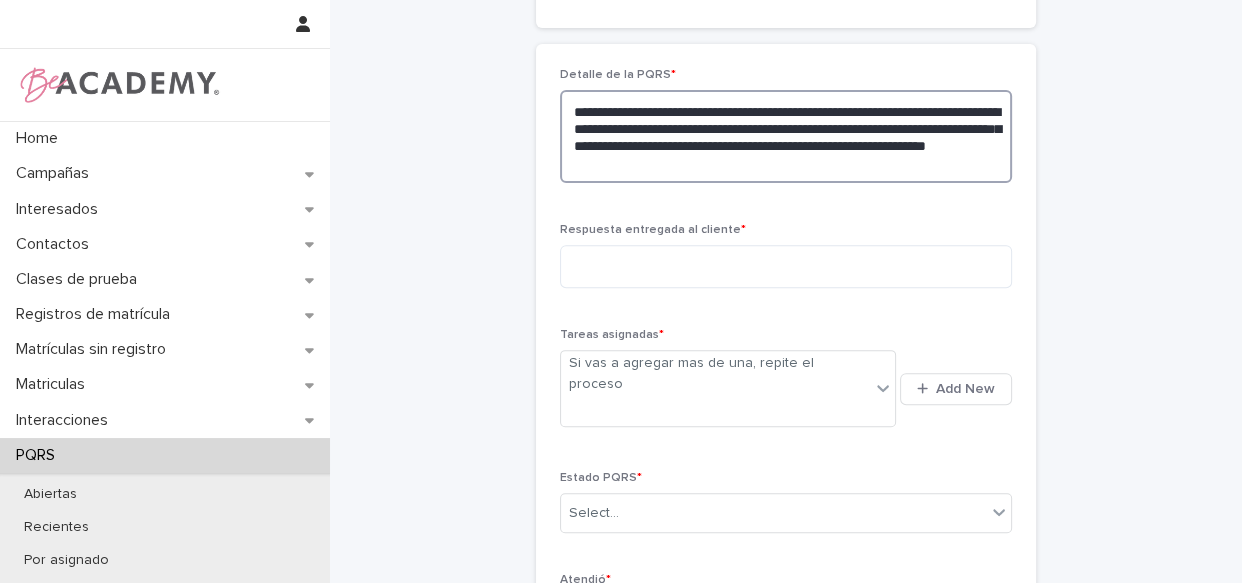 type on "**********" 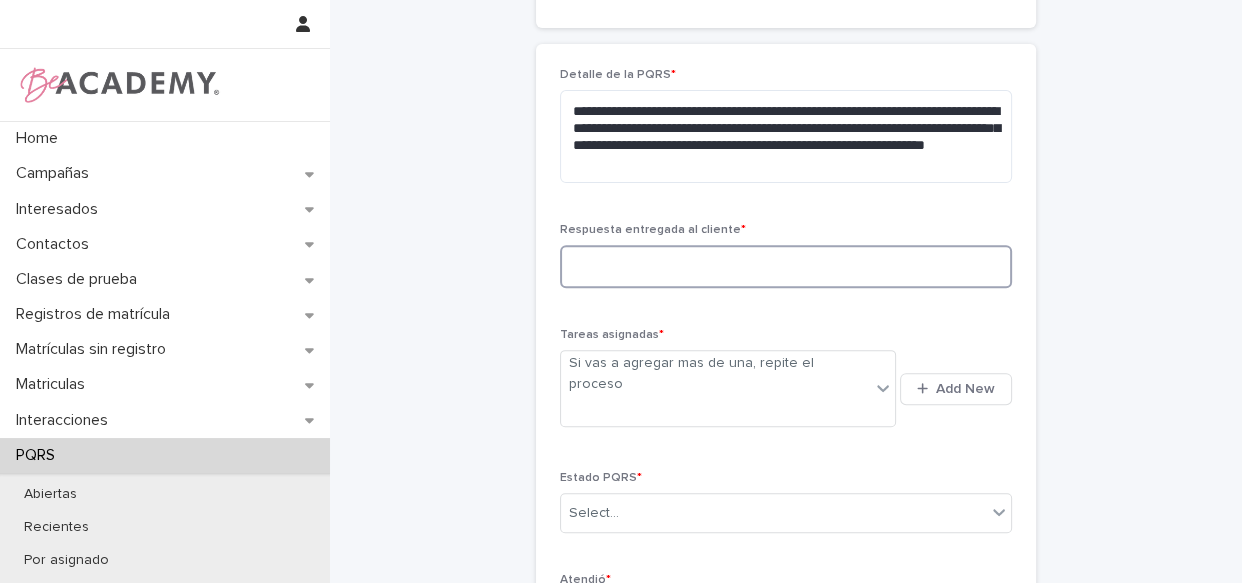 click at bounding box center (786, 266) 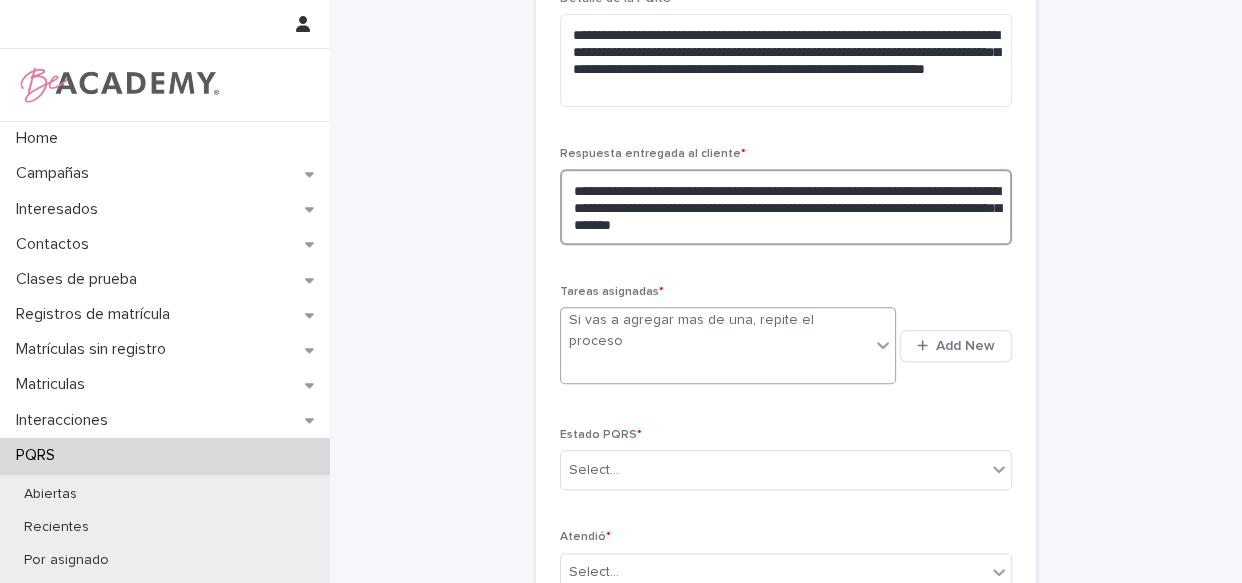 scroll, scrollTop: 754, scrollLeft: 0, axis: vertical 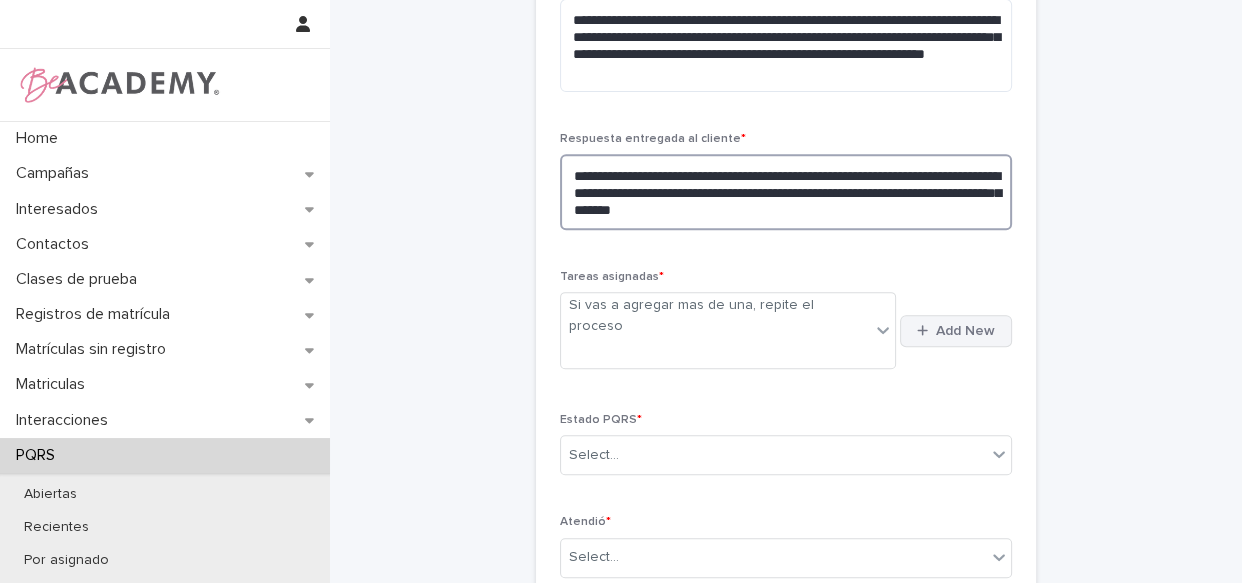 type on "**********" 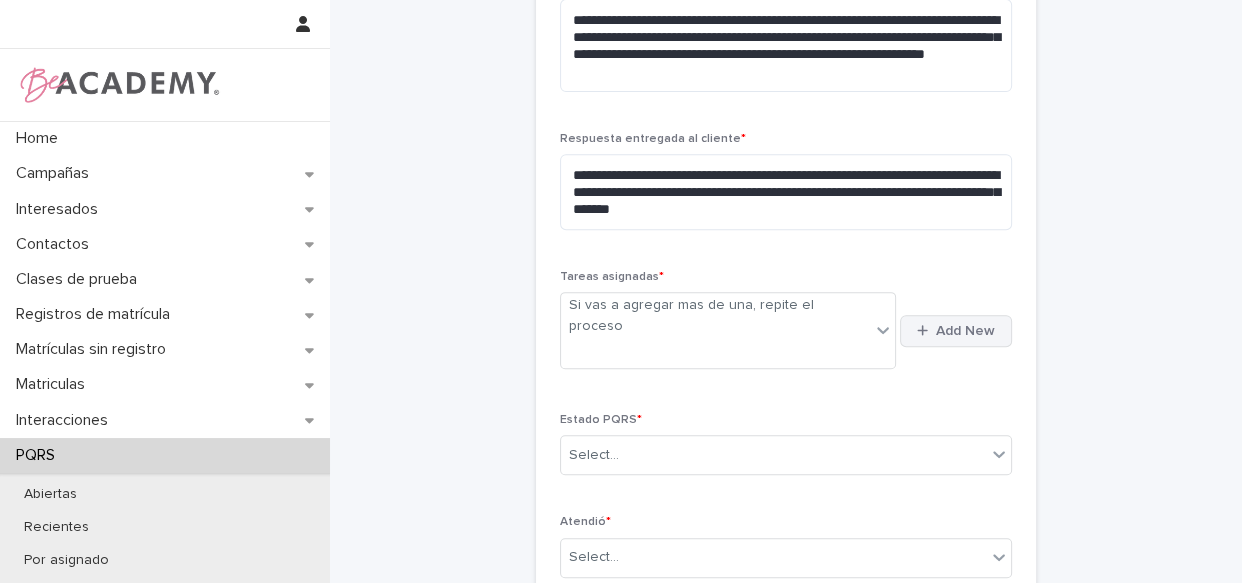 click on "Add New" at bounding box center [965, 331] 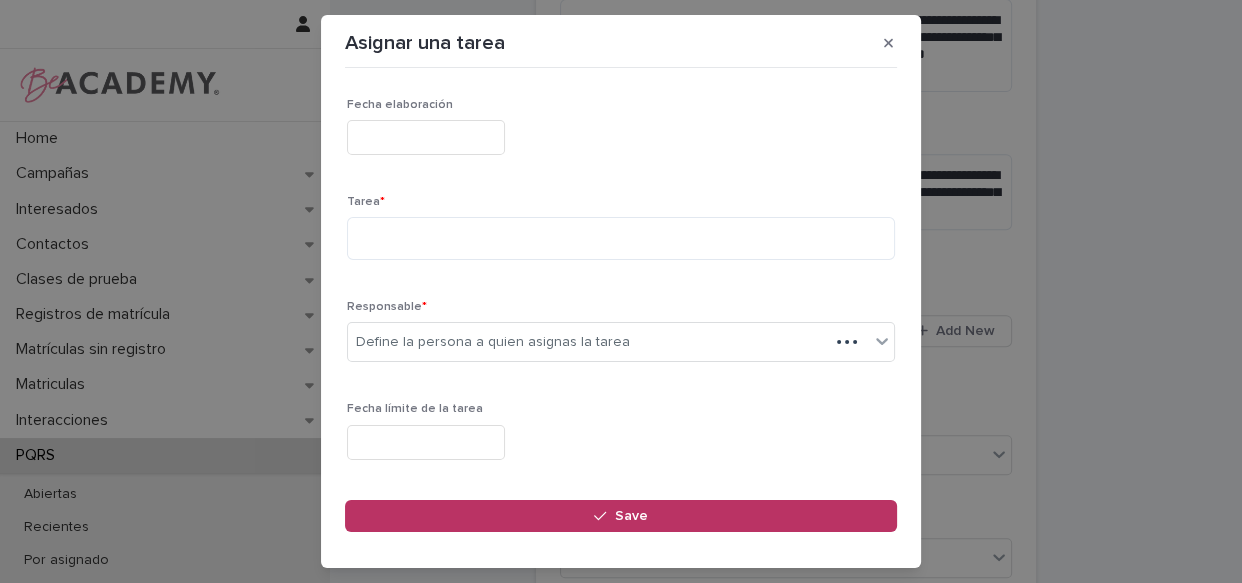 click at bounding box center [426, 137] 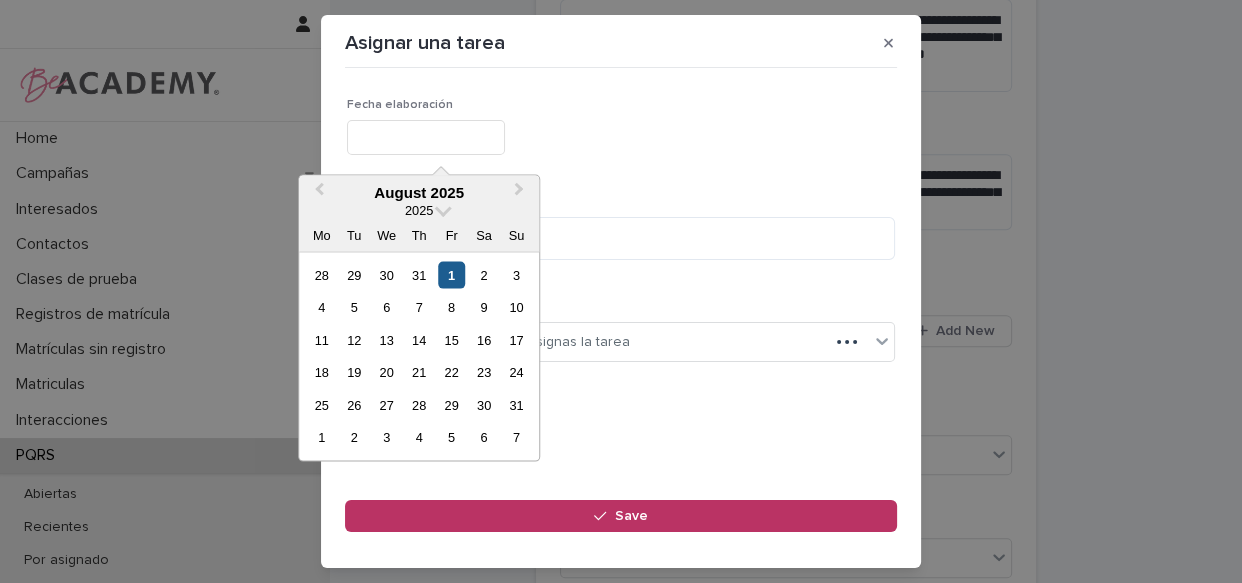 click on "1" at bounding box center [451, 275] 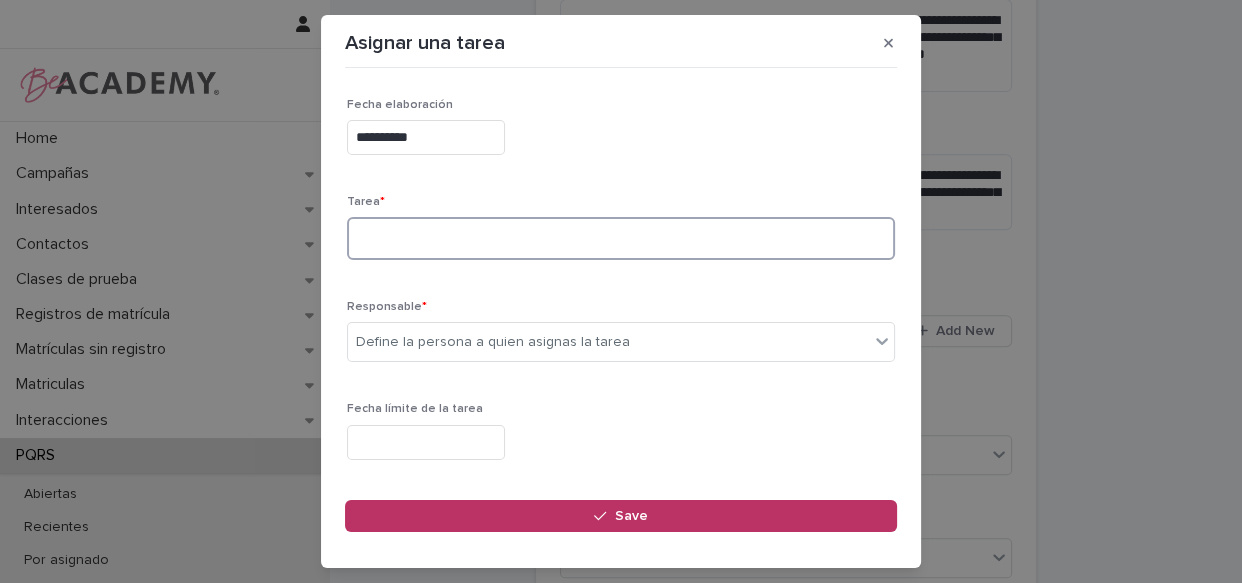 click at bounding box center [621, 238] 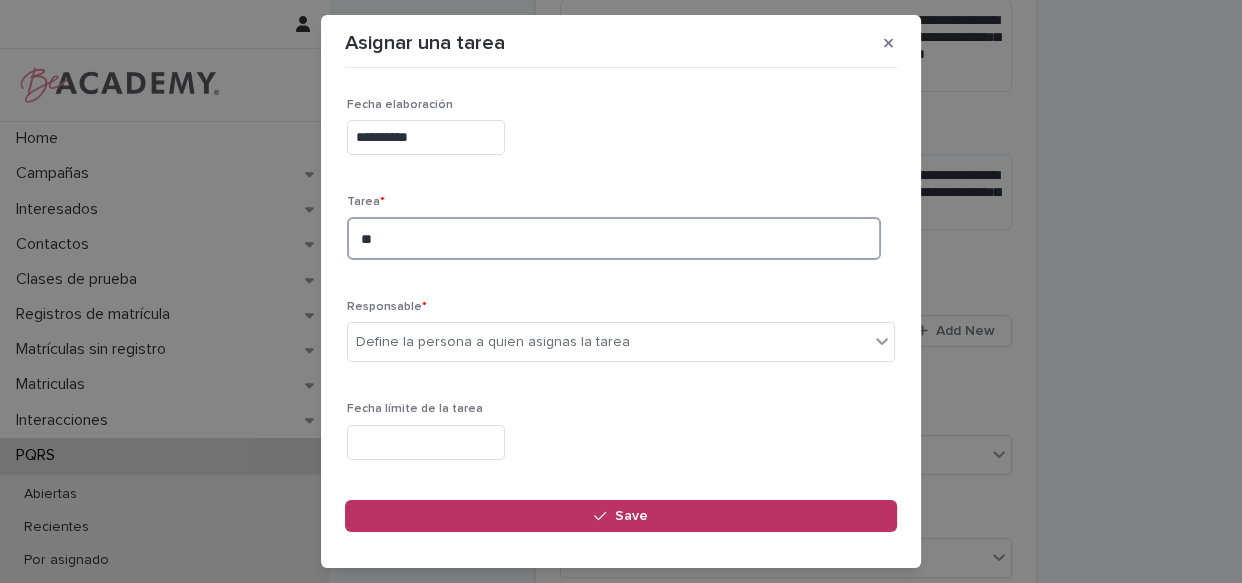 type on "*" 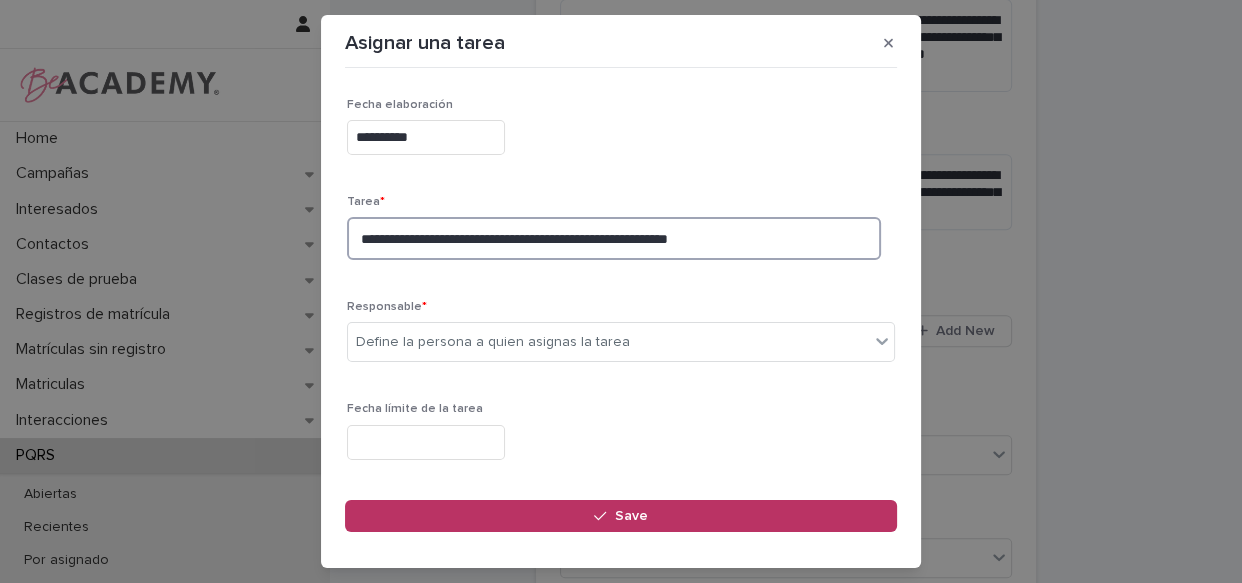 click on "**********" at bounding box center [614, 238] 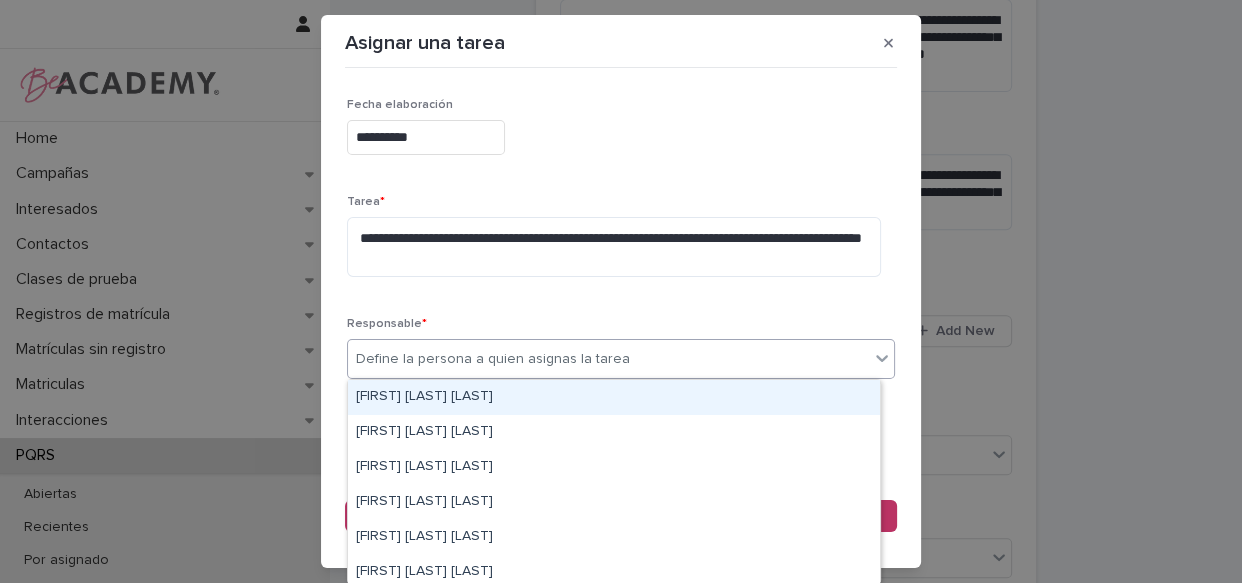 click on "Define la persona a quien asignas la tarea" at bounding box center [493, 359] 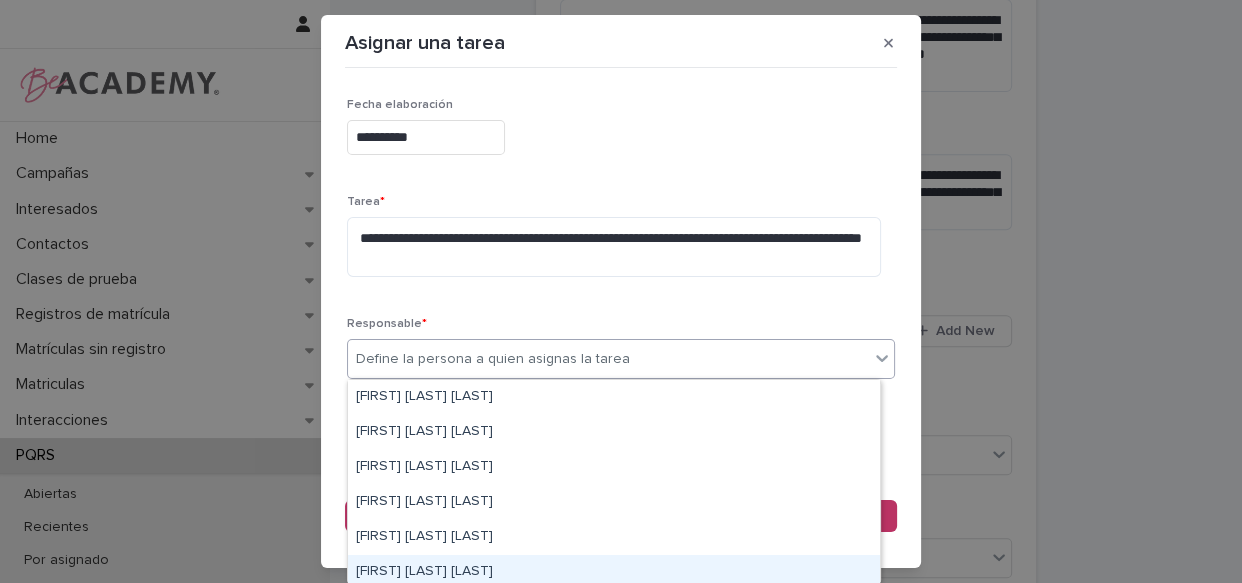 click on "Leidy Mesa Alvarez" at bounding box center (614, 572) 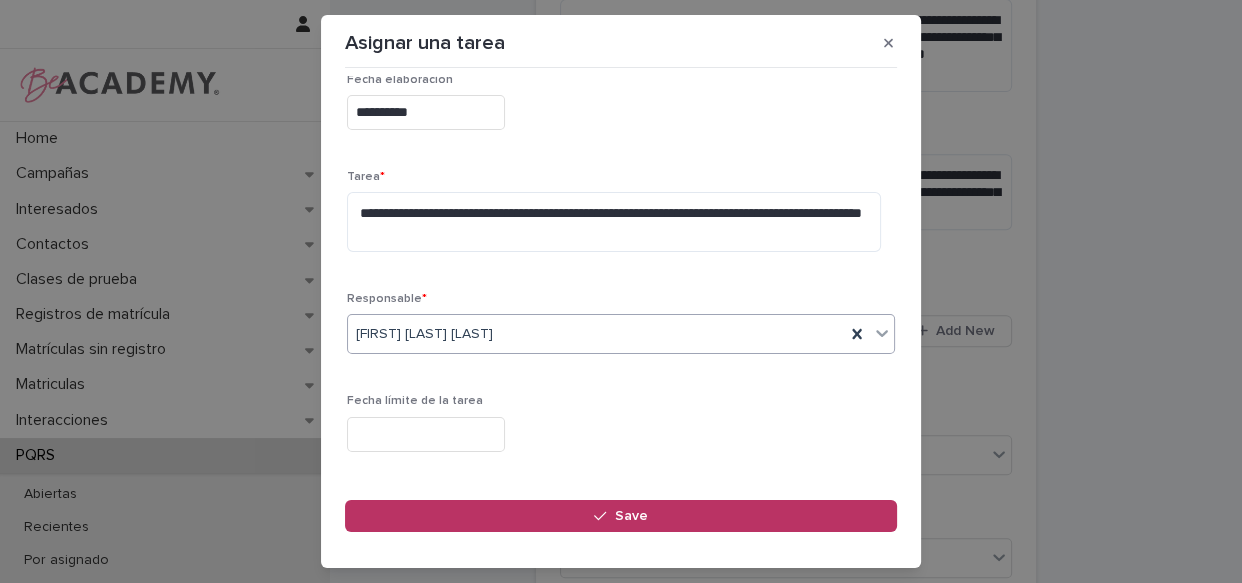 scroll, scrollTop: 0, scrollLeft: 0, axis: both 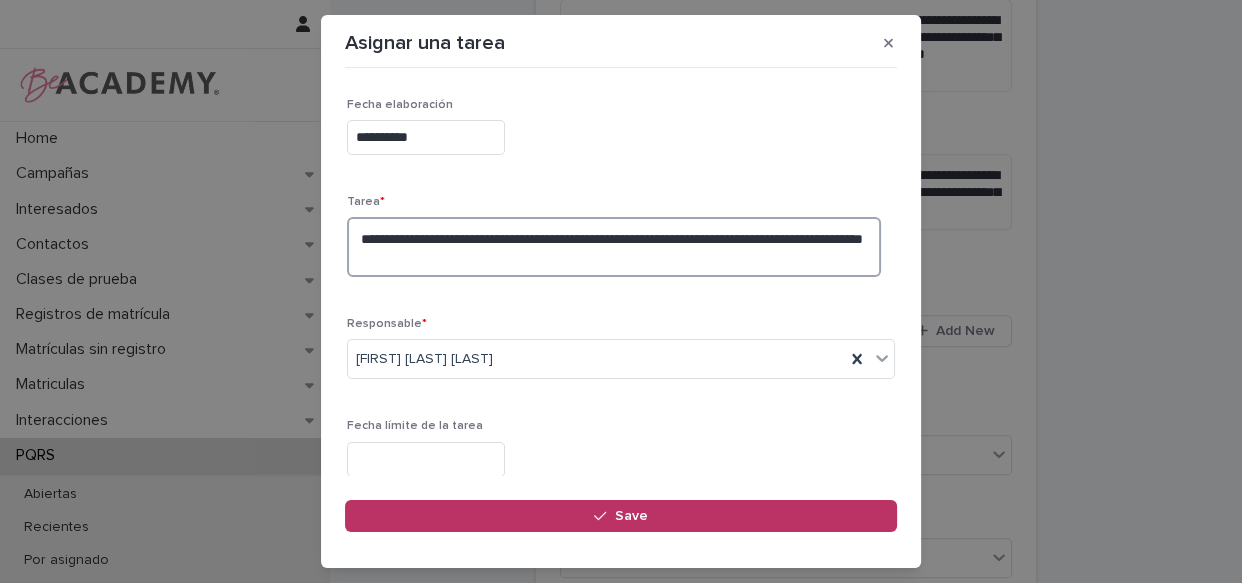 click on "**********" at bounding box center (614, 247) 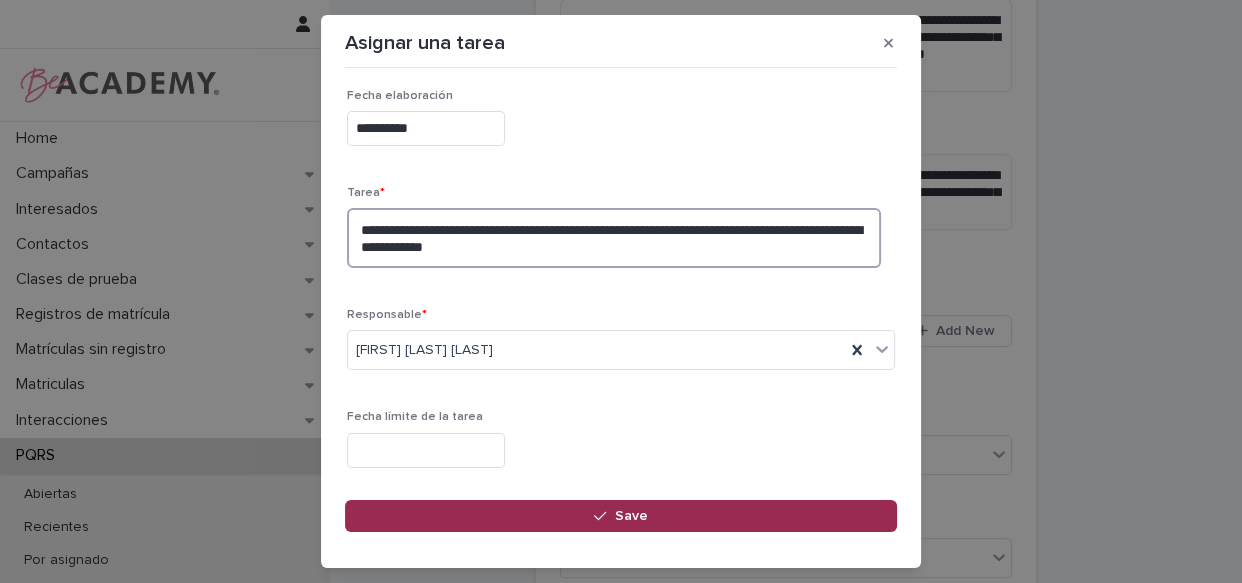 scroll, scrollTop: 0, scrollLeft: 0, axis: both 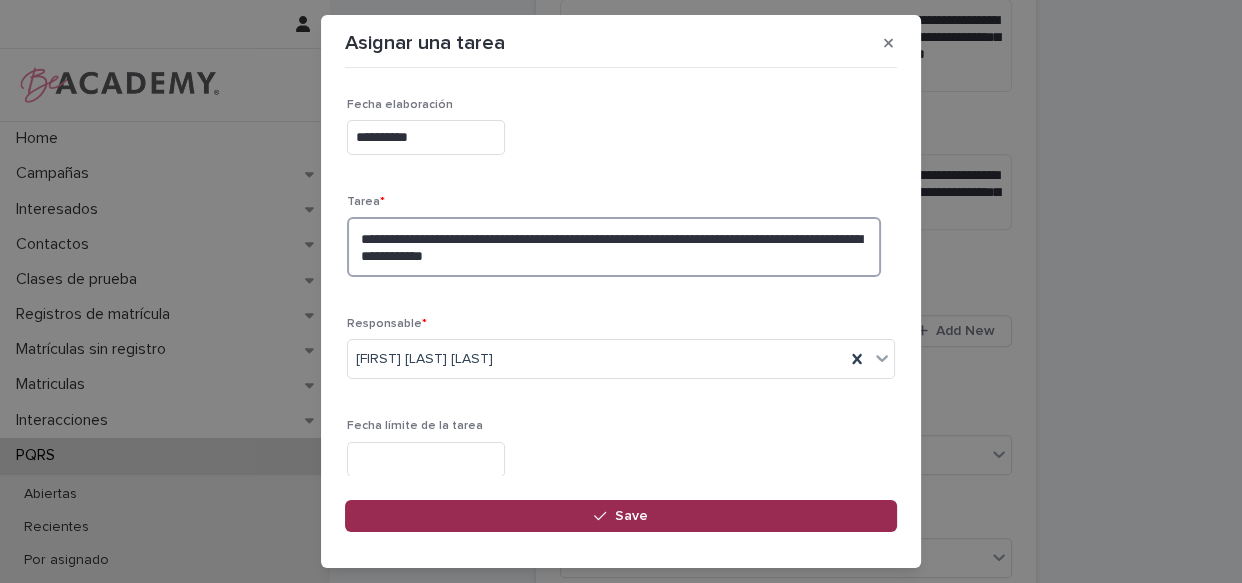 type on "**********" 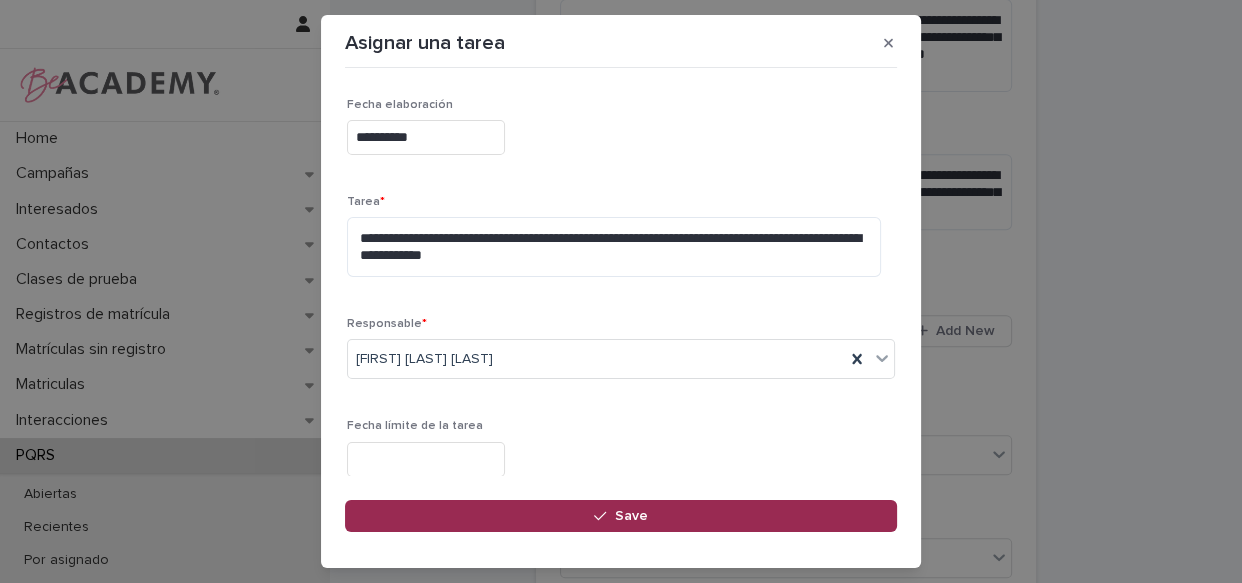 click on "Save" at bounding box center [621, 516] 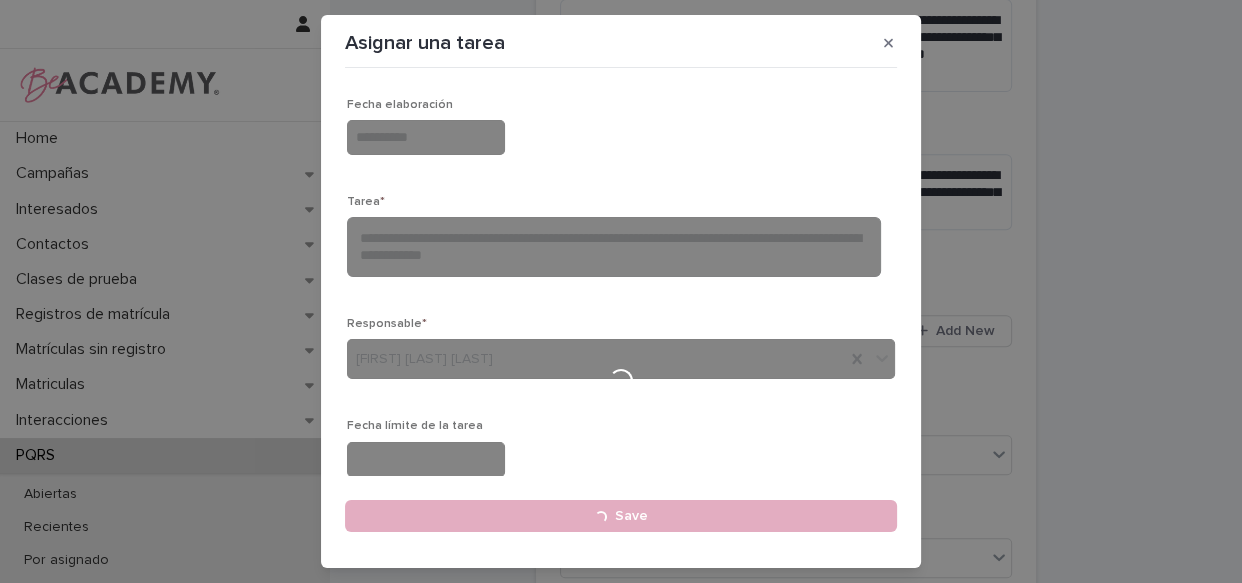 type 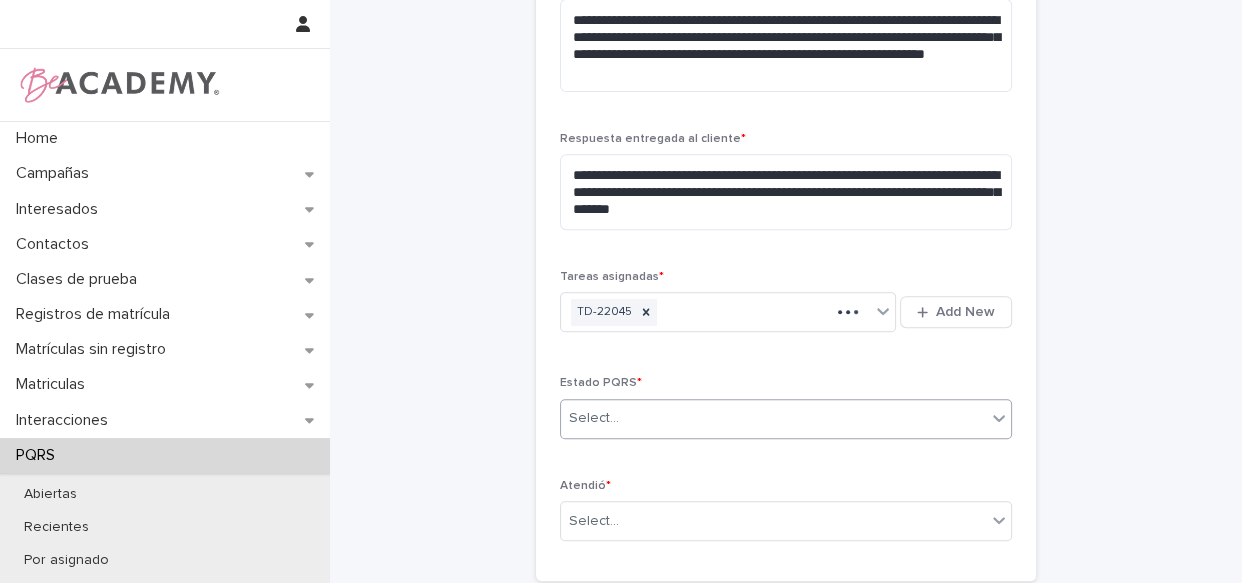 click on "Select..." at bounding box center [773, 418] 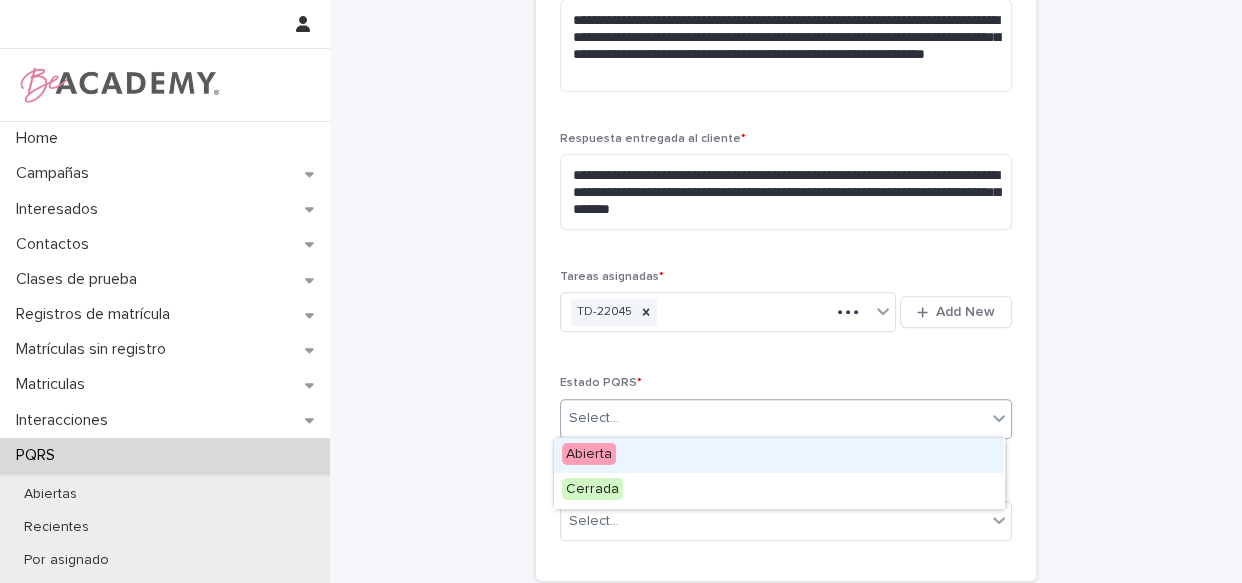 click on "Abierta" at bounding box center (779, 455) 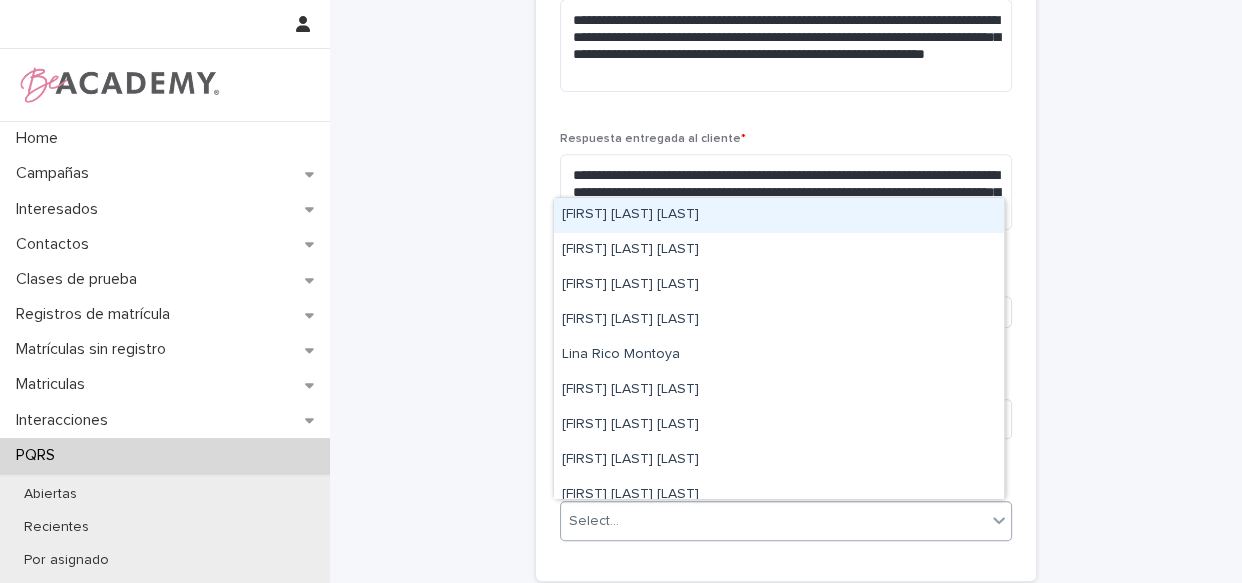 click on "Select..." at bounding box center [773, 521] 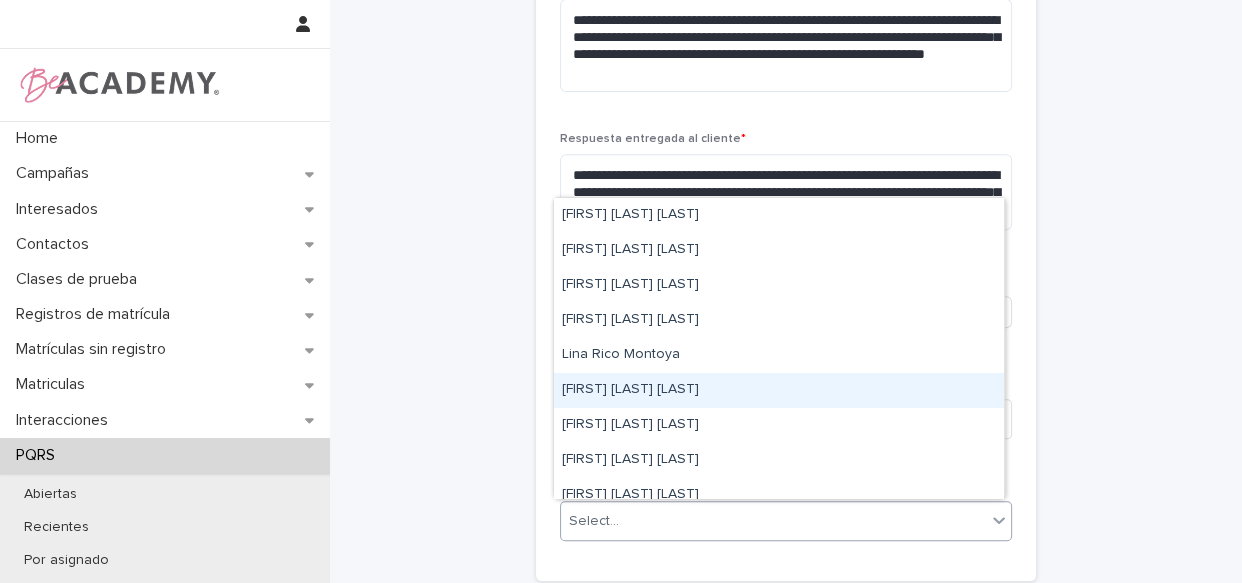 click on "Lizeth Gonzalez Mejia" at bounding box center (779, 390) 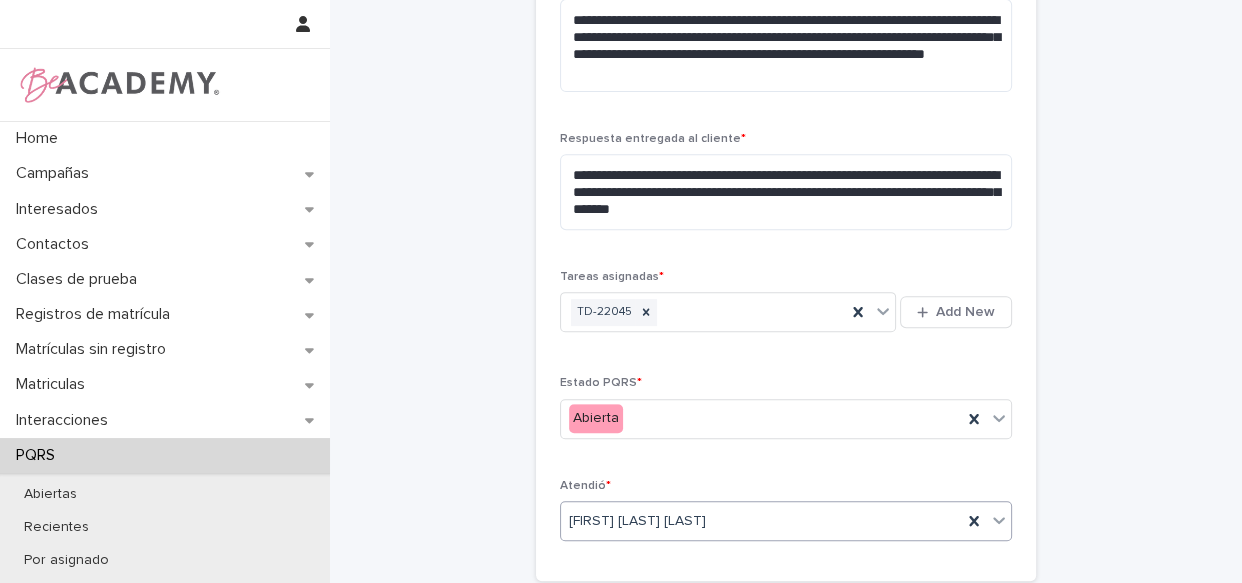 scroll, scrollTop: 955, scrollLeft: 0, axis: vertical 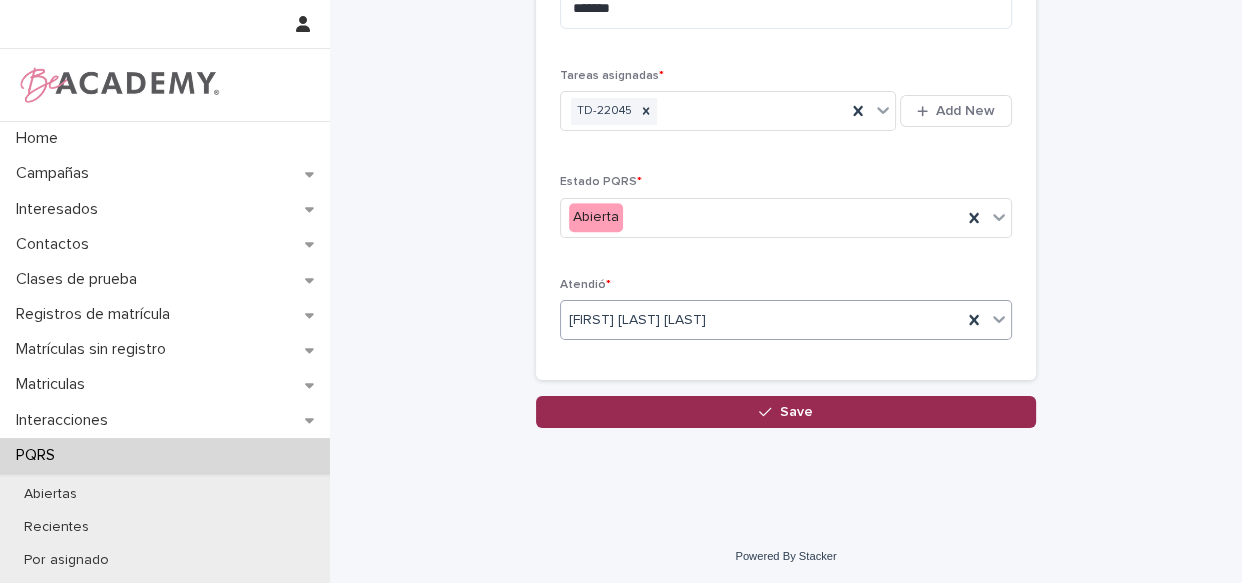 click on "Save" at bounding box center (786, 412) 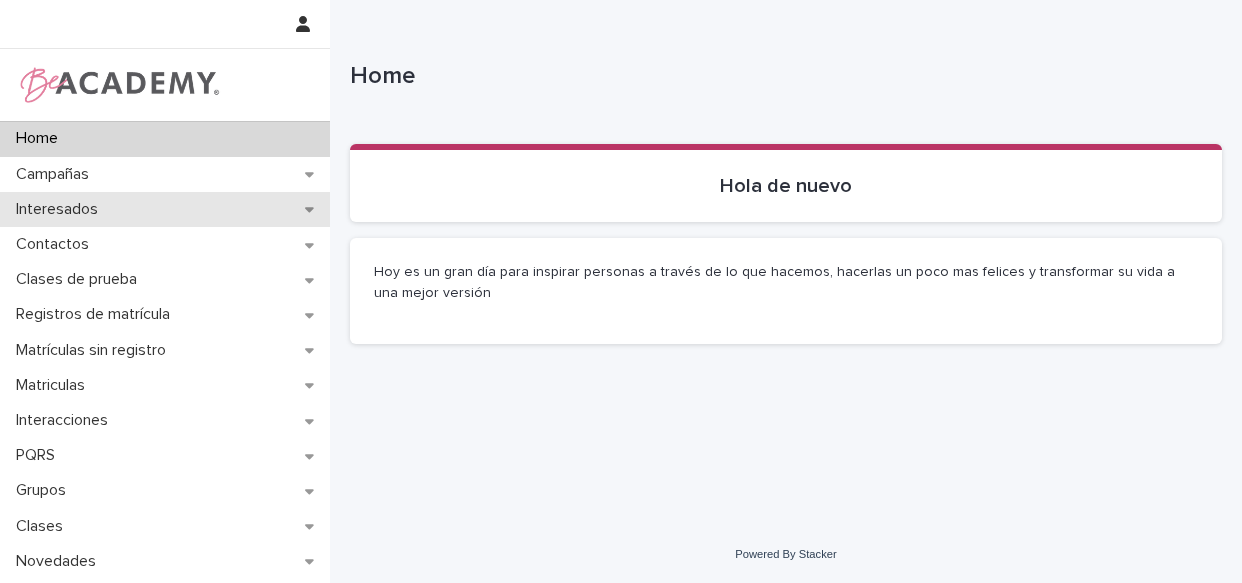 scroll, scrollTop: 0, scrollLeft: 0, axis: both 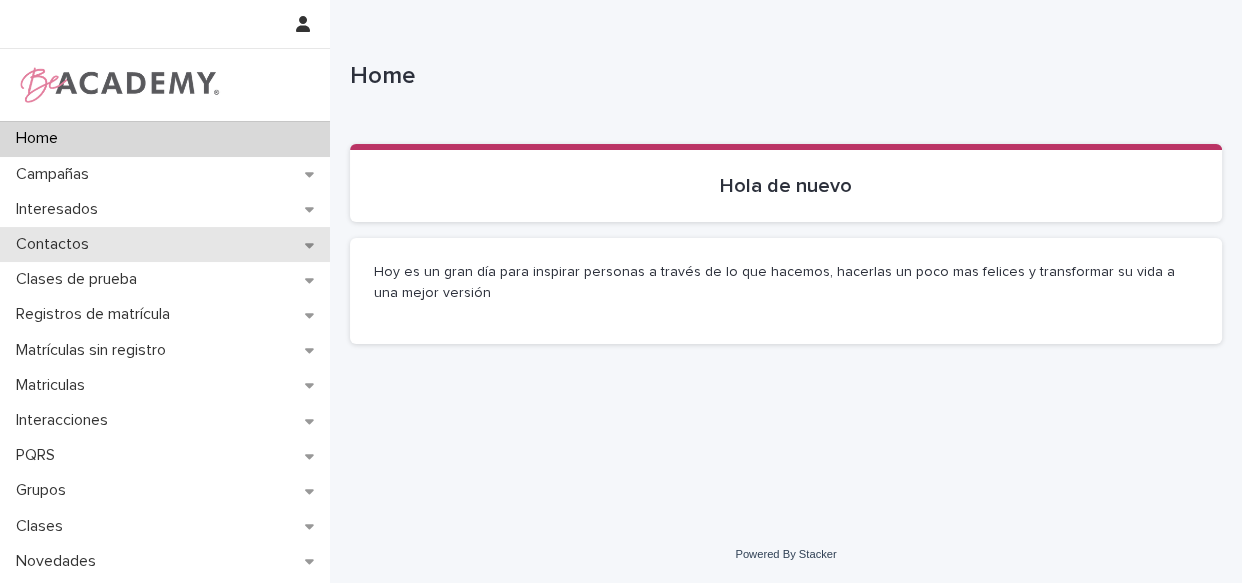 click on "Contactos" at bounding box center (56, 244) 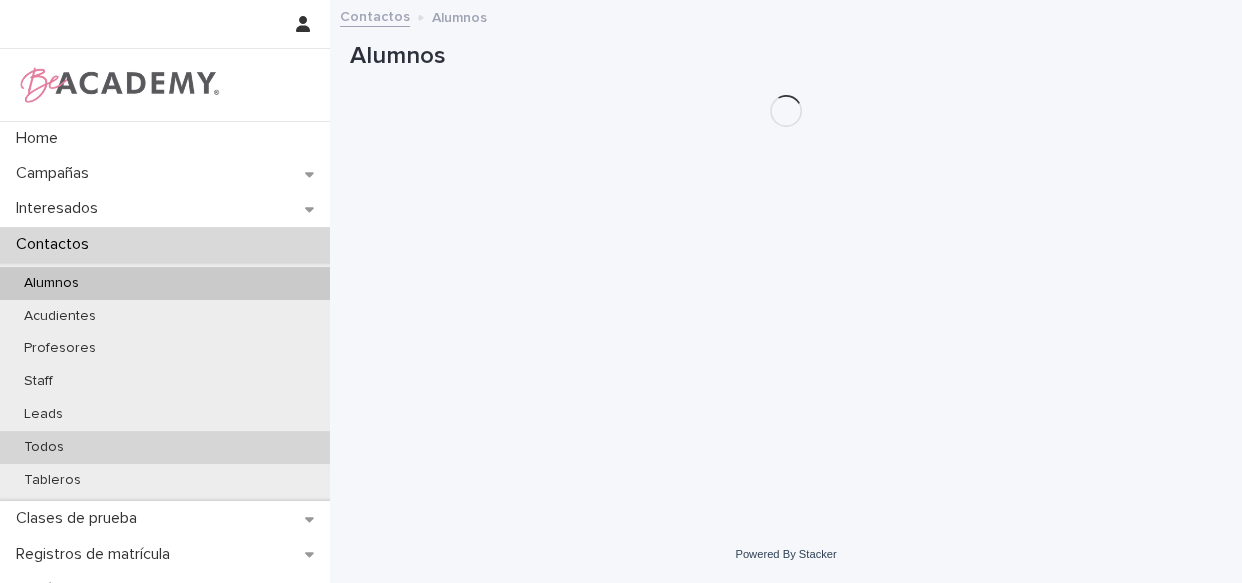 click on "Todos" at bounding box center (44, 447) 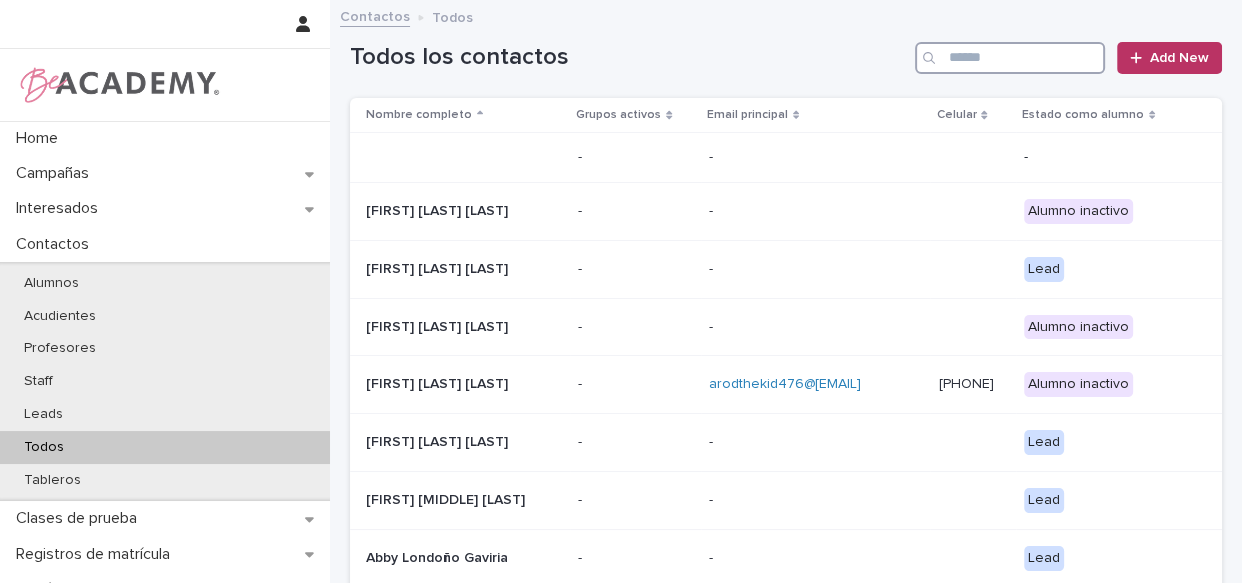 click at bounding box center [1010, 58] 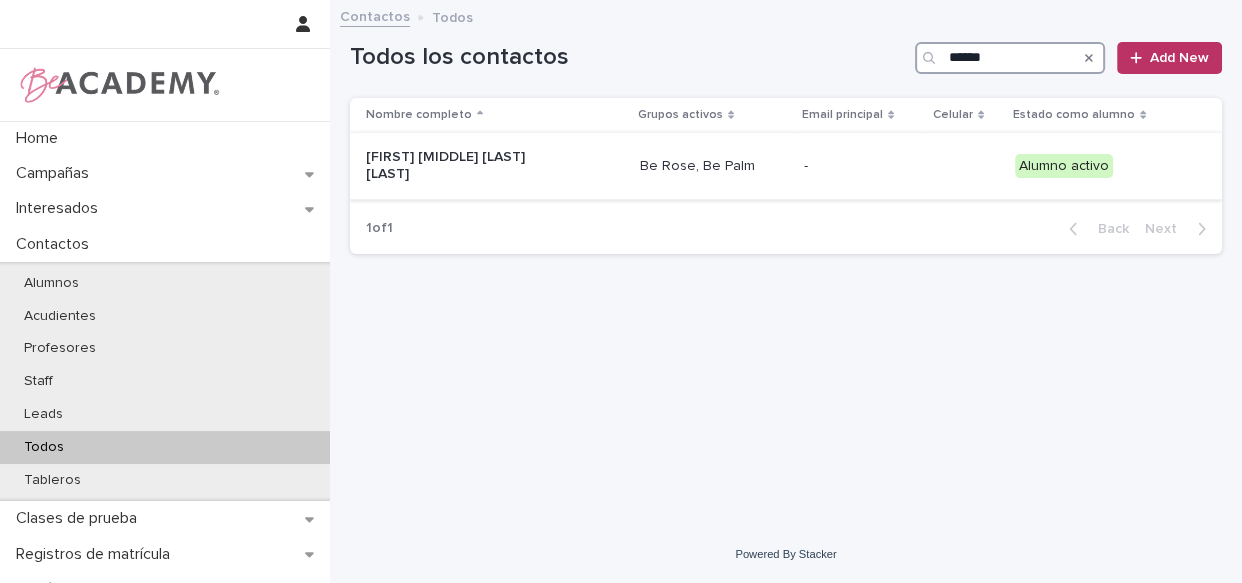 type on "******" 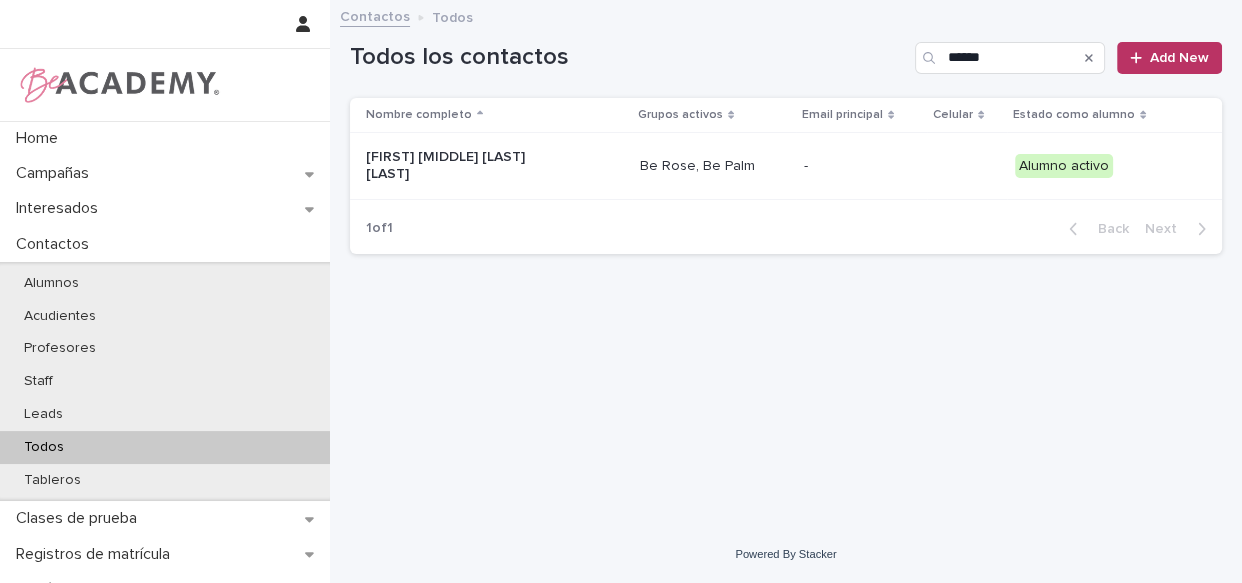 click on "-" at bounding box center (861, 166) 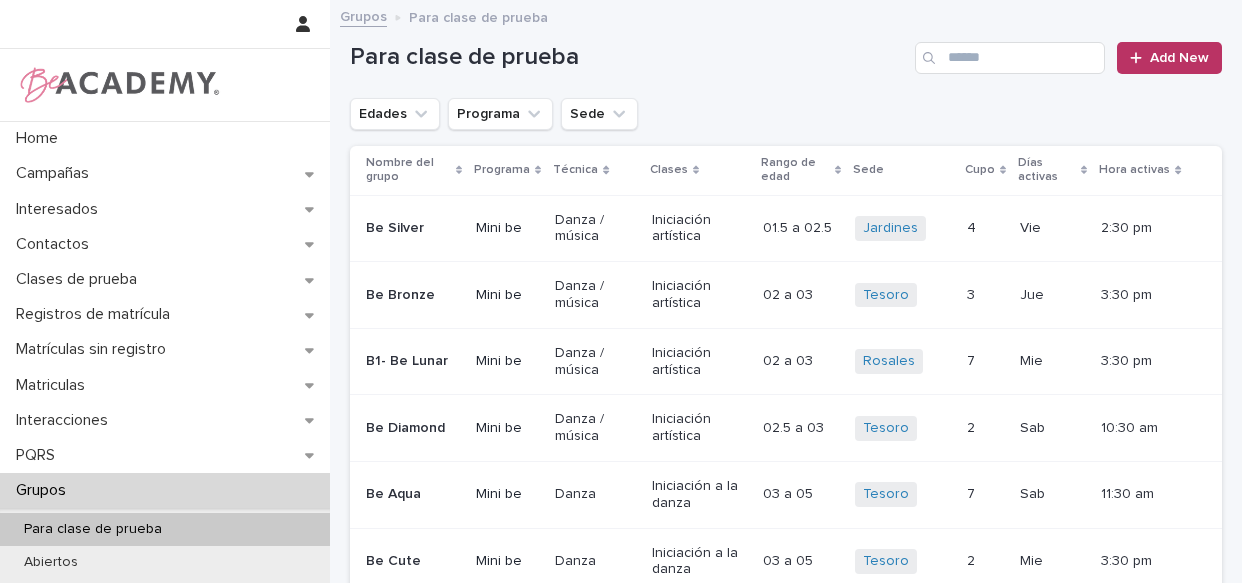 scroll, scrollTop: 0, scrollLeft: 0, axis: both 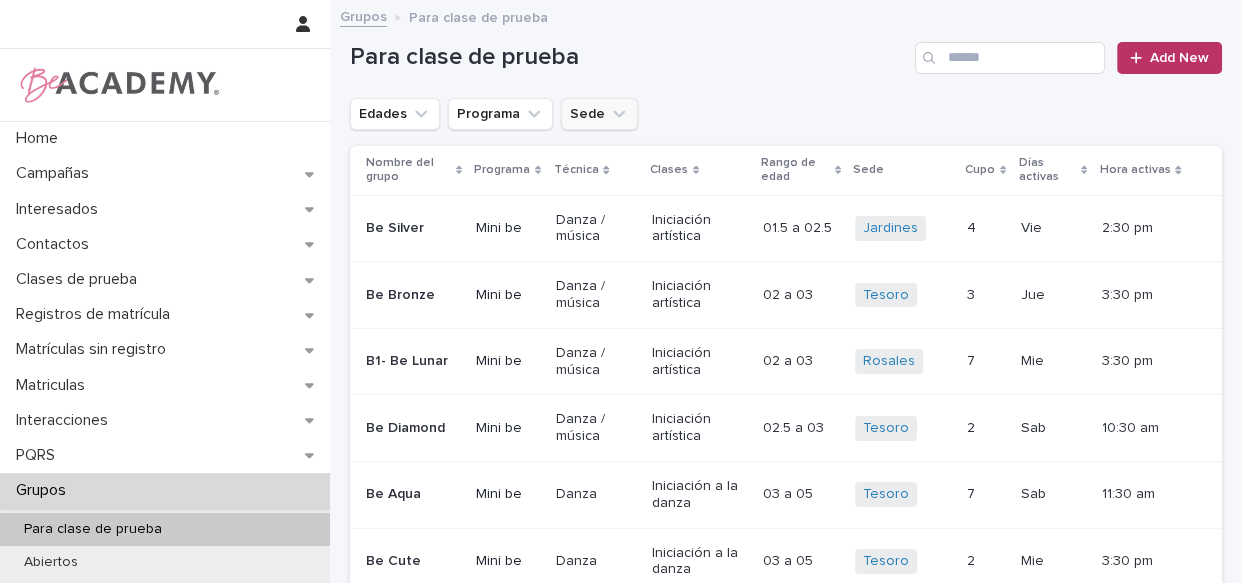click 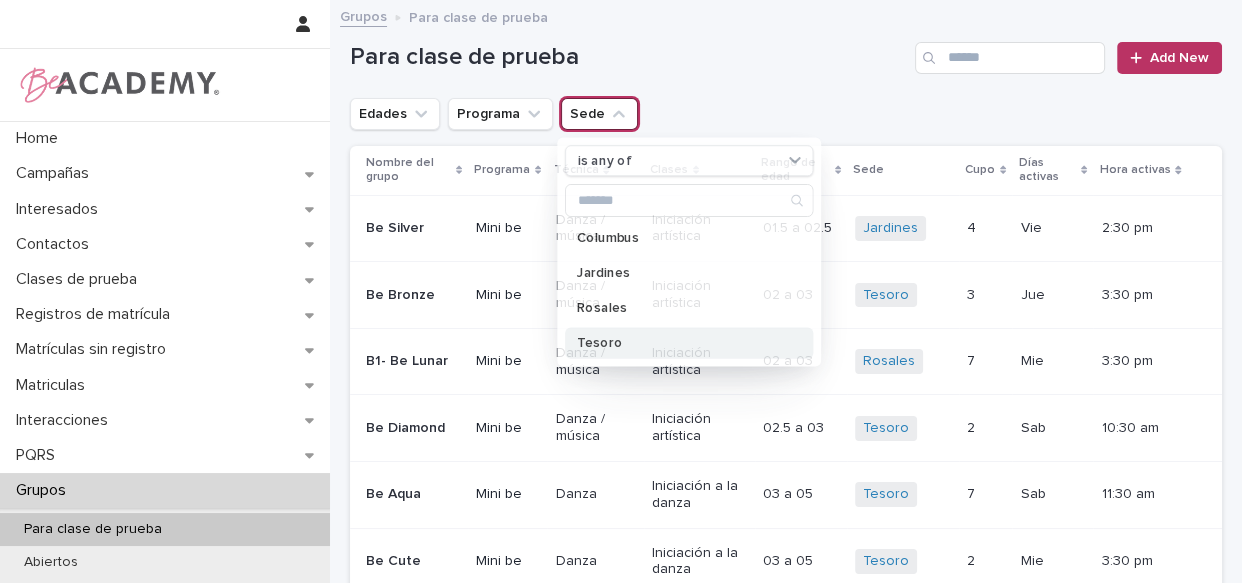 click on "Tesoro" at bounding box center (689, 342) 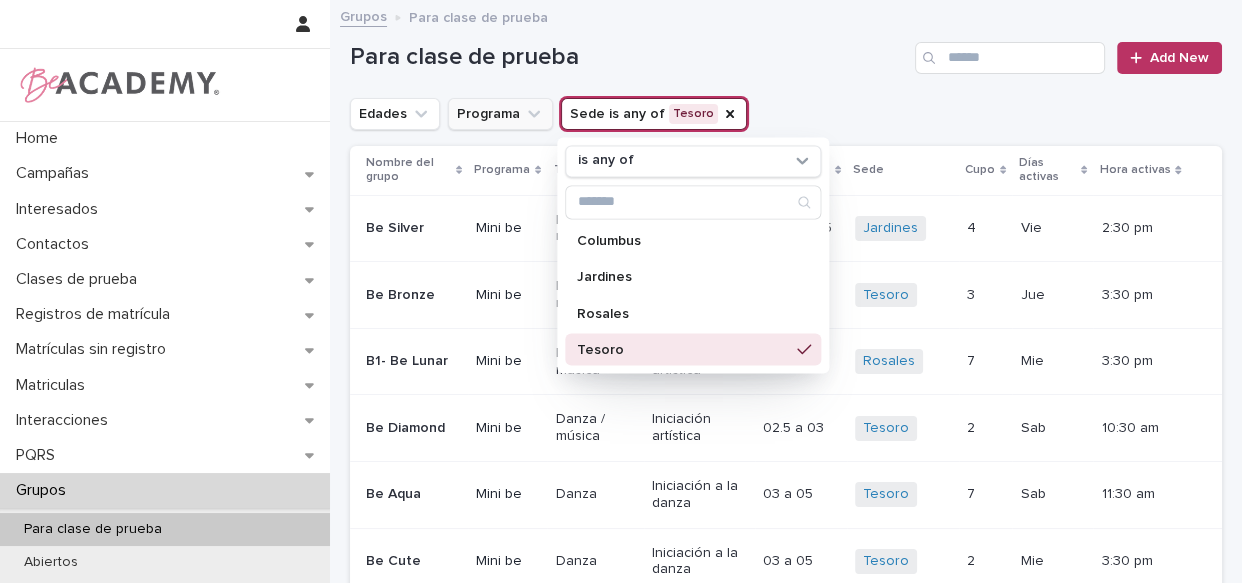 click on "Para clase de prueba" at bounding box center [628, 57] 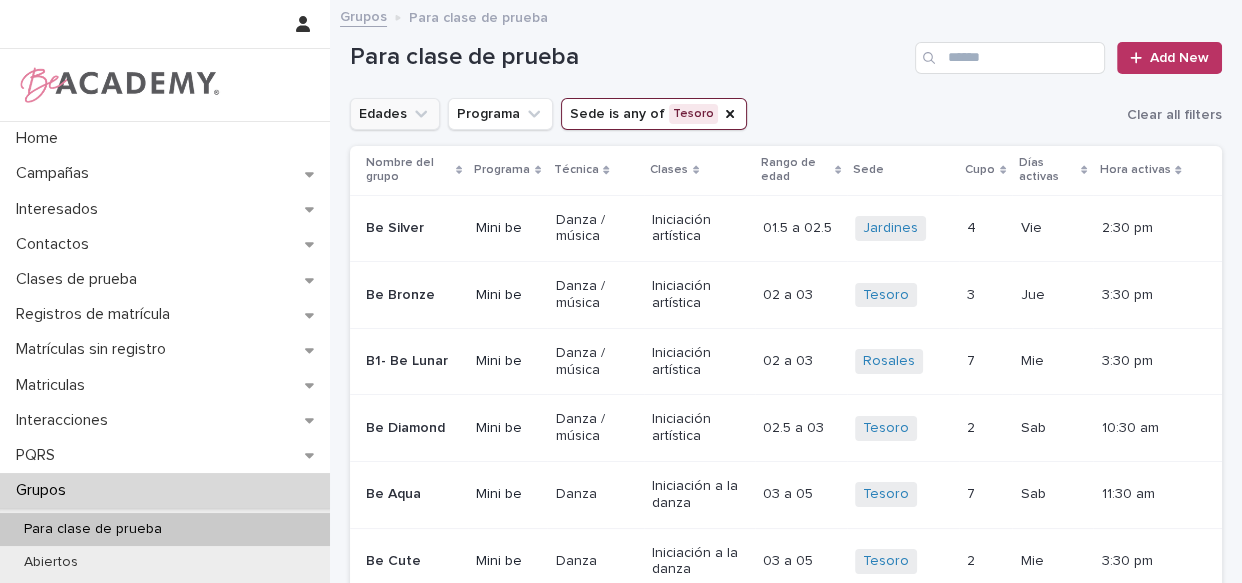 click on "Edades" at bounding box center (395, 114) 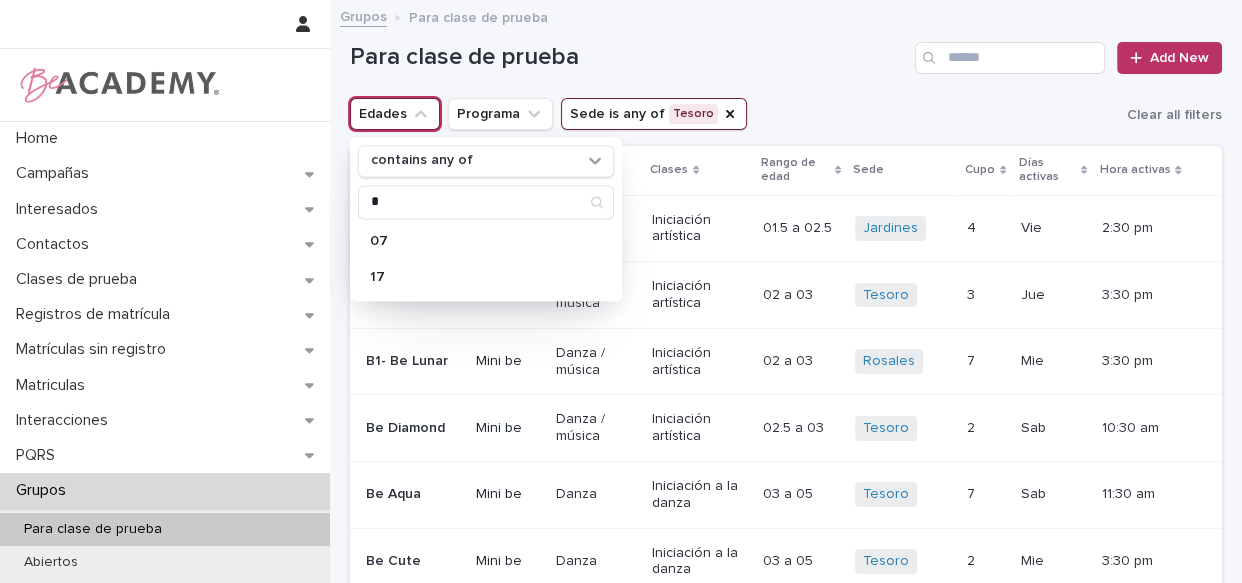 type on "*" 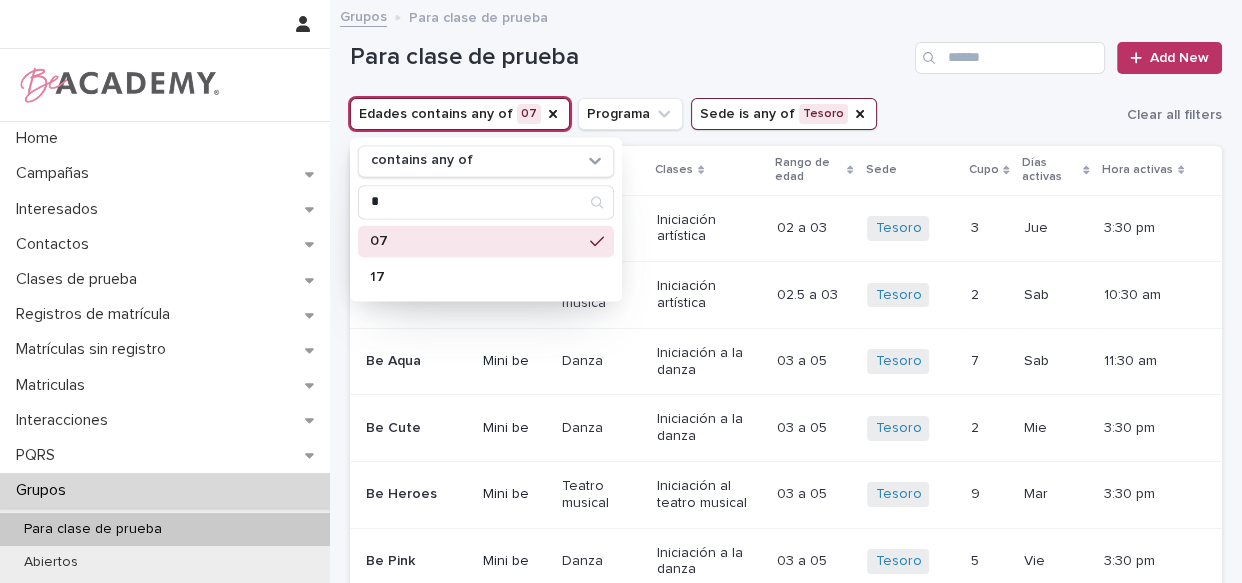 click on "Para clase de prueba" at bounding box center [628, 57] 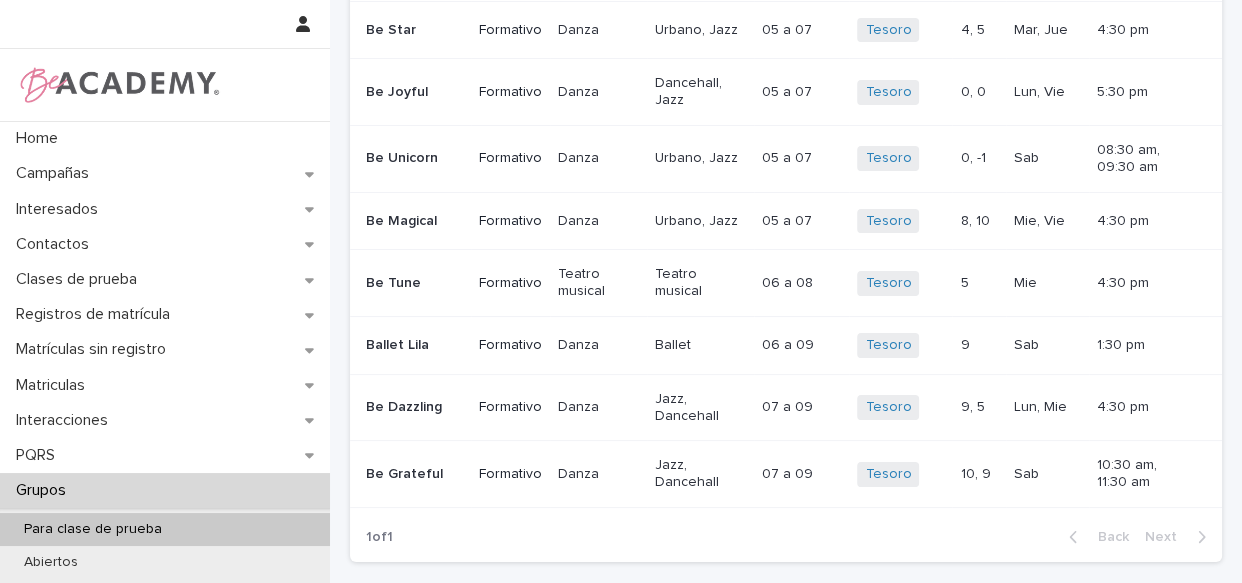 scroll, scrollTop: 210, scrollLeft: 0, axis: vertical 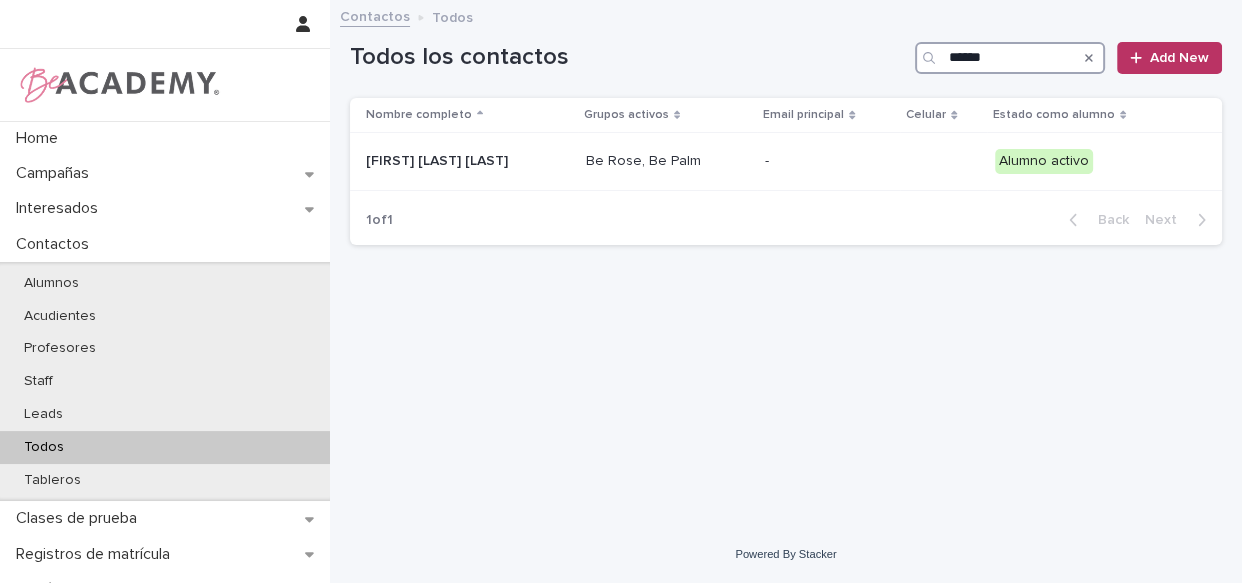 click on "******" at bounding box center [1010, 58] 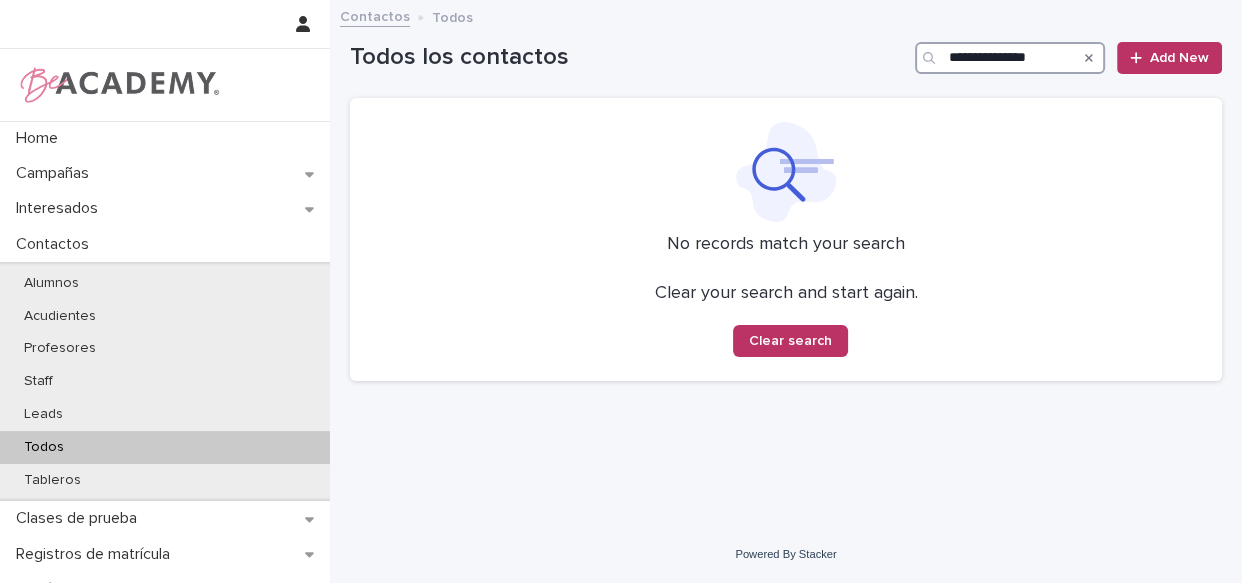click on "**********" at bounding box center (1010, 58) 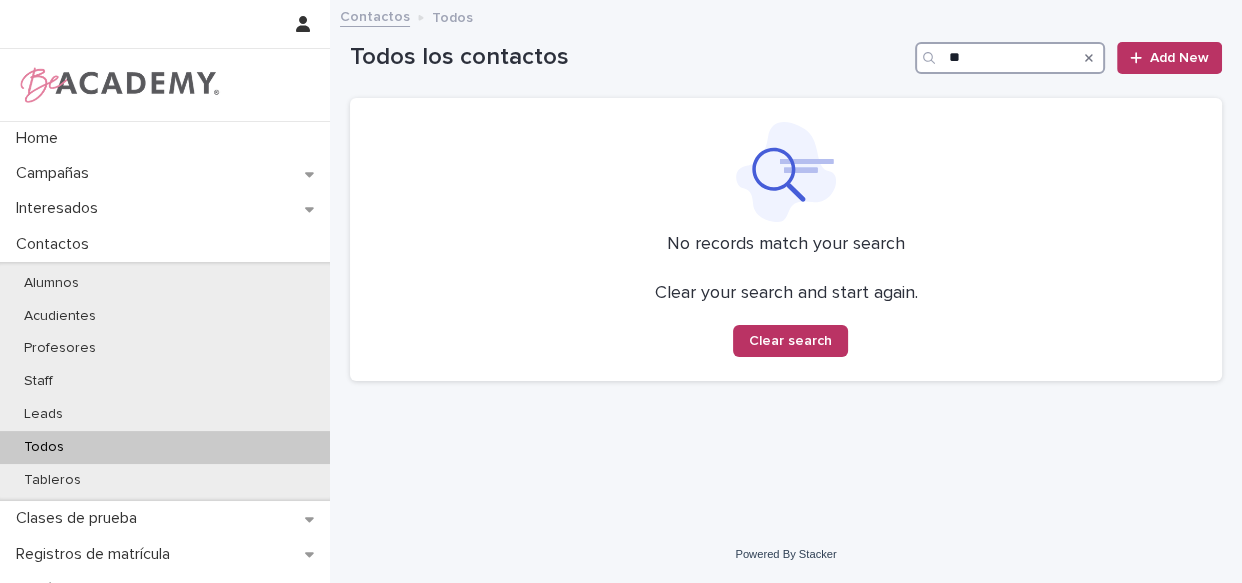 type on "*" 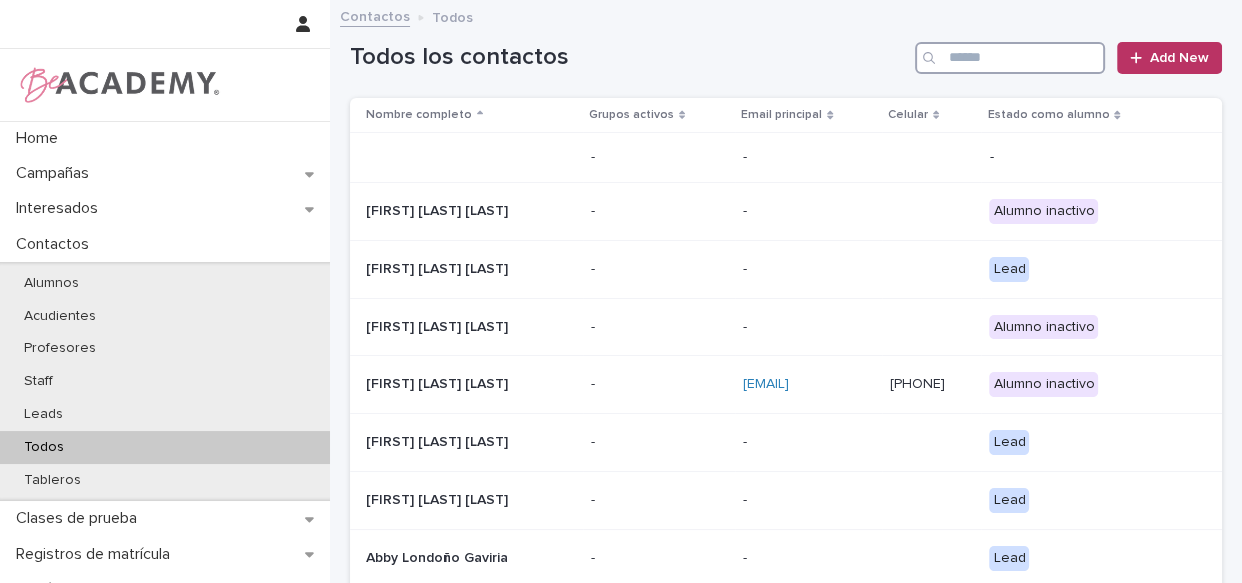 click at bounding box center [1010, 58] 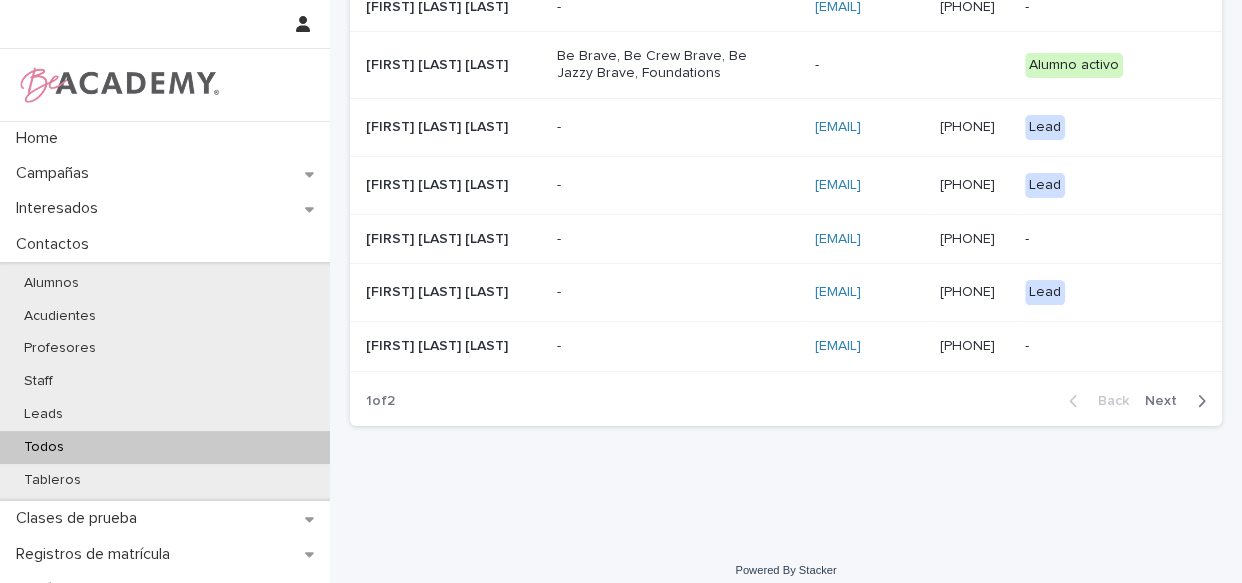 scroll, scrollTop: 321, scrollLeft: 0, axis: vertical 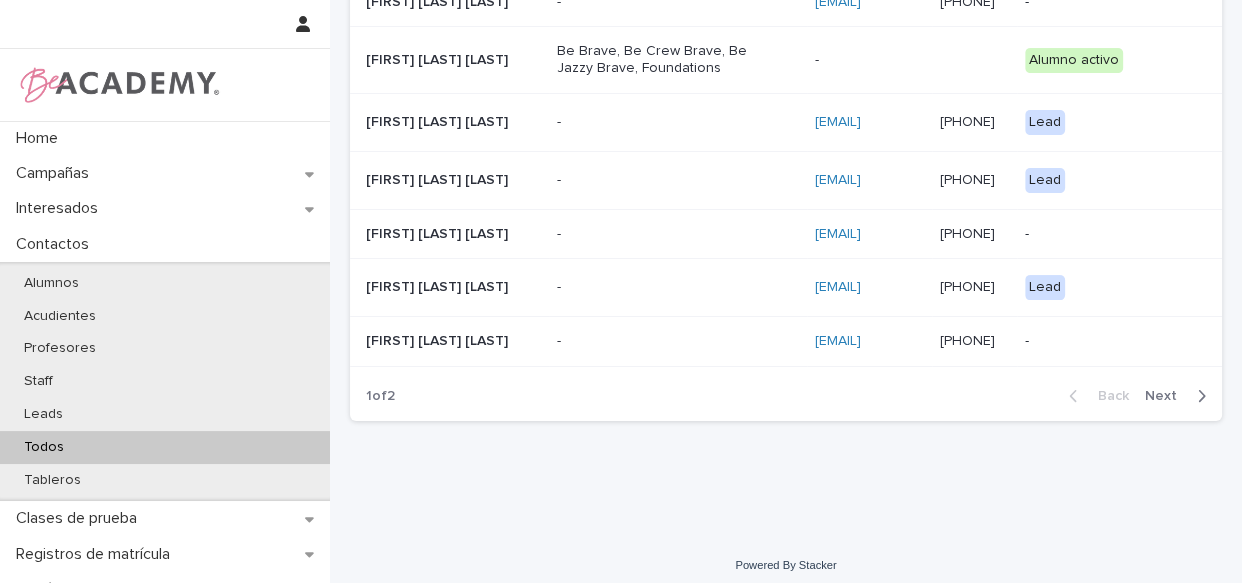 type on "*******" 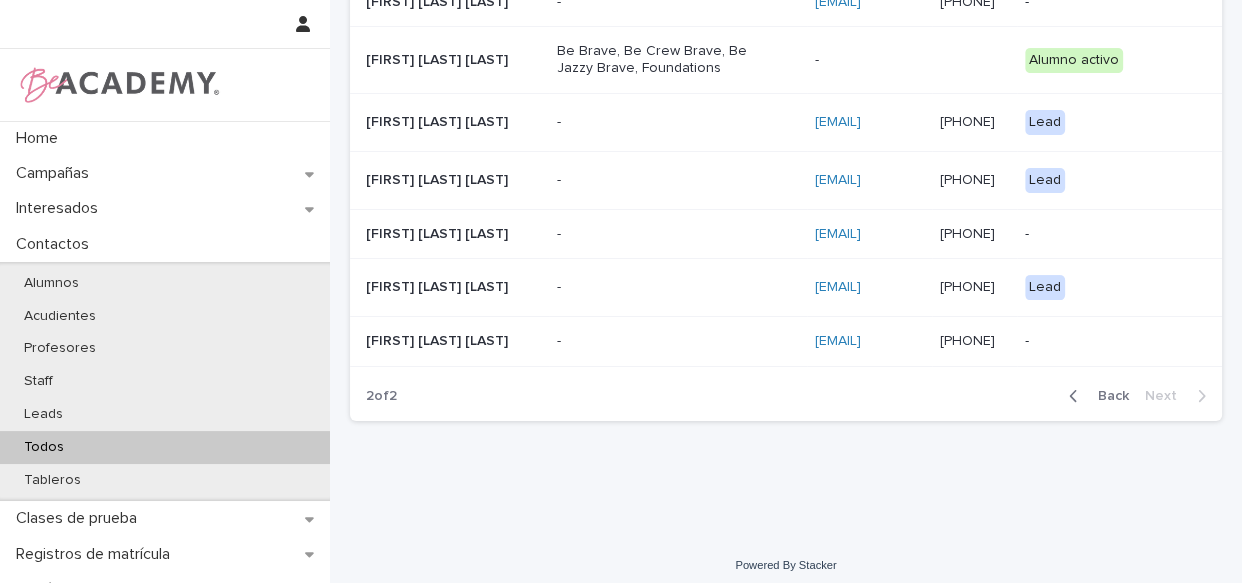 scroll, scrollTop: 0, scrollLeft: 0, axis: both 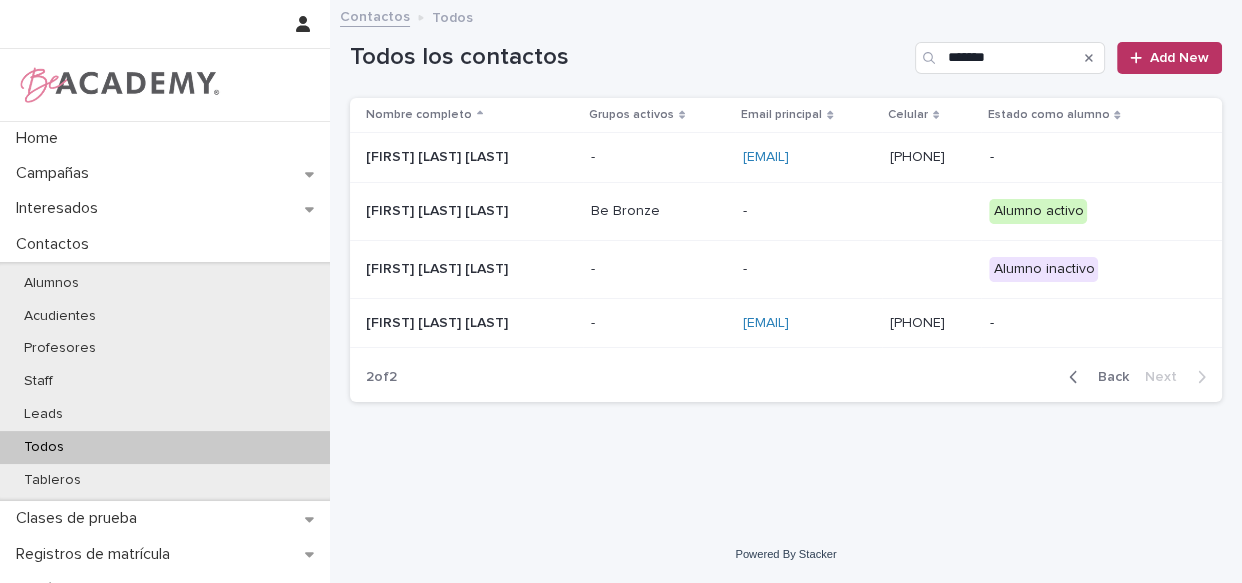 click on "Back" at bounding box center (1107, 377) 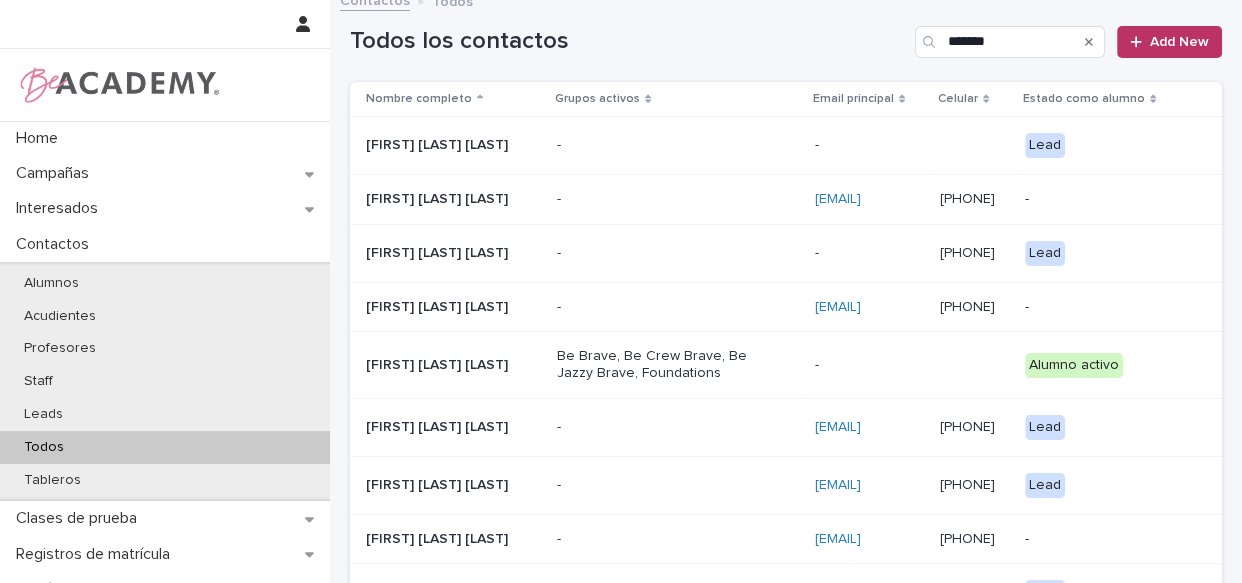 scroll, scrollTop: 0, scrollLeft: 0, axis: both 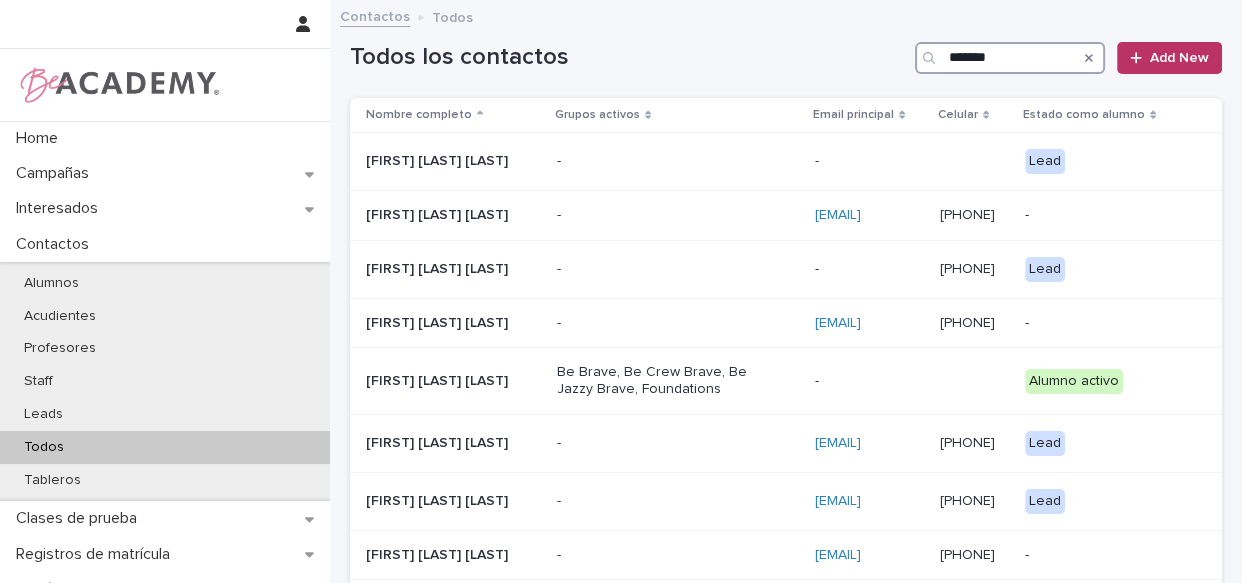 click on "*******" at bounding box center (1010, 58) 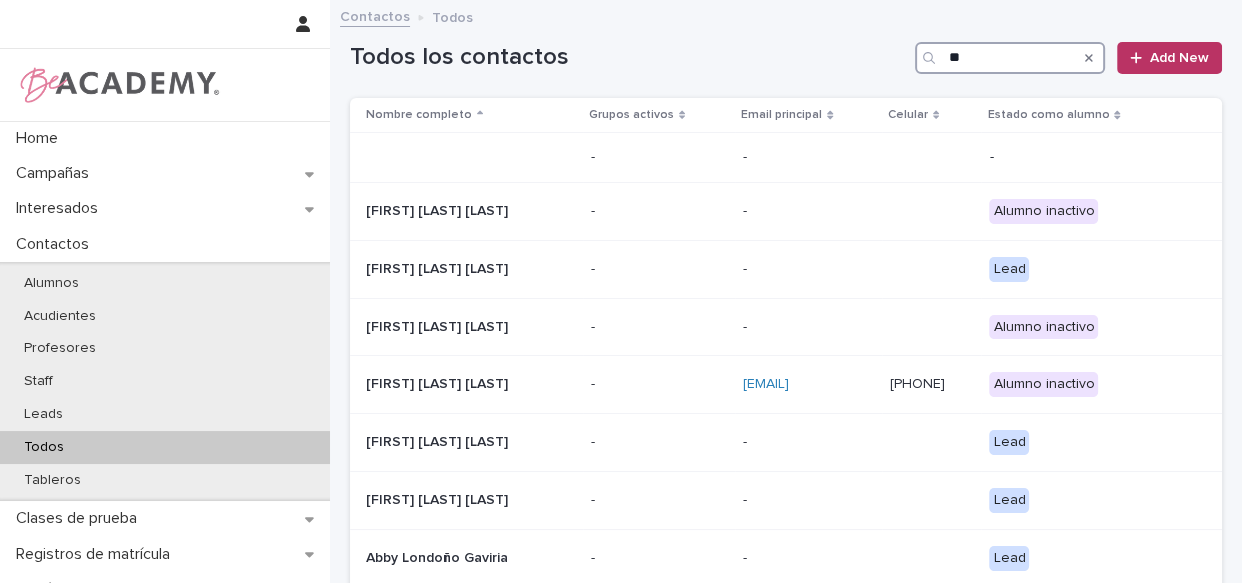 type on "*" 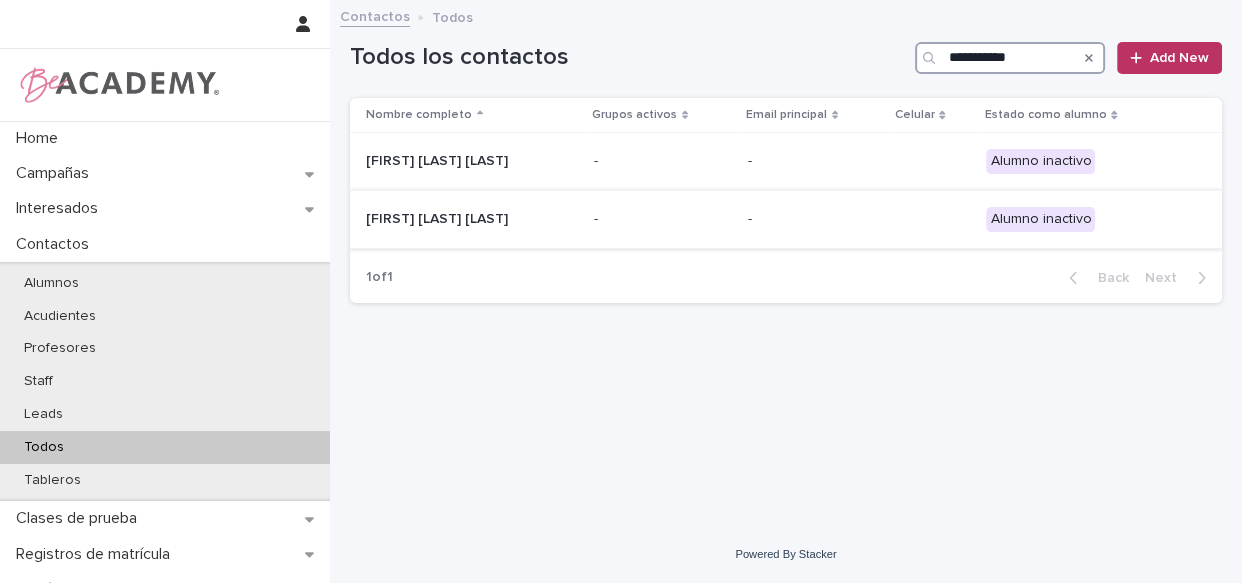 type on "**********" 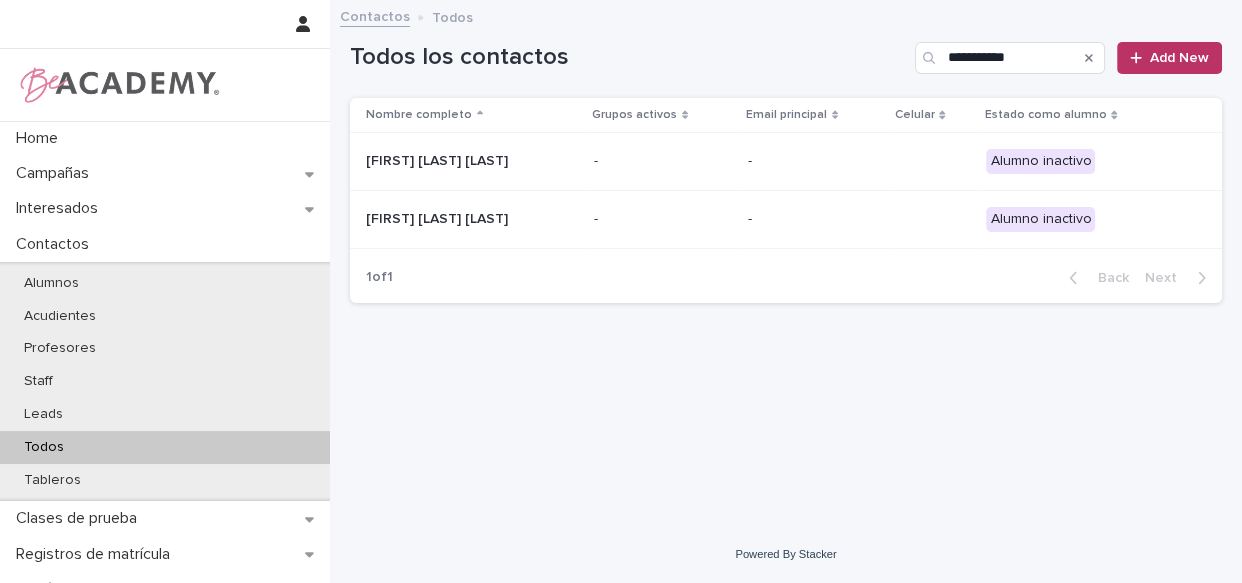 click on "-" at bounding box center [814, 219] 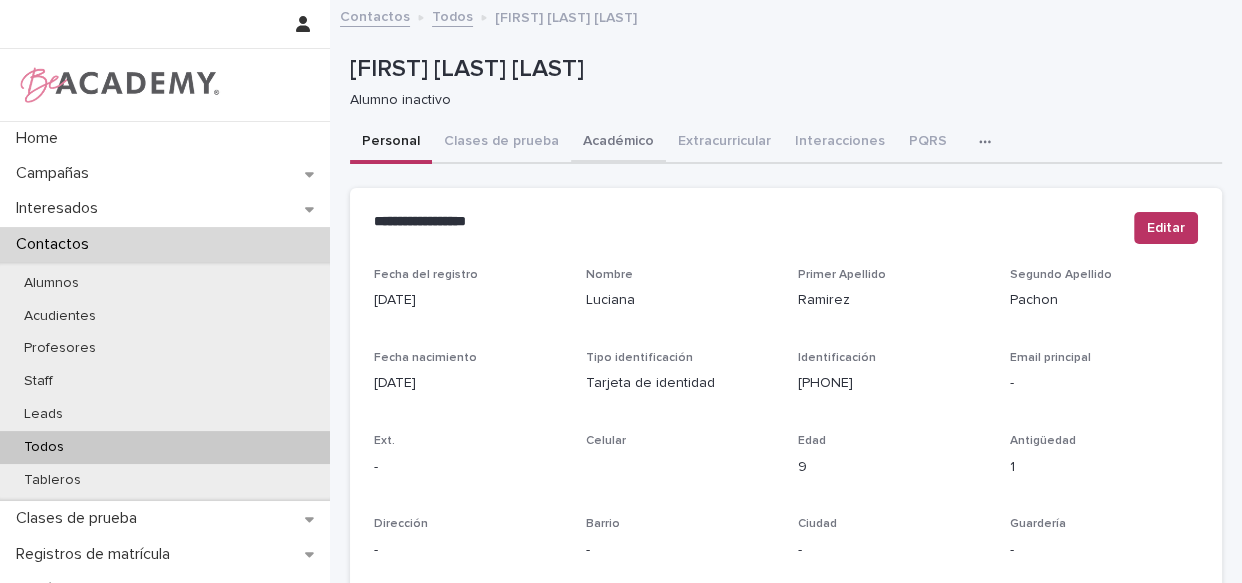 click on "Académico" at bounding box center [618, 143] 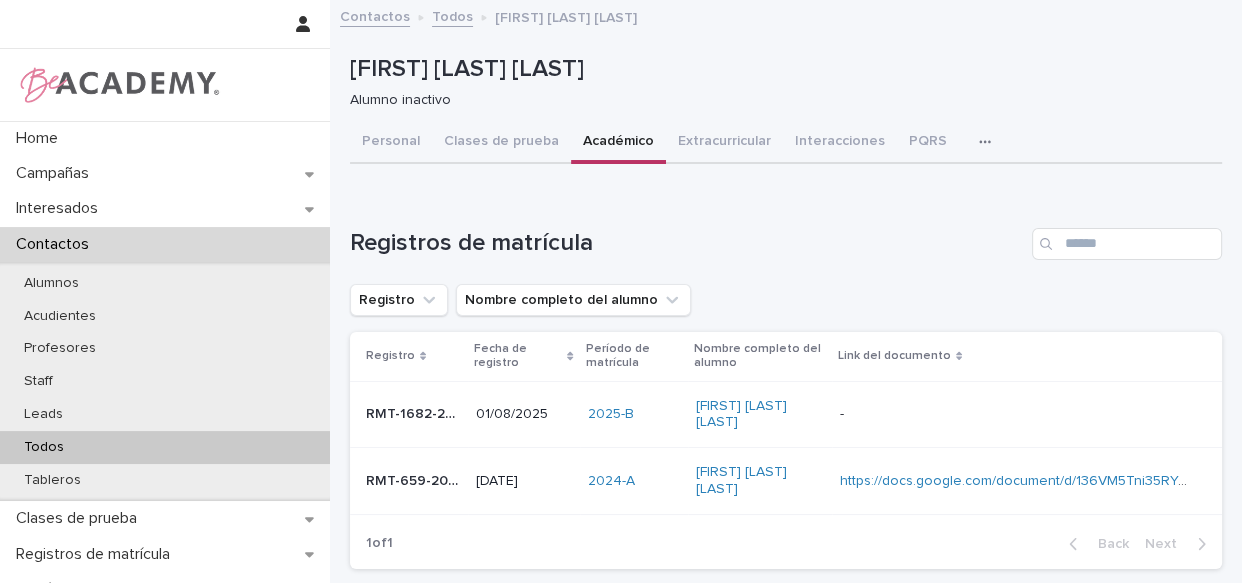 scroll, scrollTop: 193, scrollLeft: 0, axis: vertical 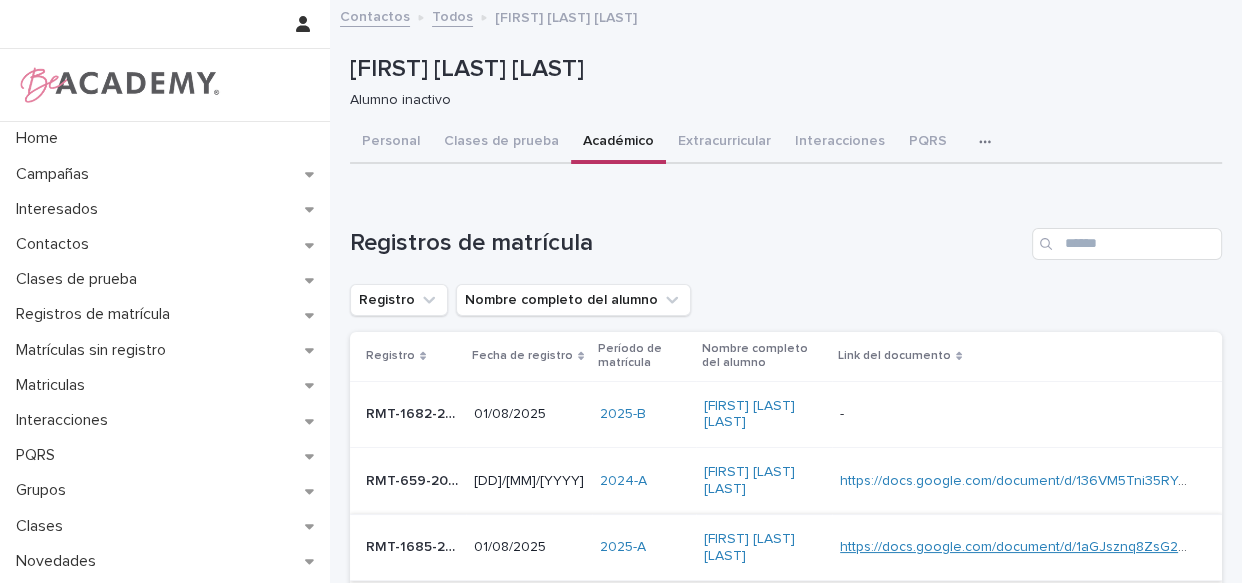 click on "https://docs.google.com/document/d/1aGJsznq8ZsG2UQLm51AtiXXF2G8OCa99WDoLcva6QLA" at bounding box center [1139, 547] 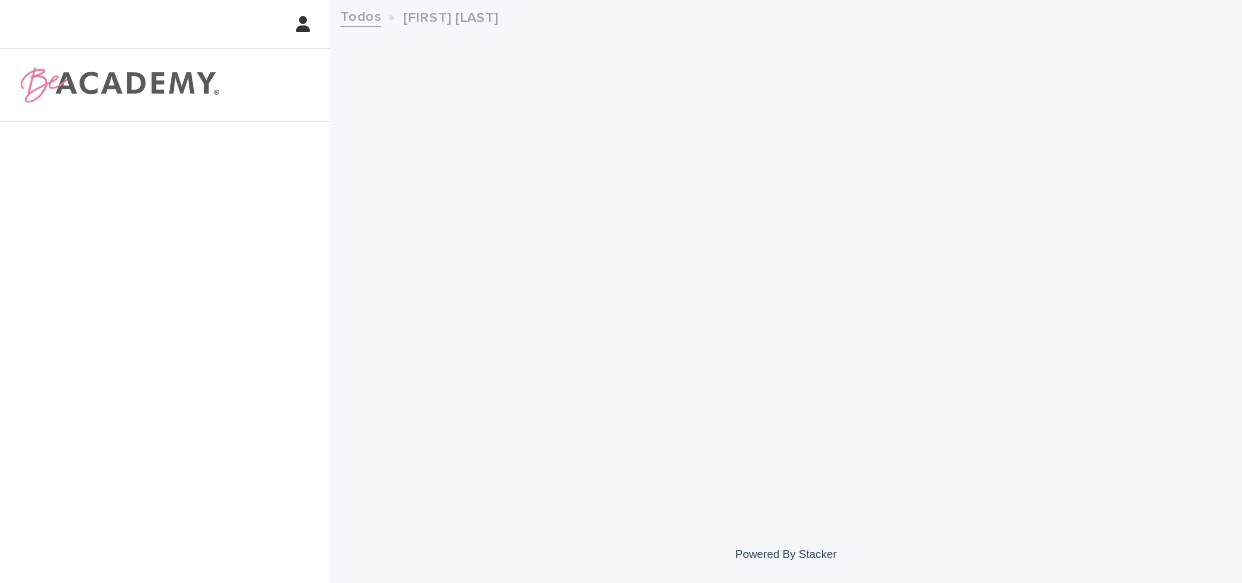 scroll, scrollTop: 0, scrollLeft: 0, axis: both 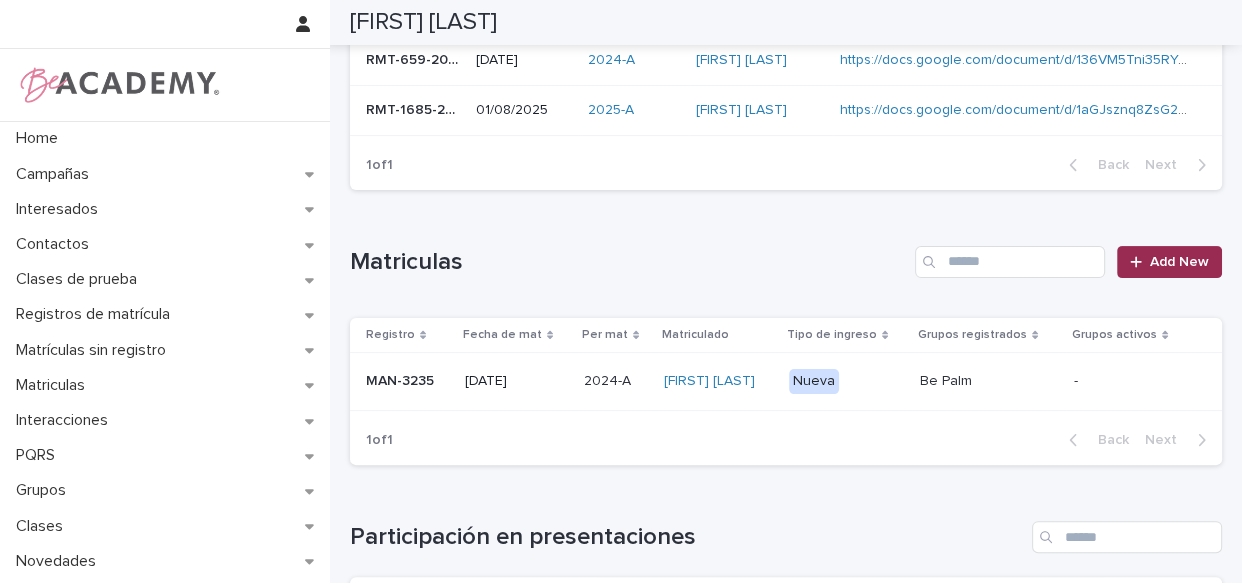 click on "Add New" at bounding box center (1169, 262) 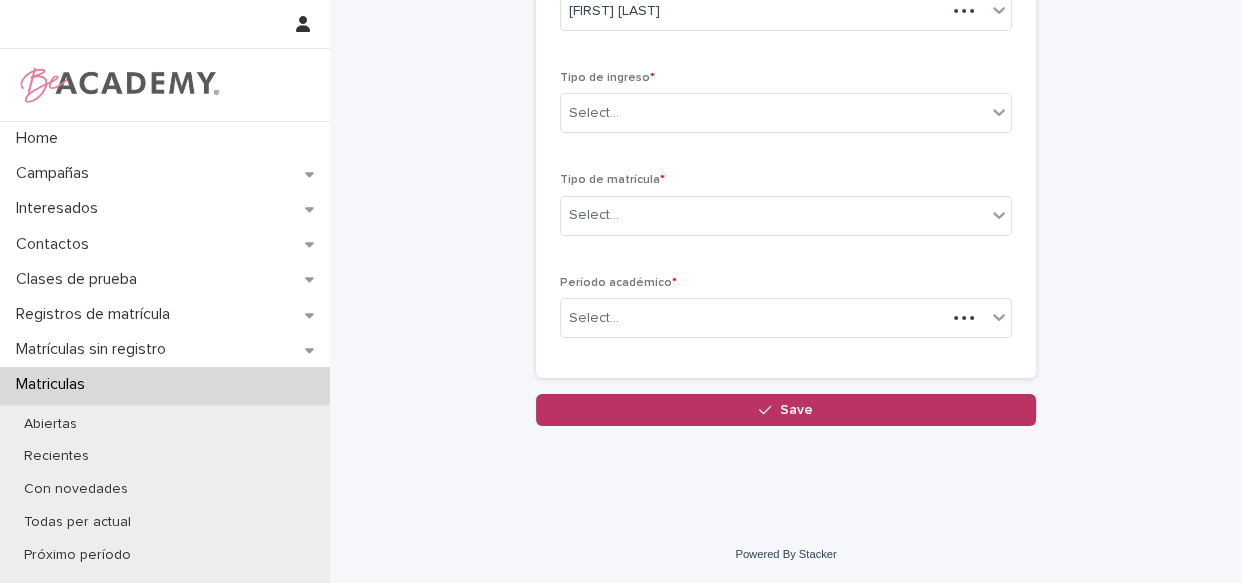 scroll, scrollTop: 169, scrollLeft: 0, axis: vertical 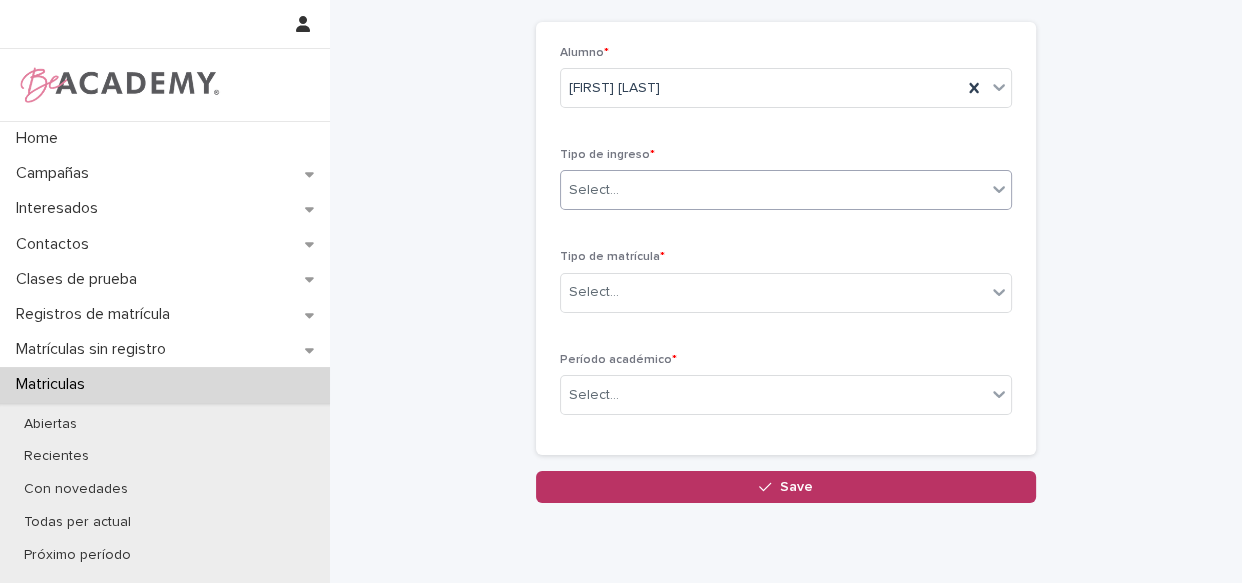 click on "Select..." at bounding box center [773, 190] 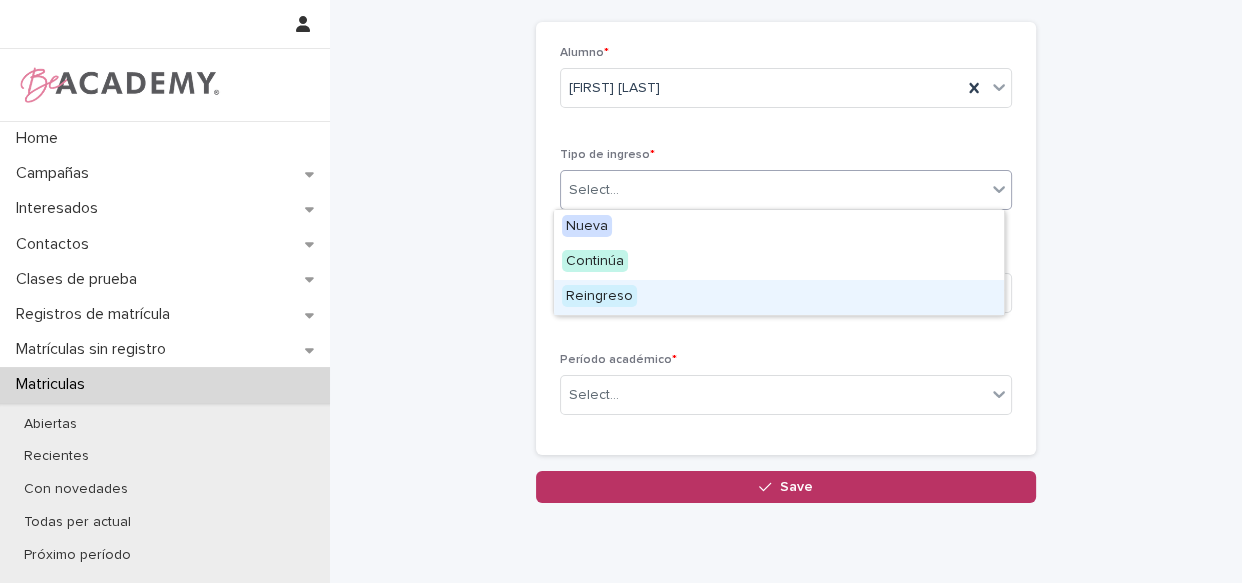 click on "Reingreso" at bounding box center [779, 297] 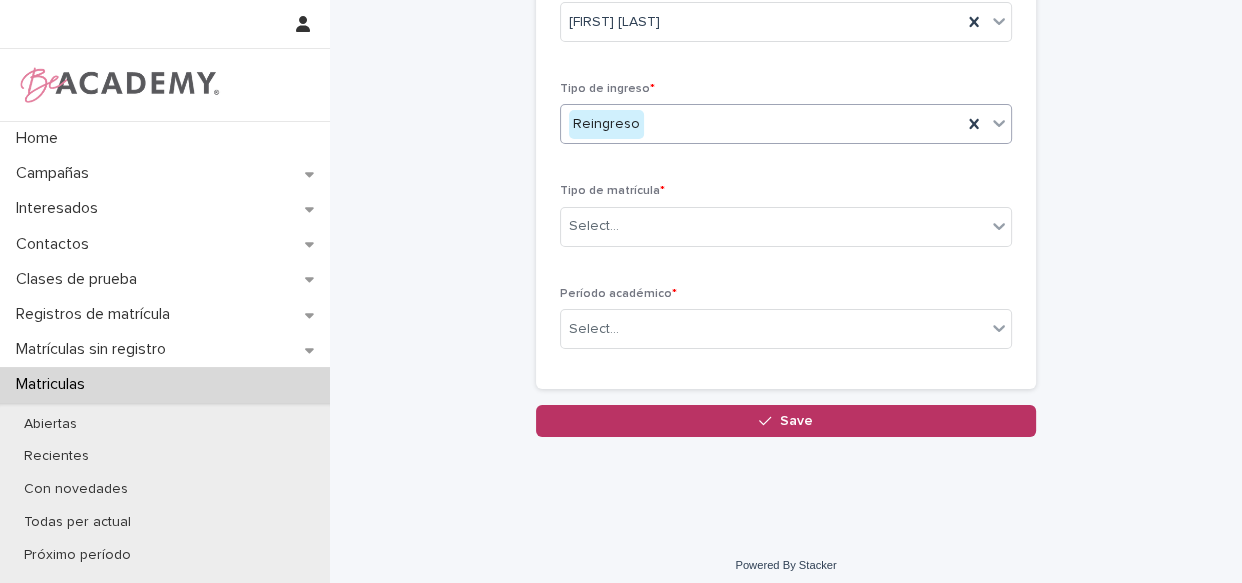 scroll, scrollTop: 169, scrollLeft: 0, axis: vertical 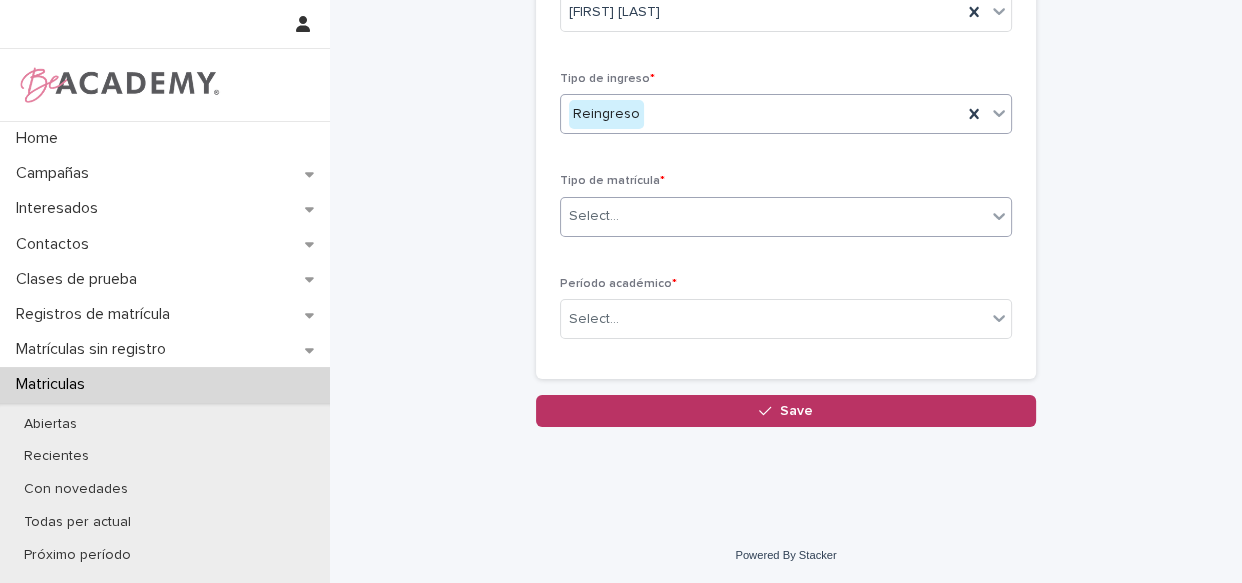 click on "Select..." at bounding box center [773, 216] 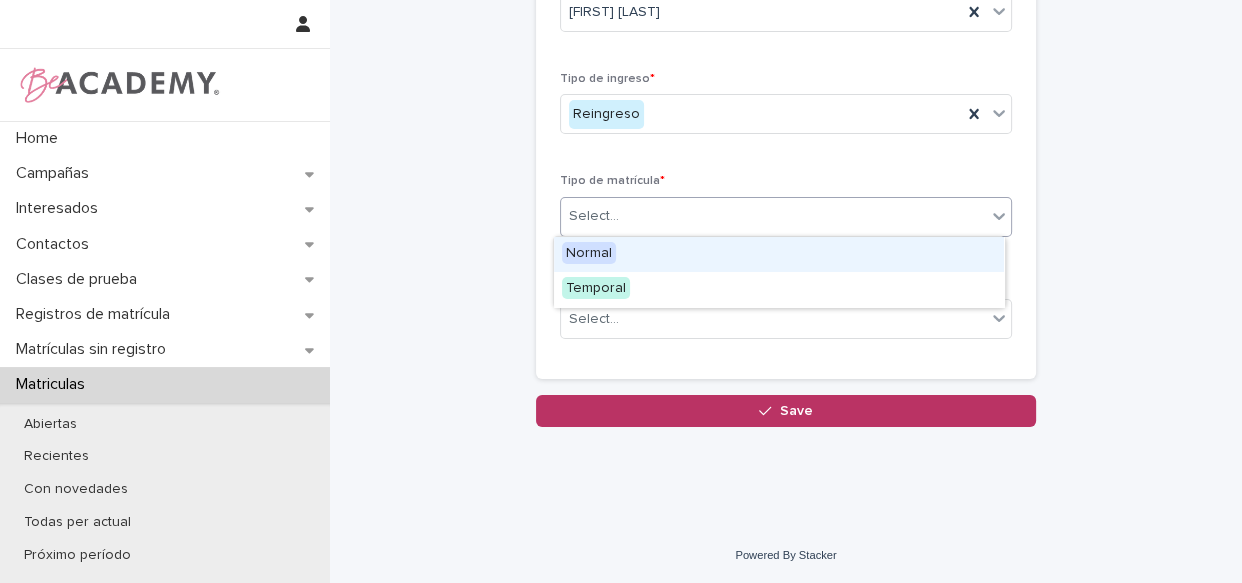 click on "Select..." at bounding box center (773, 216) 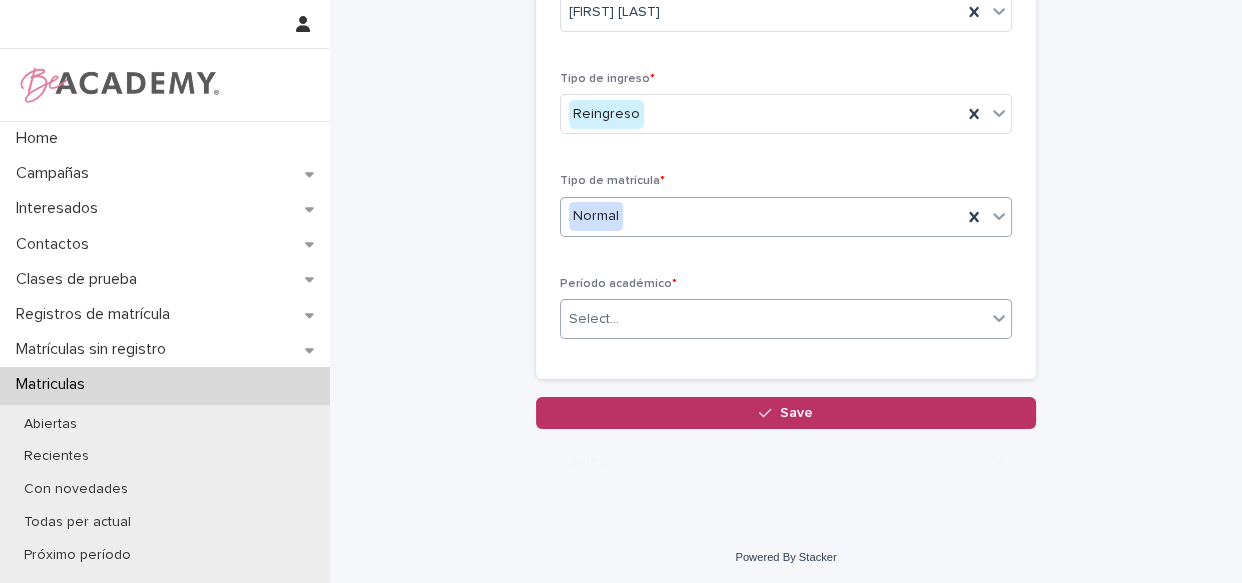 scroll, scrollTop: 174, scrollLeft: 0, axis: vertical 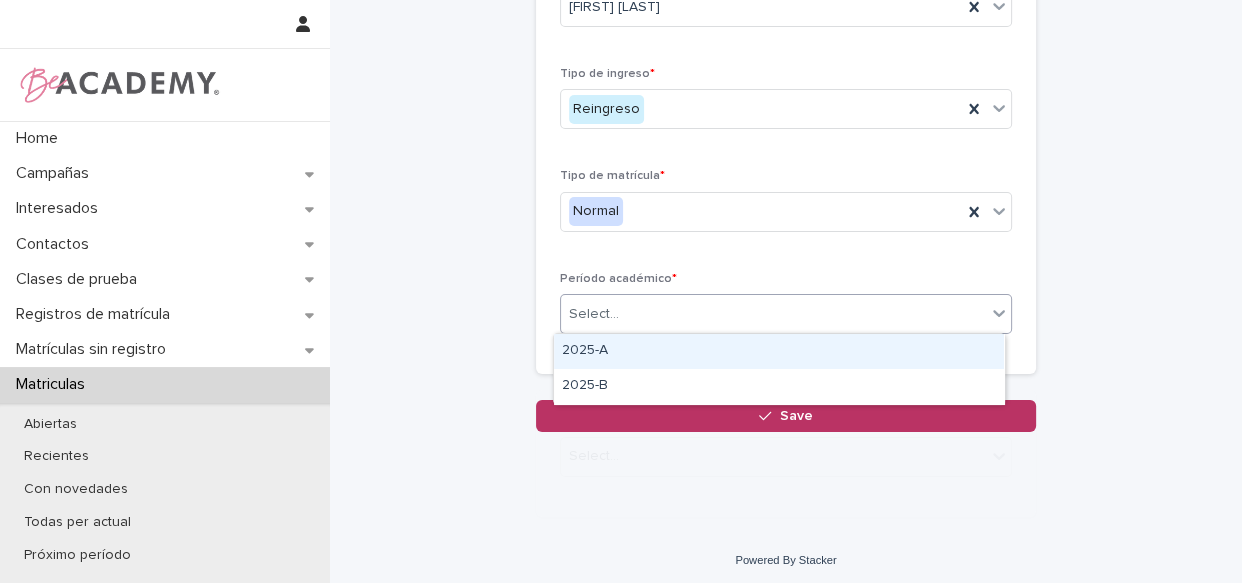 click on "Select..." at bounding box center [773, 314] 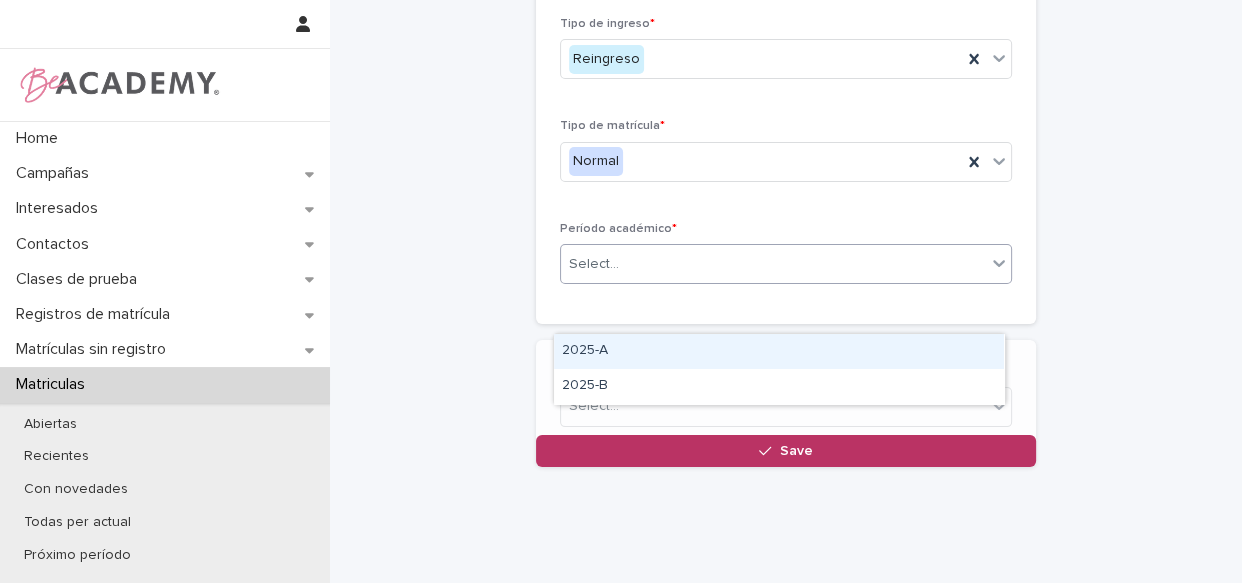 scroll, scrollTop: 240, scrollLeft: 0, axis: vertical 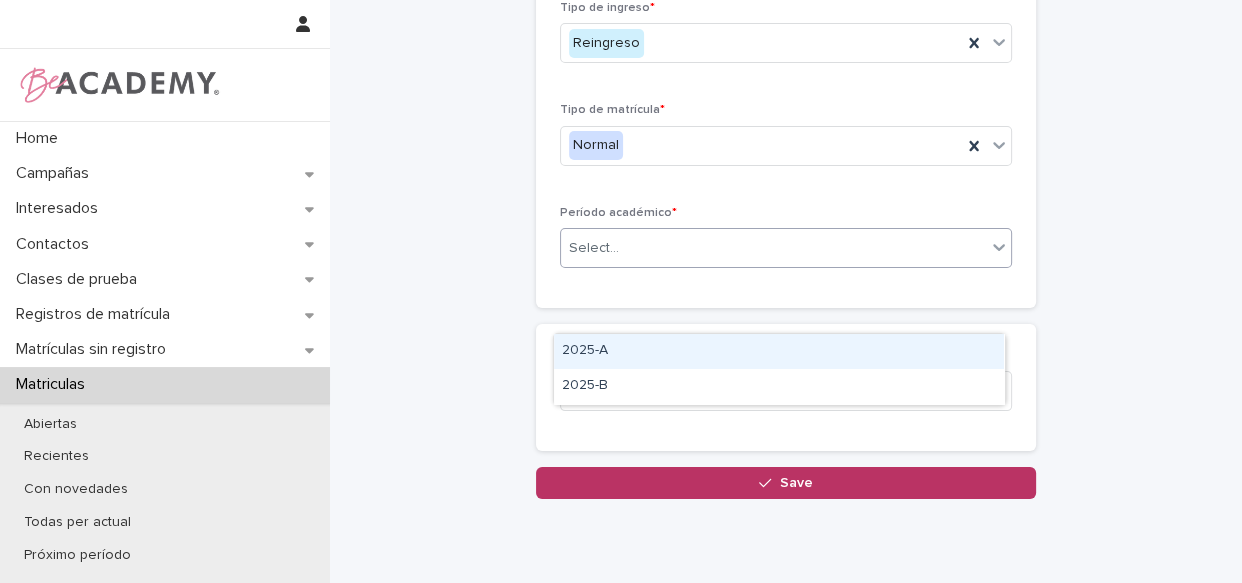click on "2025-A" at bounding box center (779, 351) 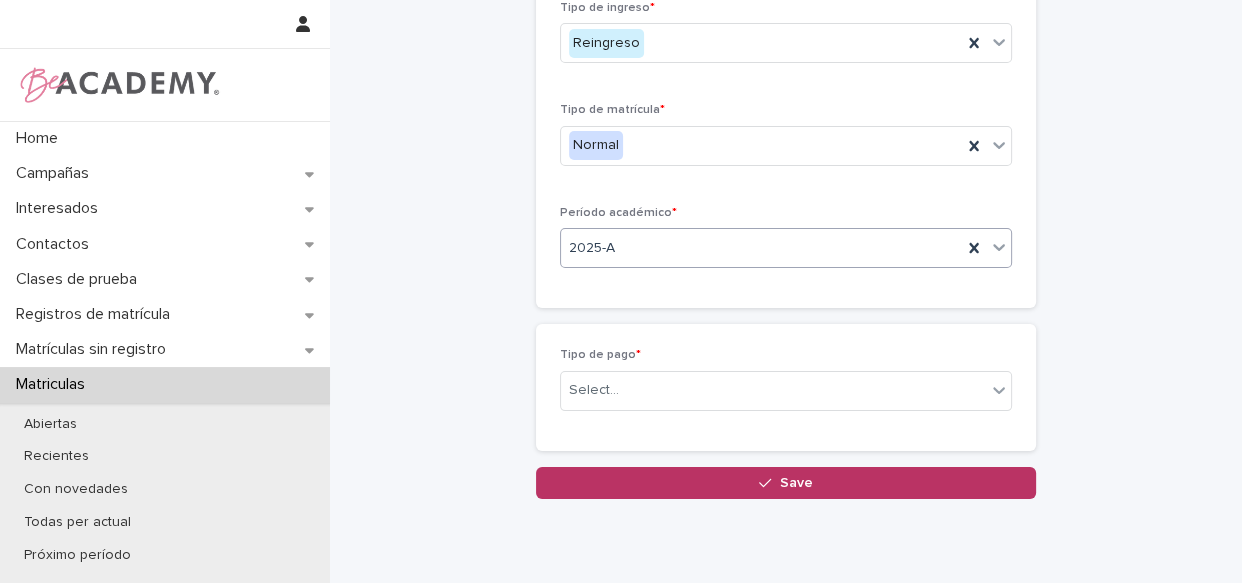 scroll, scrollTop: 311, scrollLeft: 0, axis: vertical 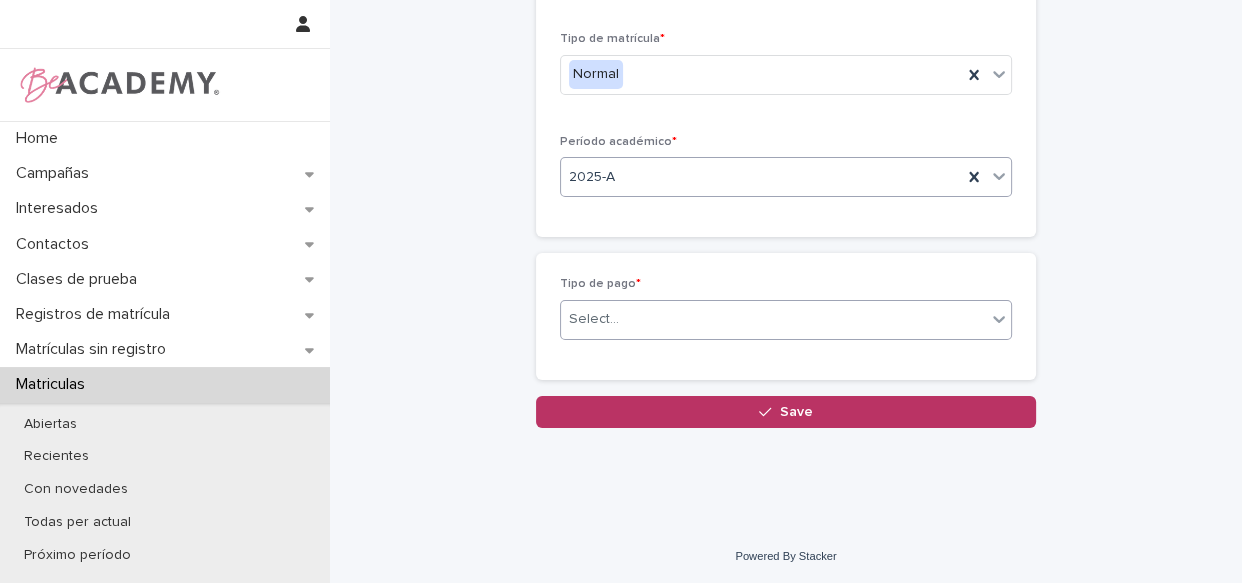 click on "Select..." at bounding box center [773, 319] 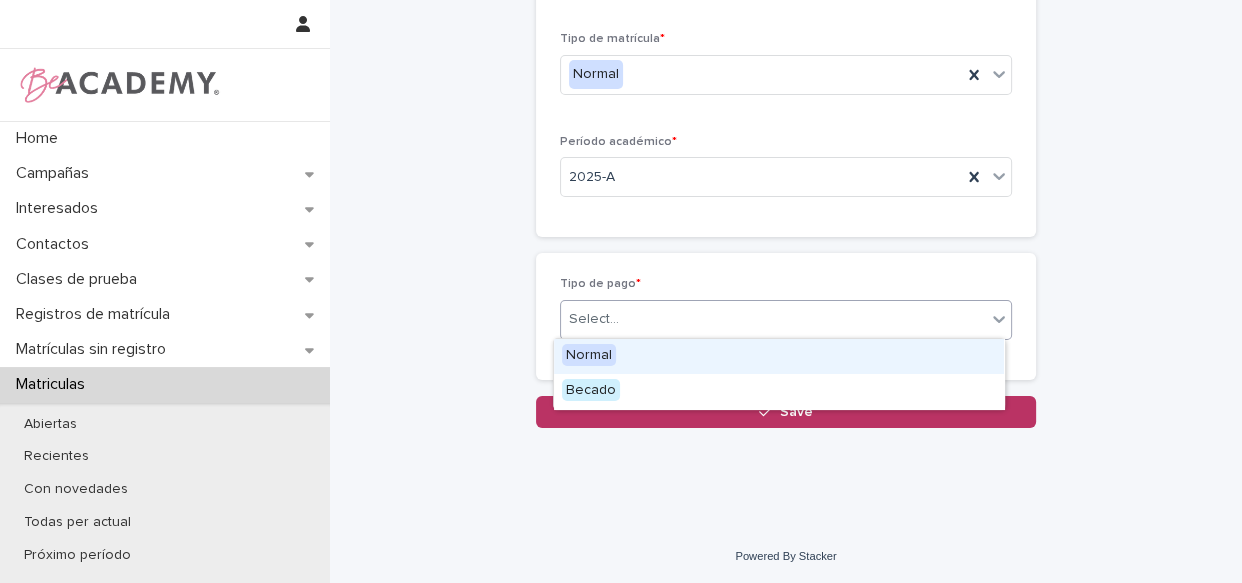 click on "Normal" at bounding box center (589, 355) 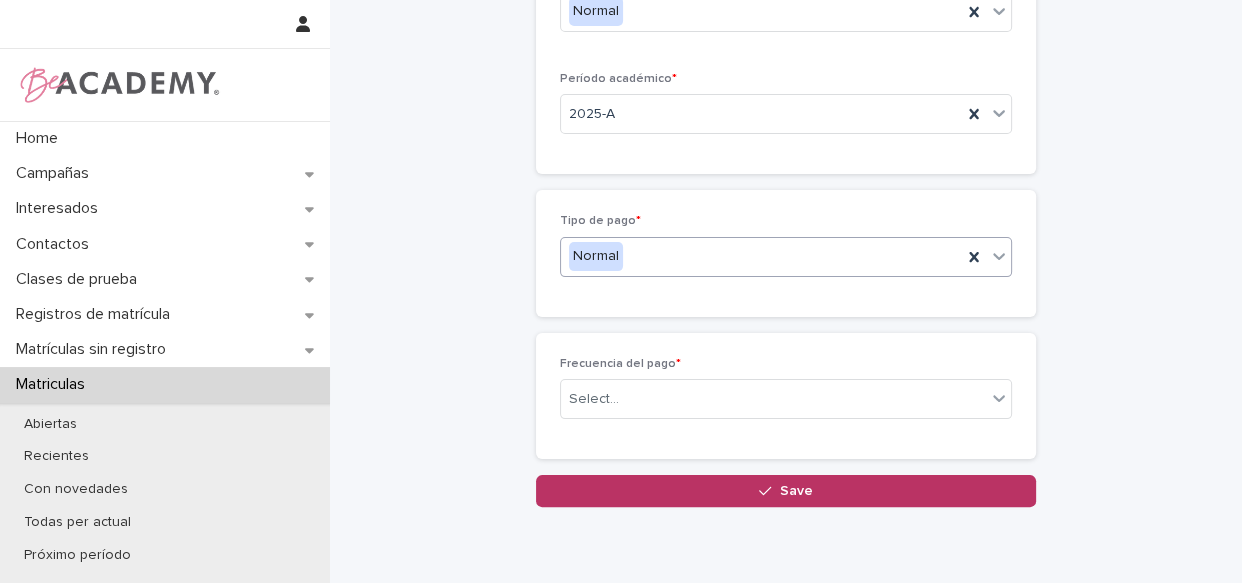 scroll, scrollTop: 383, scrollLeft: 0, axis: vertical 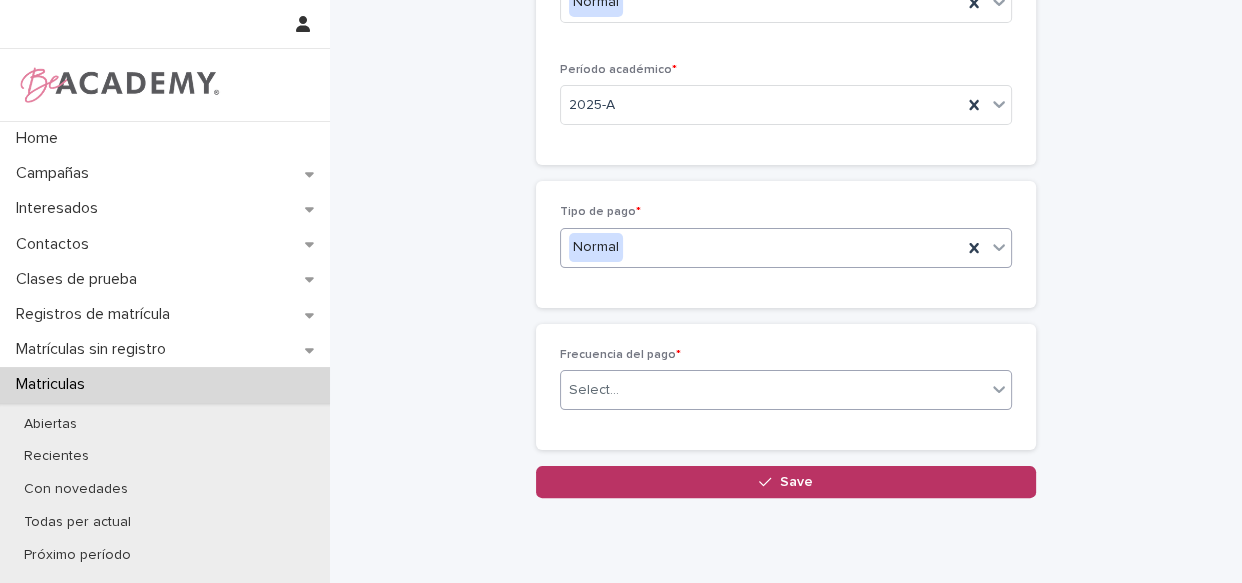 click on "Select..." at bounding box center (594, 390) 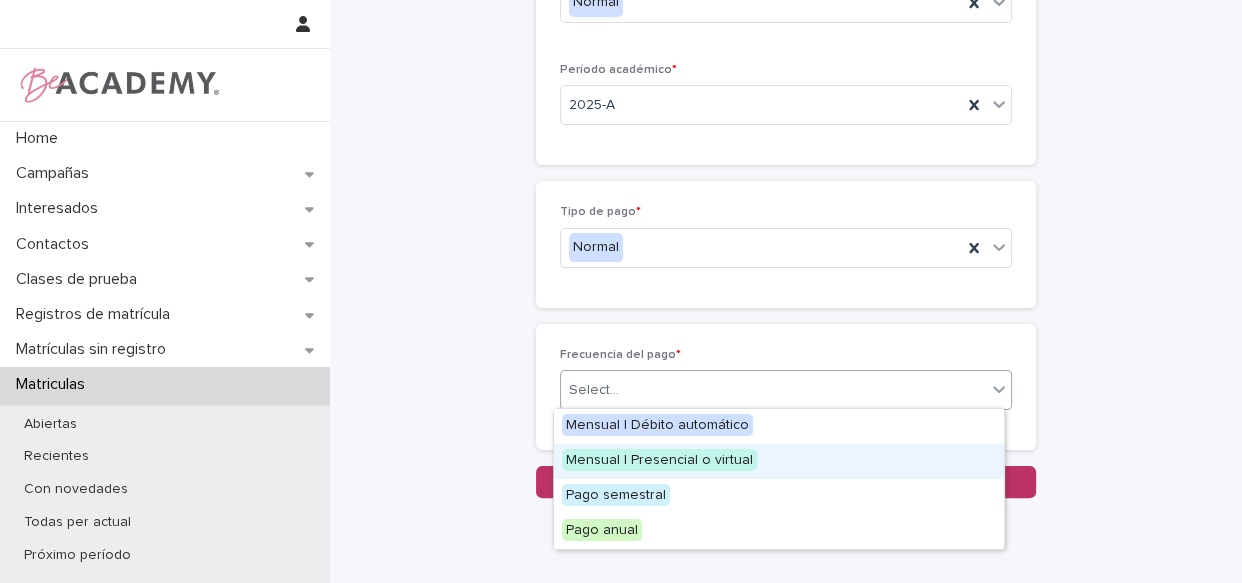 click on "Mensual | Presencial o virtual" at bounding box center (659, 460) 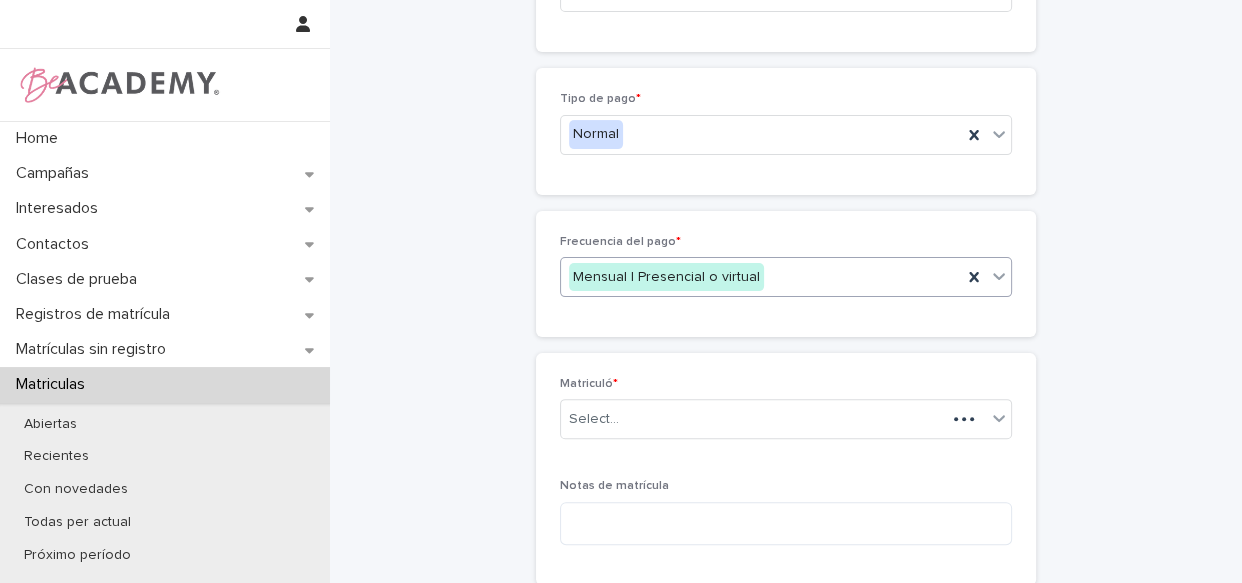 scroll, scrollTop: 507, scrollLeft: 0, axis: vertical 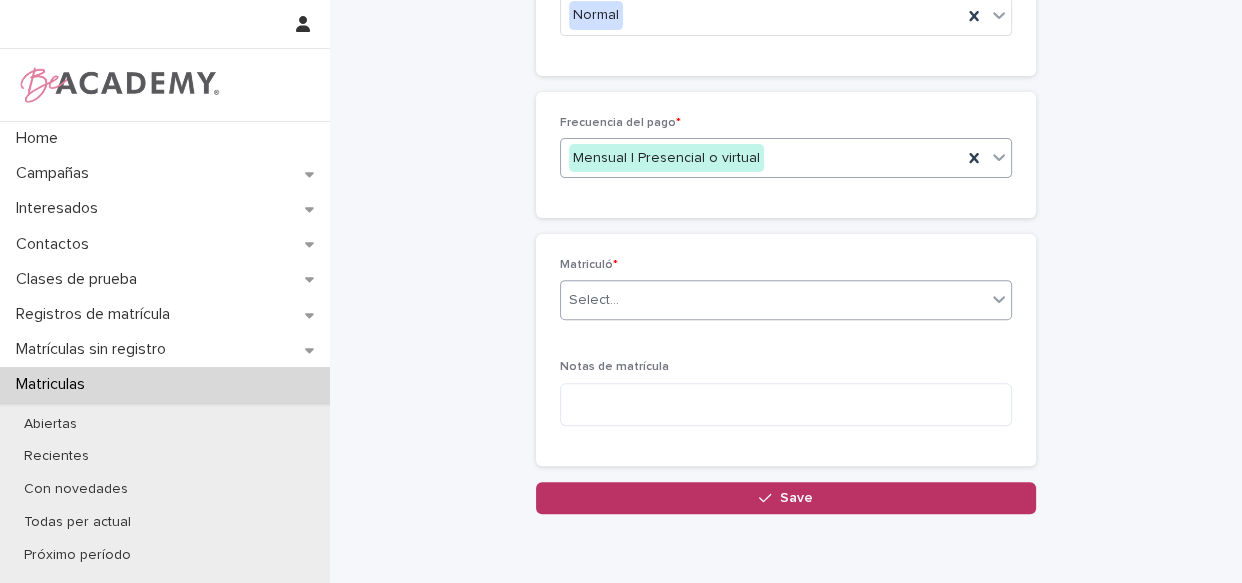 click on "Select..." at bounding box center [773, 300] 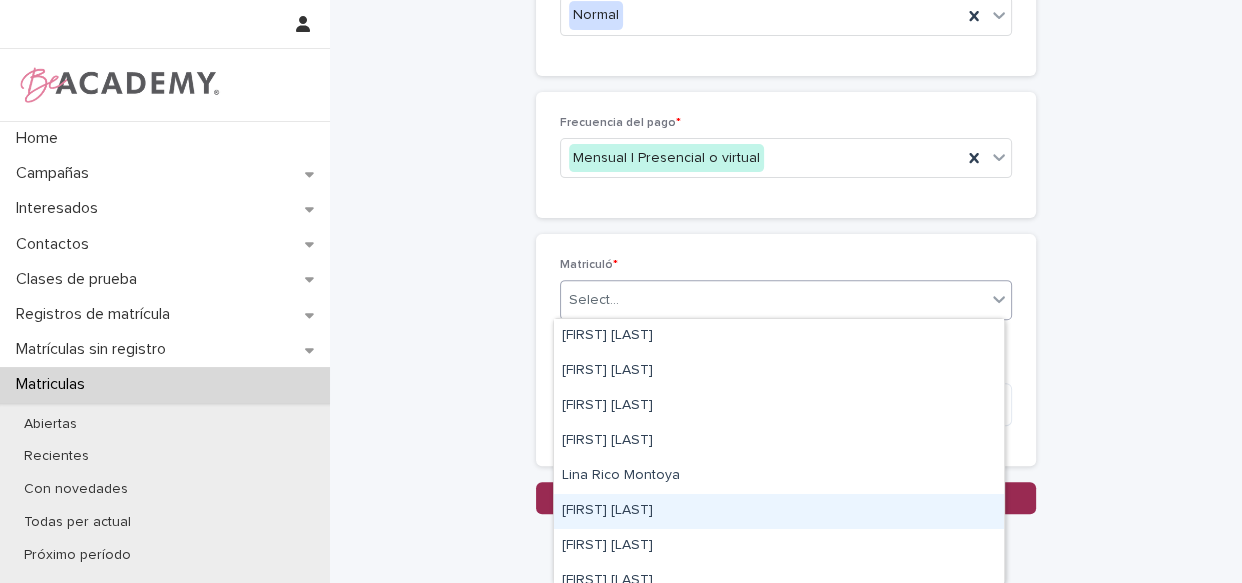 drag, startPoint x: 687, startPoint y: 503, endPoint x: 766, endPoint y: 503, distance: 79 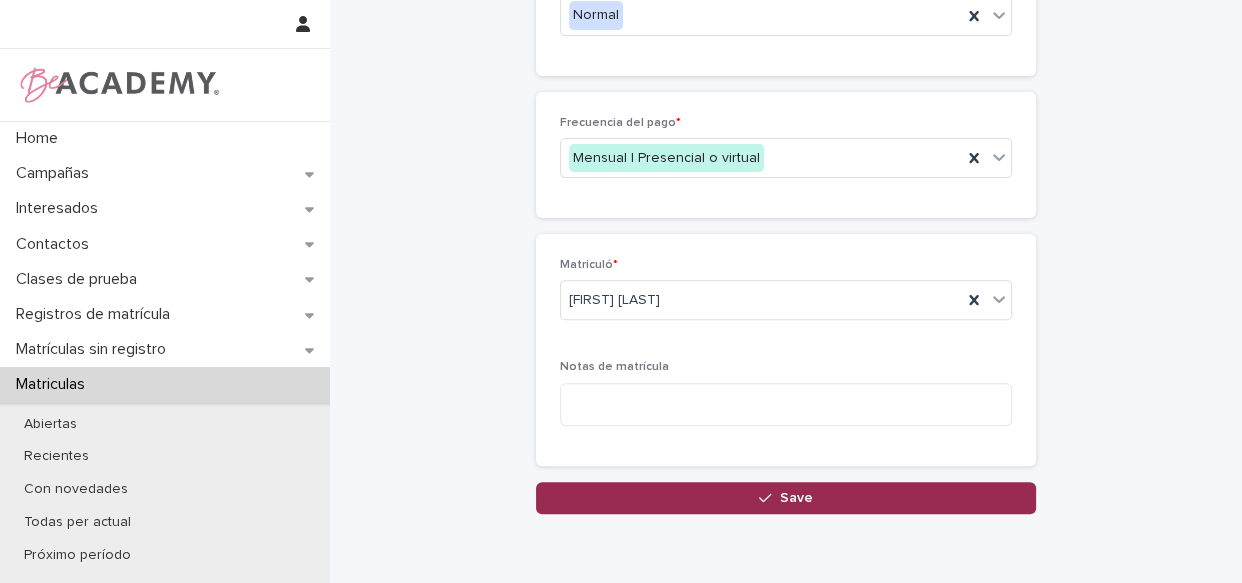 click on "Save" at bounding box center (786, 498) 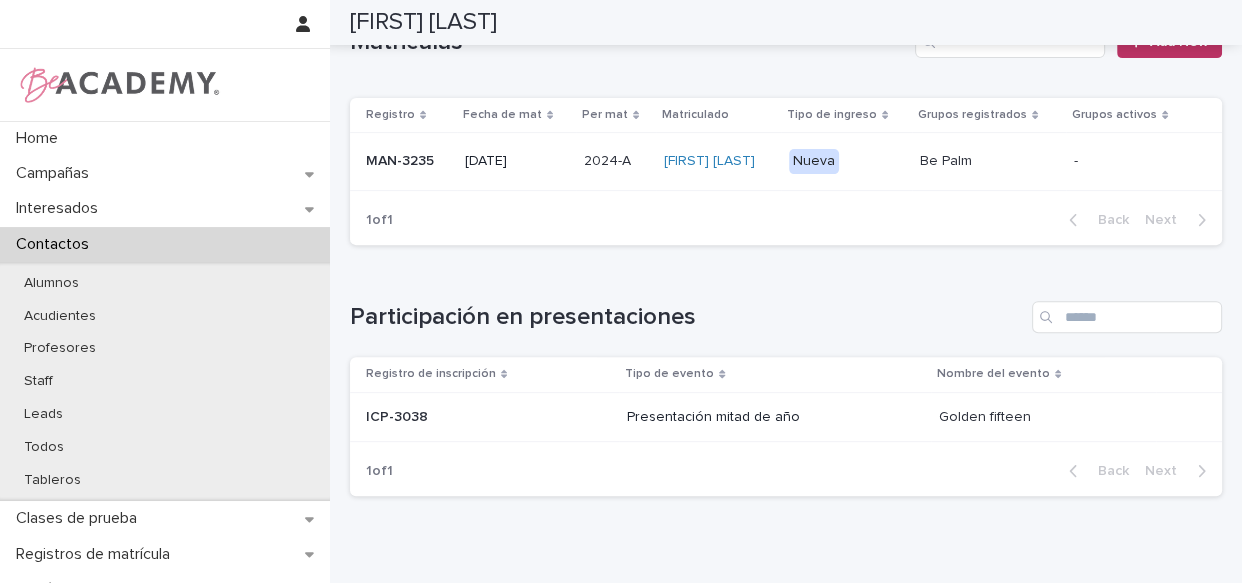 scroll, scrollTop: 617, scrollLeft: 0, axis: vertical 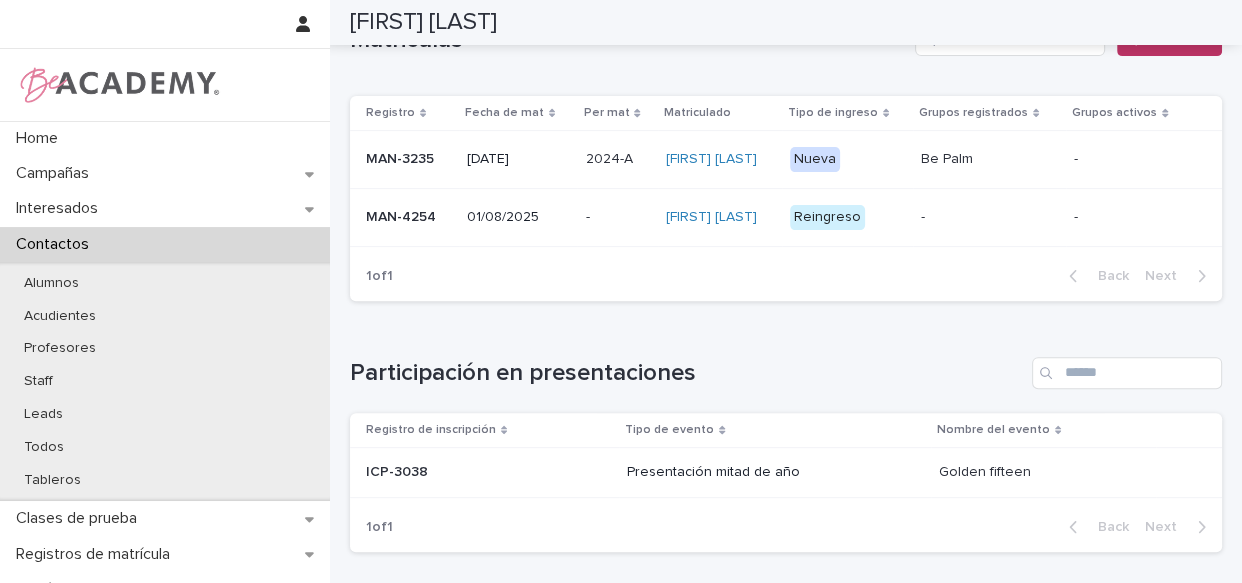 click on "Luciana Ramirez Pachon" at bounding box center [720, 217] 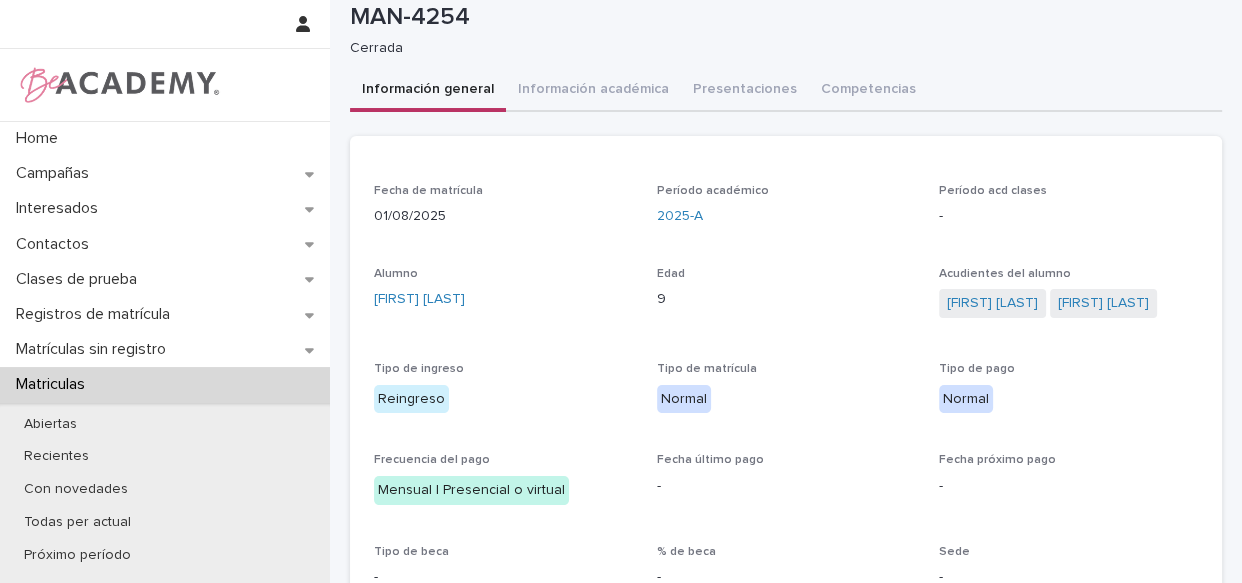scroll, scrollTop: 0, scrollLeft: 0, axis: both 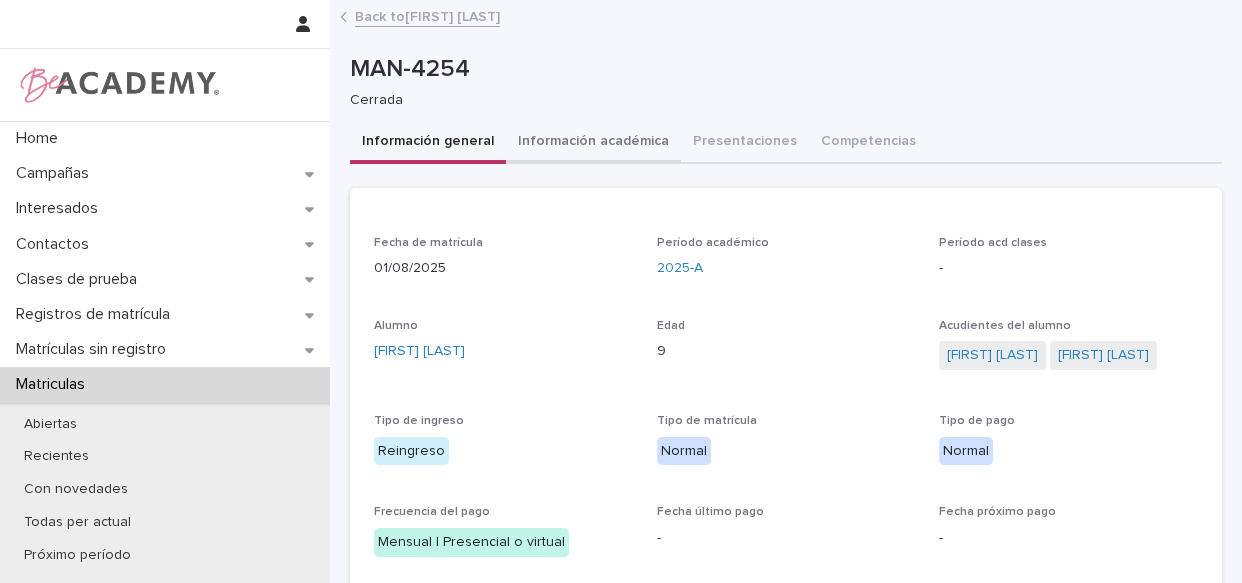 click on "Información académica" at bounding box center [593, 143] 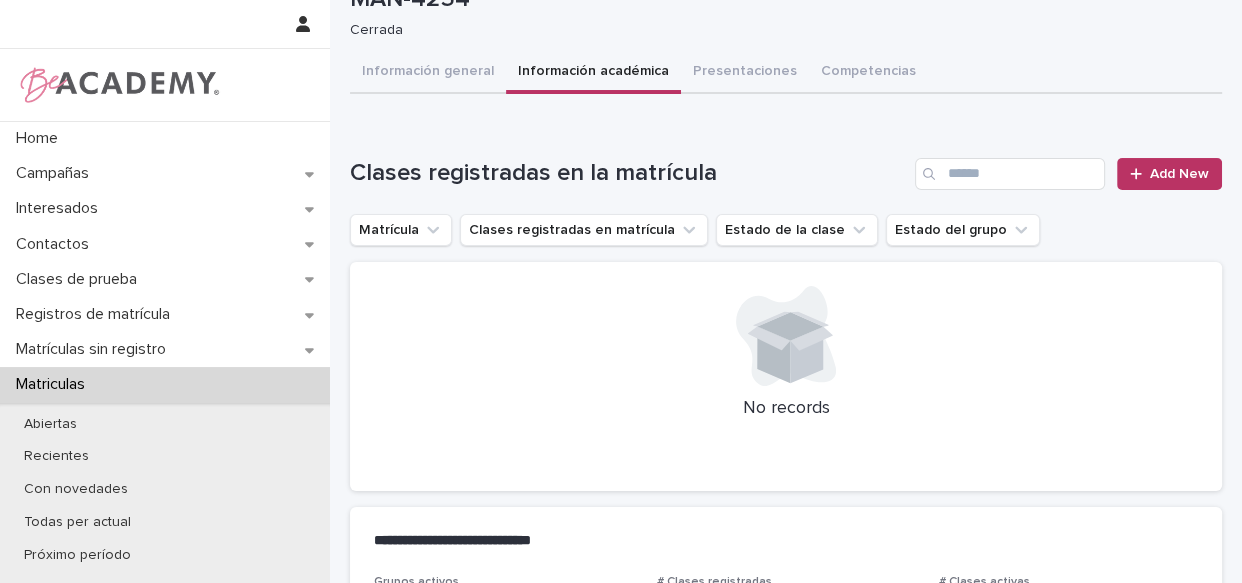 scroll, scrollTop: 55, scrollLeft: 0, axis: vertical 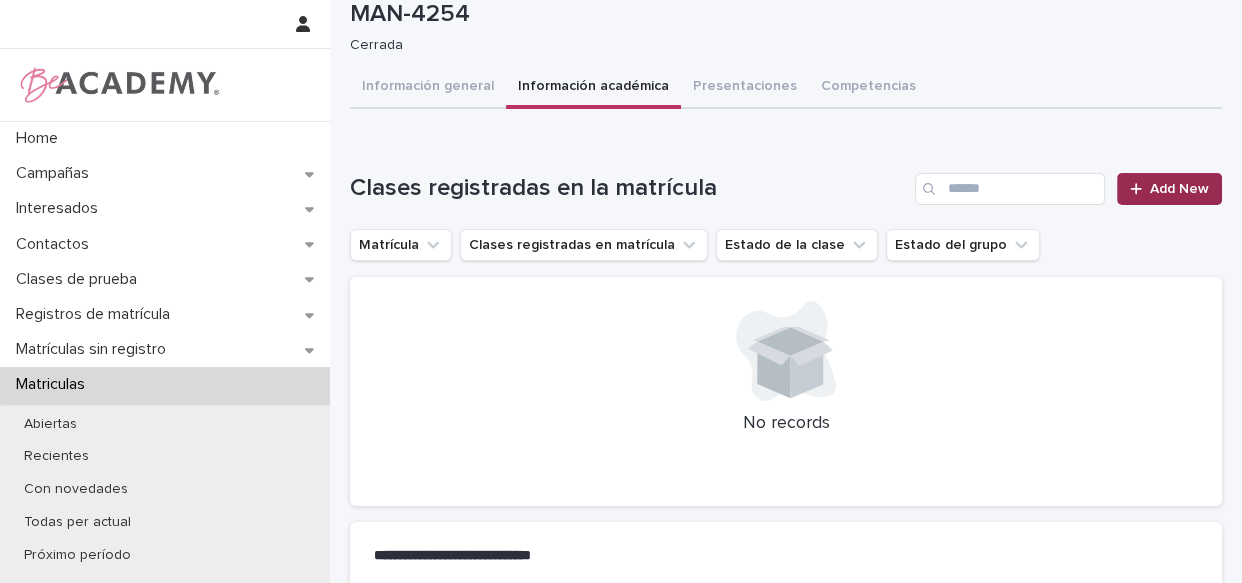 click on "Add New" at bounding box center [1169, 189] 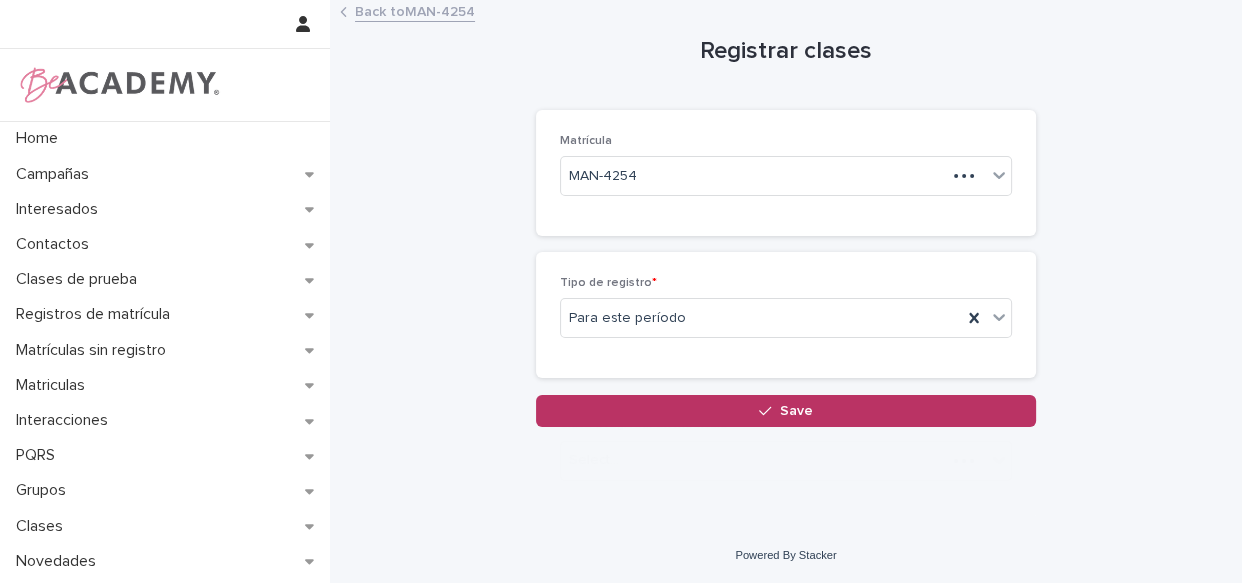 scroll, scrollTop: 5, scrollLeft: 0, axis: vertical 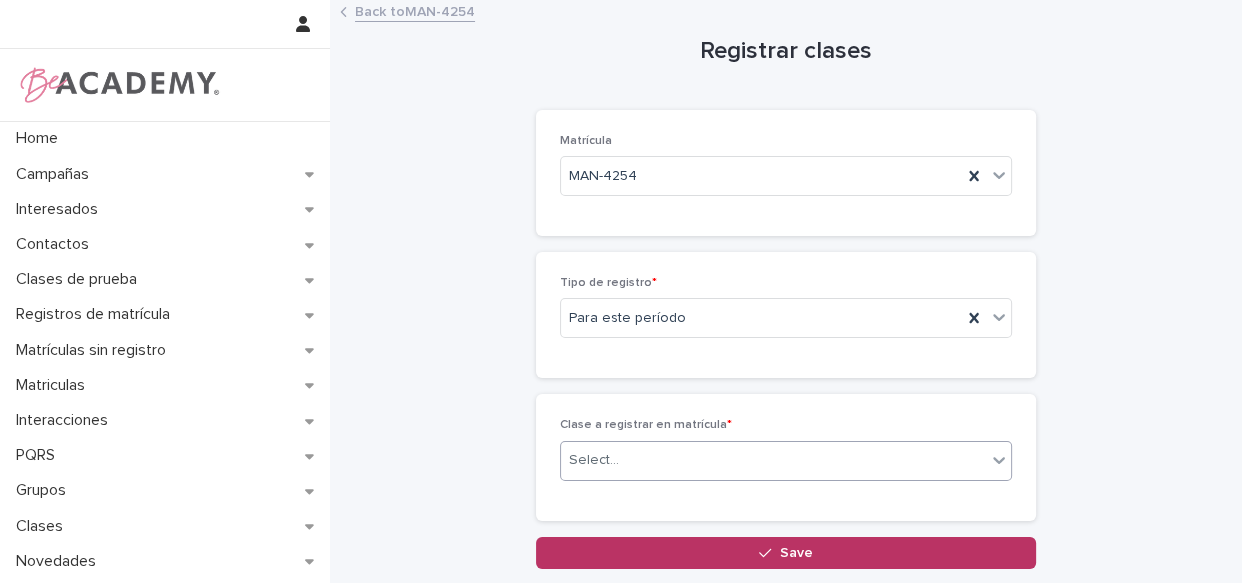 click on "Select..." at bounding box center [773, 460] 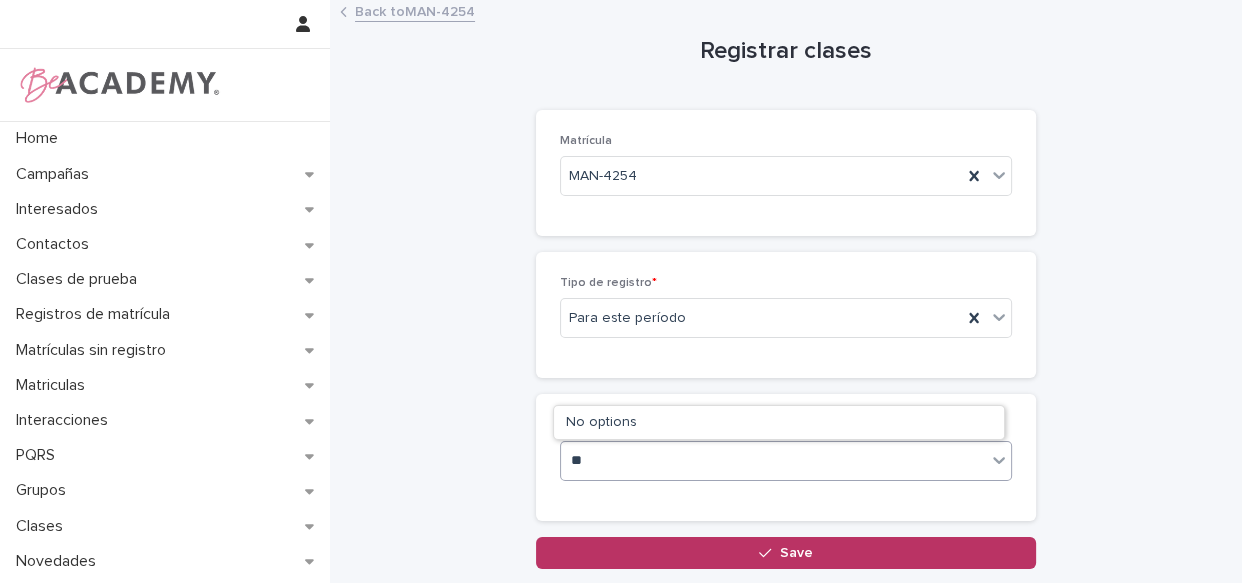 type on "***" 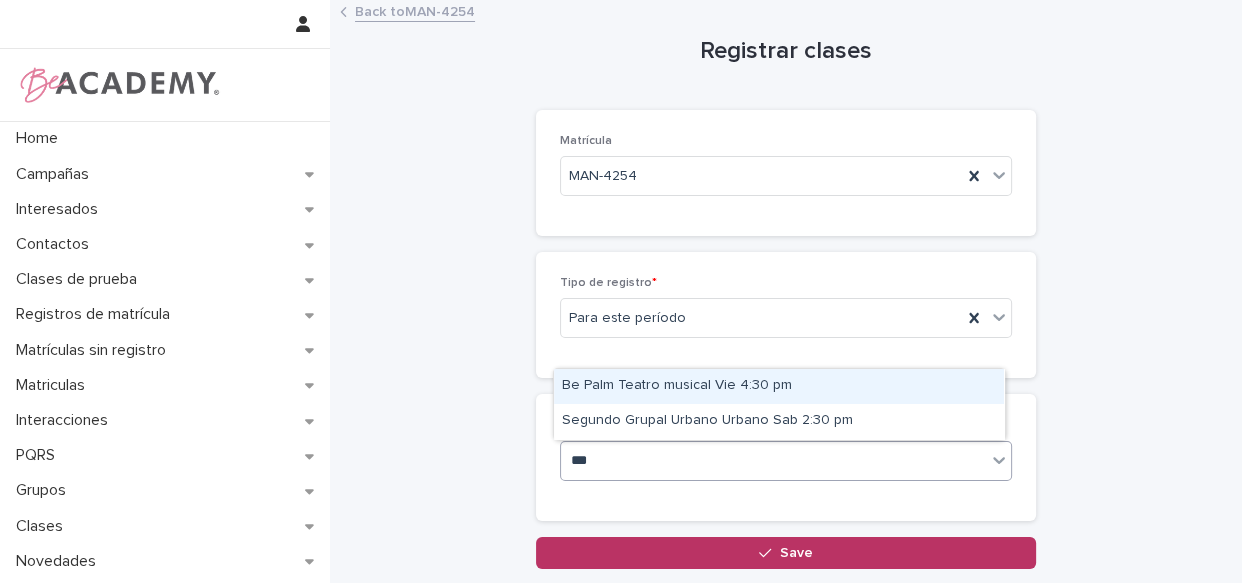 click on "Be Palm Teatro musical Vie 4:30 pm" at bounding box center [779, 386] 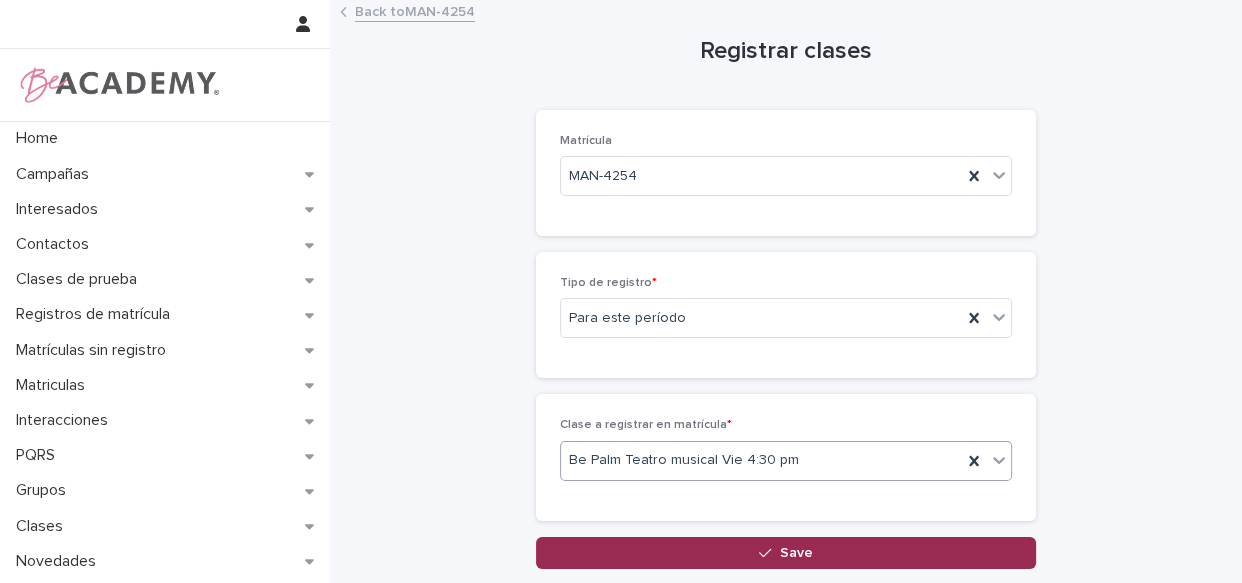 click on "Save" at bounding box center [786, 553] 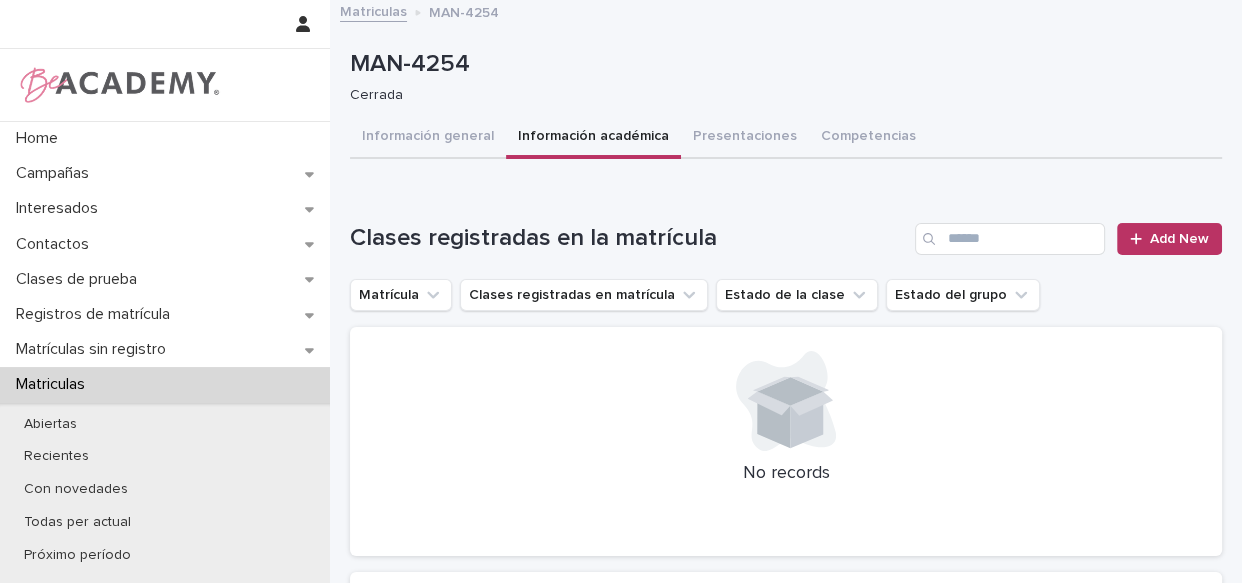 scroll, scrollTop: 7, scrollLeft: 0, axis: vertical 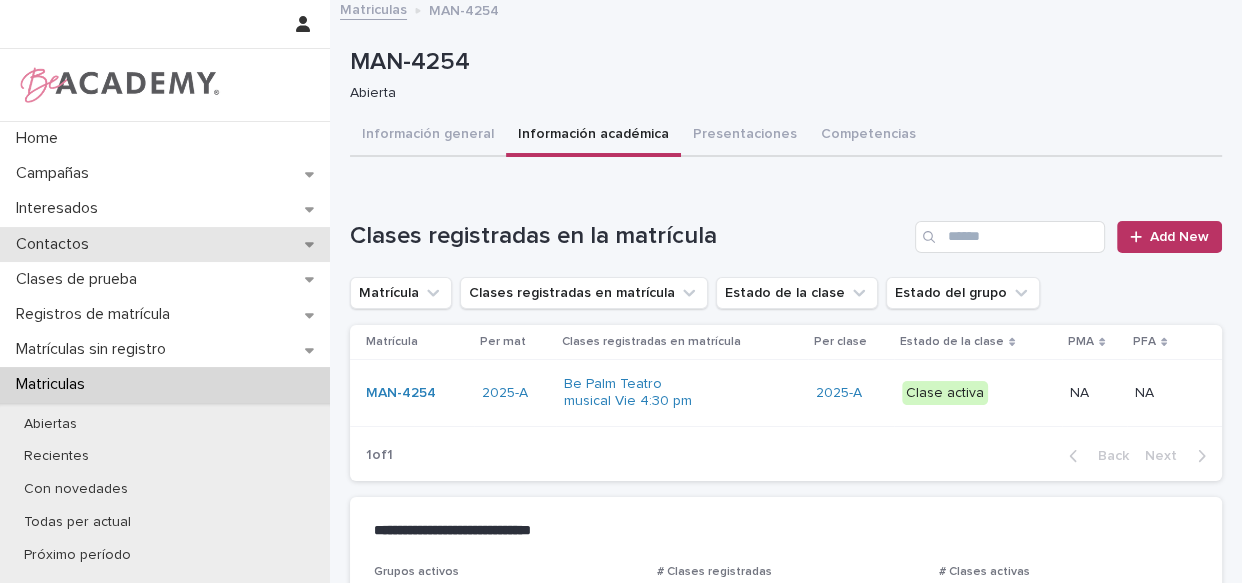 click on "Contactos" at bounding box center [165, 244] 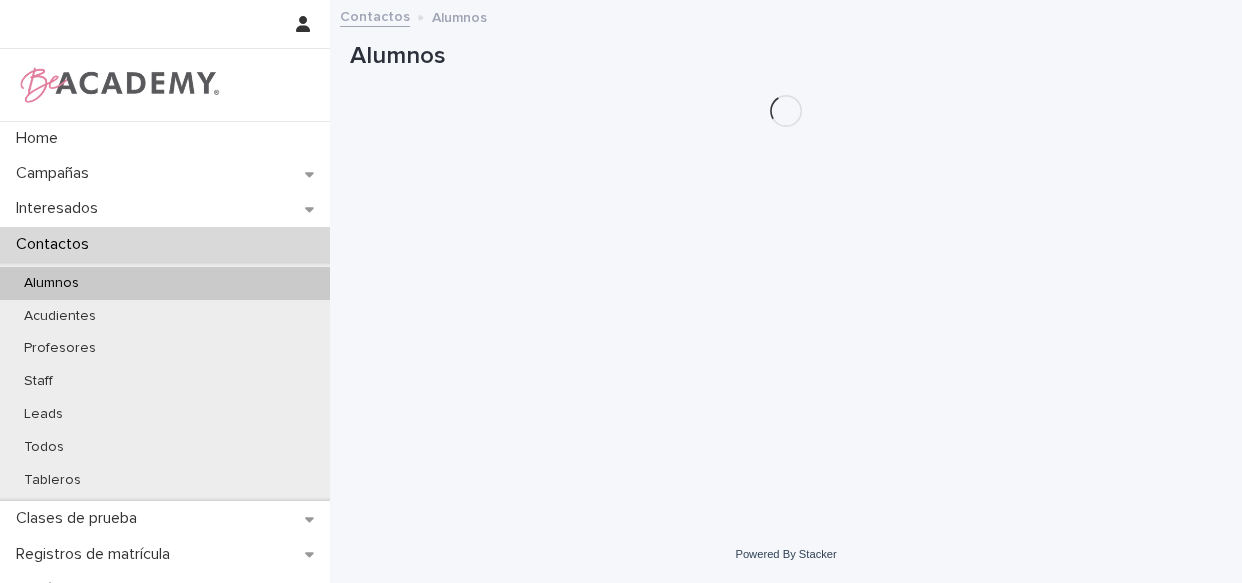 scroll, scrollTop: 0, scrollLeft: 0, axis: both 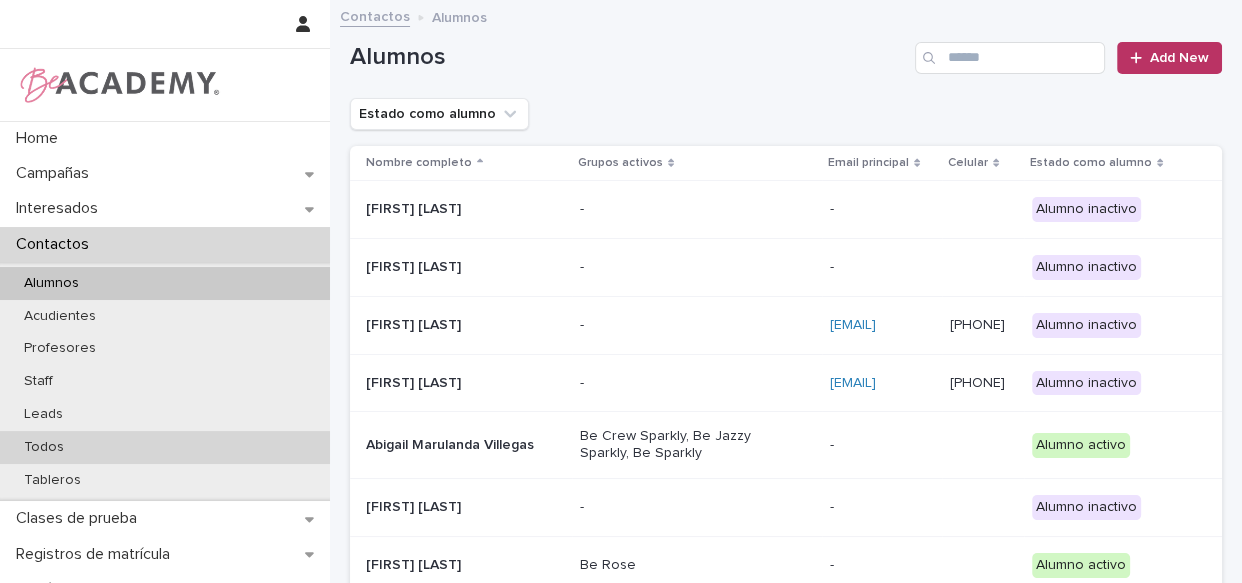 click on "Todos" at bounding box center [44, 447] 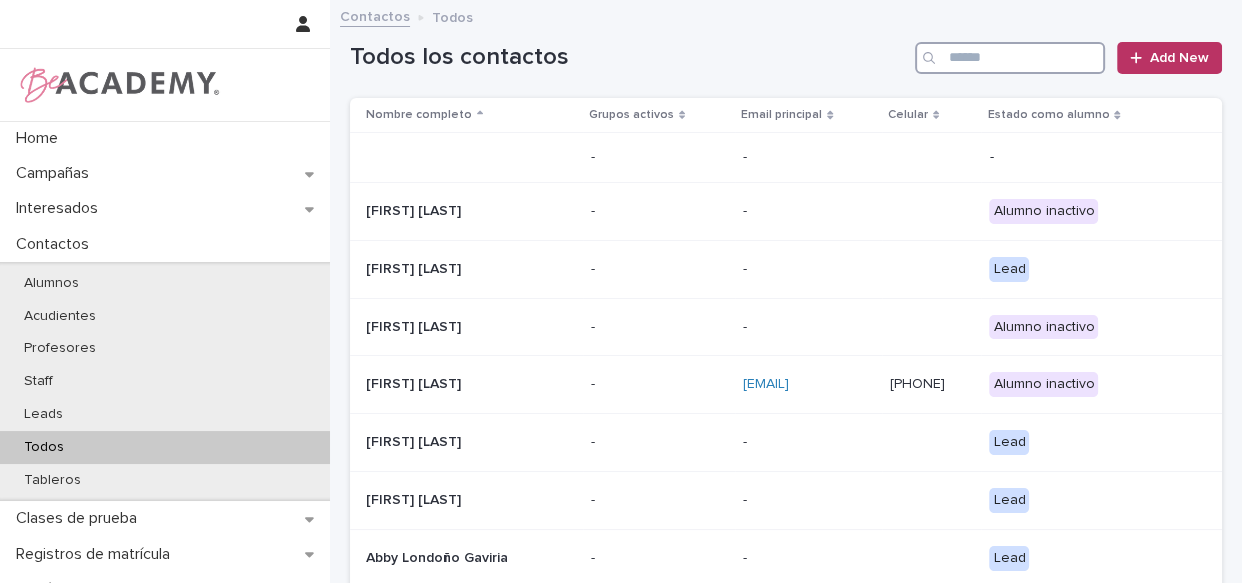 click at bounding box center (1010, 58) 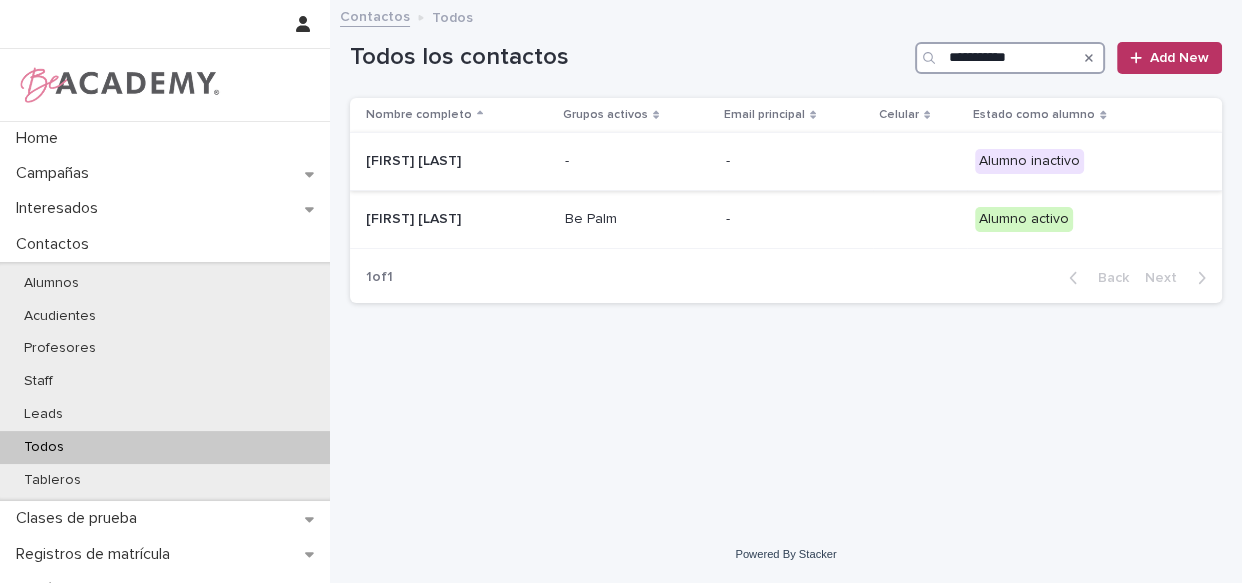 type on "**********" 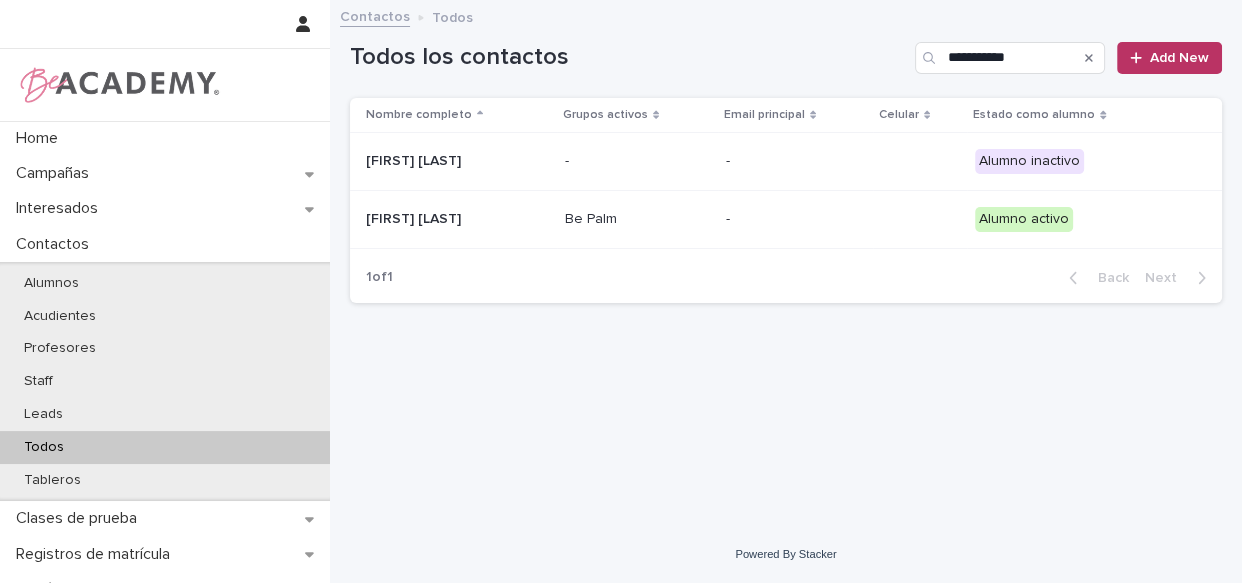 click on "-" at bounding box center (795, 161) 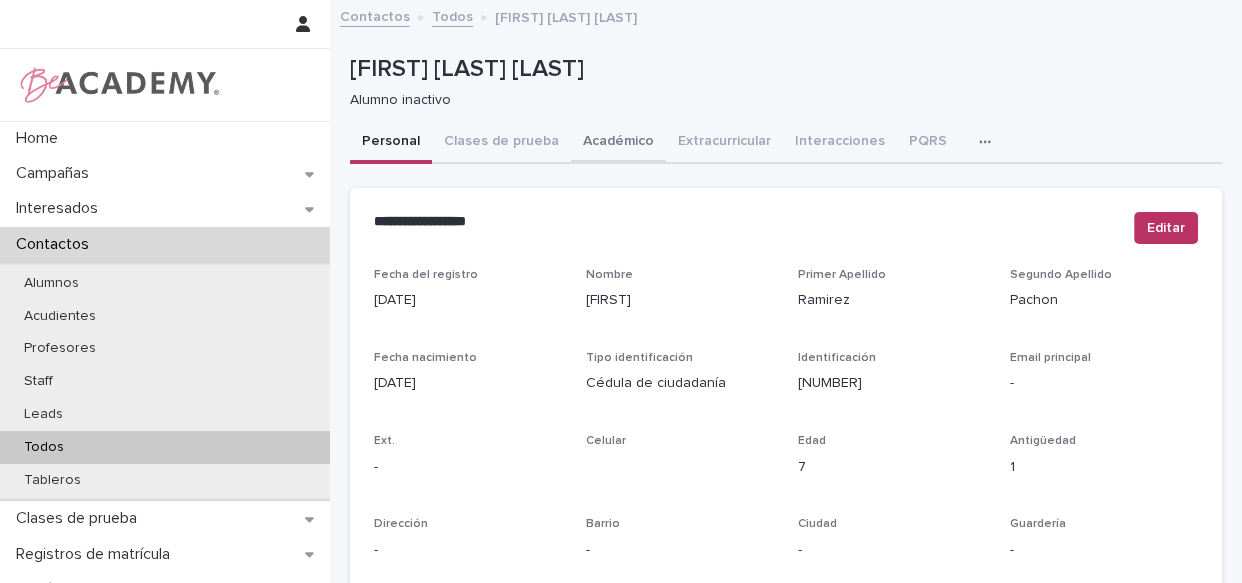 click on "Académico" 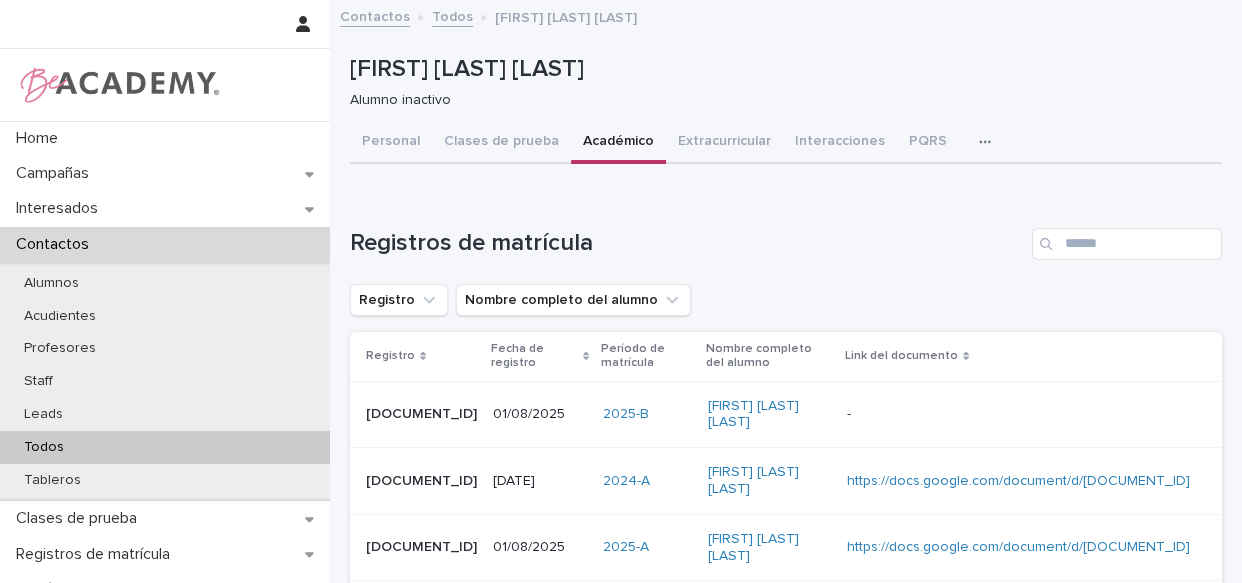 scroll, scrollTop: 110, scrollLeft: 0, axis: vertical 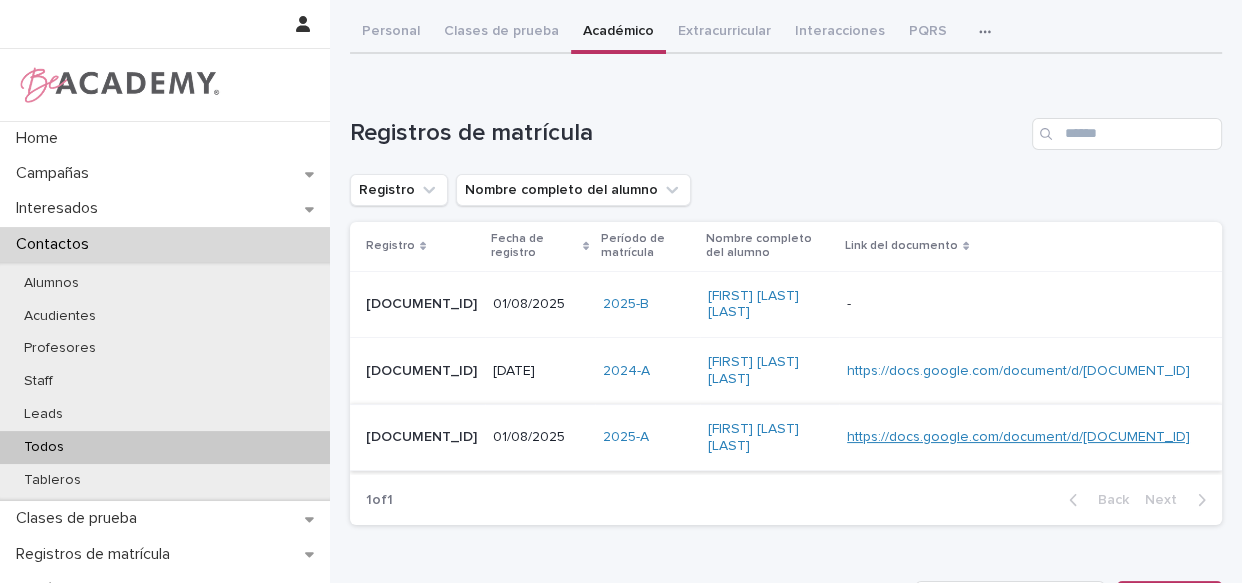 click on "https://docs.google.com/document/d/1pw0nmJubMt9GfaF_Irtjdfp3IysHszMpZcbYoDUVt8w" 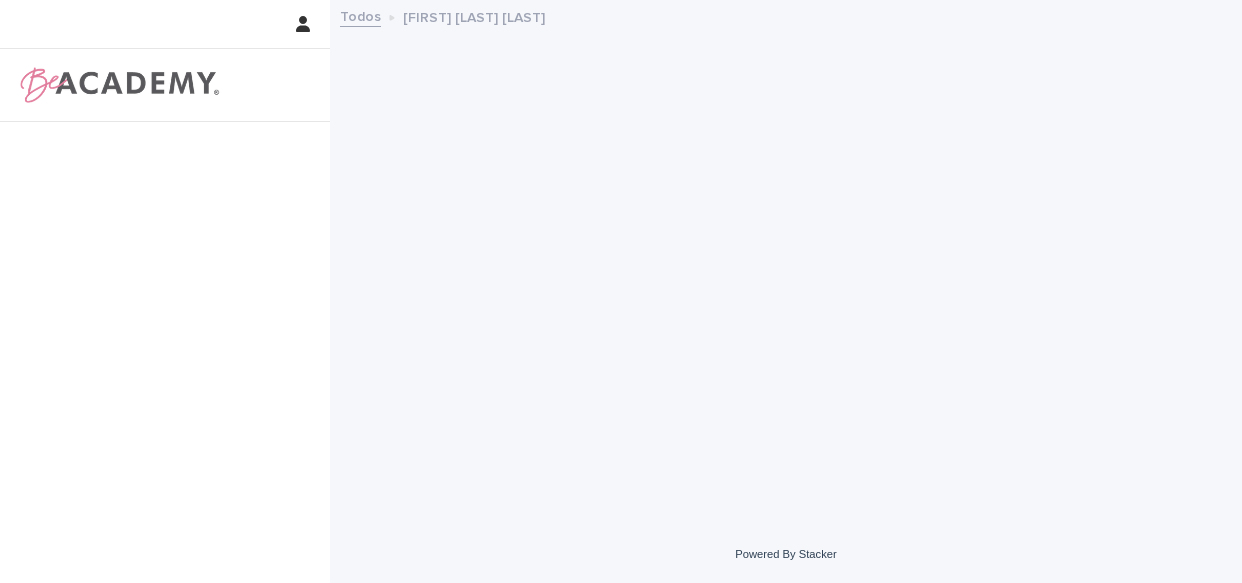 scroll, scrollTop: 0, scrollLeft: 0, axis: both 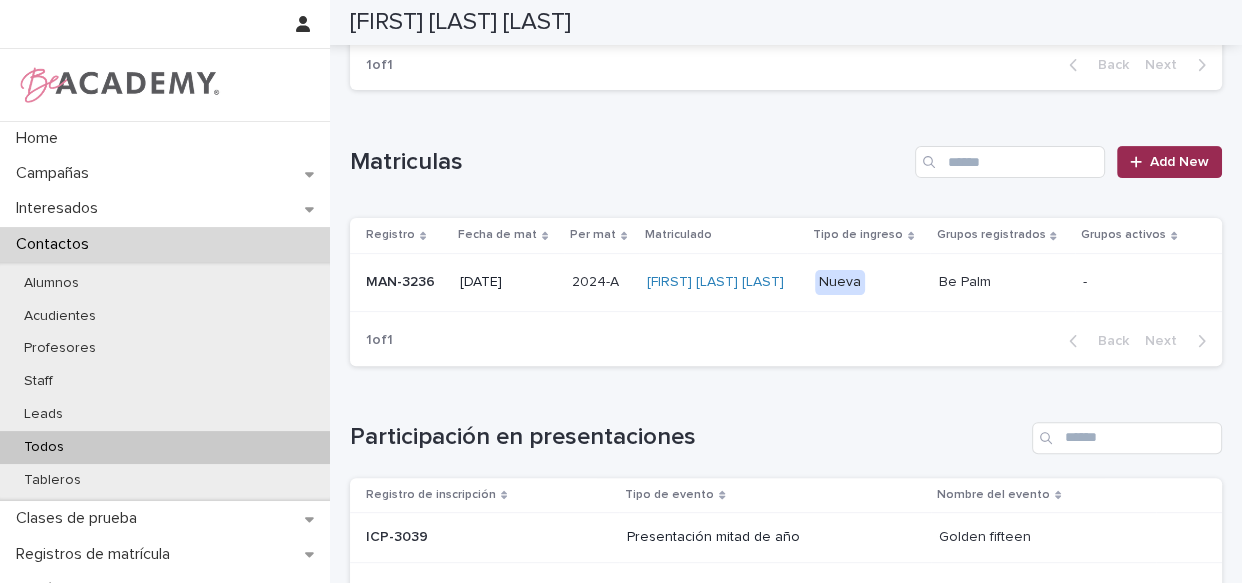 click on "Add New" at bounding box center [1179, 162] 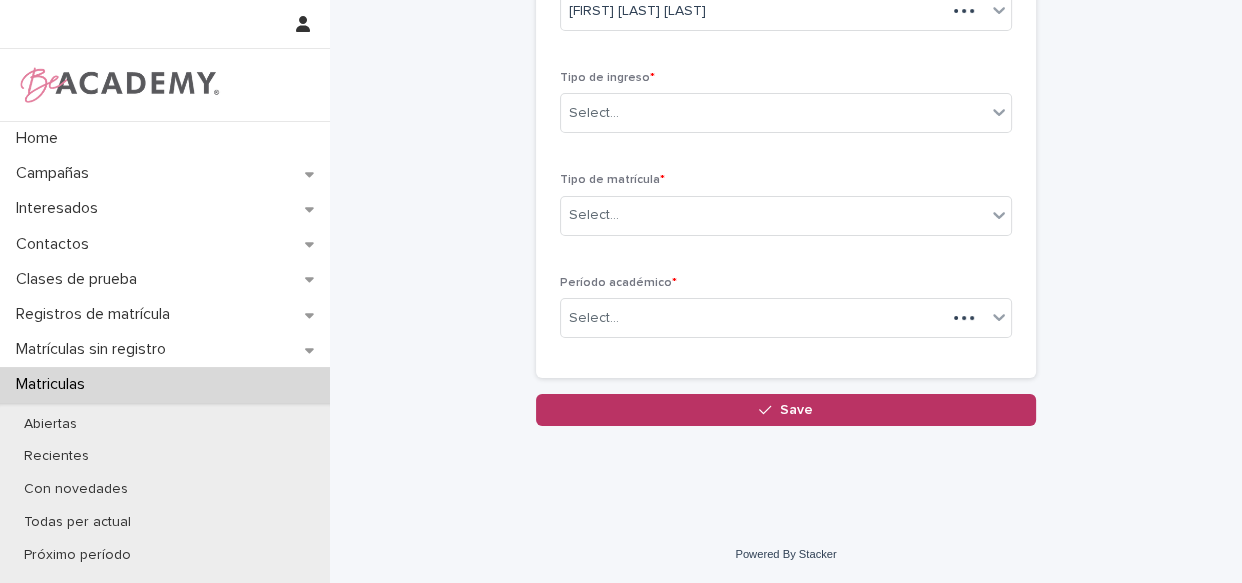 scroll, scrollTop: 169, scrollLeft: 0, axis: vertical 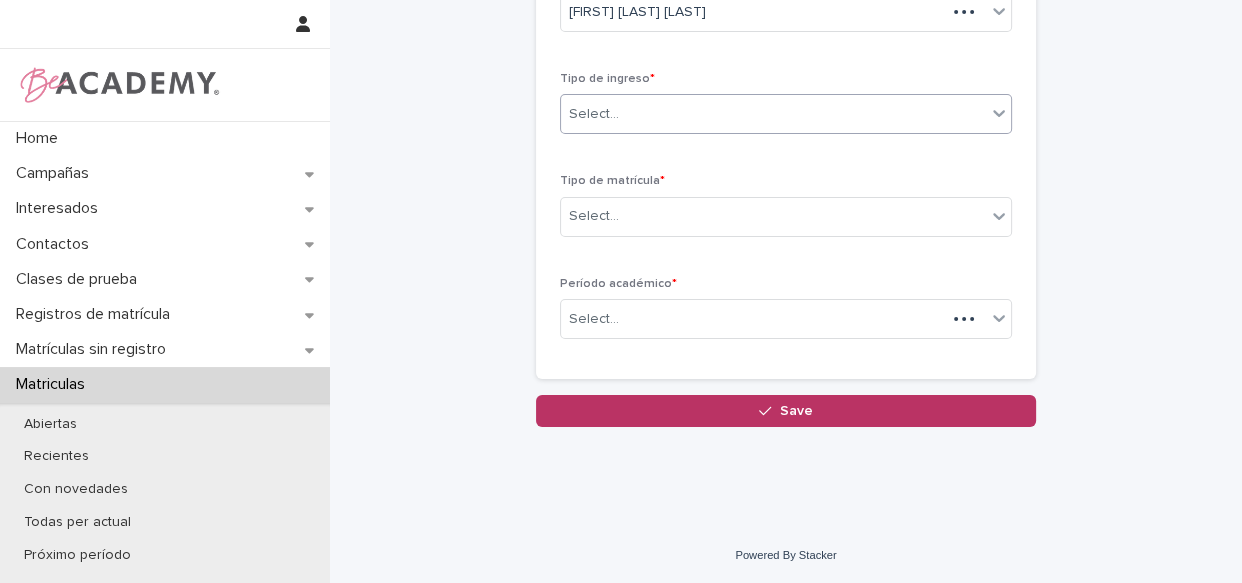 click on "Select..." at bounding box center [773, 114] 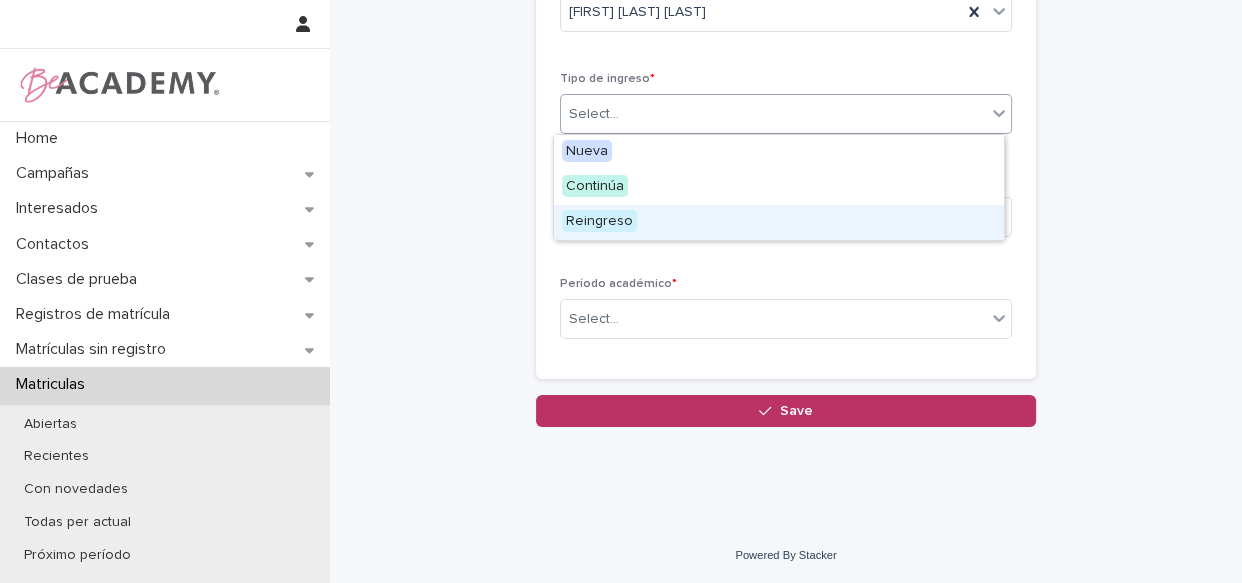click on "Reingreso" at bounding box center [779, 222] 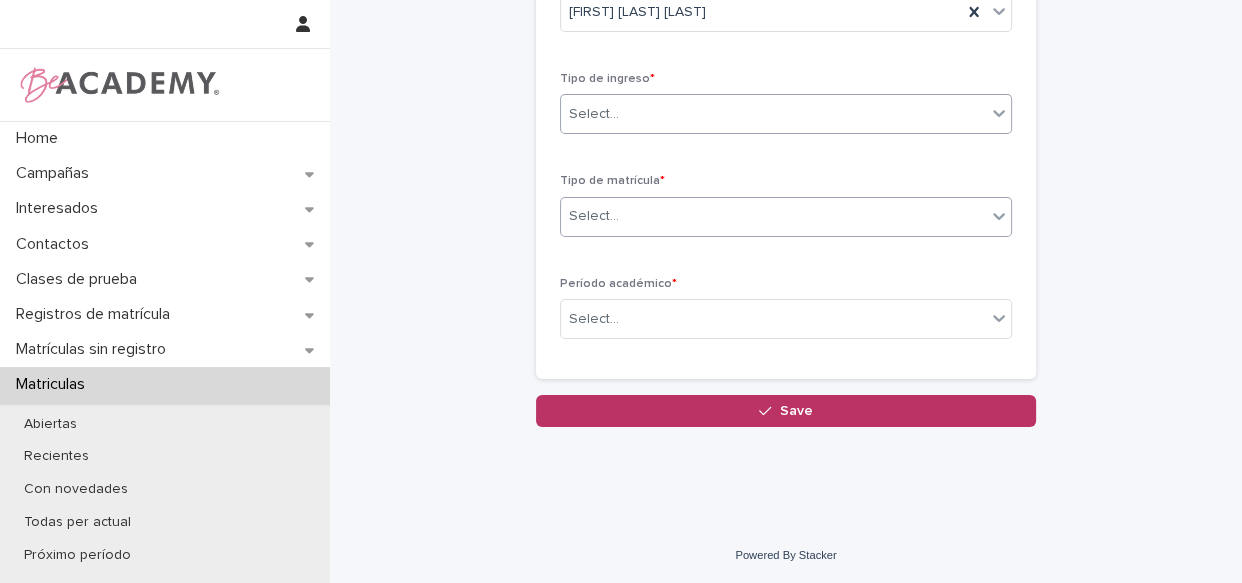 click on "Select..." at bounding box center (773, 216) 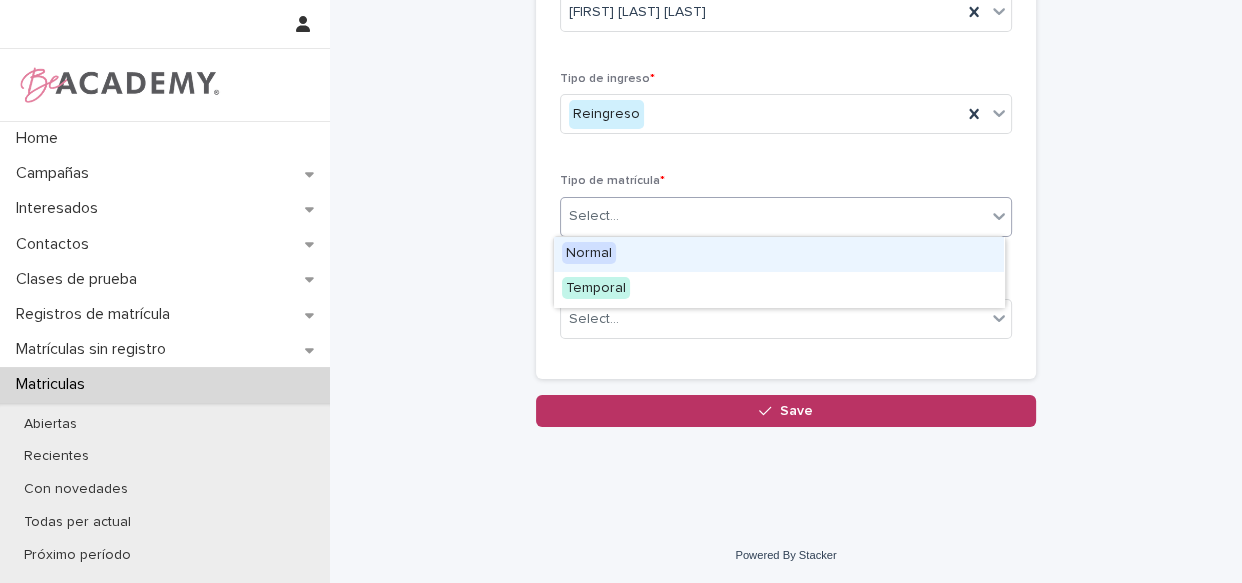 click on "Normal" at bounding box center [779, 254] 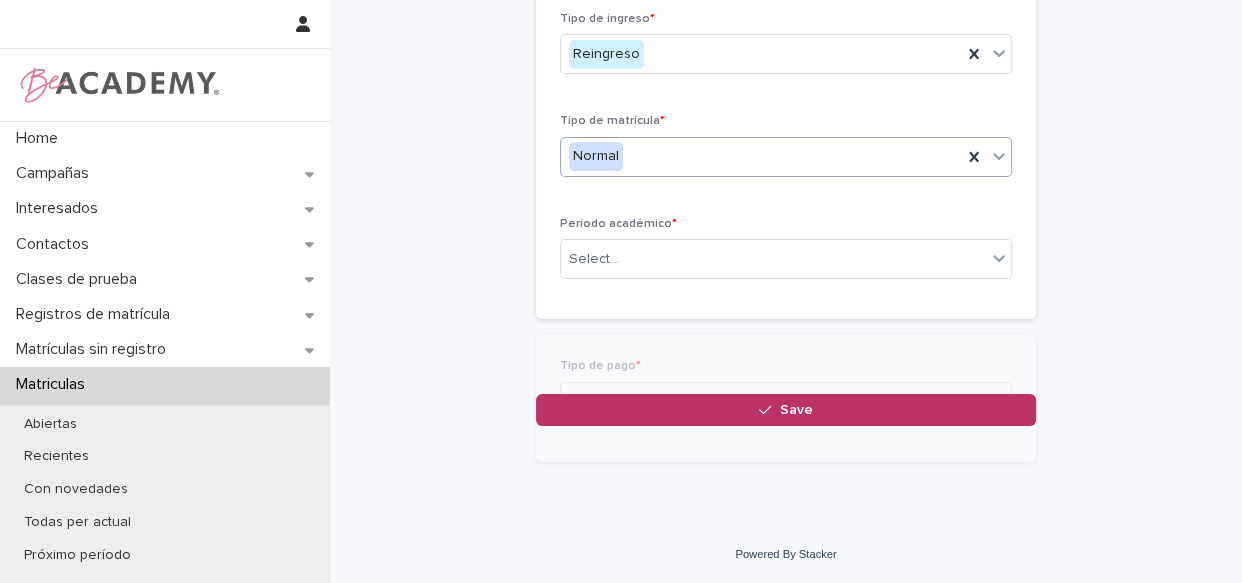 click on "Loading... Saving… Alumno * Amelia Ramirez Pachon Tipo de ingreso * Reingreso Tipo de matrícula *   option Normal, selected.     0 results available. Select is focused ,type to refine list, press Down to open the menu,  Normal Período académico * Select..." at bounding box center (786, 111) 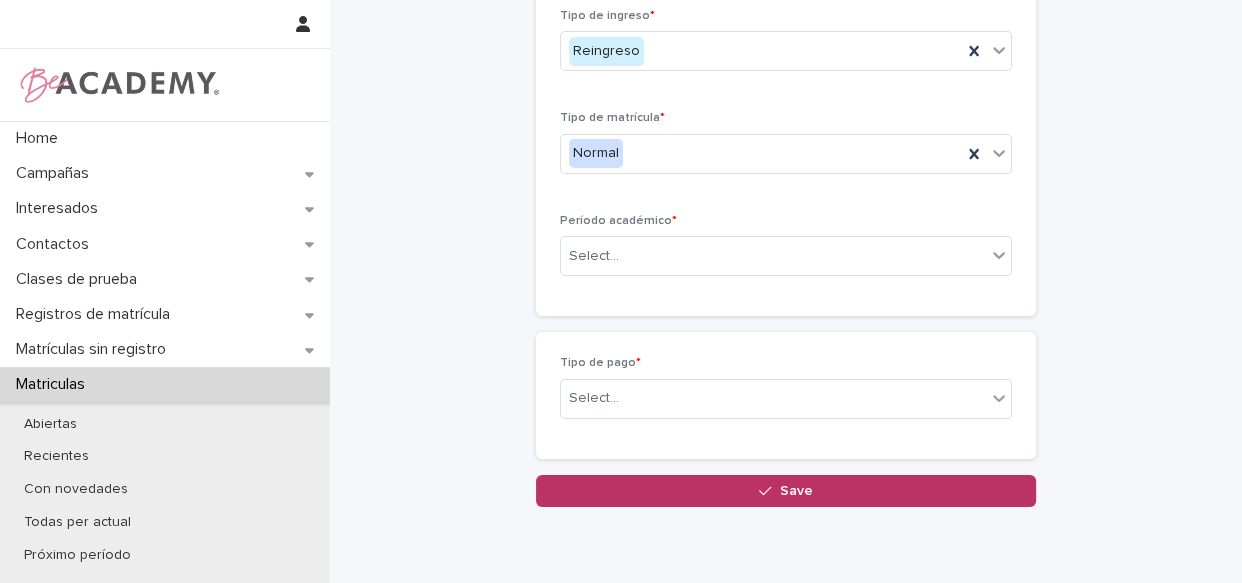 scroll, scrollTop: 240, scrollLeft: 0, axis: vertical 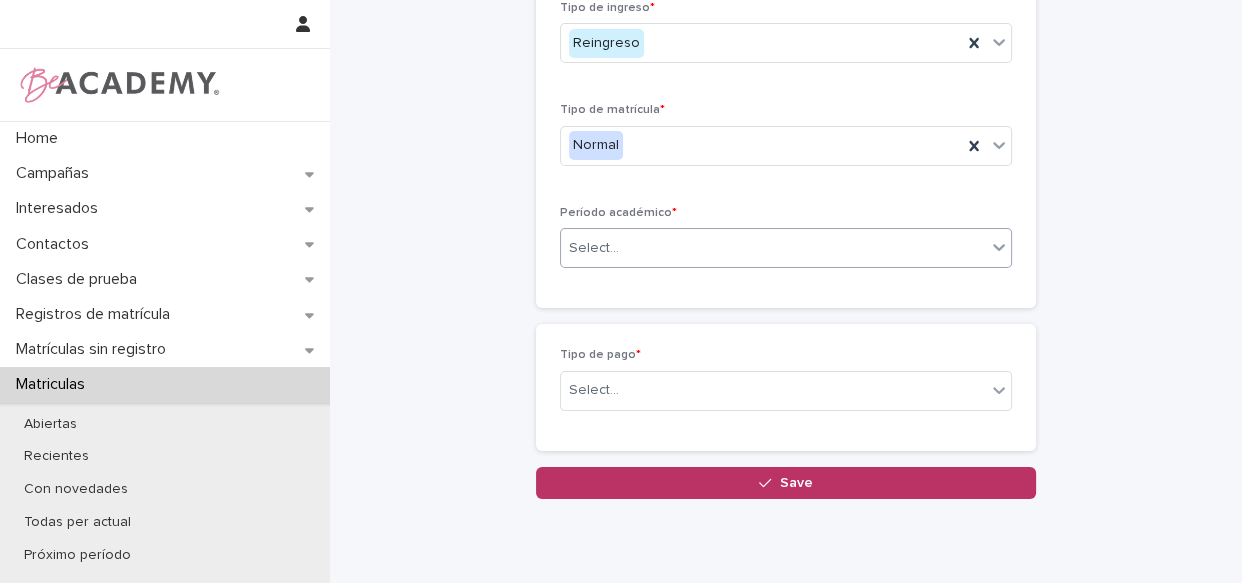click on "Select..." at bounding box center [773, 248] 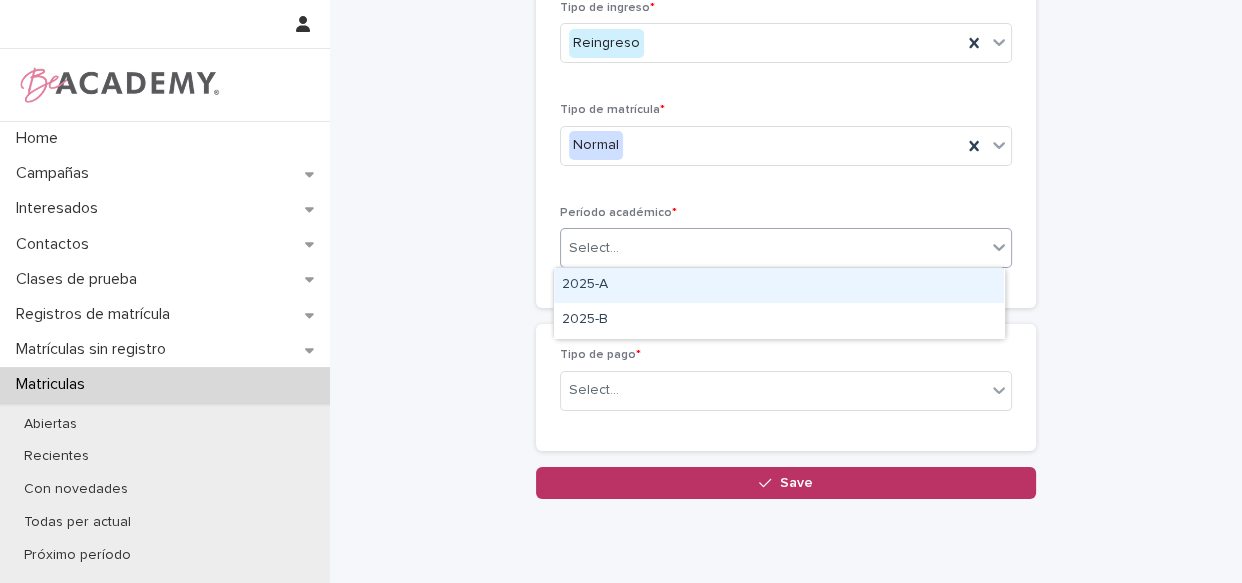 click on "2025-A" at bounding box center [779, 285] 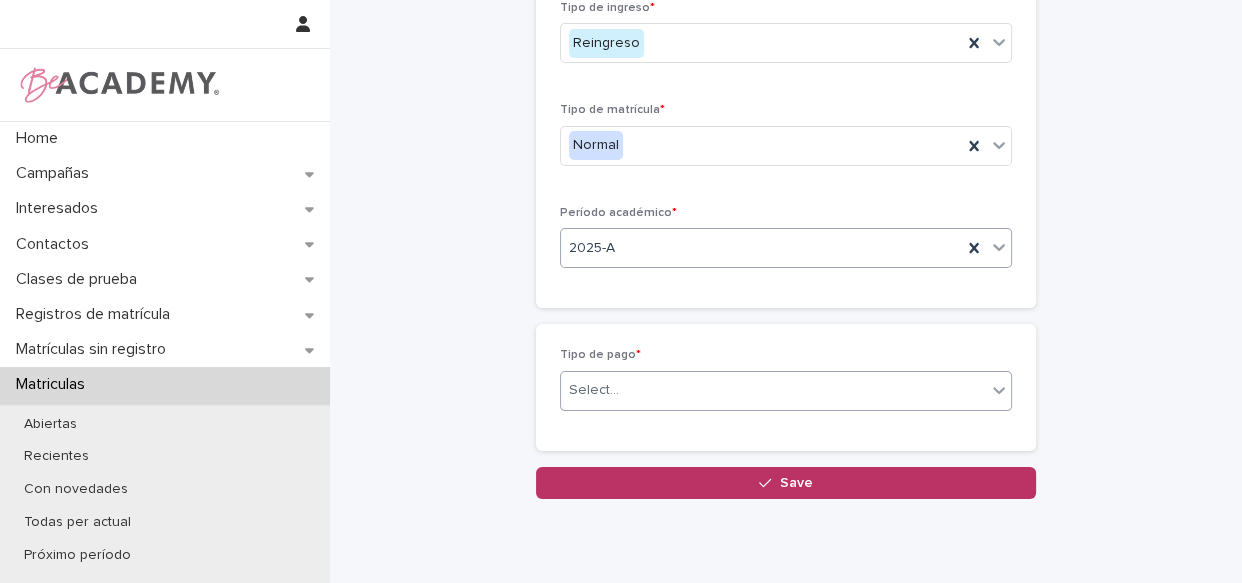 click on "Select..." at bounding box center [773, 390] 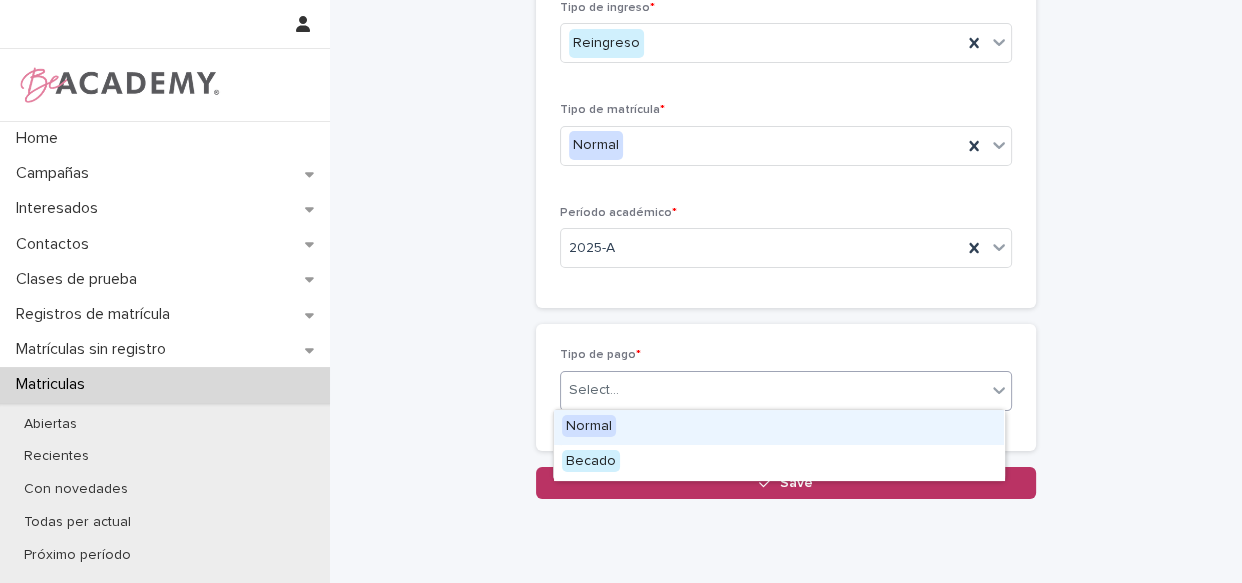 click on "Normal" at bounding box center [779, 427] 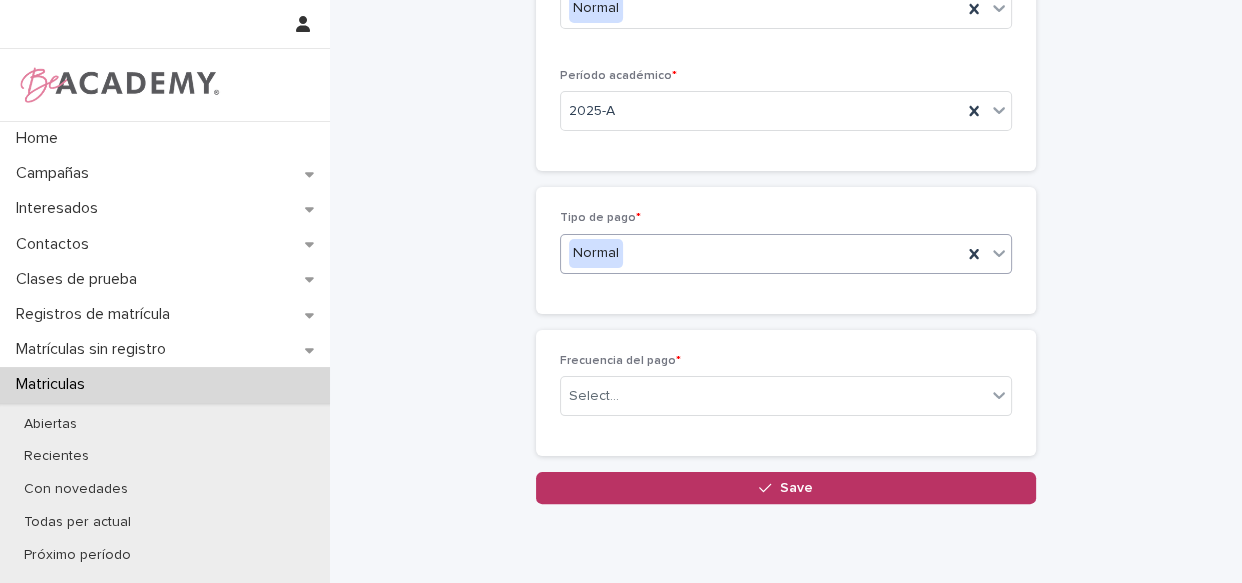 scroll, scrollTop: 453, scrollLeft: 0, axis: vertical 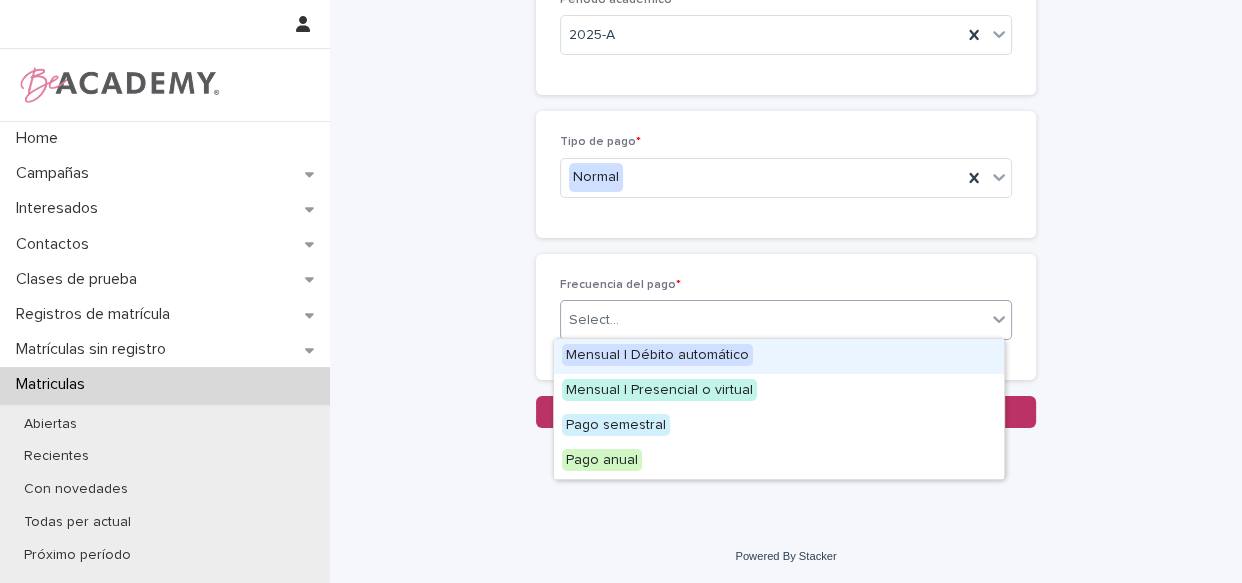 click on "Select..." at bounding box center (773, 320) 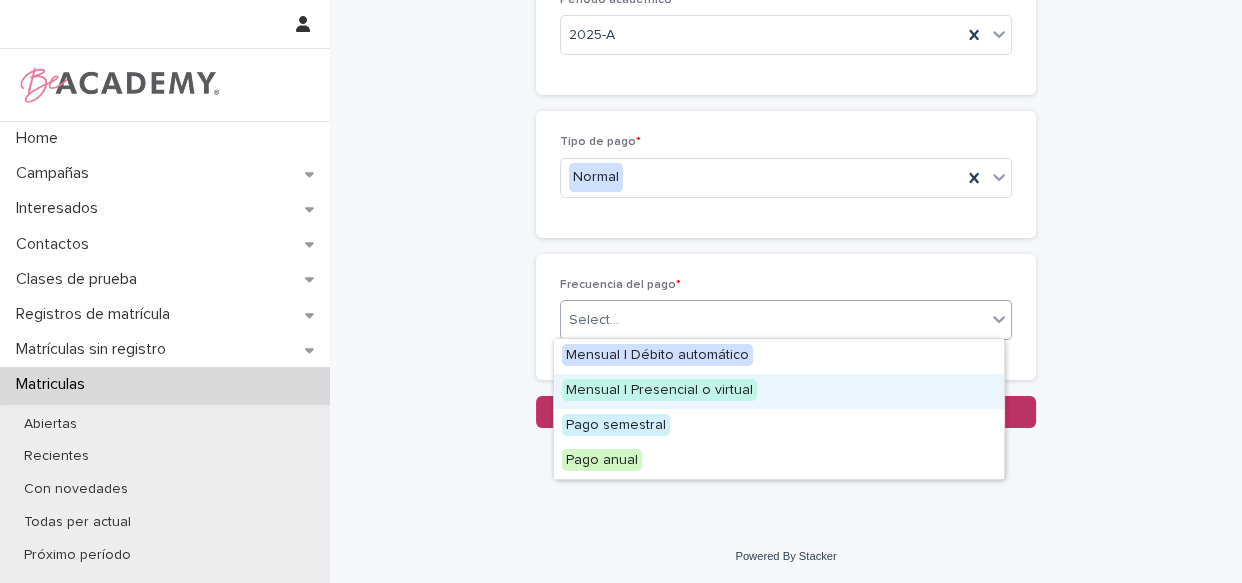 click on "Mensual | Presencial o virtual" at bounding box center (659, 390) 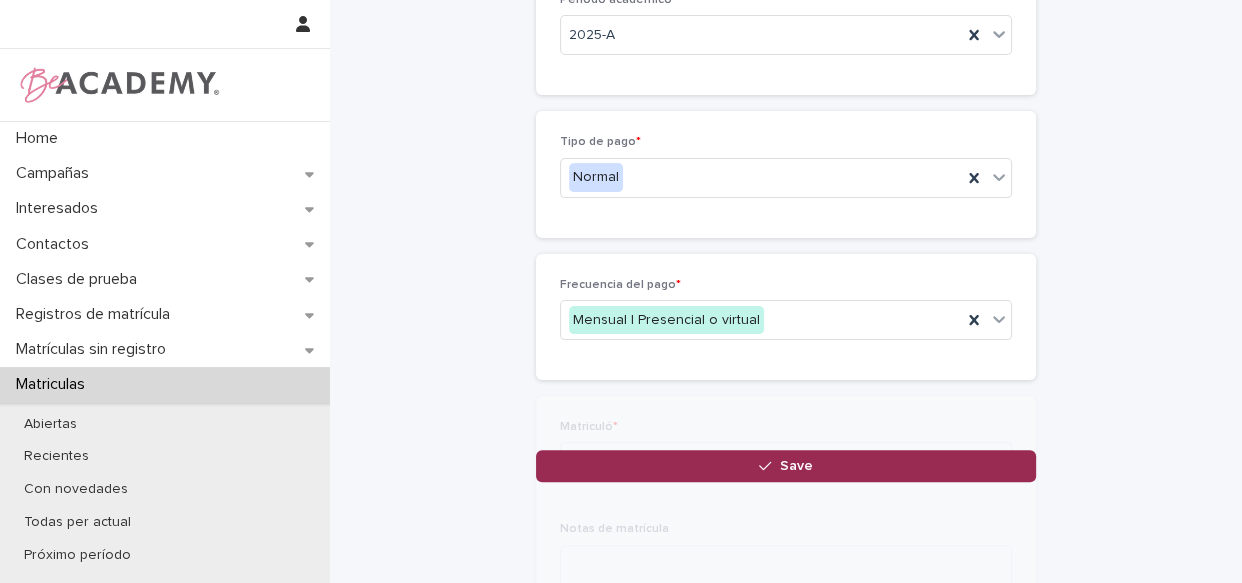 click on "Matricular alumno Loading... Saving… Loading... Saving… Loading... Saving… Alumno * Amelia Ramirez Pachon Tipo de ingreso * Reingreso Tipo de matrícula * Normal Período académico * 2025-A Loading... Saving… Tipo de pago * Normal Loading... Saving… Loading... Saving… Frecuencia del pago * Mensual | Presencial o virtual Loading... Saving… Loading... Saving… Loading... Saving… Loading... Saving… Loading... Saving… Loading... Saving… Matriculó * Select... Notas de matrícula Loading... Saving… Sorry, there was an error saving your record. Please try again. Please fill out the required fields above. Save" at bounding box center [786, 15] 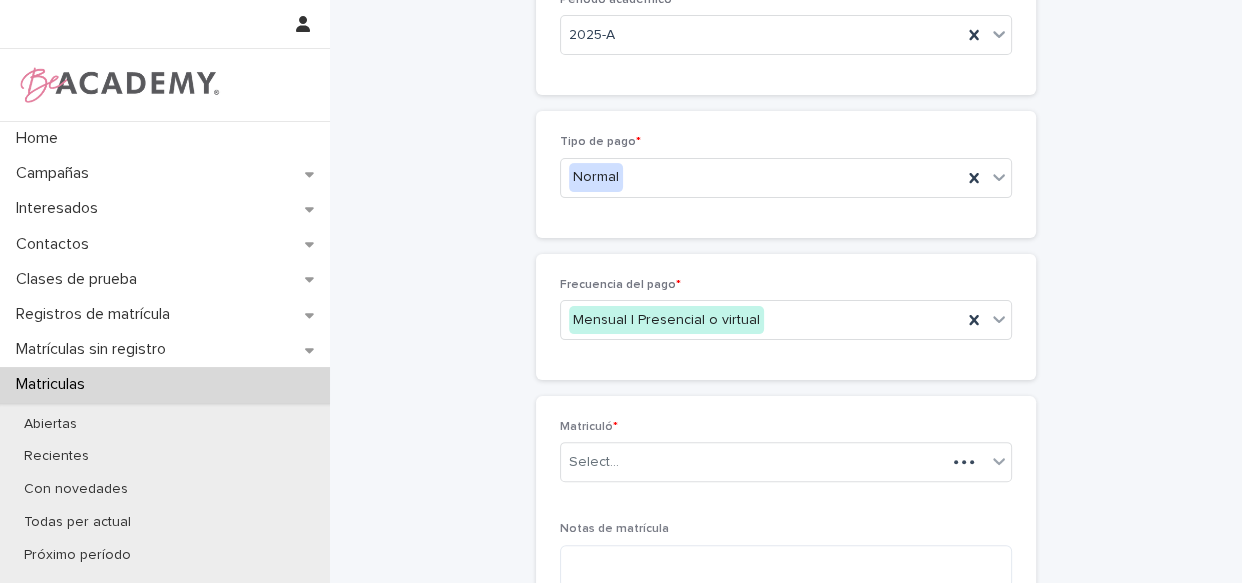 scroll, scrollTop: 453, scrollLeft: 0, axis: vertical 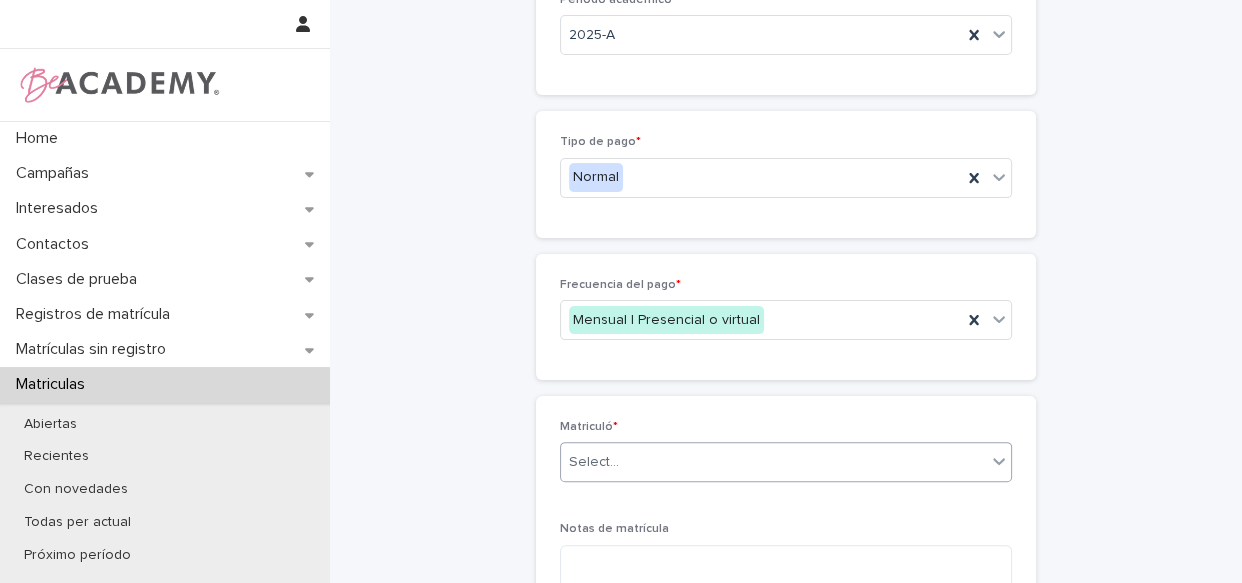 click on "Select..." at bounding box center (773, 462) 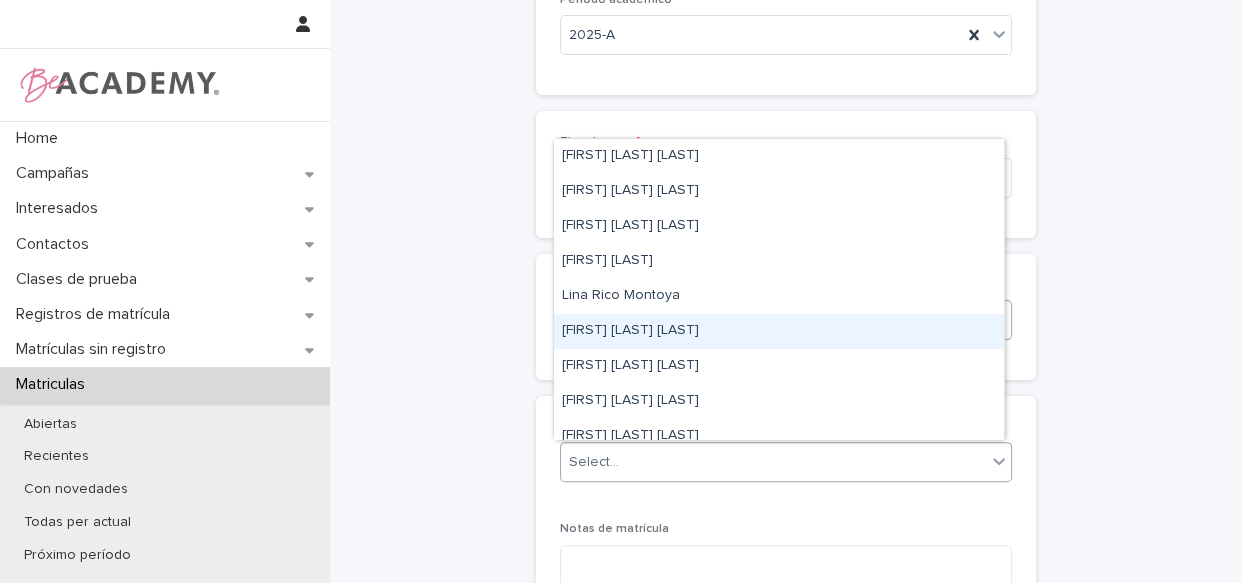 drag, startPoint x: 694, startPoint y: 349, endPoint x: 697, endPoint y: 323, distance: 26.172504 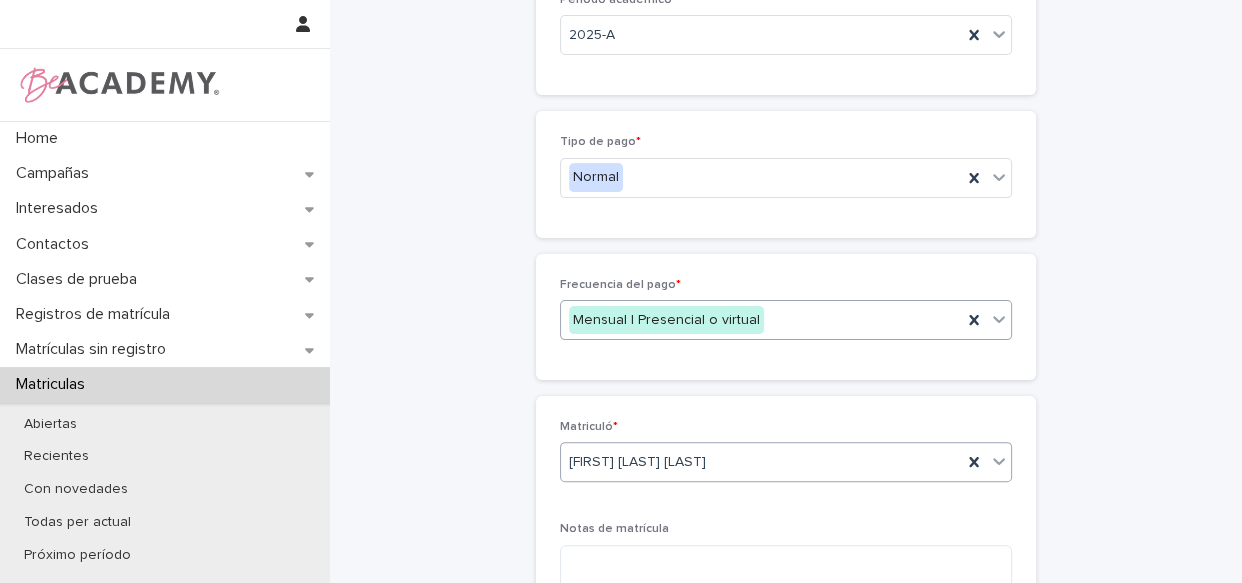 click on "Loading... Saving… Loading... Saving… Matricular alumno Loading... Saving… Loading... Saving… Loading... Saving… Alumno * Amelia Ramirez Pachon Tipo de ingreso * Reingreso Tipo de matrícula * Normal Período académico * 2025-A Loading... Saving… Tipo de pago * Normal Loading... Saving… Loading... Saving… Frecuencia del pago * Mensual | Presencial o virtual Loading... Saving… Loading... Saving… Loading... Saving… Loading... Saving… Loading... Saving… Loading... Saving… Matriculó *   option Lizeth Gonzalez Mejia, selected.     0 results available. Select is focused ,type to refine list, press Down to open the menu,  Lizeth Gonzalez Mejia Notas de matrícula Loading... Saving… Sorry, there was an error saving your record. Please try again. Please fill out the required fields above. Save" at bounding box center (786, 137) 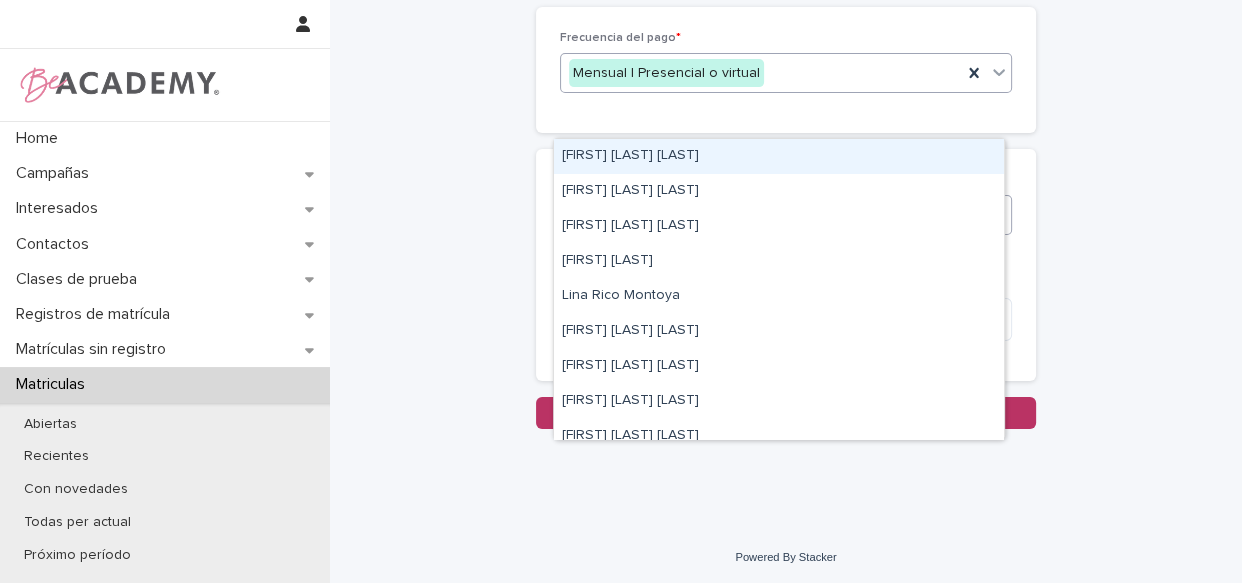 click on "Loading... Saving… Loading... Saving… Matricular alumno Loading... Saving… Loading... Saving… Loading... Saving… Alumno * Amelia Ramirez Pachon Tipo de ingreso * Reingreso Tipo de matrícula * Normal Período académico * 2025-A Loading... Saving… Tipo de pago * Normal Loading... Saving… Loading... Saving… Frecuencia del pago * Mensual | Presencial o virtual Loading... Saving… Loading... Saving… Loading... Saving… Loading... Saving… Loading... Saving… Loading... Saving… Matriculó *   option Lizeth Gonzalez Mejia, selected.    option Carolina Castillo Cuadrado focused, 1 of 10. 10 results available. Use Up and Down to choose options, press Enter to select the currently focused option, press Escape to exit the menu, press Tab to select the option and exit the menu. Lizeth Gonzalez Mejia Notas de matrícula Loading... Saving… Sorry, there was an error saving your record. Please try again. Please fill out the required fields above. Save" at bounding box center (786, -110) 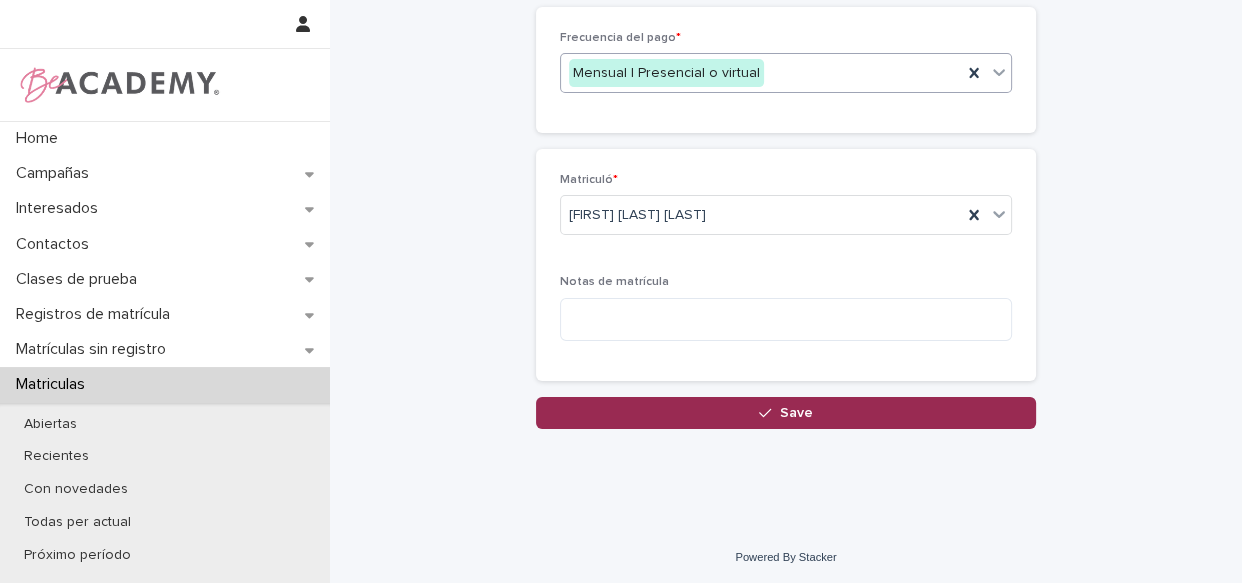 click on "Save" at bounding box center [786, 413] 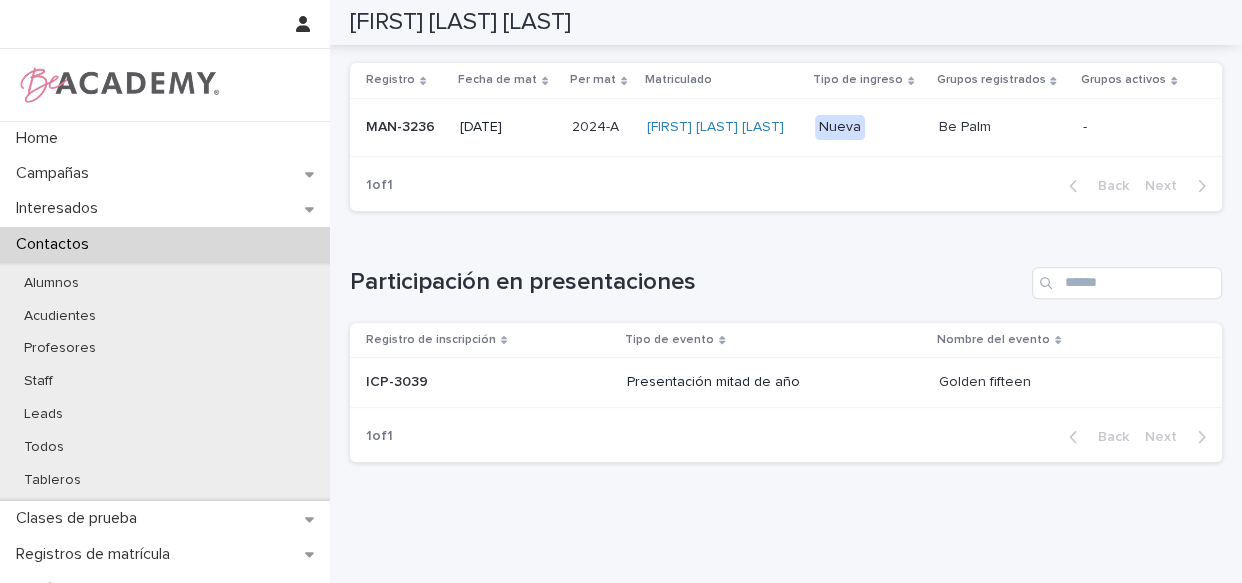 scroll, scrollTop: 702, scrollLeft: 0, axis: vertical 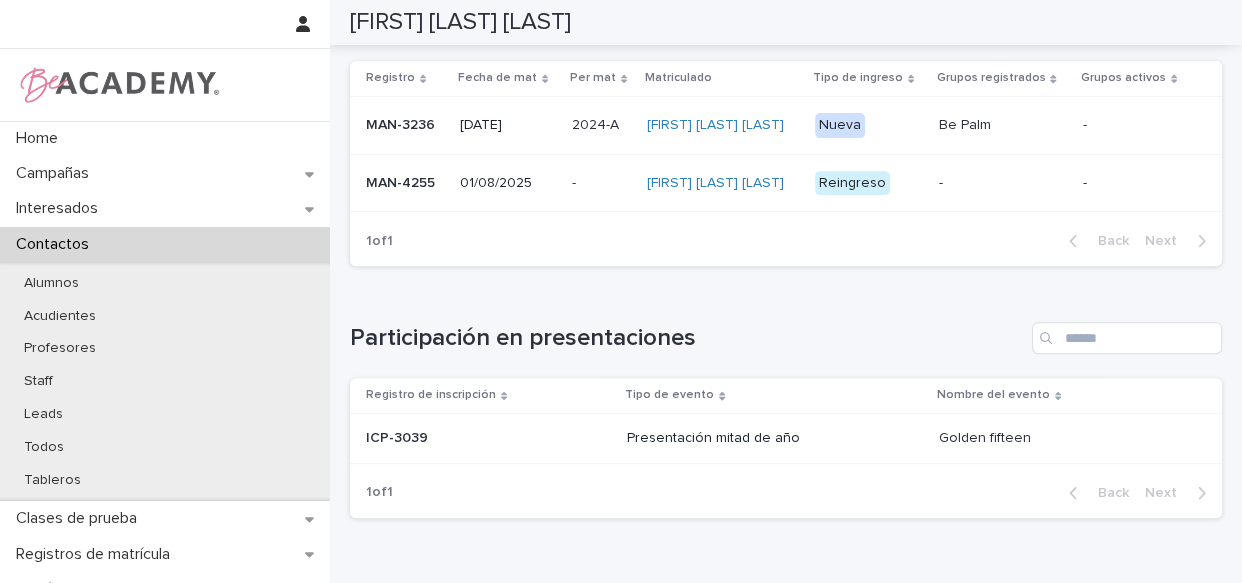 click on "[FIRST] [LAST]" at bounding box center (722, 183) 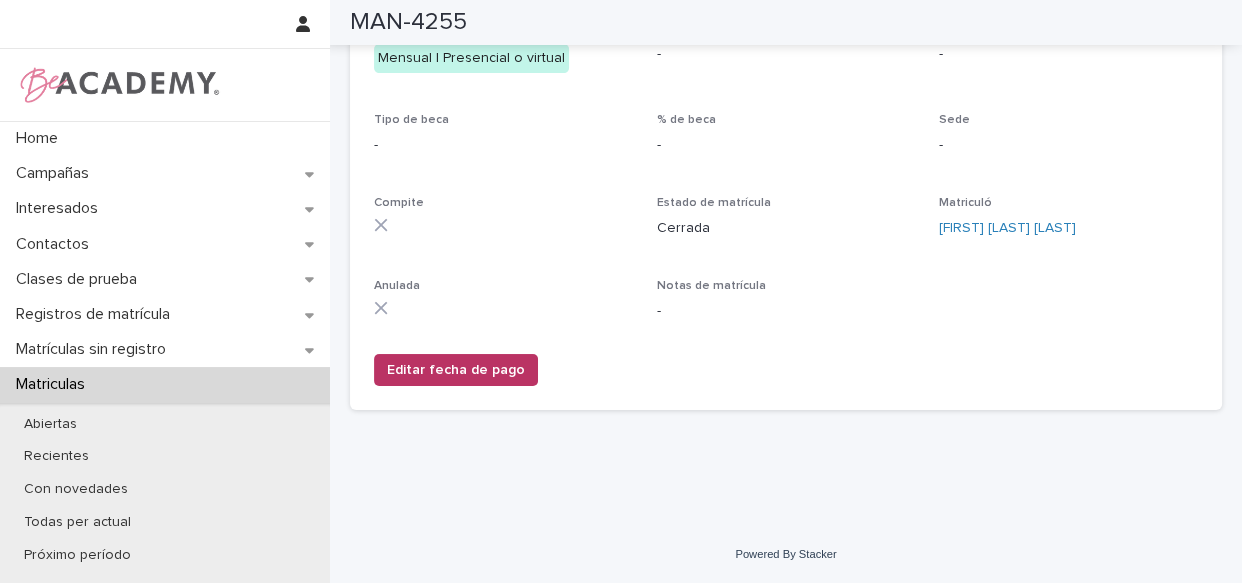 scroll, scrollTop: 172, scrollLeft: 0, axis: vertical 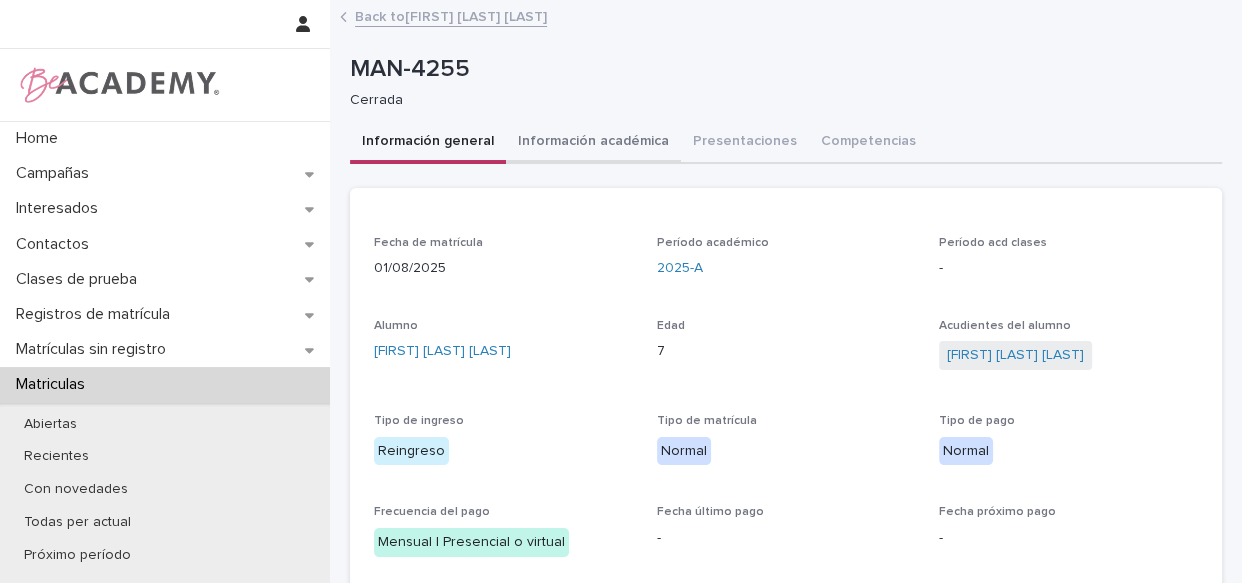 click on "Información académica" at bounding box center [593, 143] 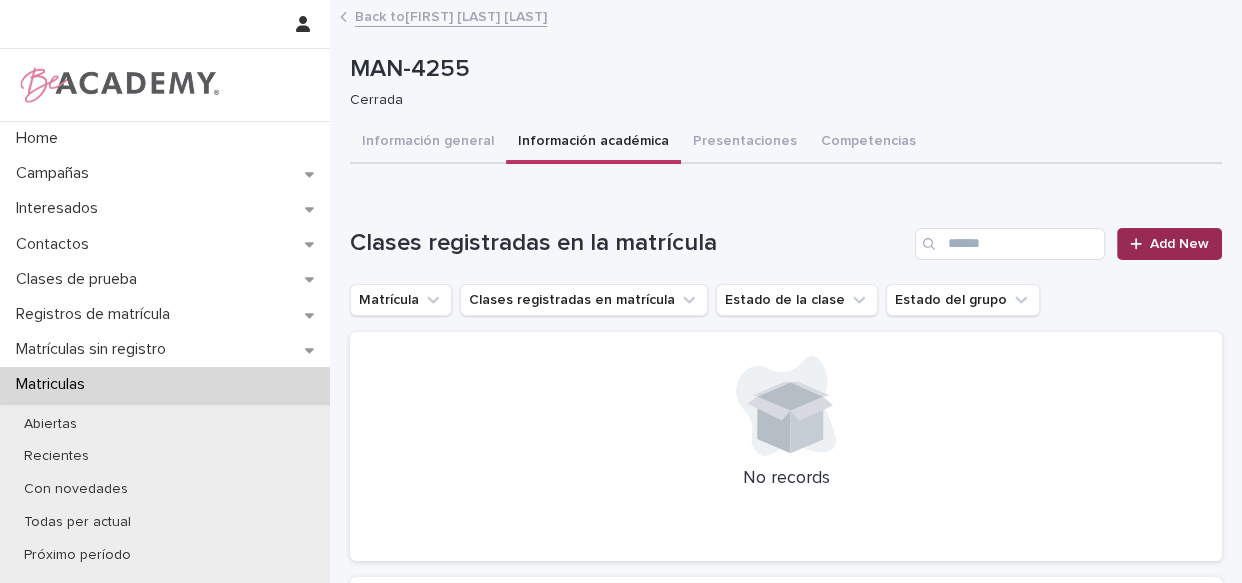 click on "Add New" at bounding box center [1169, 244] 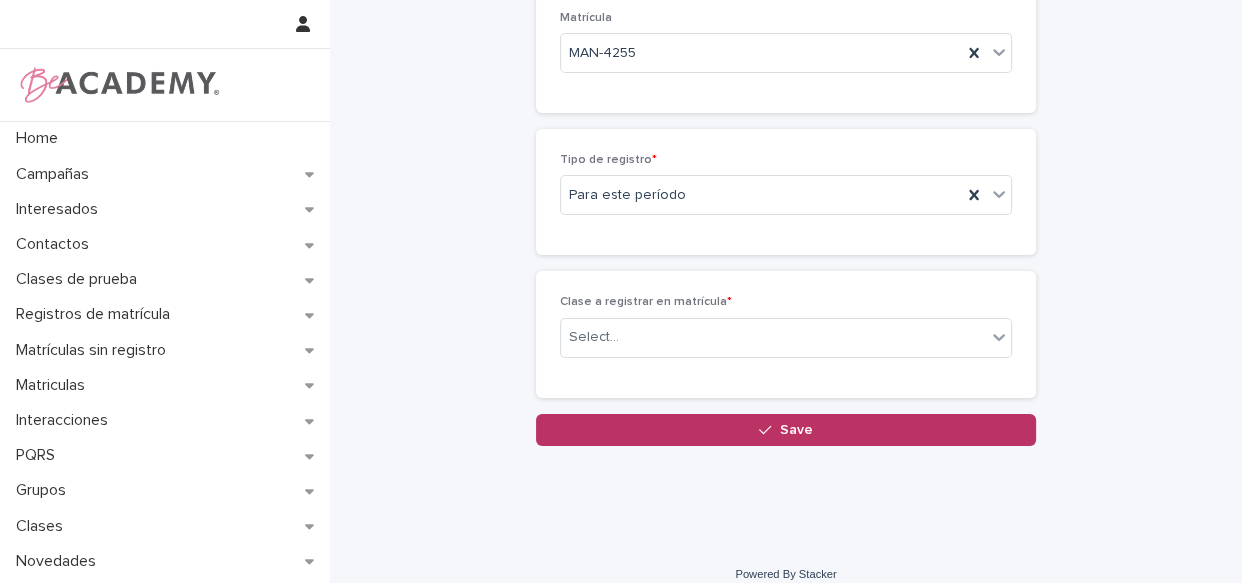 scroll, scrollTop: 147, scrollLeft: 0, axis: vertical 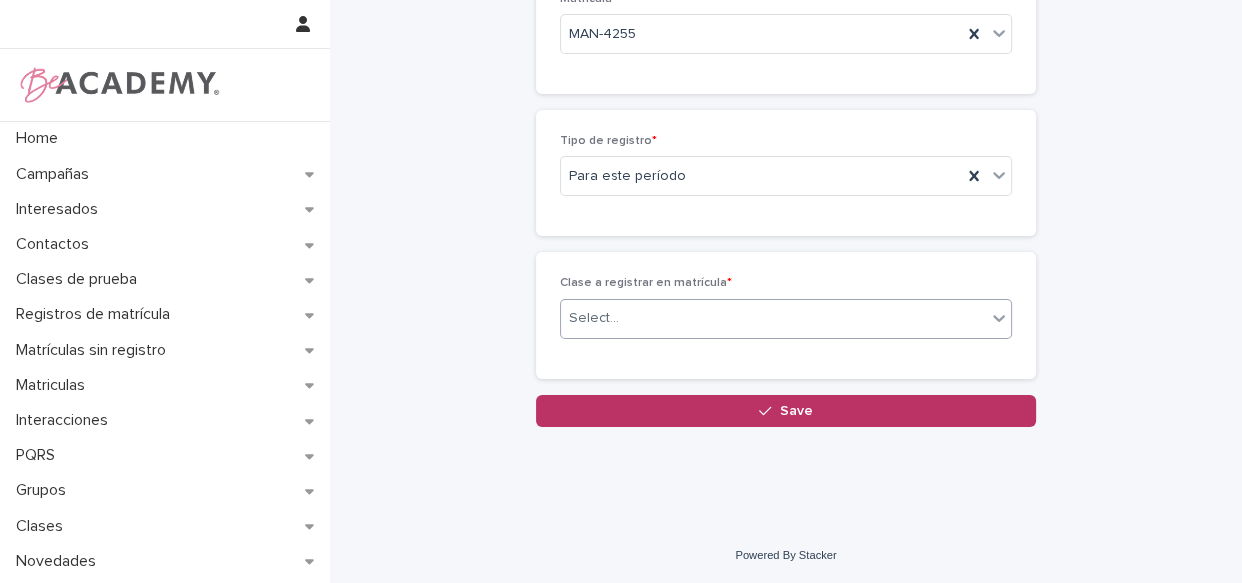 click on "Select..." at bounding box center (773, 318) 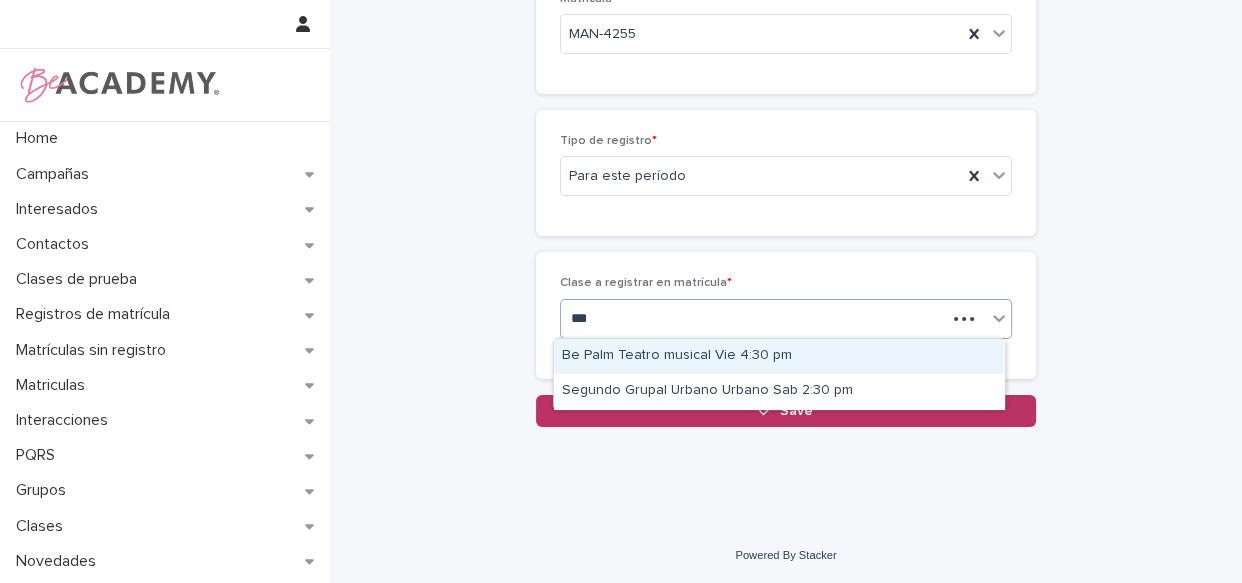 type on "****" 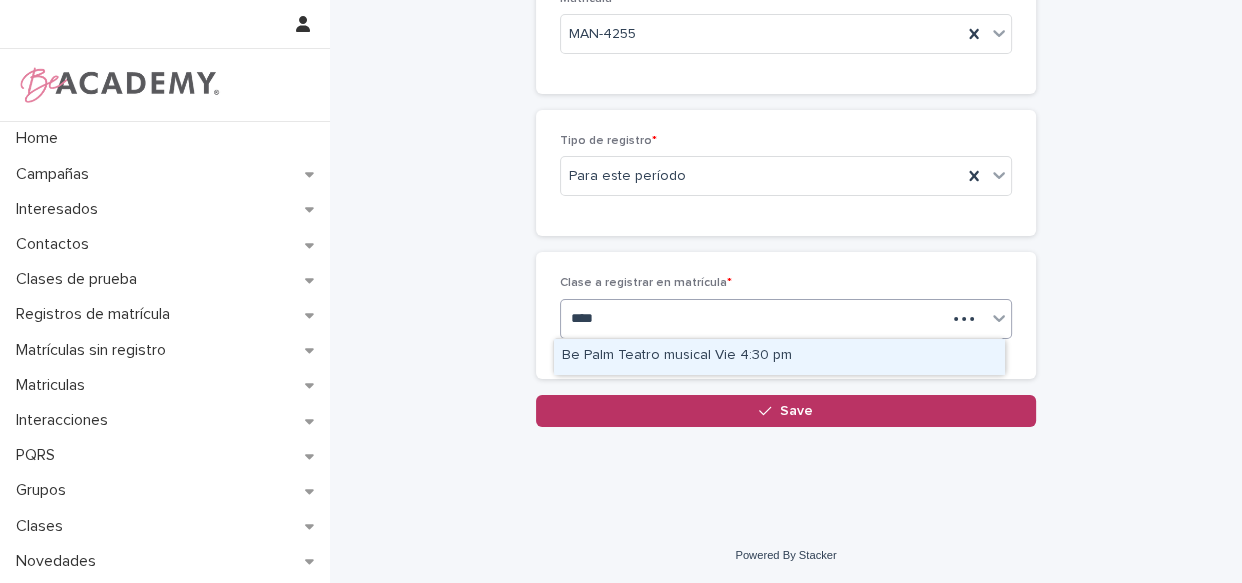 click on "Be Palm Teatro musical Vie 4:30 pm" at bounding box center [779, 356] 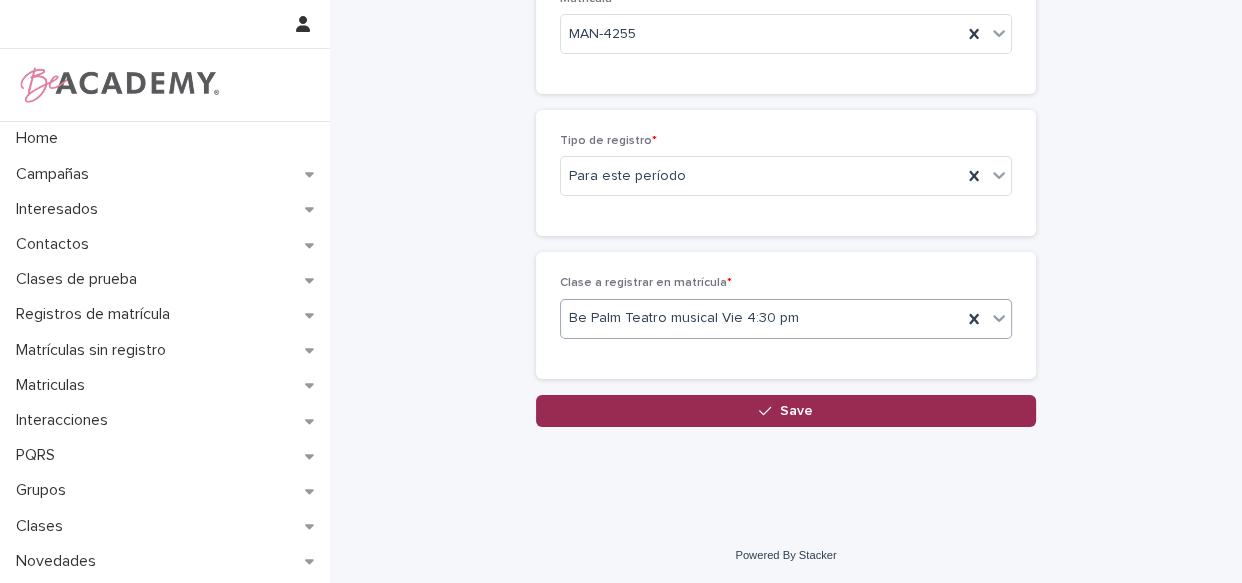 click on "Save" at bounding box center (786, 411) 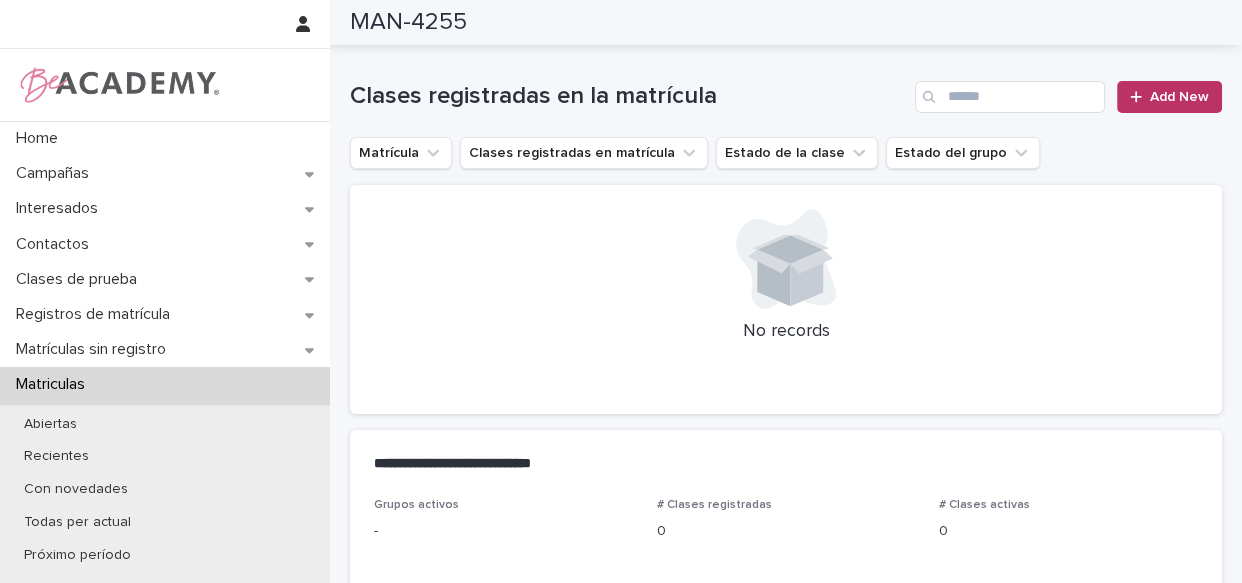 scroll, scrollTop: 149, scrollLeft: 0, axis: vertical 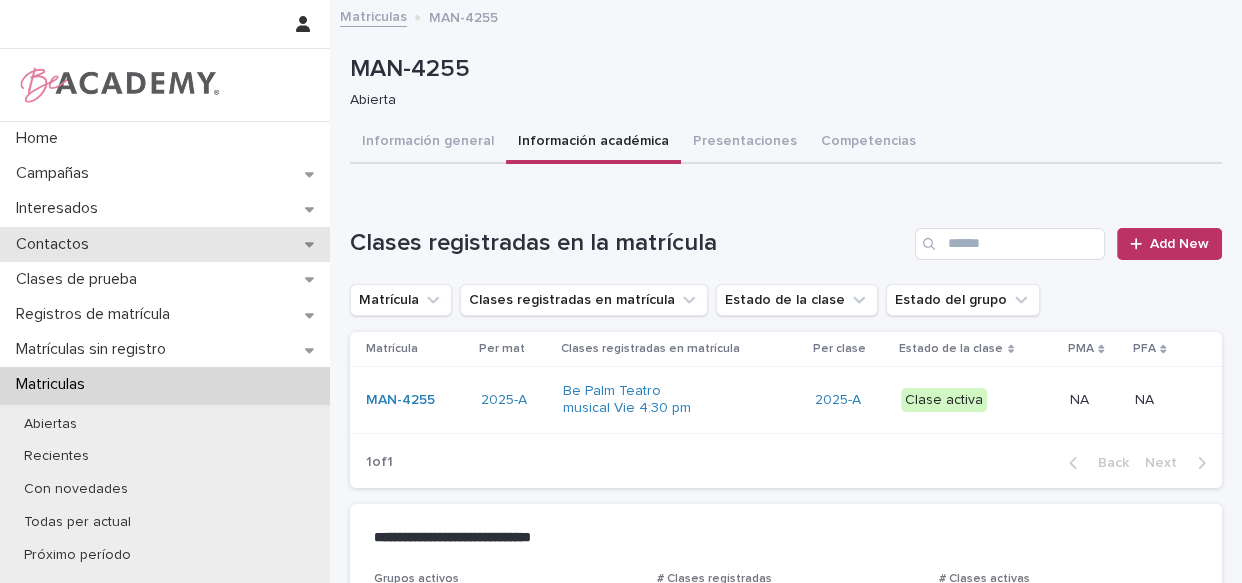 click on "Contactos" at bounding box center [56, 244] 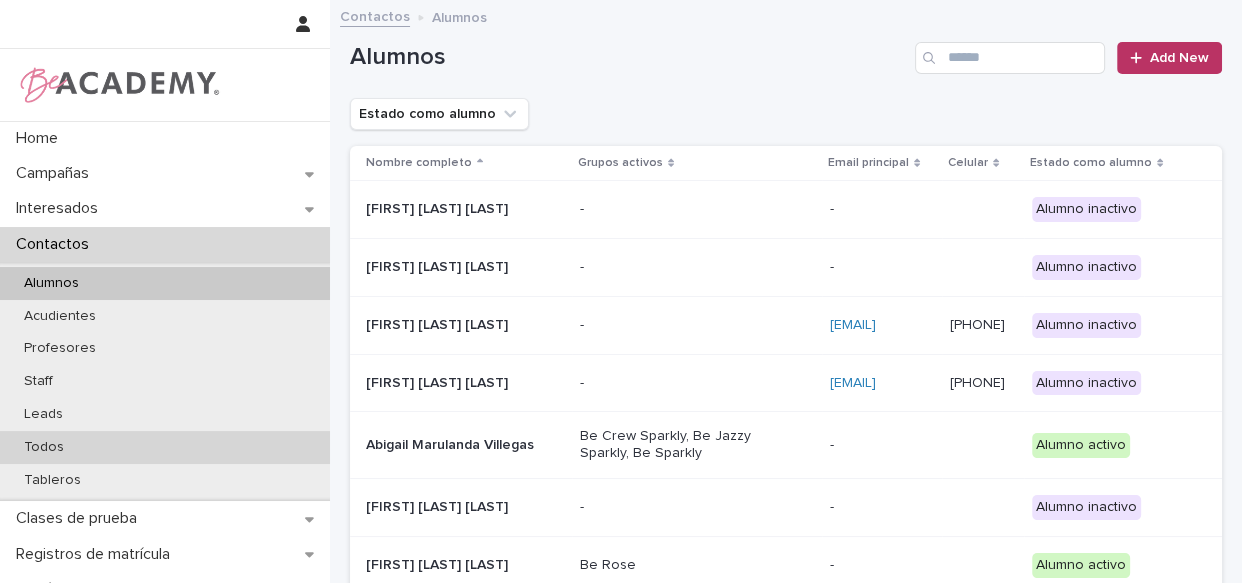 click on "Todos" at bounding box center (165, 447) 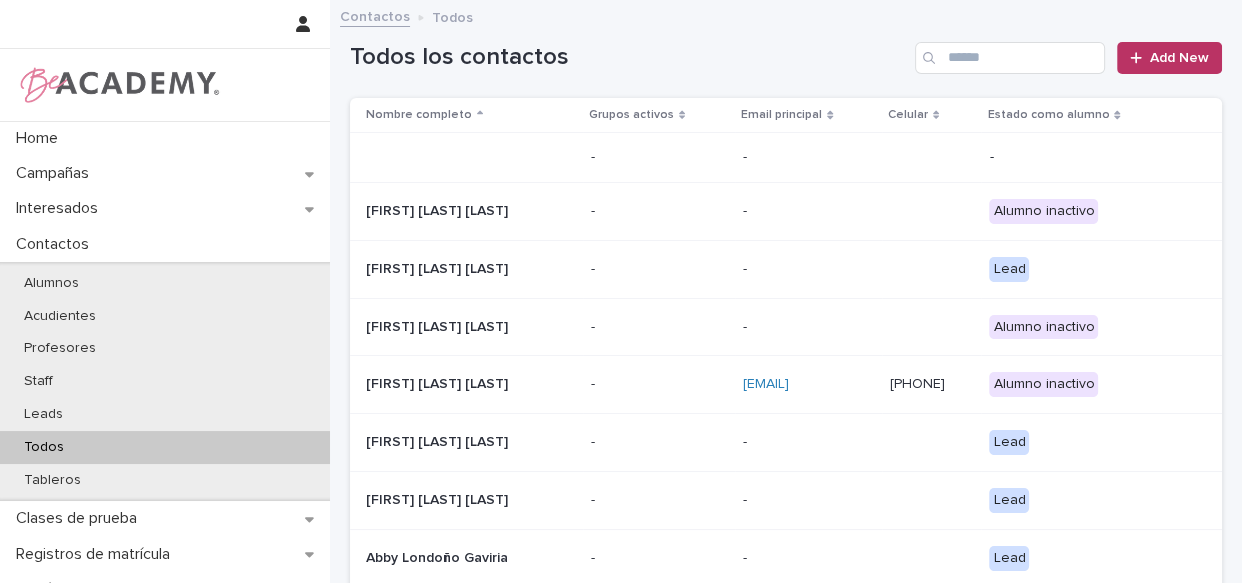 drag, startPoint x: 1035, startPoint y: 35, endPoint x: 1030, endPoint y: 50, distance: 15.811388 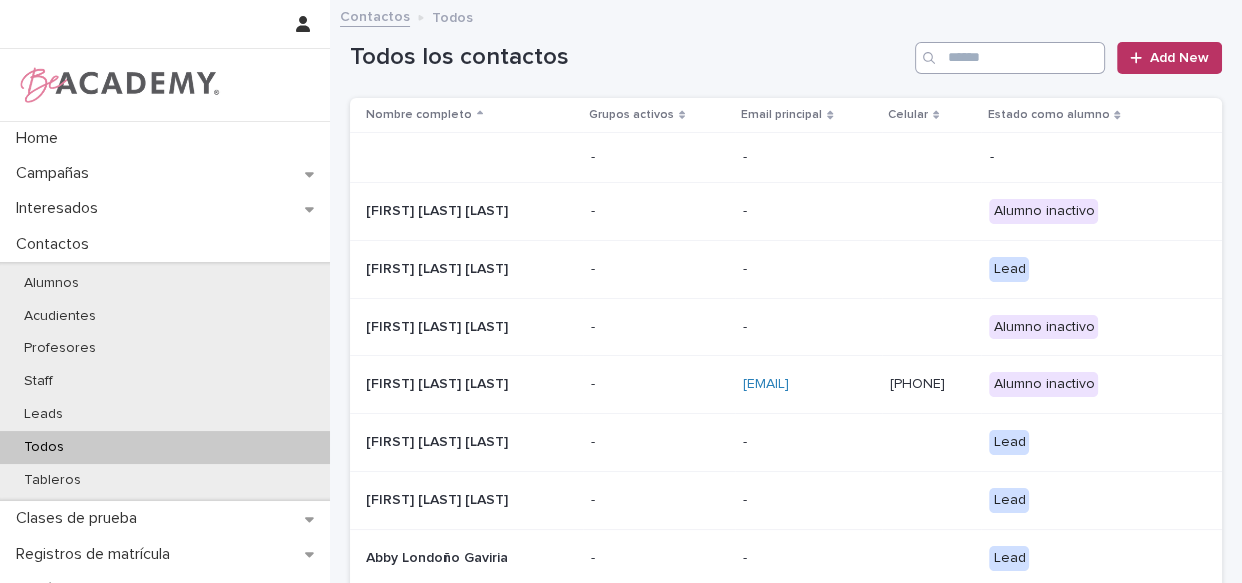 click on "Todos los contactos Add New" at bounding box center [786, 50] 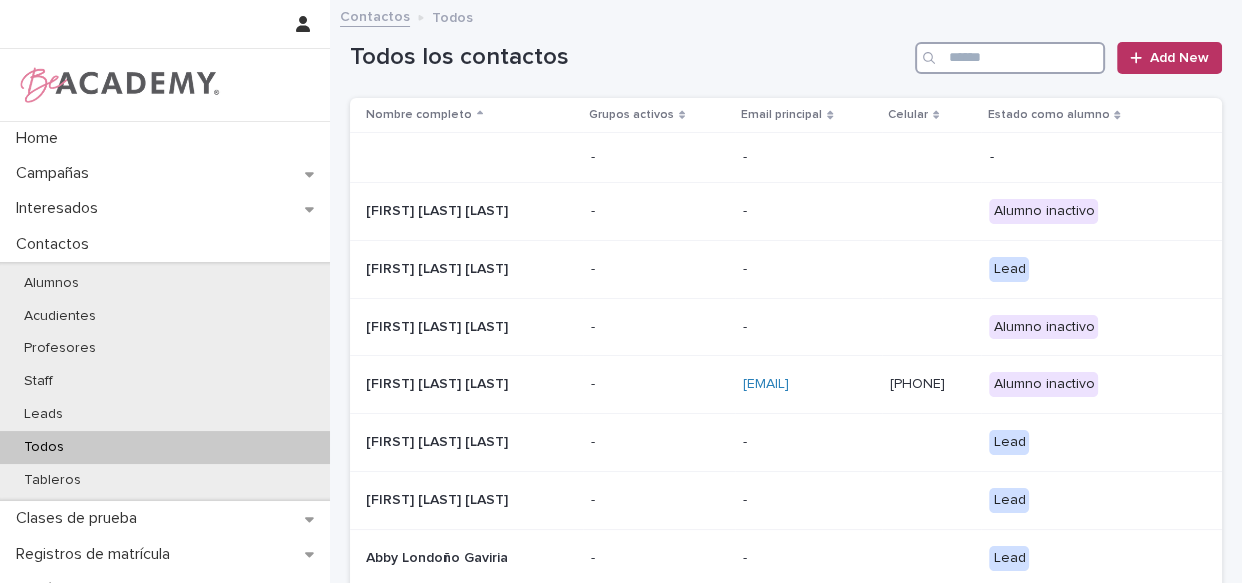 click at bounding box center (1010, 58) 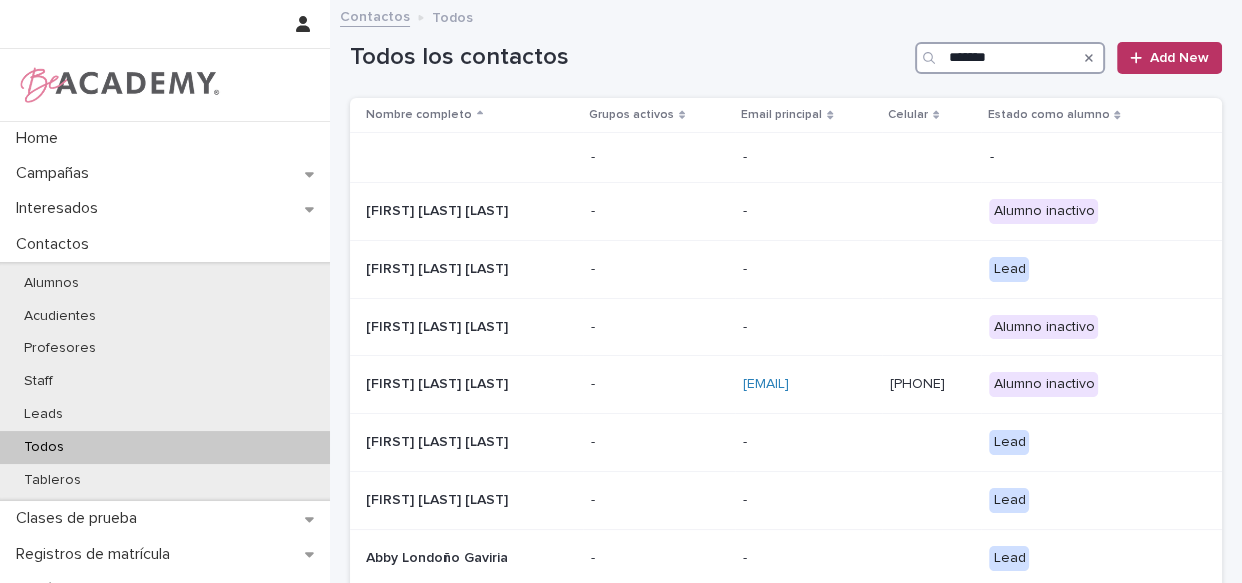 type on "*******" 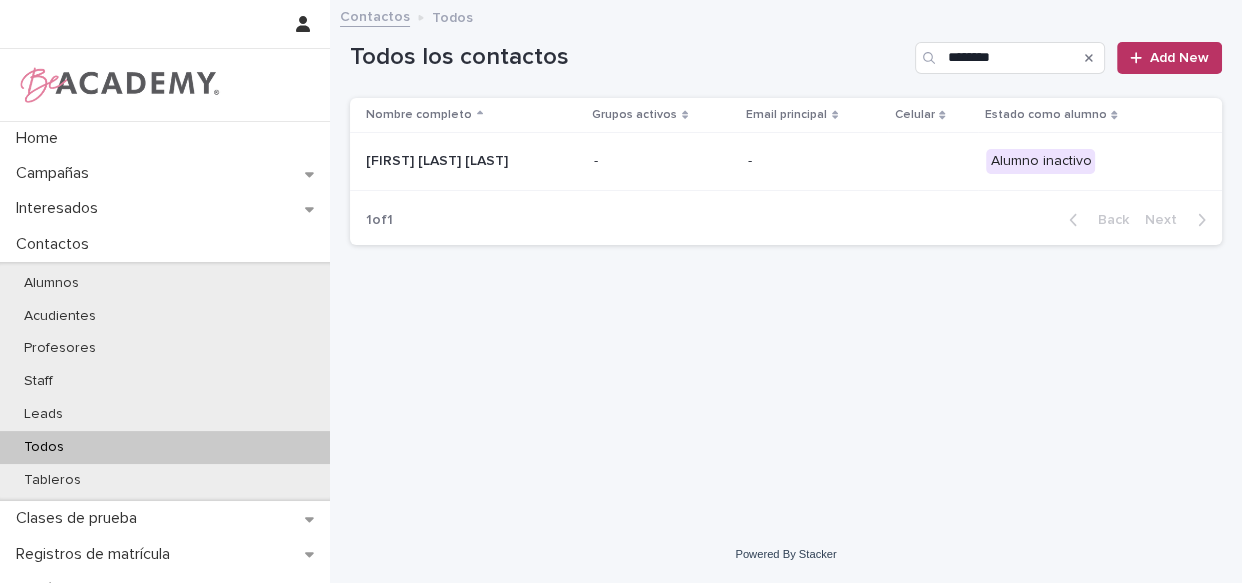 click on "-" at bounding box center (663, 161) 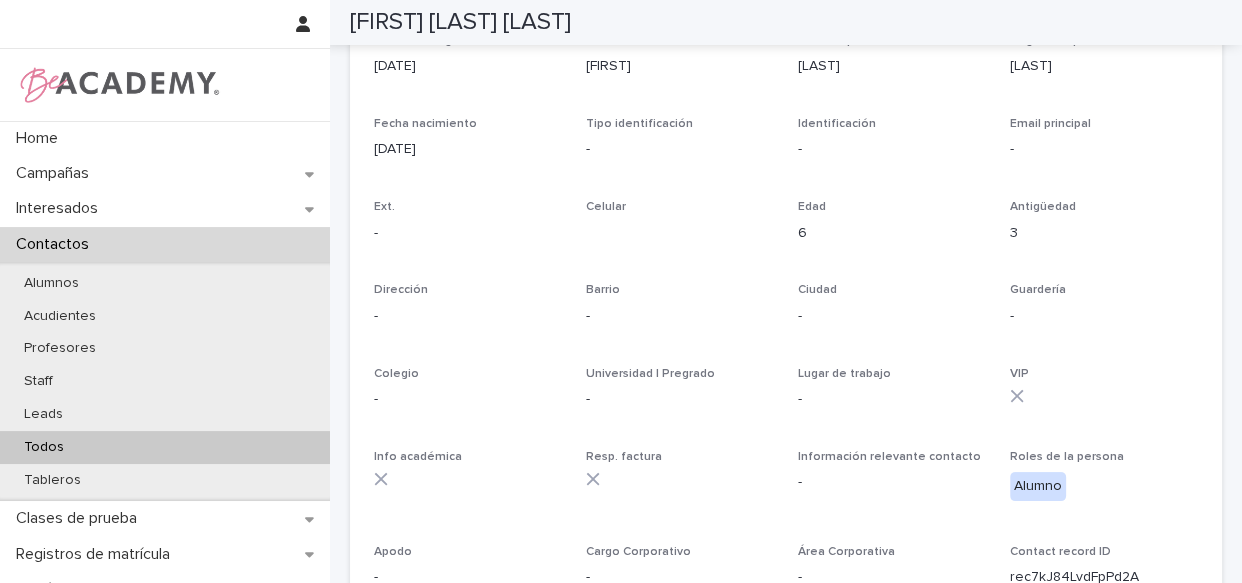 scroll, scrollTop: 0, scrollLeft: 0, axis: both 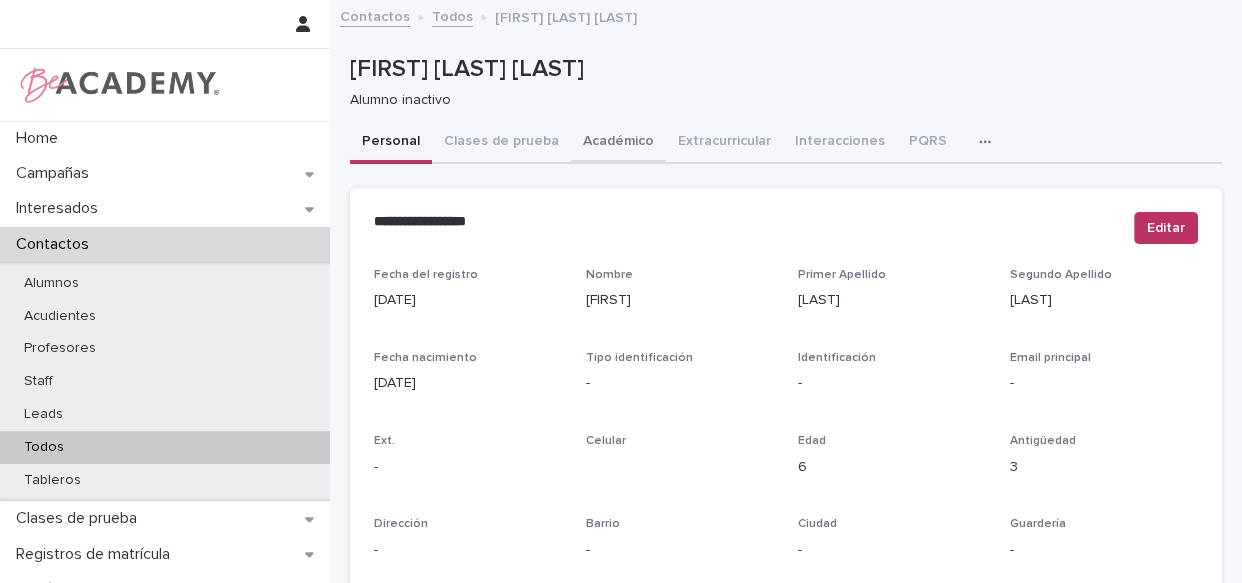 click on "Académico" at bounding box center [618, 143] 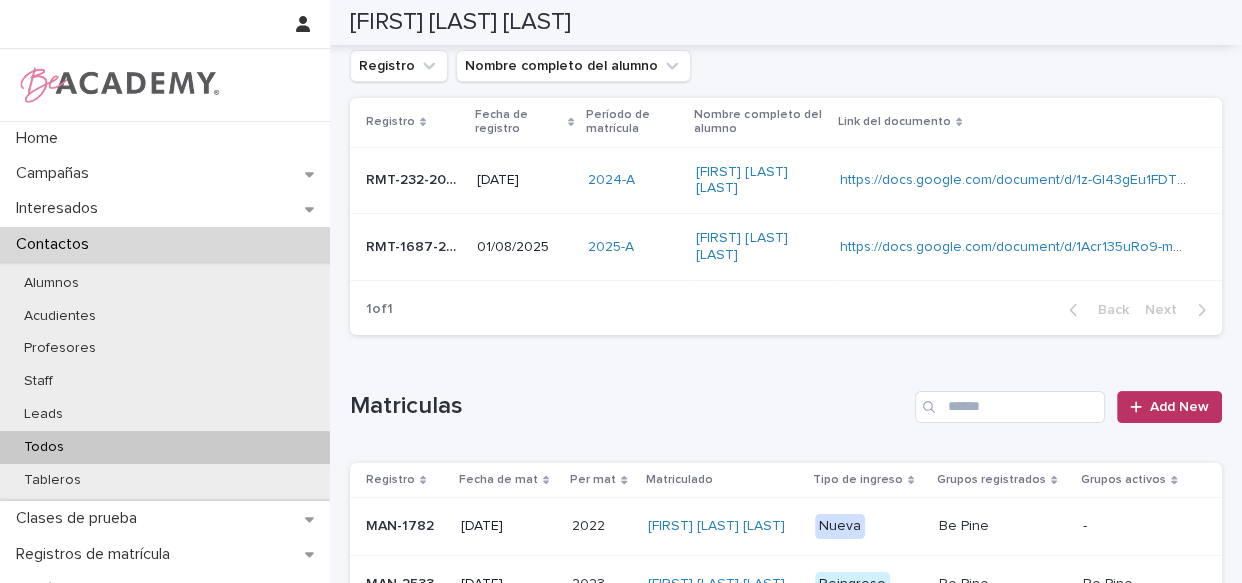 scroll, scrollTop: 264, scrollLeft: 0, axis: vertical 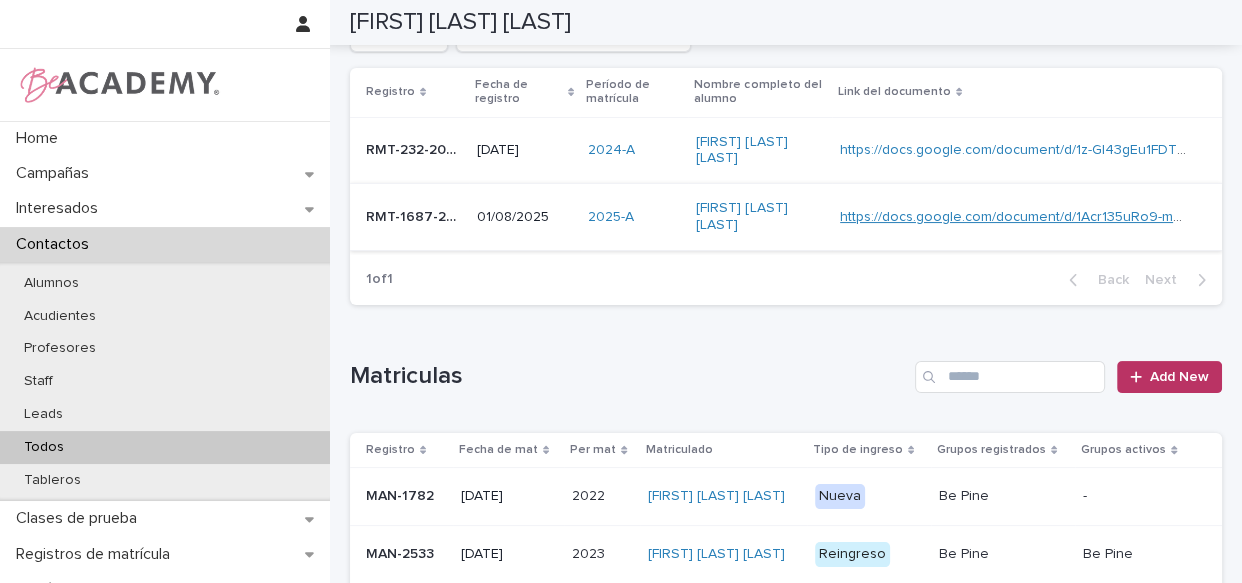 click on "https://docs.google.com/document/d/1Acr135uRo9-mDA1aysVtPMgpBkSWFO39RDRQr-ysnpw" at bounding box center (1132, 217) 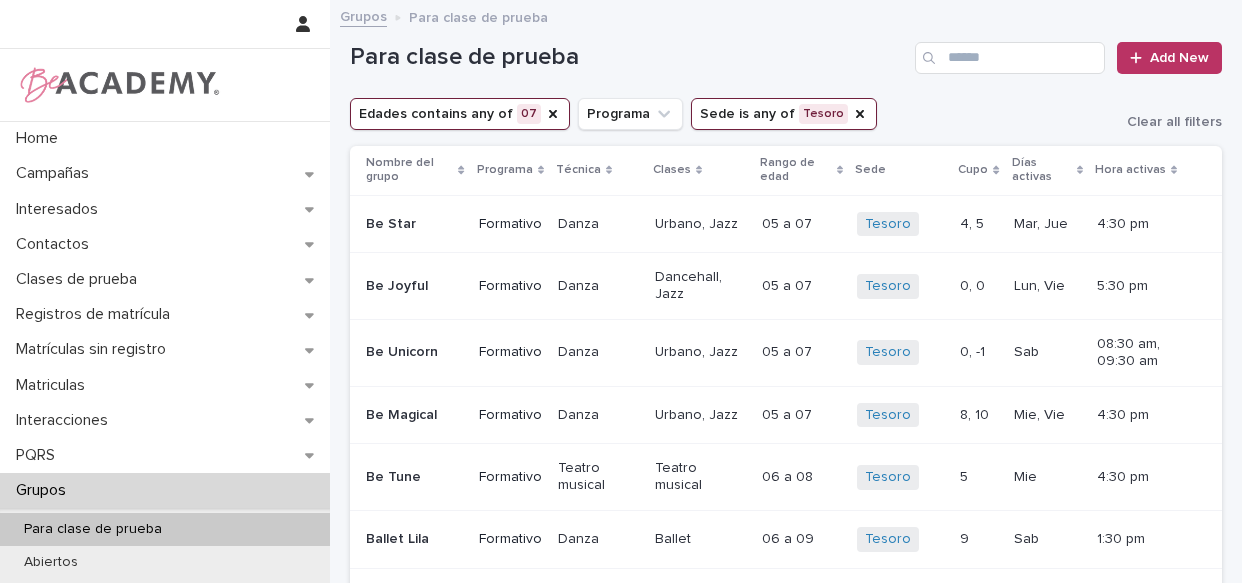 scroll, scrollTop: 0, scrollLeft: 0, axis: both 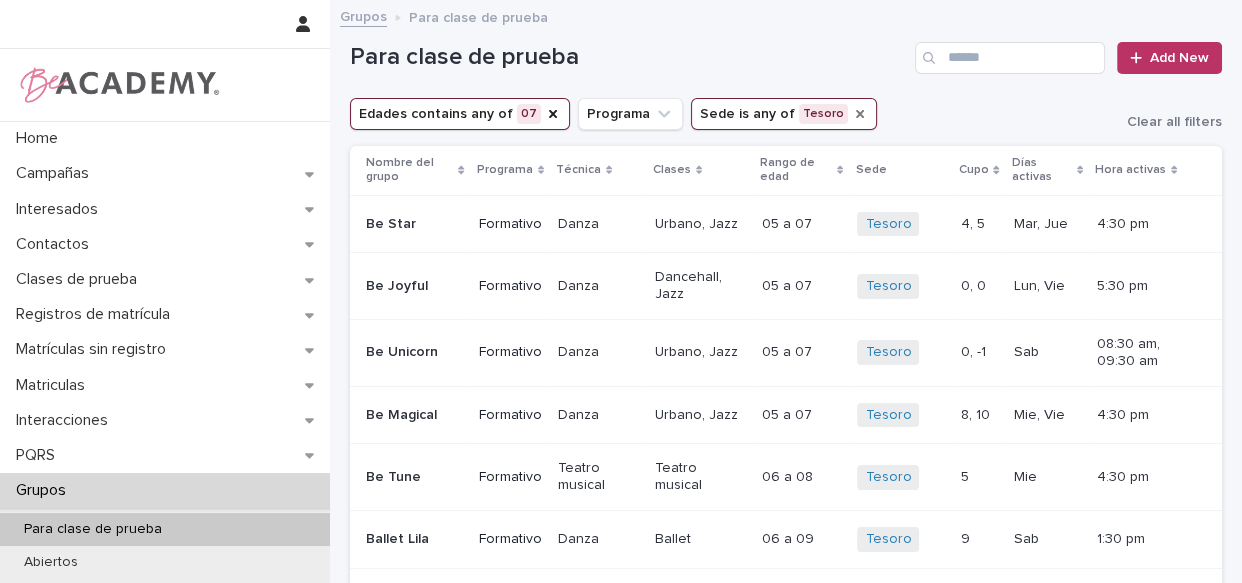 click 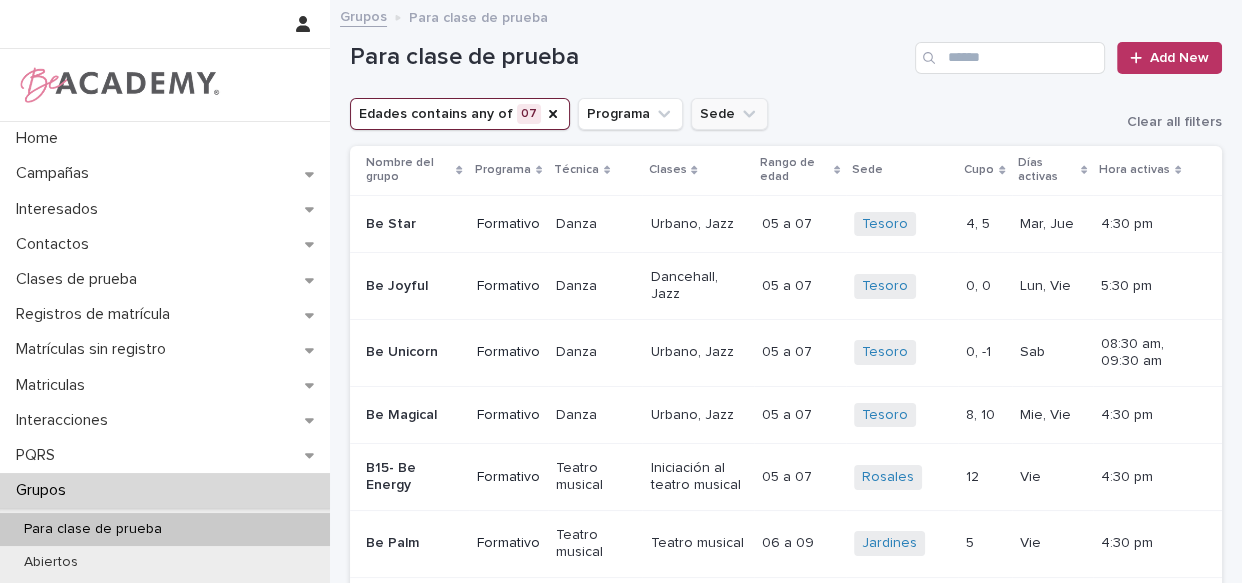 click on "Sede" at bounding box center [729, 114] 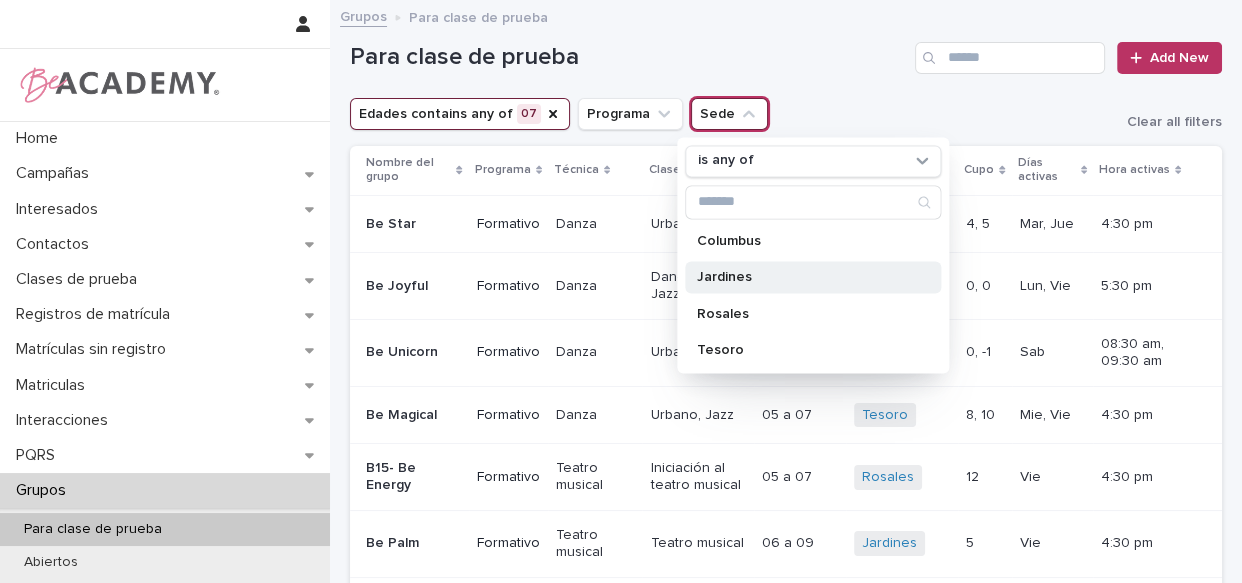 click on "Jardines" at bounding box center (803, 277) 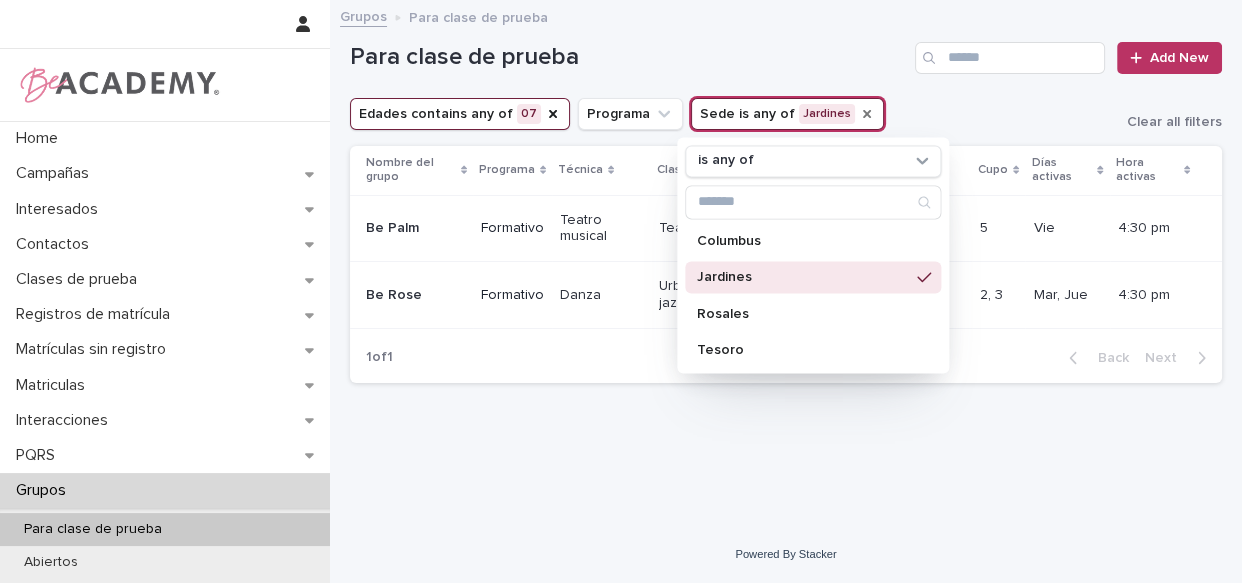 click on "Loading... Saving… Loading... Saving… Para clase de prueba Add New Edades contains any of 07 Programa Sede is any of Jardines is any of Columbus Jardines Rosales Tesoro Clear all filters Nombre del grupo Programa Técnica Clases Rango de edad Sede Cupo Días activas Hora activas Be Palm Formativo Teatro musical Teatro musical 06   a 09   06   a 09     Jardines   + 0 5 5   Vie Vie   4:30 pm Be Rose Formativo Danza Urbano, Street jazz 07   a 10   07   a 10     Jardines   + 0 2, 3 2, 3   Mar, Jue Mar, Jue   4:30 pm 1  of  1 Back Next" at bounding box center (786, 239) 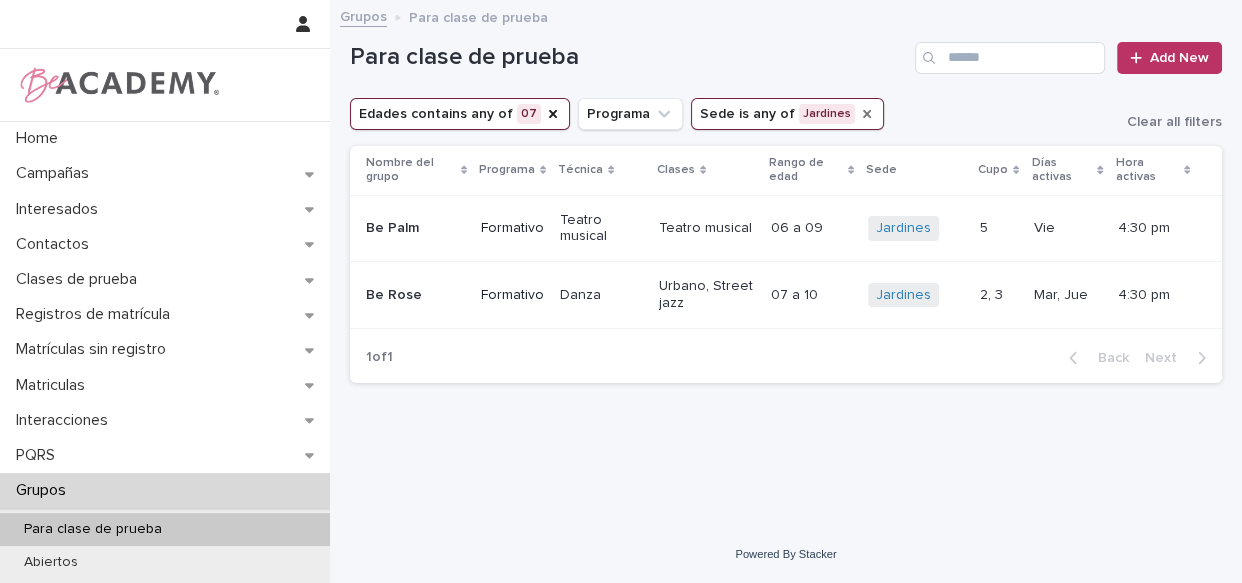click at bounding box center [811, 228] 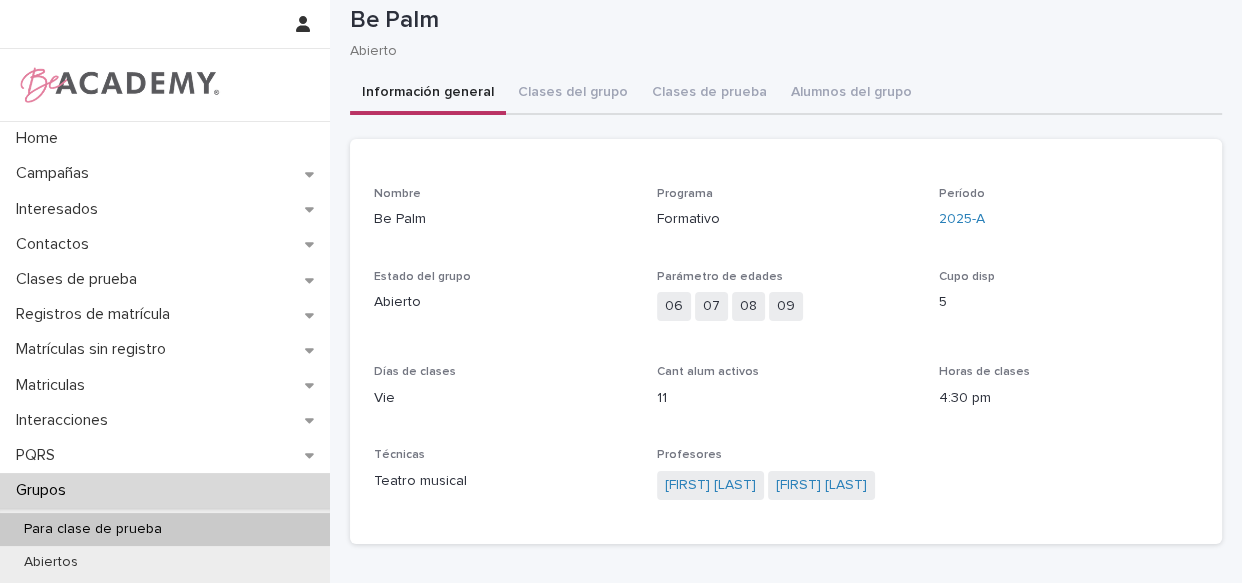 scroll, scrollTop: 90, scrollLeft: 0, axis: vertical 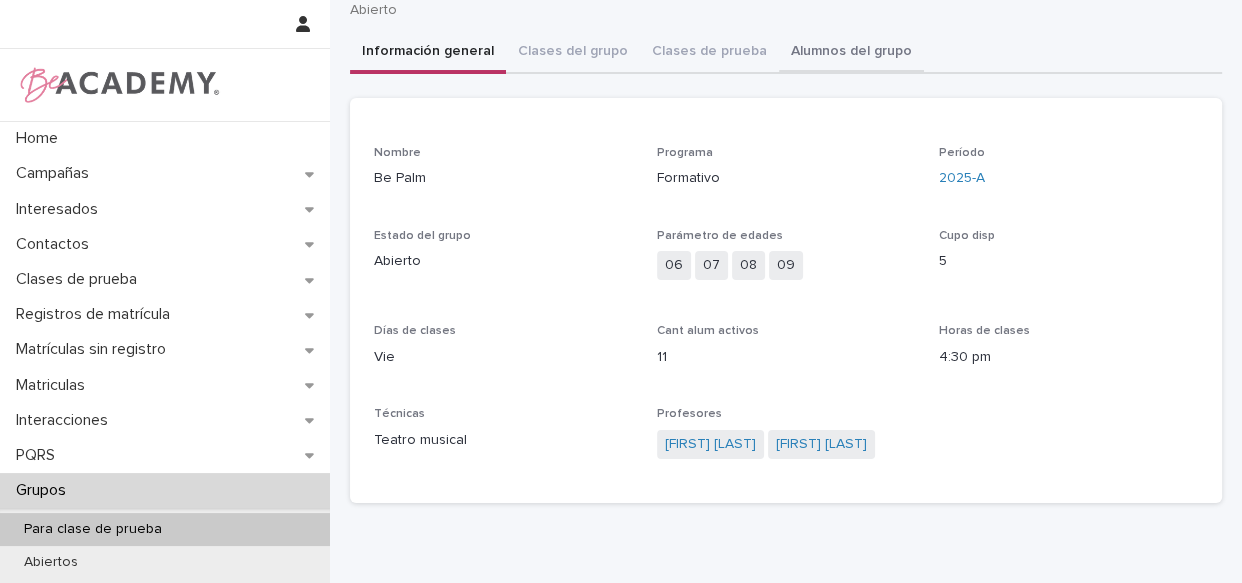 click on "Alumnos del grupo" at bounding box center [851, 53] 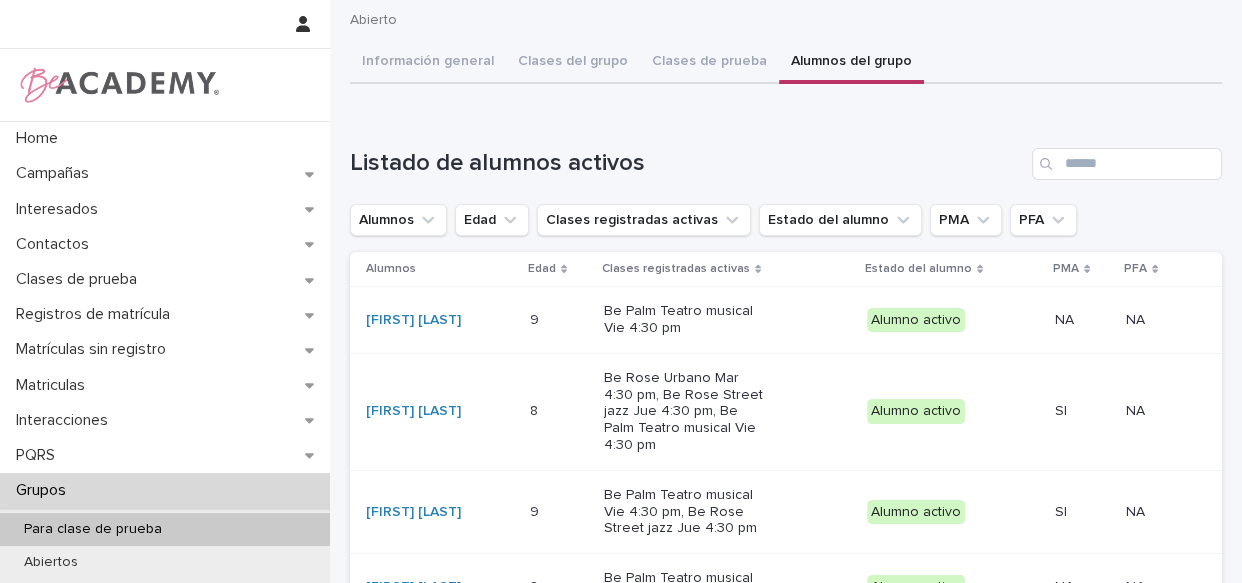 scroll, scrollTop: 550, scrollLeft: 0, axis: vertical 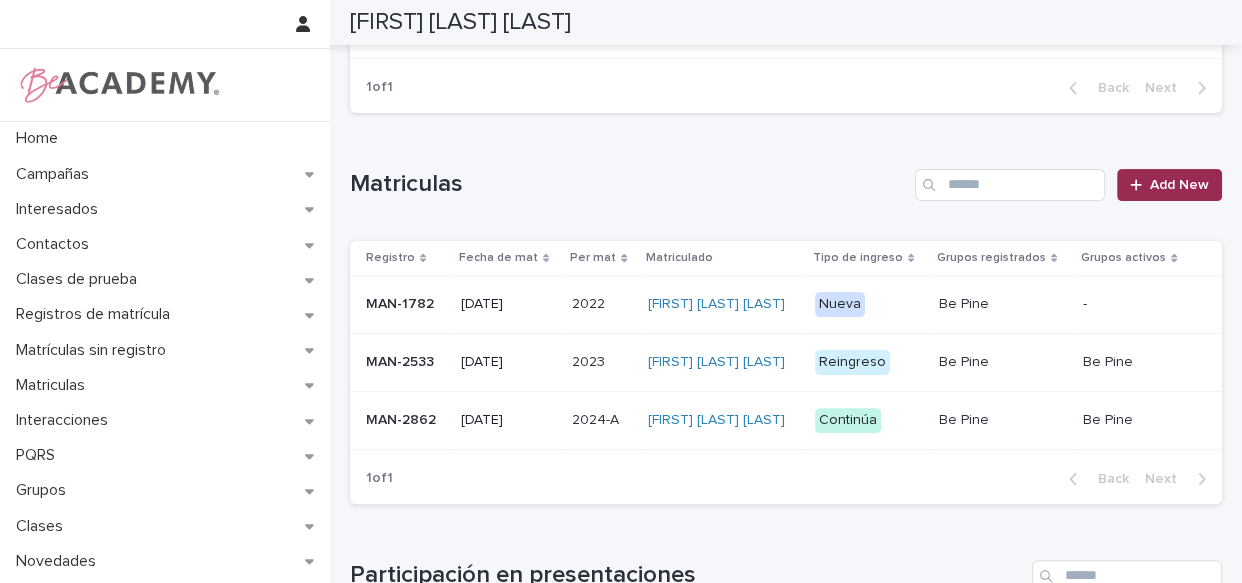 click on "Add New" at bounding box center (1179, 185) 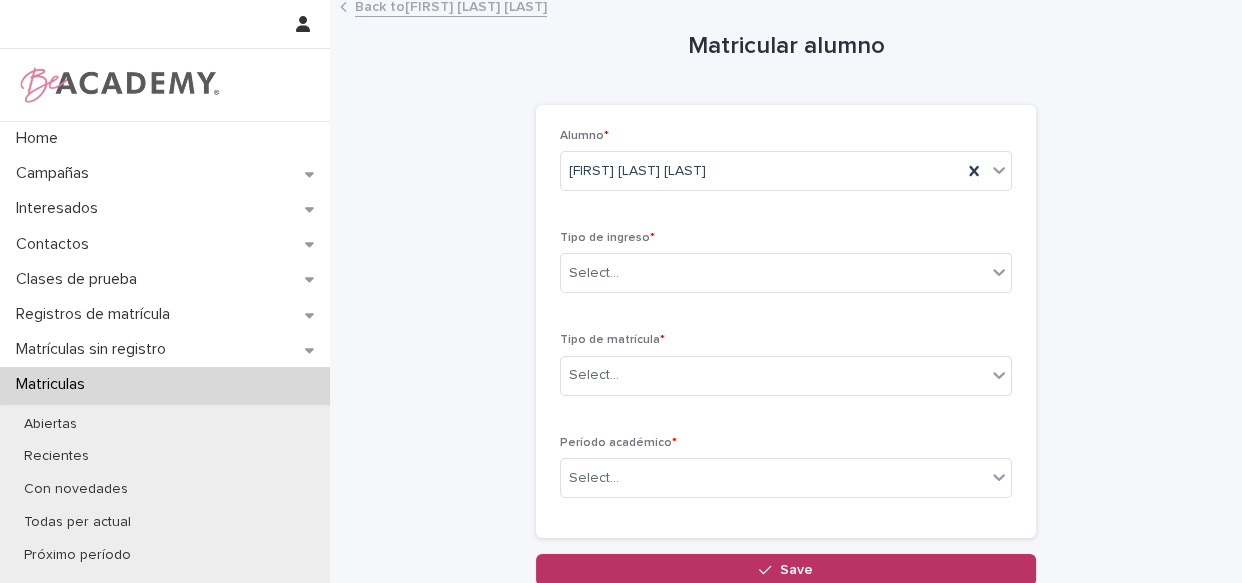 scroll, scrollTop: 0, scrollLeft: 0, axis: both 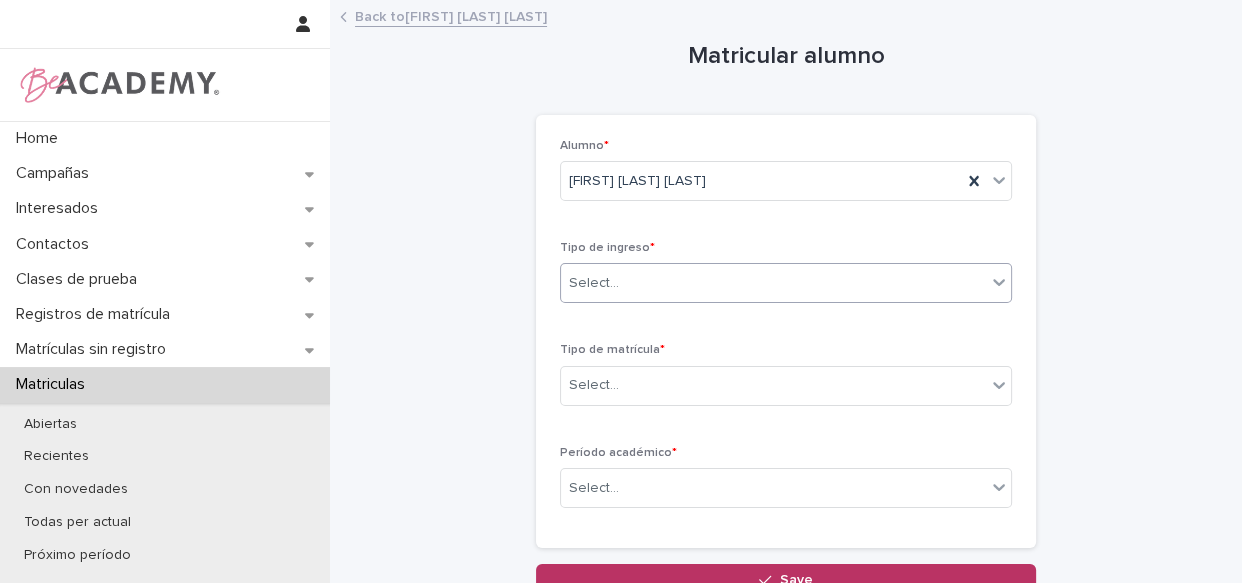 click on "Select..." at bounding box center [773, 283] 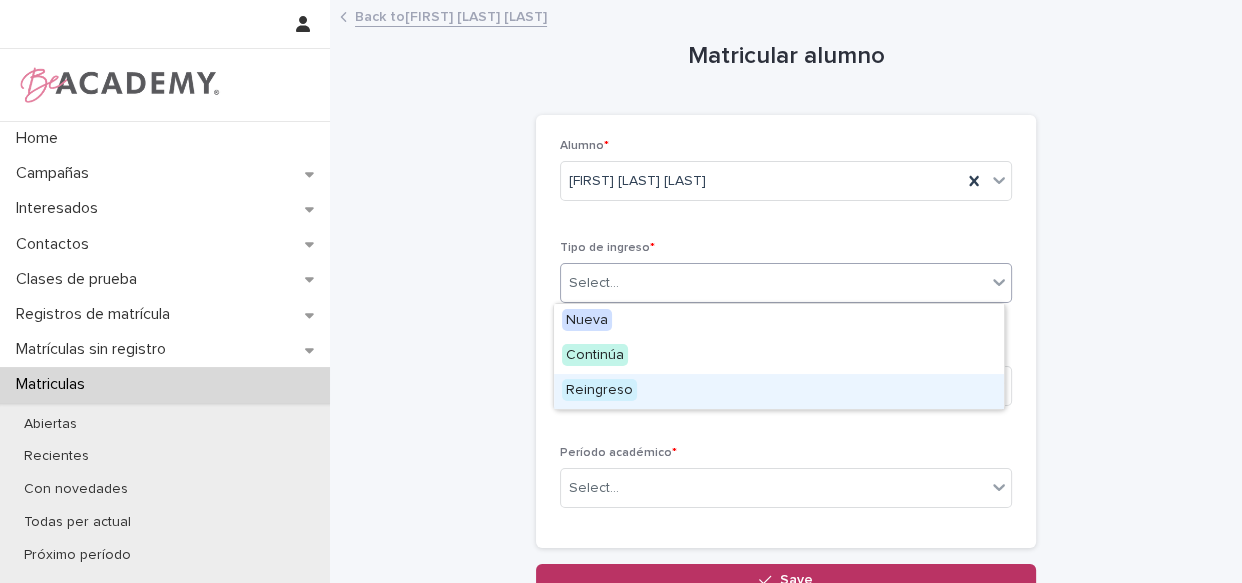 click on "Reingreso" at bounding box center [779, 391] 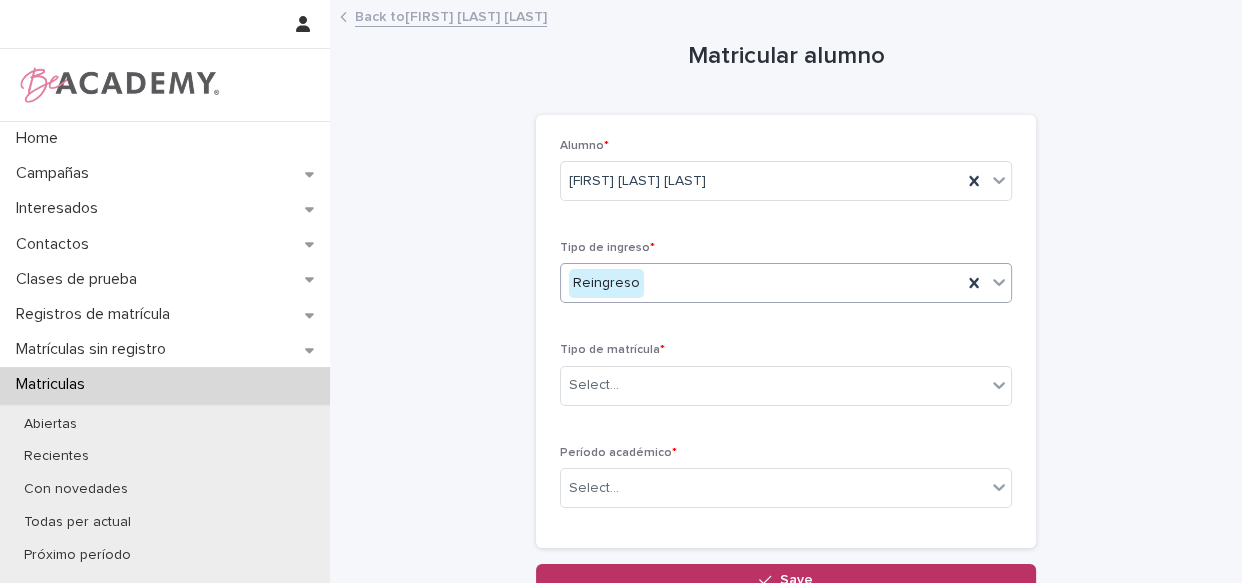 click on "Select..." at bounding box center (773, 385) 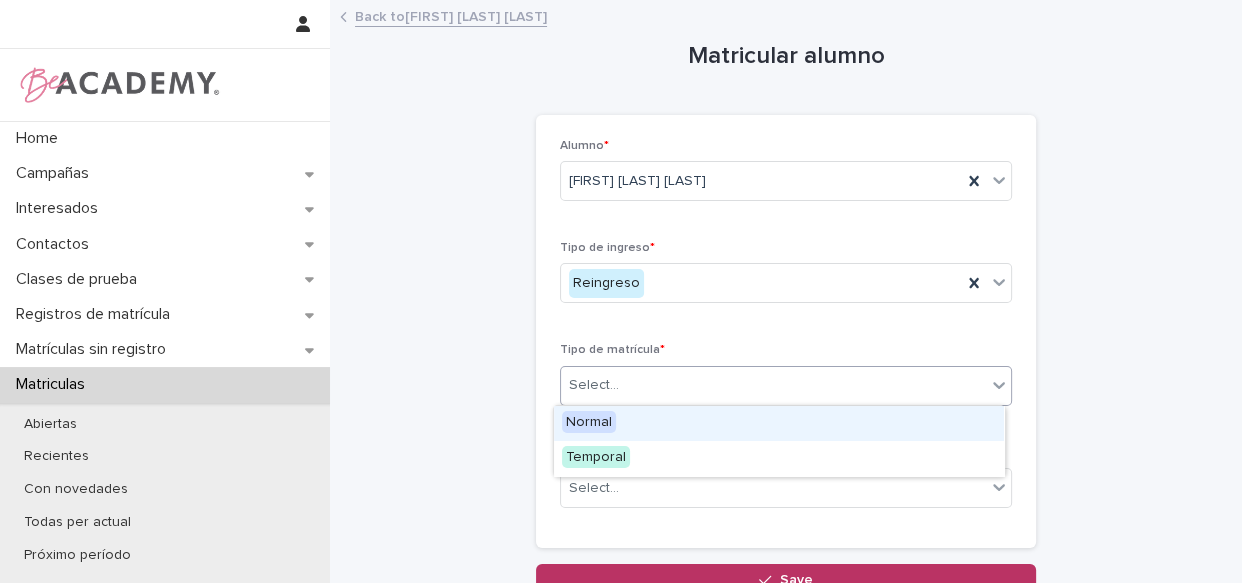 click on "Normal" at bounding box center (779, 423) 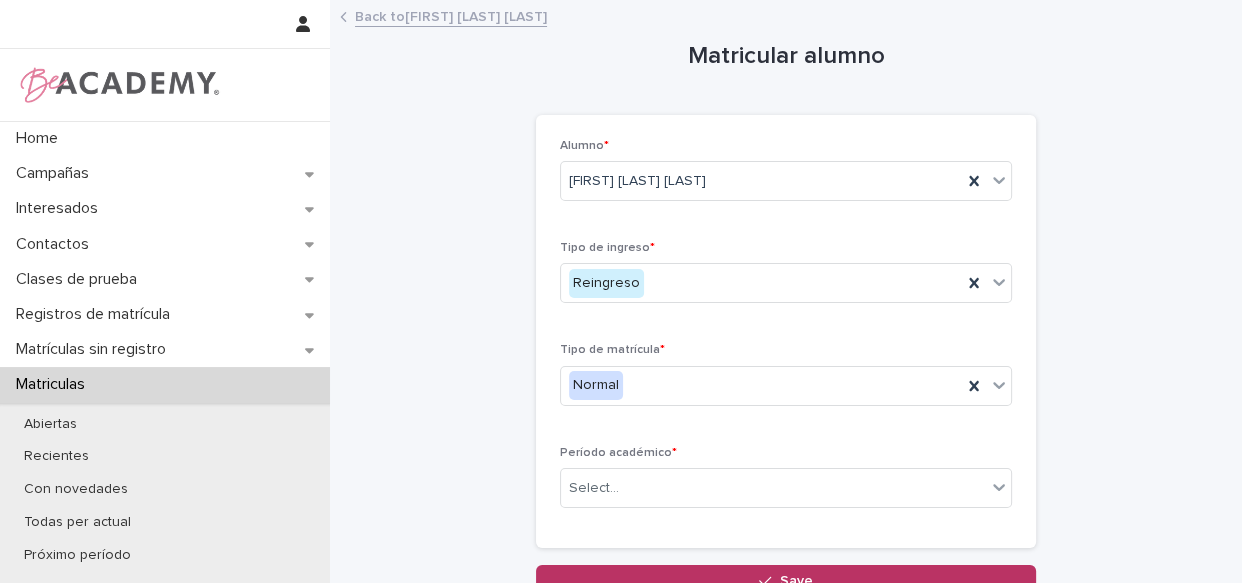 click on "Alumno * Melania El-jamal Hernandez Tipo de ingreso * Reingreso Tipo de matrícula * Normal Período académico * Select..." at bounding box center (786, 332) 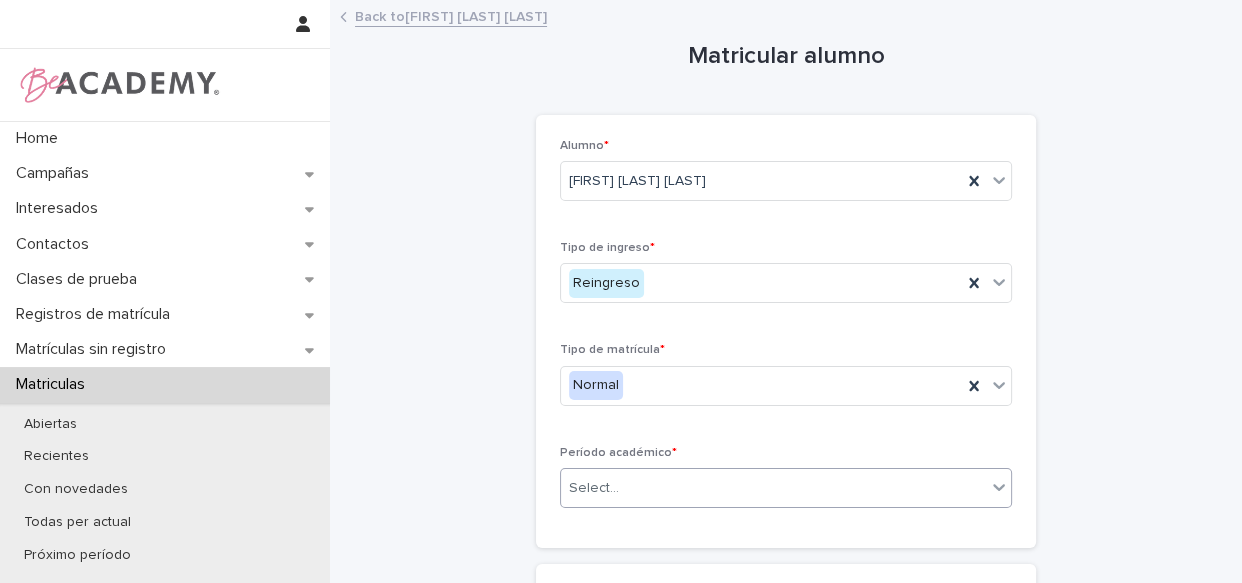click on "Select..." at bounding box center [773, 488] 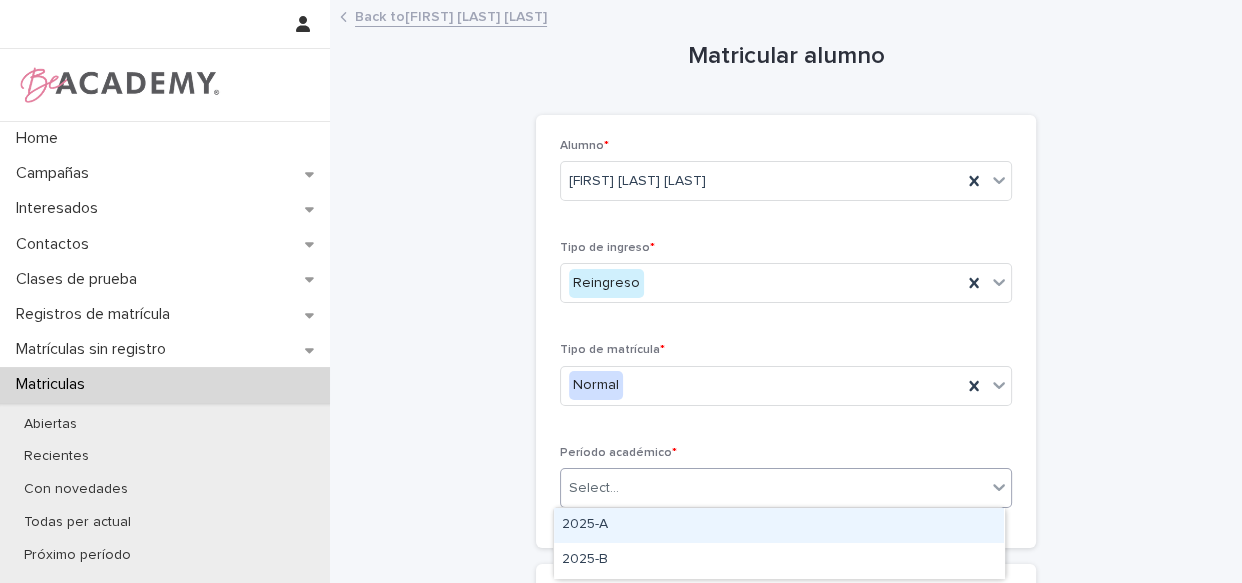 click on "2025-A" at bounding box center [779, 525] 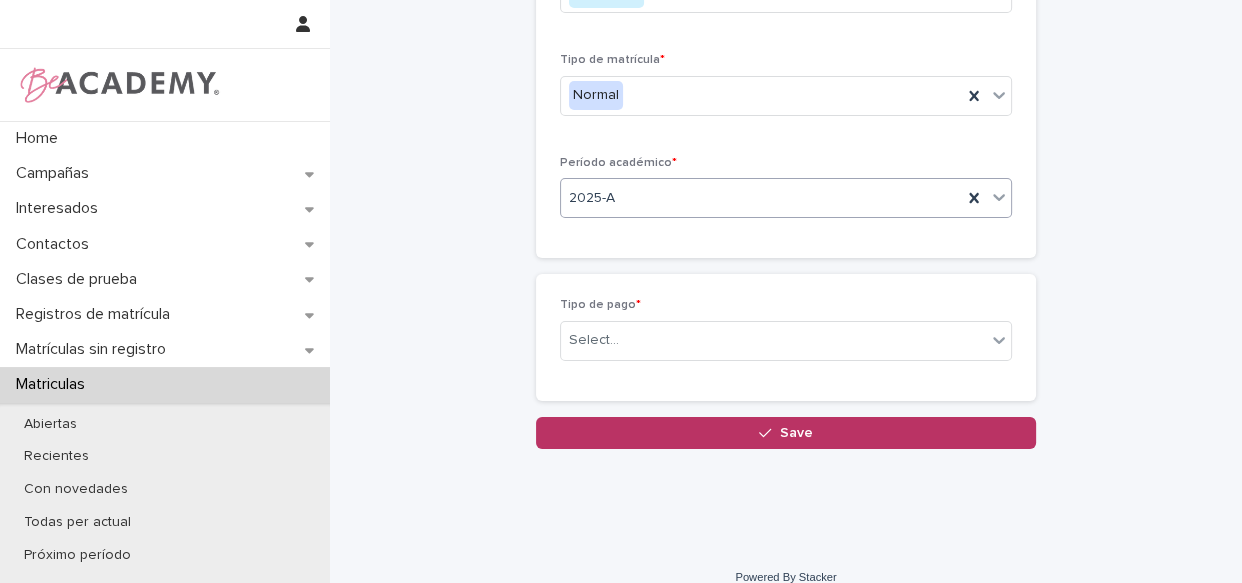 scroll, scrollTop: 311, scrollLeft: 0, axis: vertical 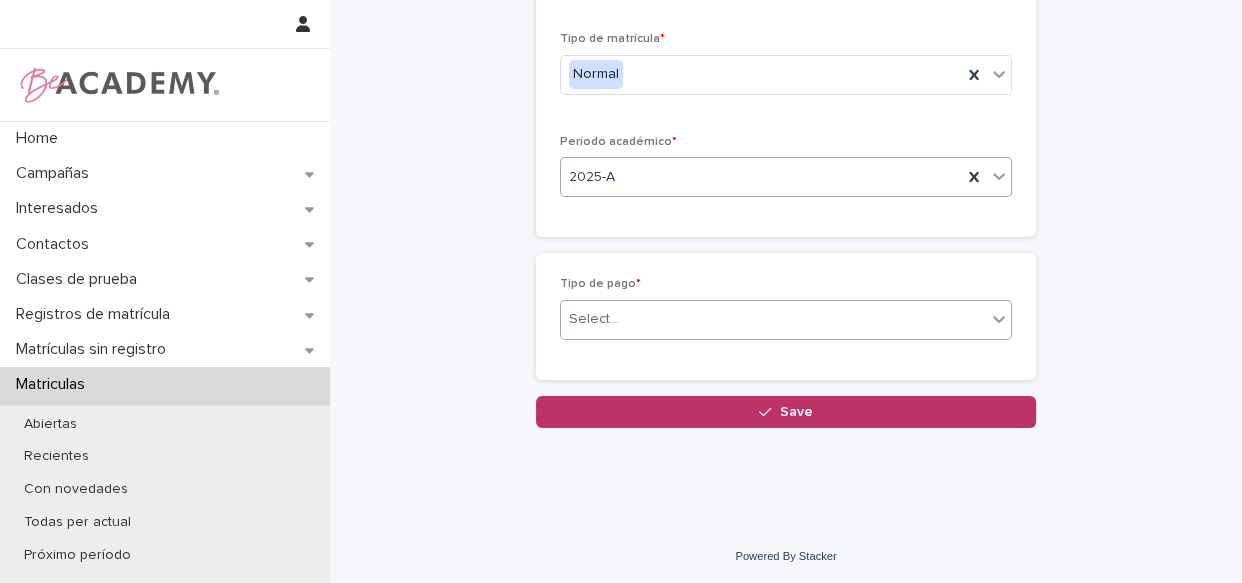 click on "Select..." at bounding box center (773, 319) 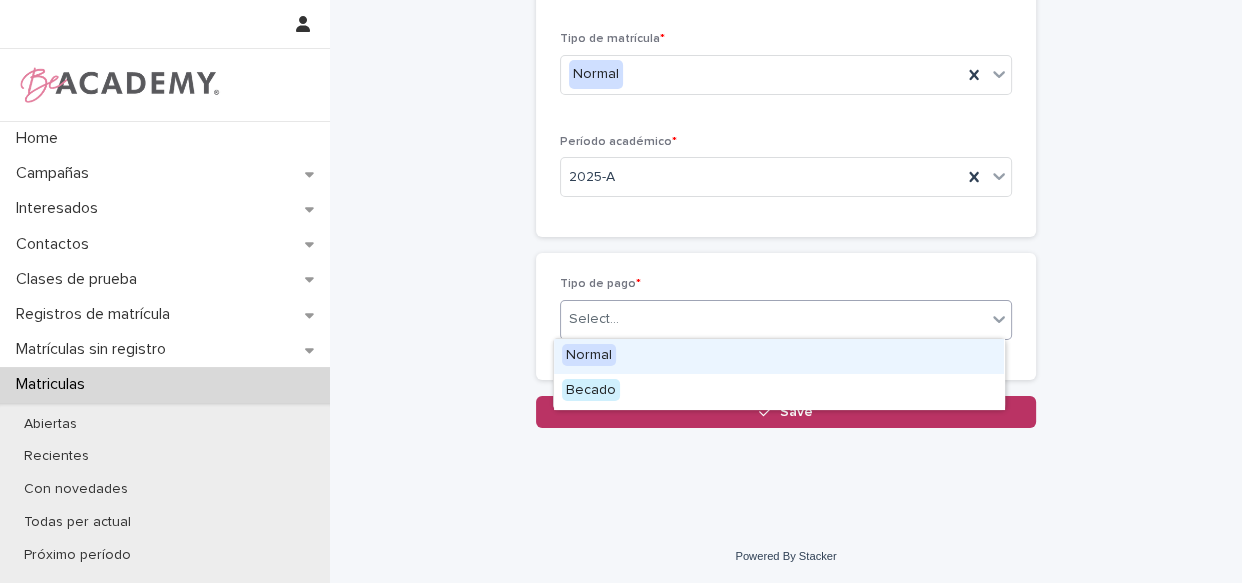 click on "Normal" at bounding box center [779, 356] 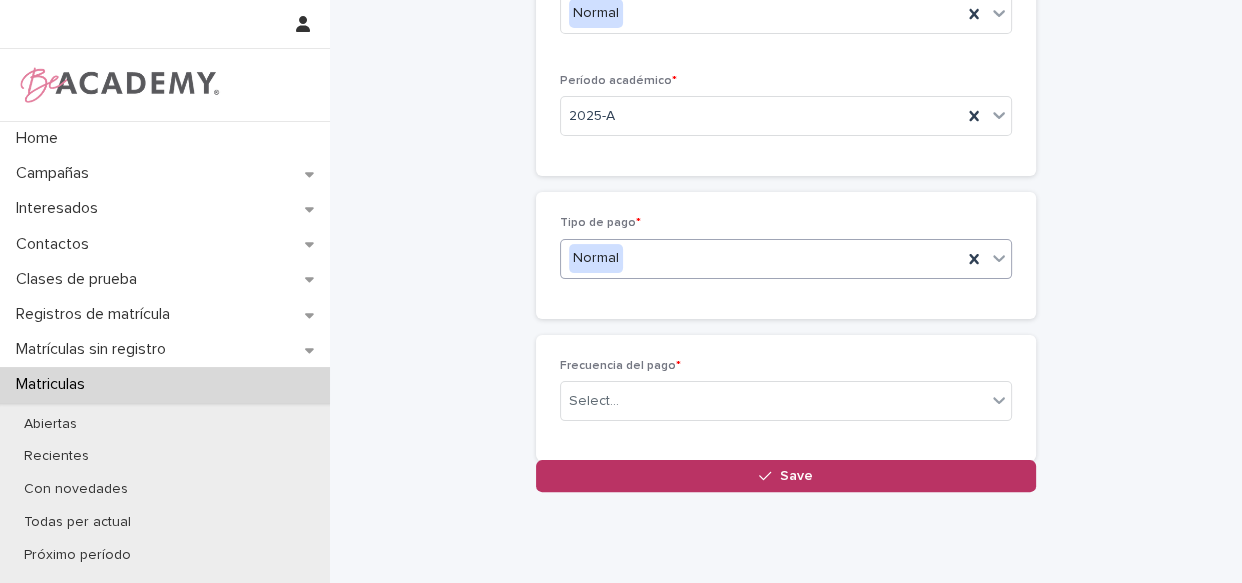 scroll, scrollTop: 383, scrollLeft: 0, axis: vertical 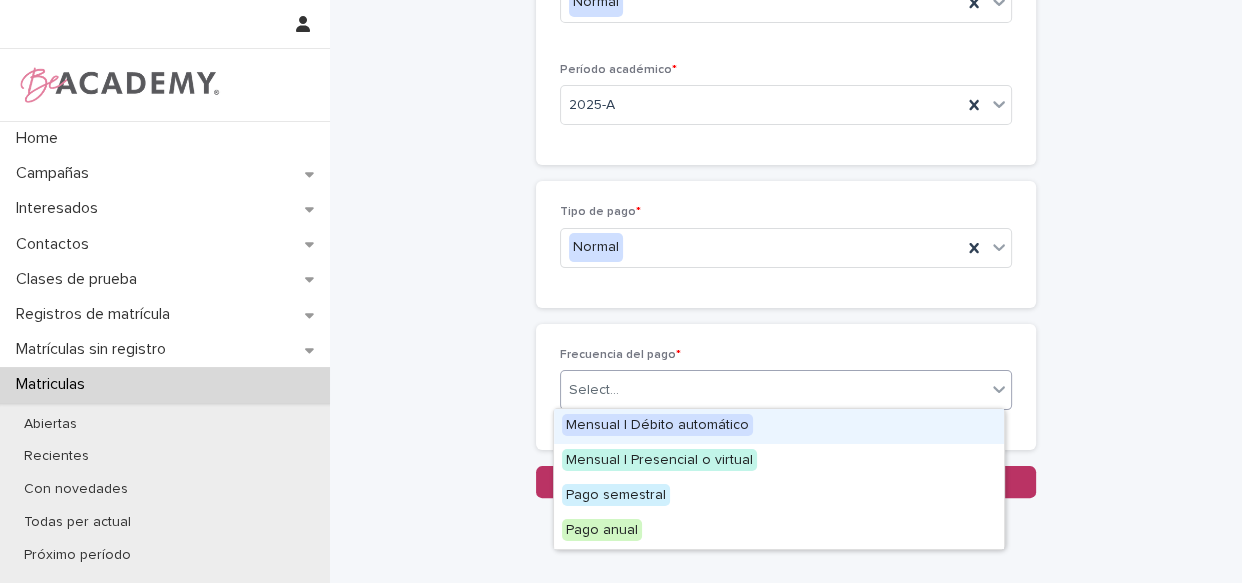click on "Select..." at bounding box center (773, 390) 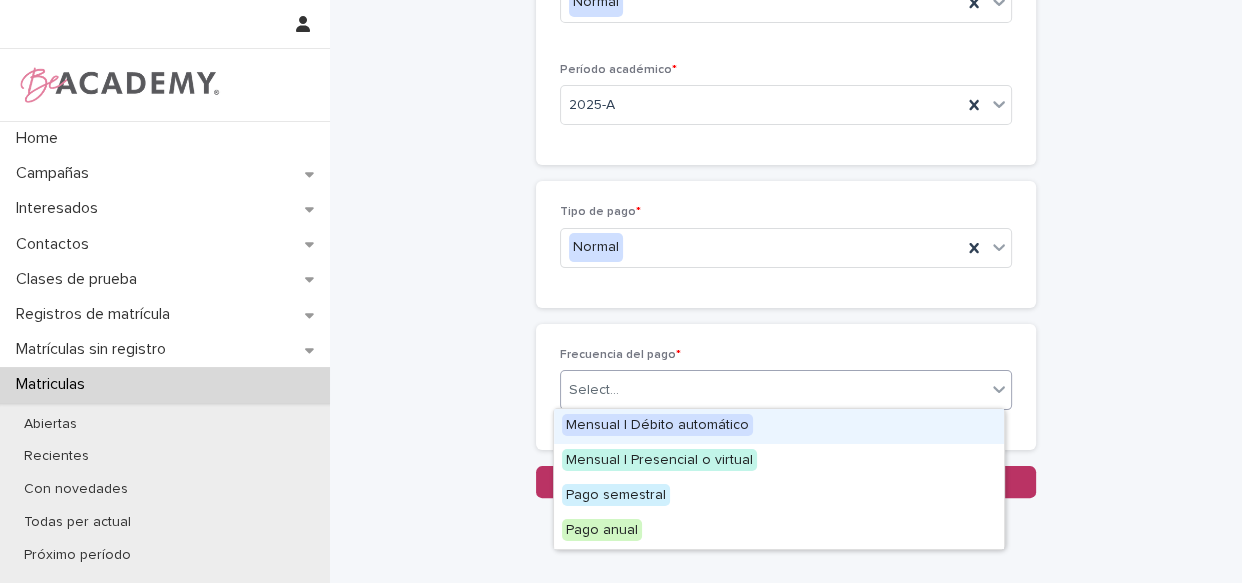 click on "Mensual | Débito automático" at bounding box center [657, 425] 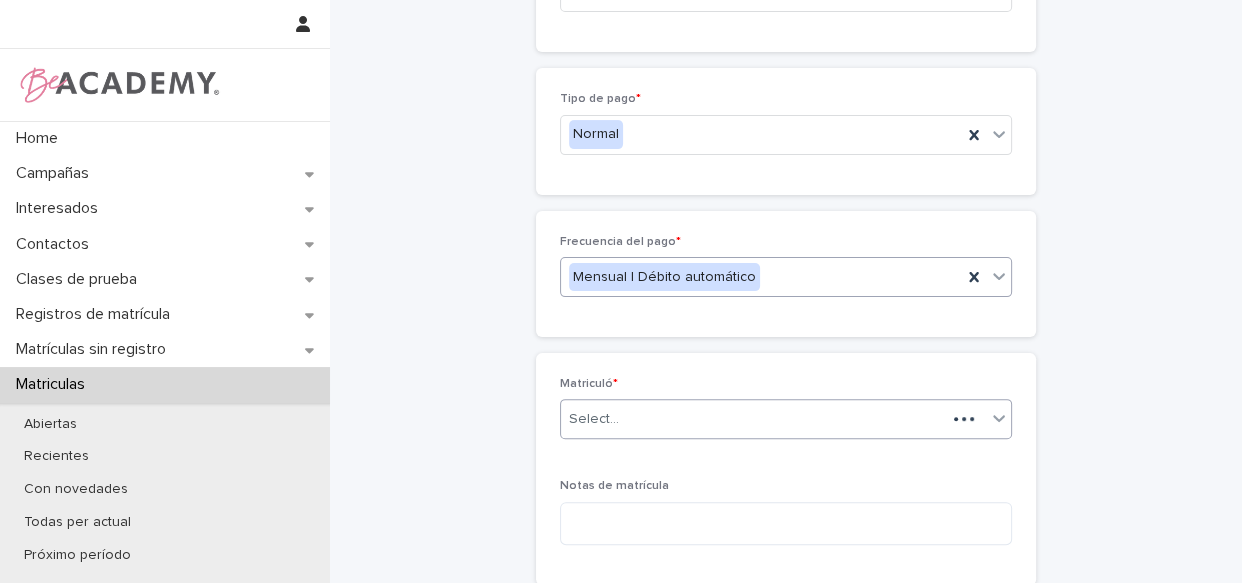 scroll, scrollTop: 507, scrollLeft: 0, axis: vertical 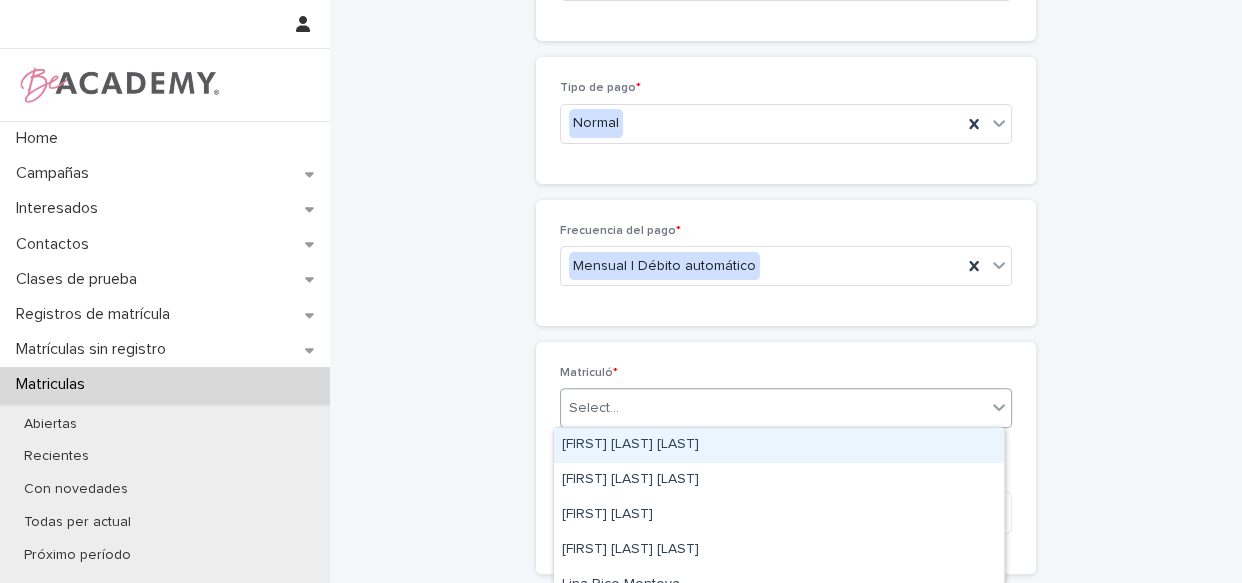 click on "Select..." at bounding box center [773, 408] 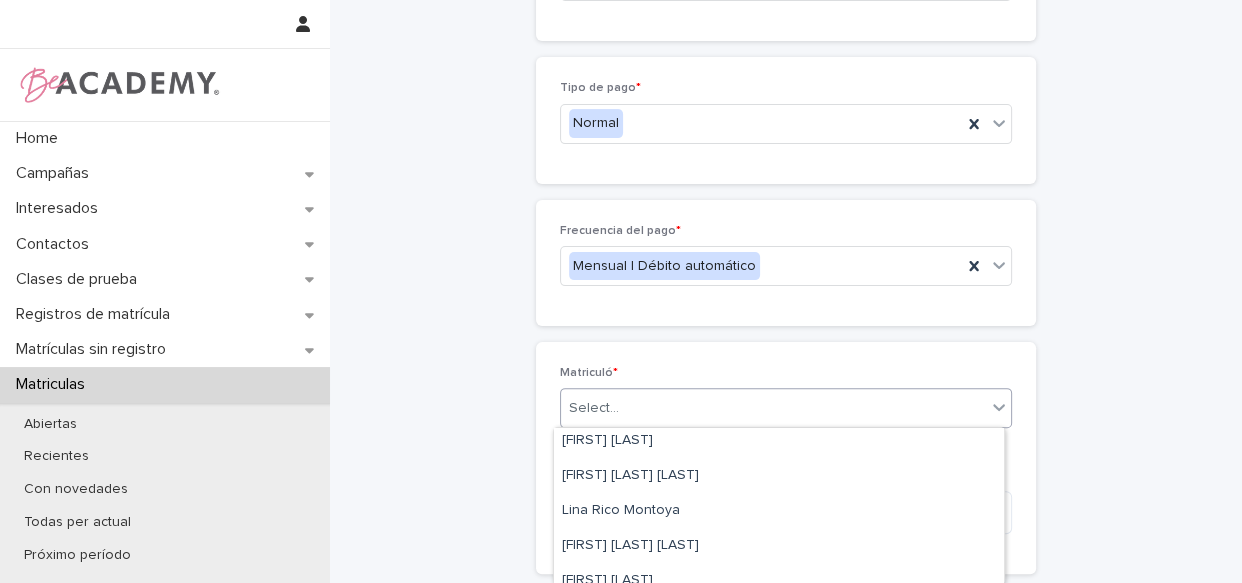 scroll, scrollTop: 108, scrollLeft: 0, axis: vertical 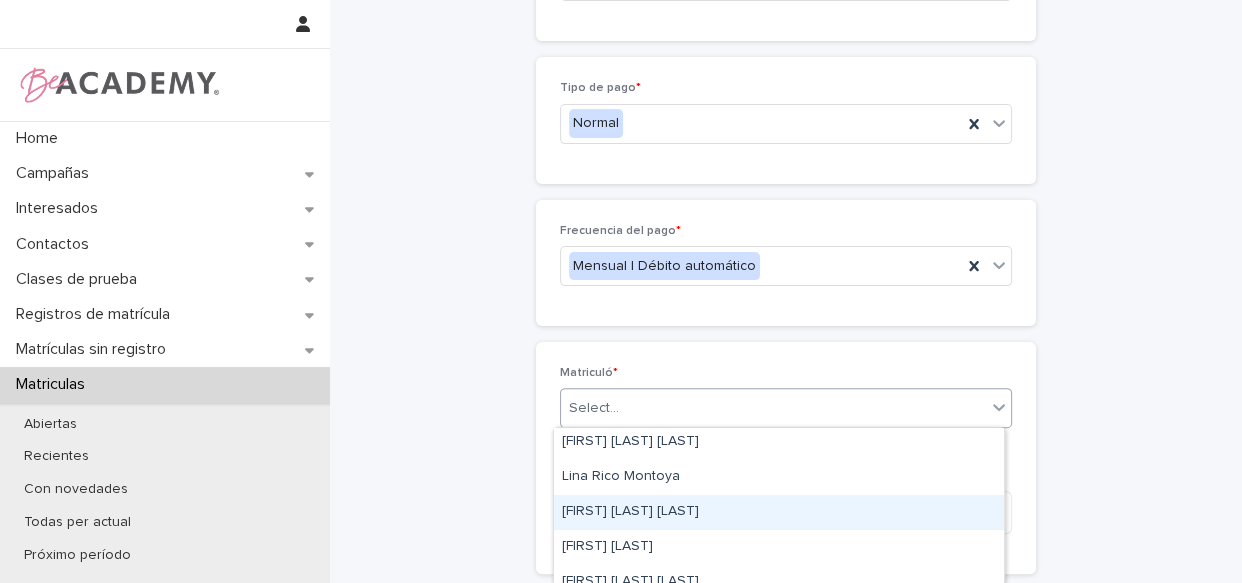 click on "[FIRST] [LAST]" at bounding box center (779, 512) 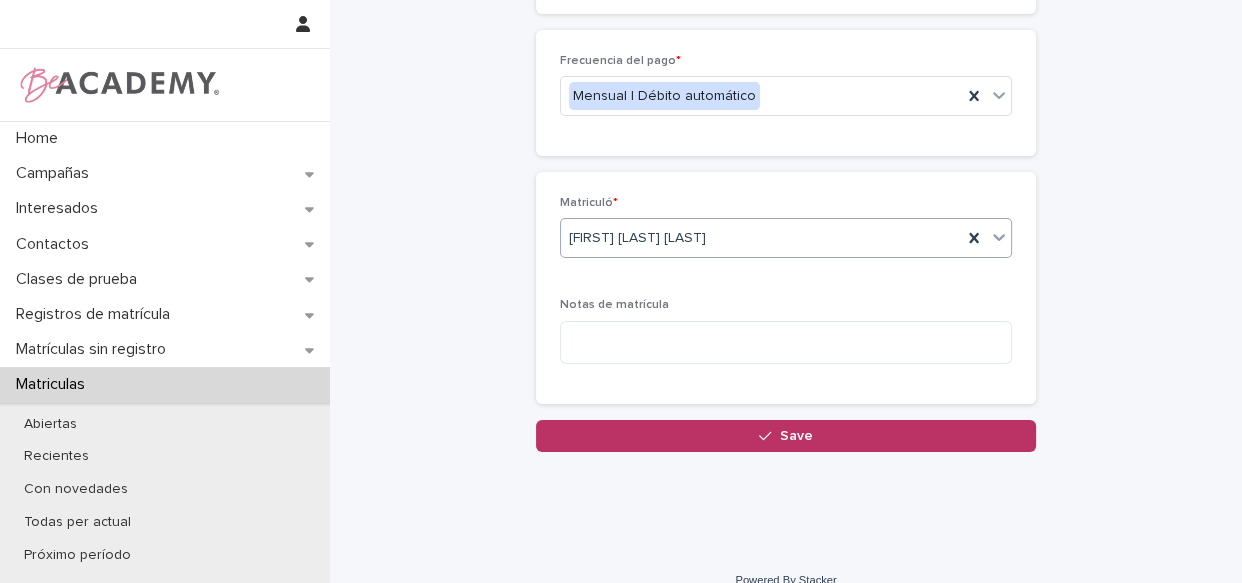scroll, scrollTop: 690, scrollLeft: 0, axis: vertical 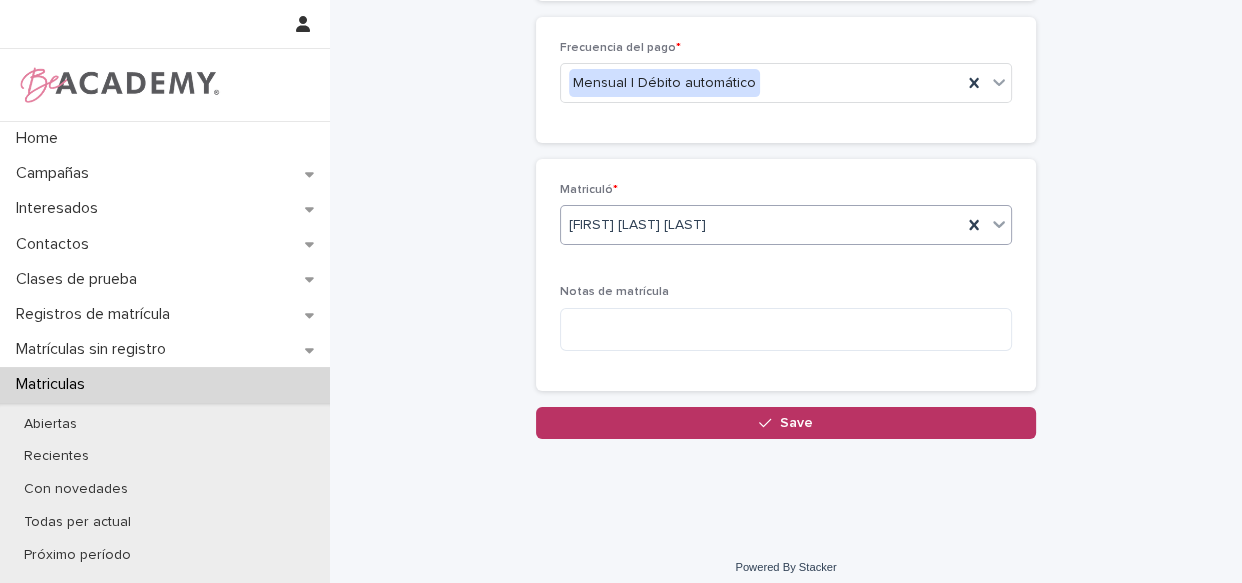 click on "Save" at bounding box center (786, 423) 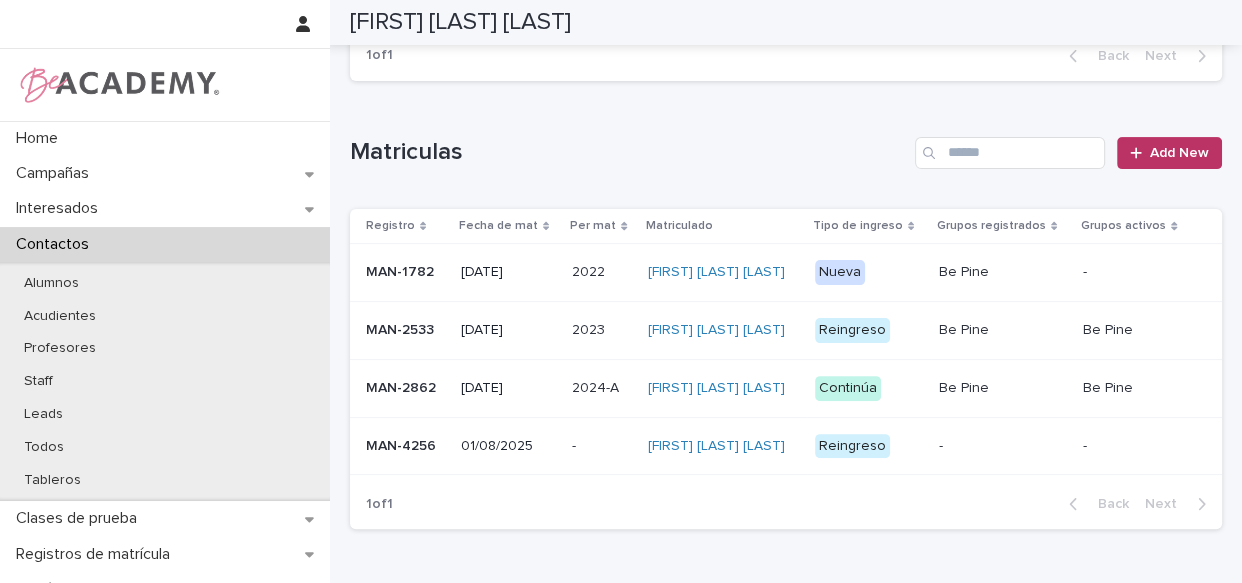 scroll, scrollTop: 579, scrollLeft: 0, axis: vertical 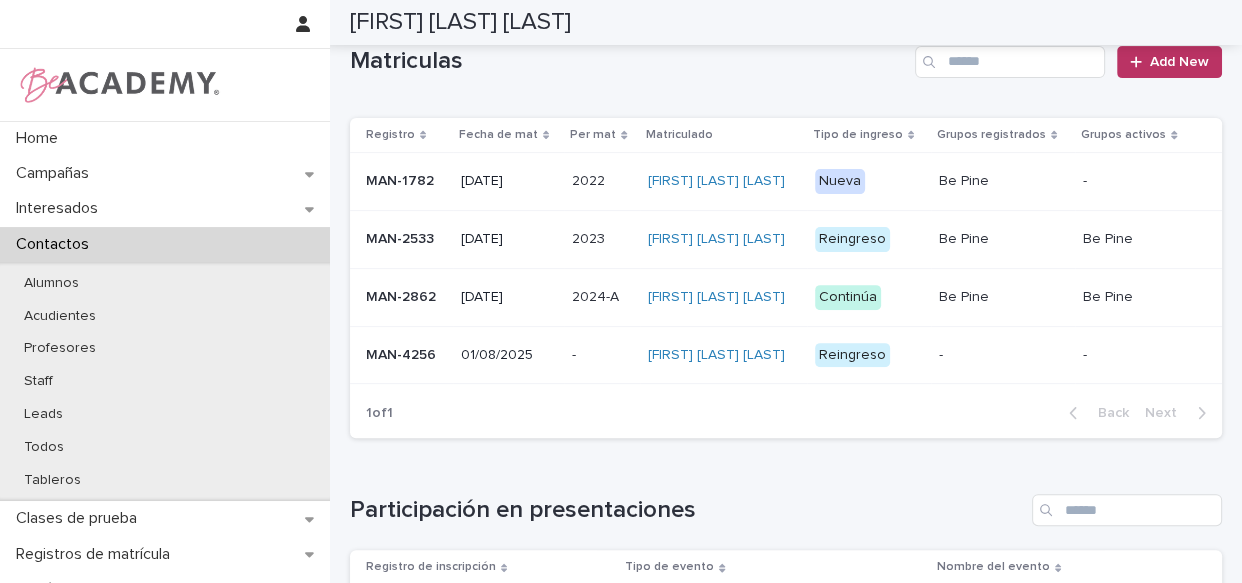 click on "Melania El-jamal Hernandez" at bounding box center [723, 355] 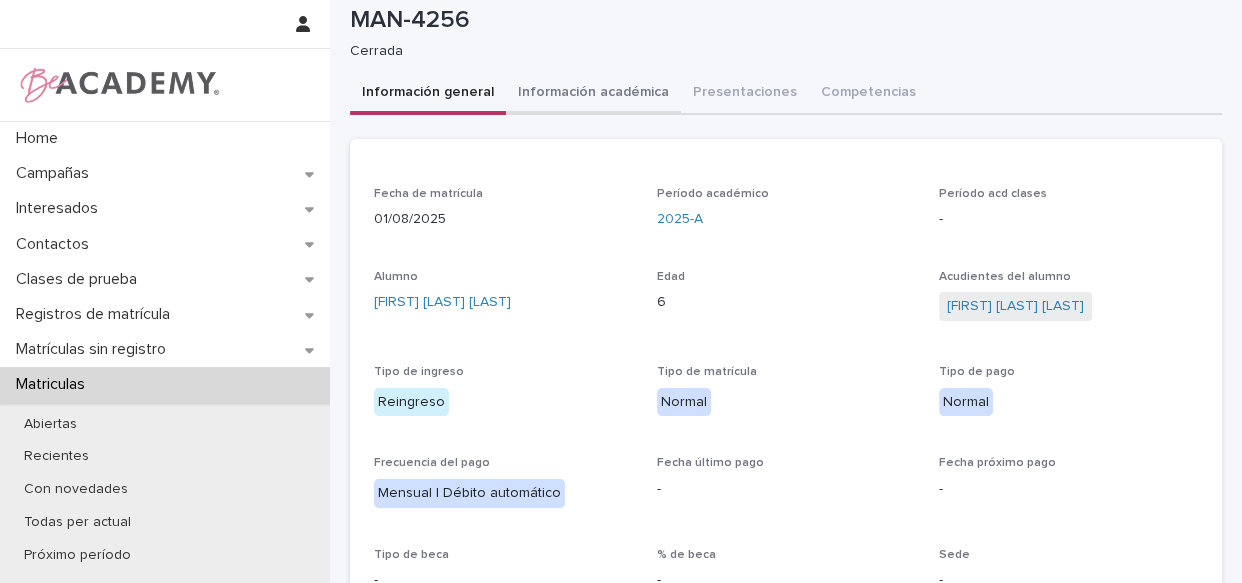 scroll, scrollTop: 55, scrollLeft: 0, axis: vertical 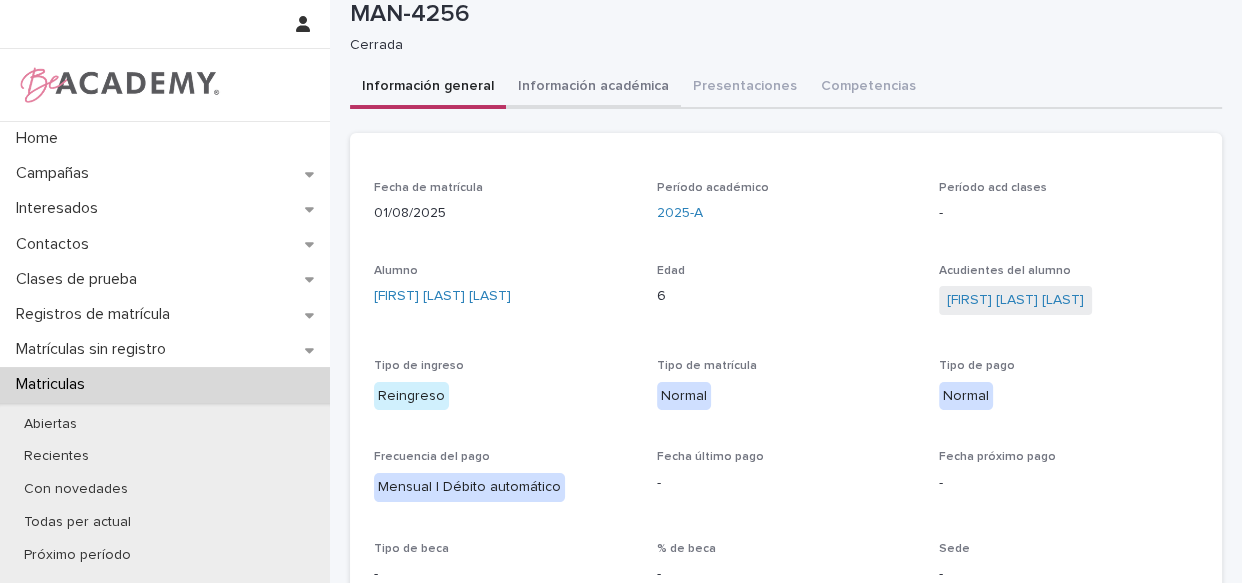 click on "**********" at bounding box center (786, 401) 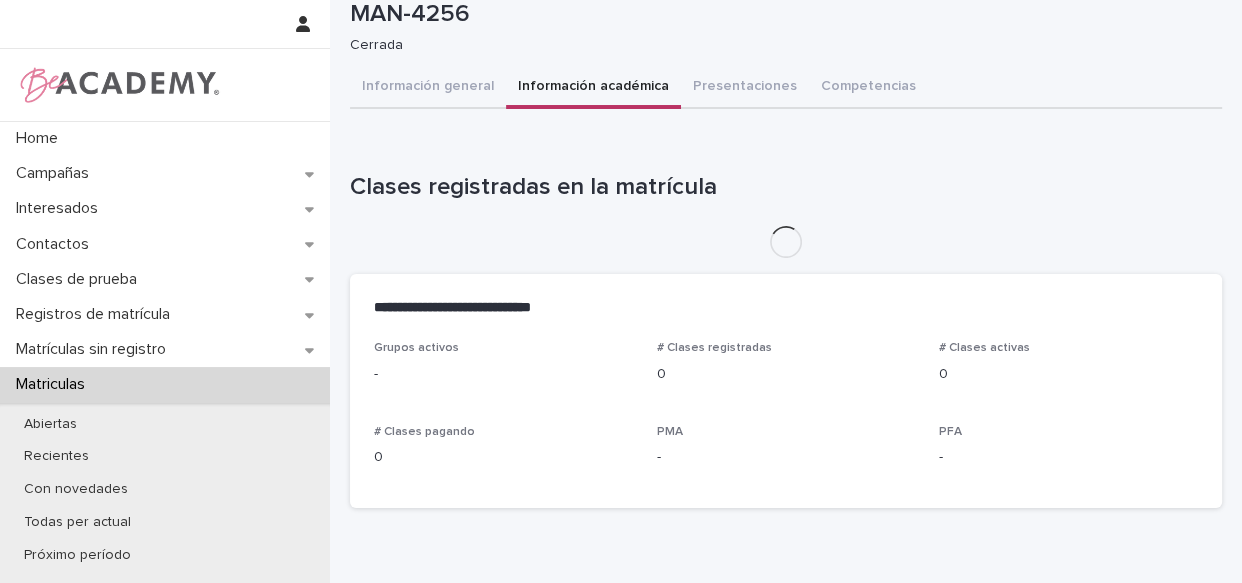 scroll, scrollTop: 0, scrollLeft: 0, axis: both 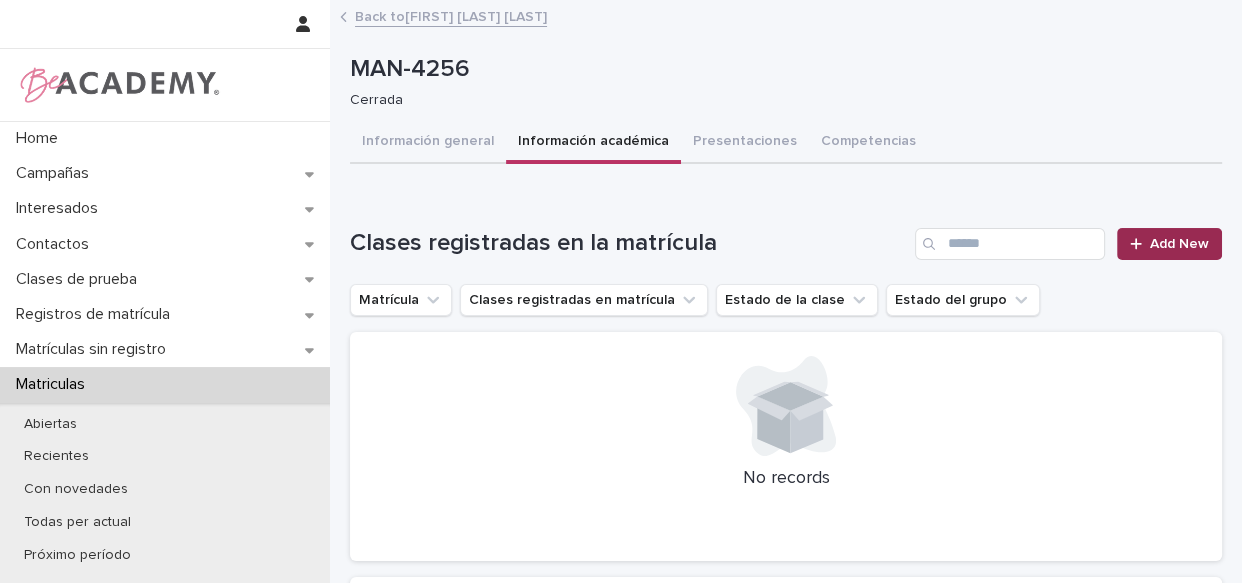 click on "Add New" at bounding box center (1169, 244) 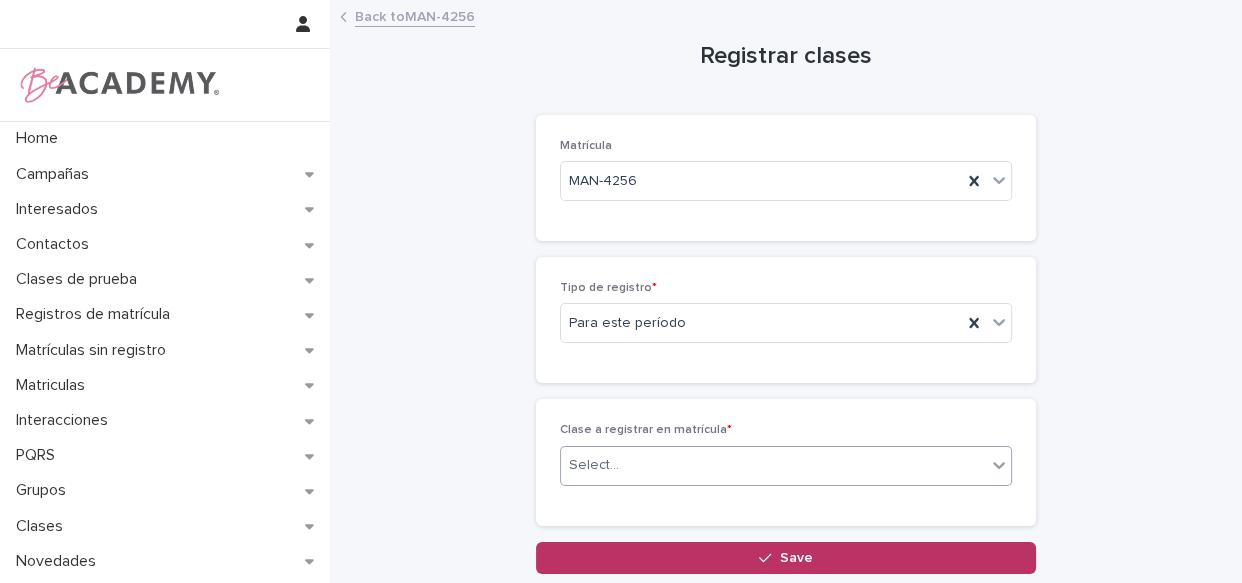 click on "Select..." at bounding box center (773, 465) 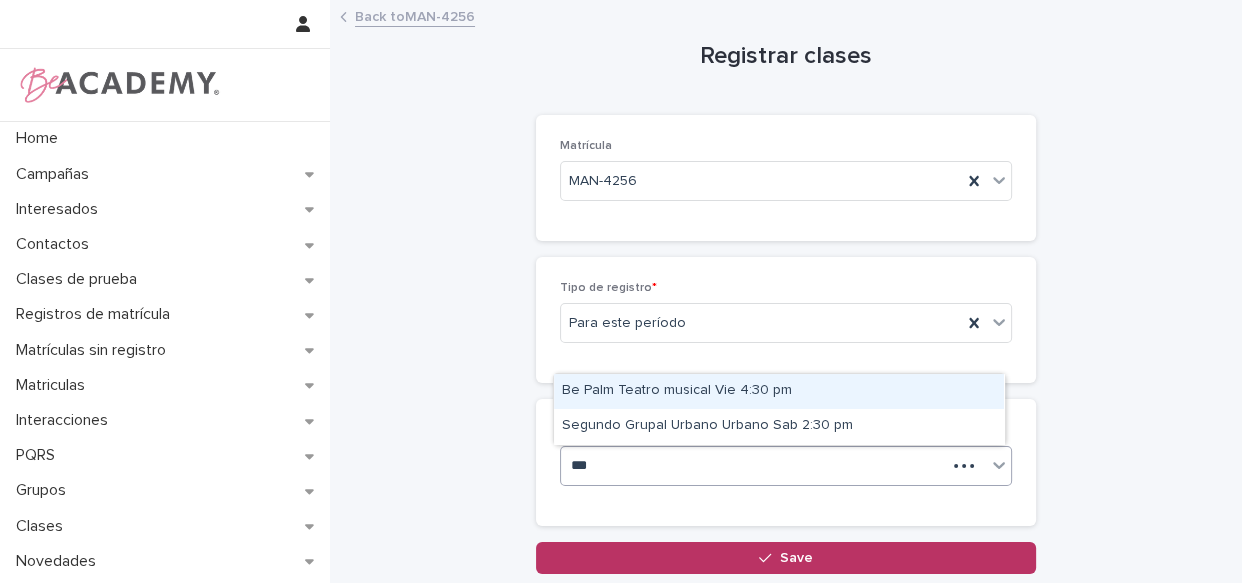 type on "****" 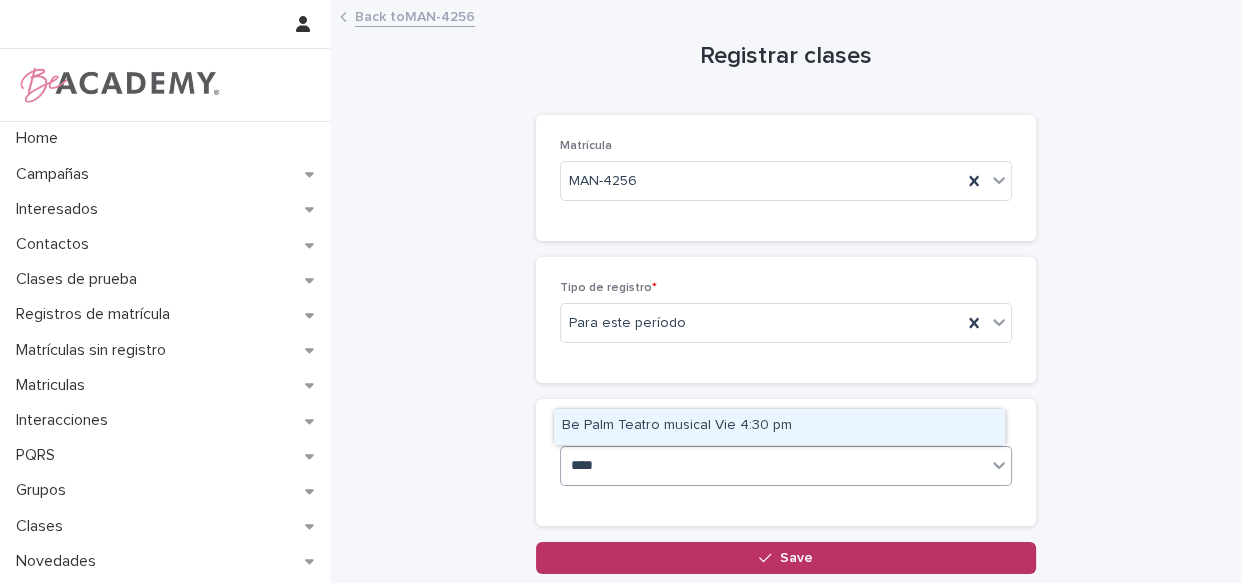 click on "Be Palm Teatro musical Vie 4:30 pm" at bounding box center (779, 426) 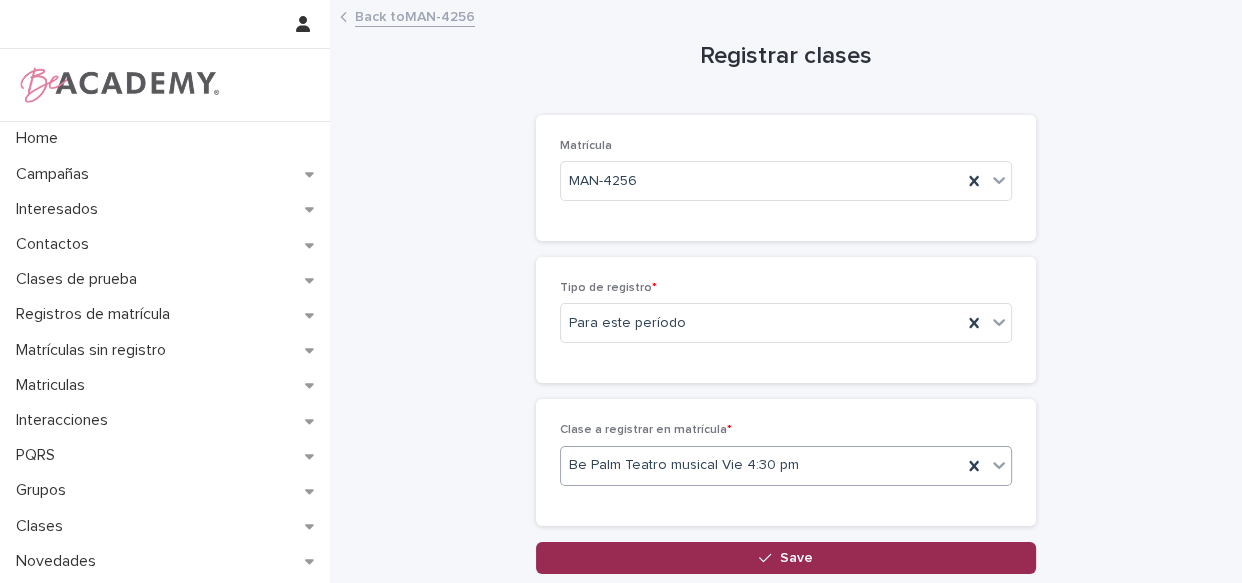 click at bounding box center (769, 558) 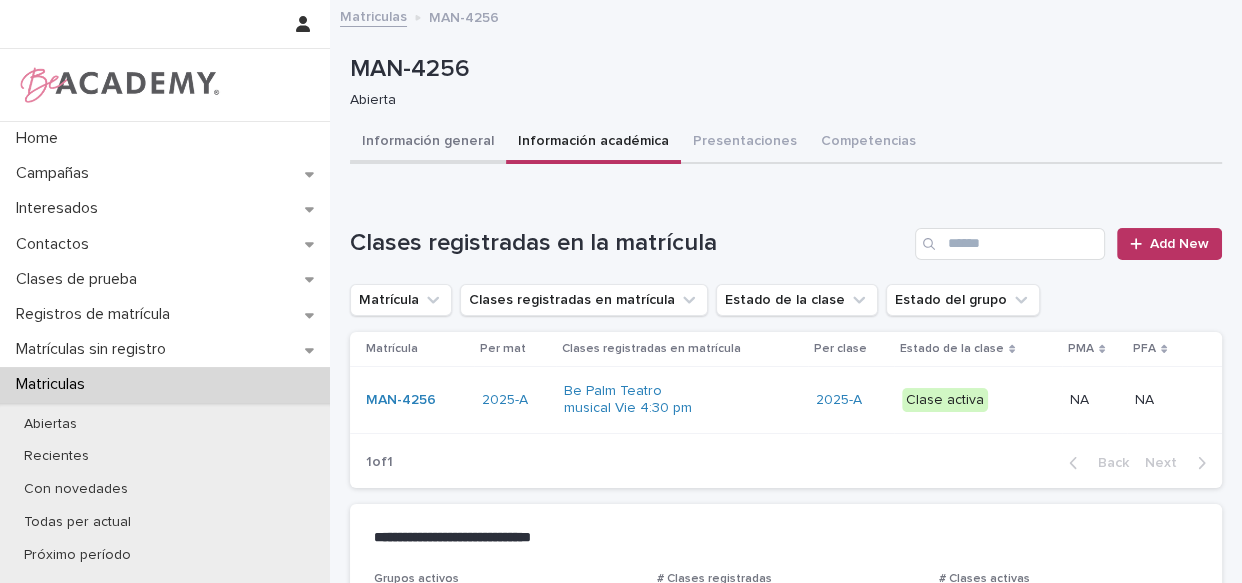 click on "Información general" at bounding box center [428, 143] 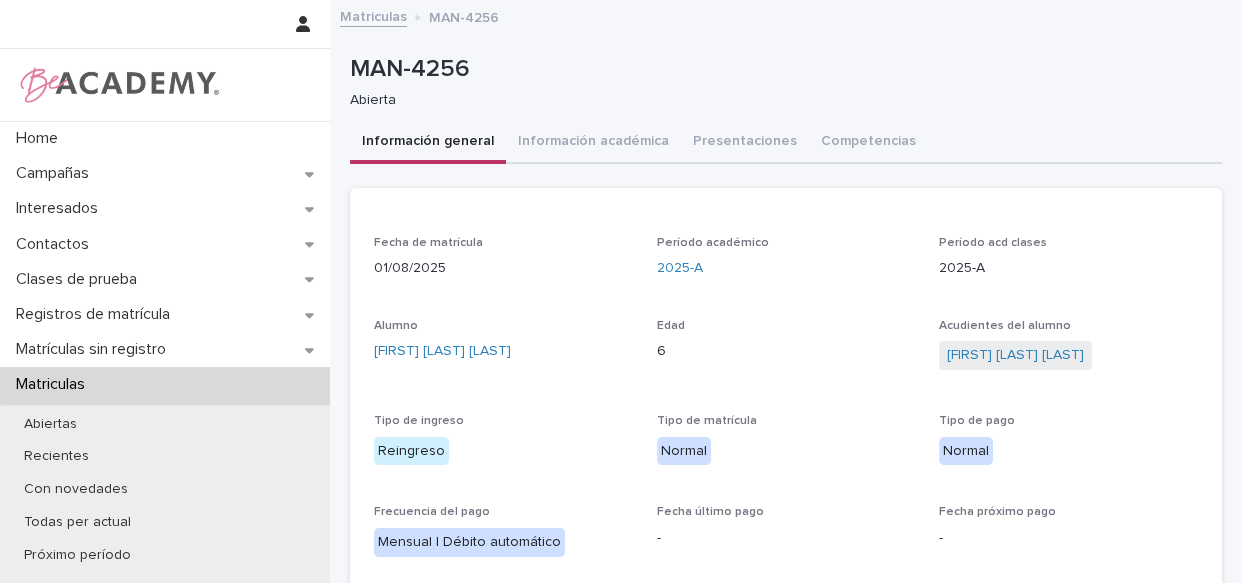 scroll, scrollTop: 61, scrollLeft: 0, axis: vertical 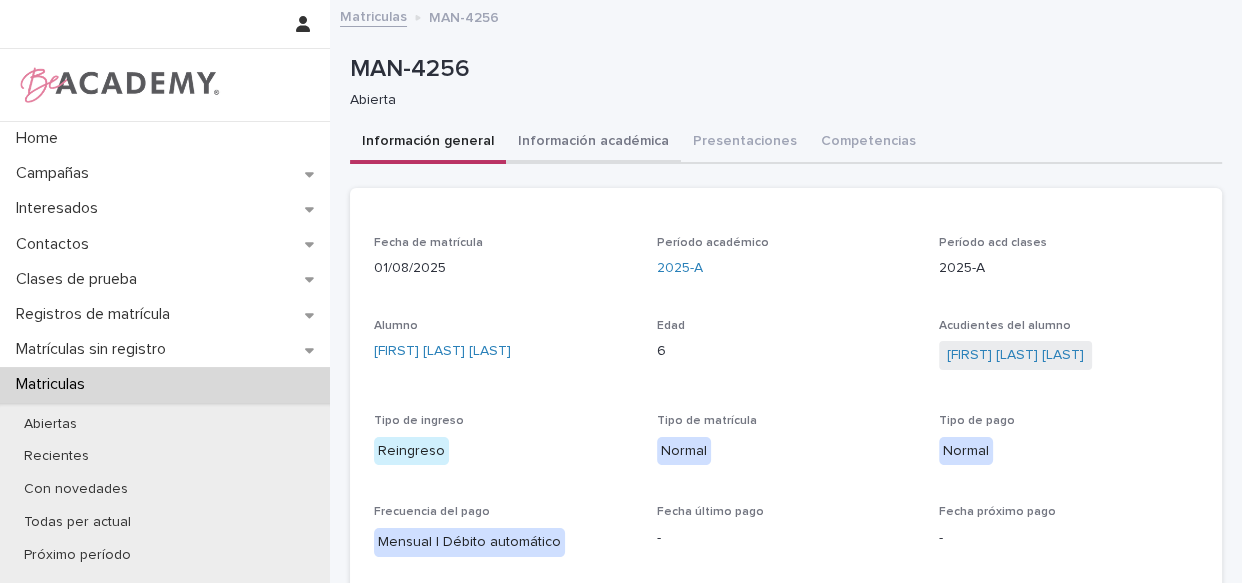 click on "Información académica" at bounding box center (593, 143) 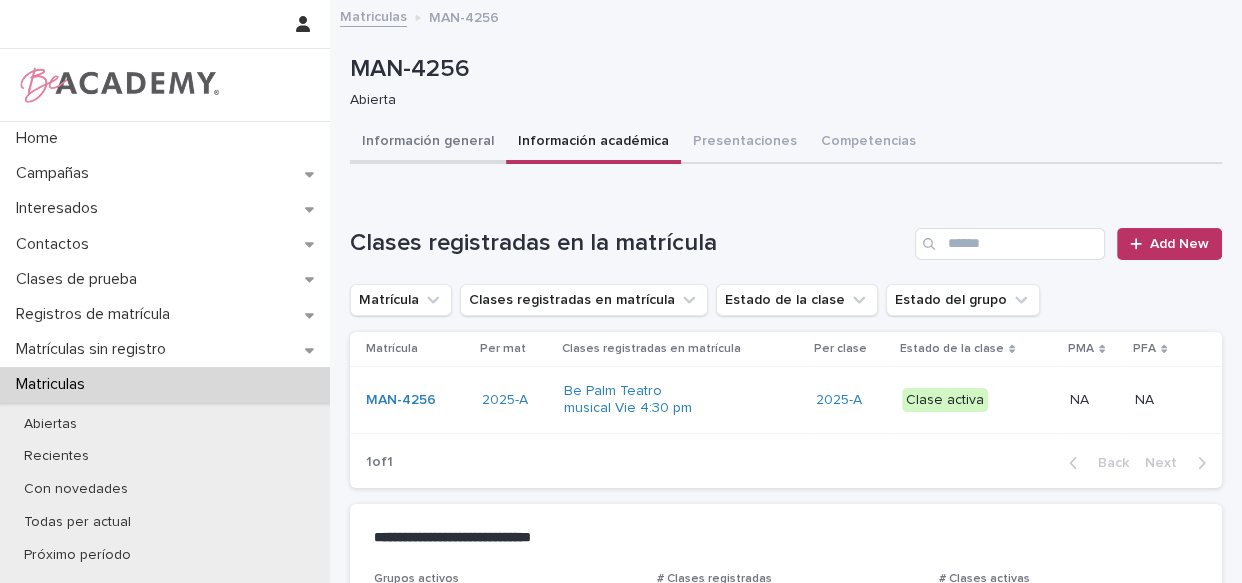 click on "Información general" at bounding box center (428, 143) 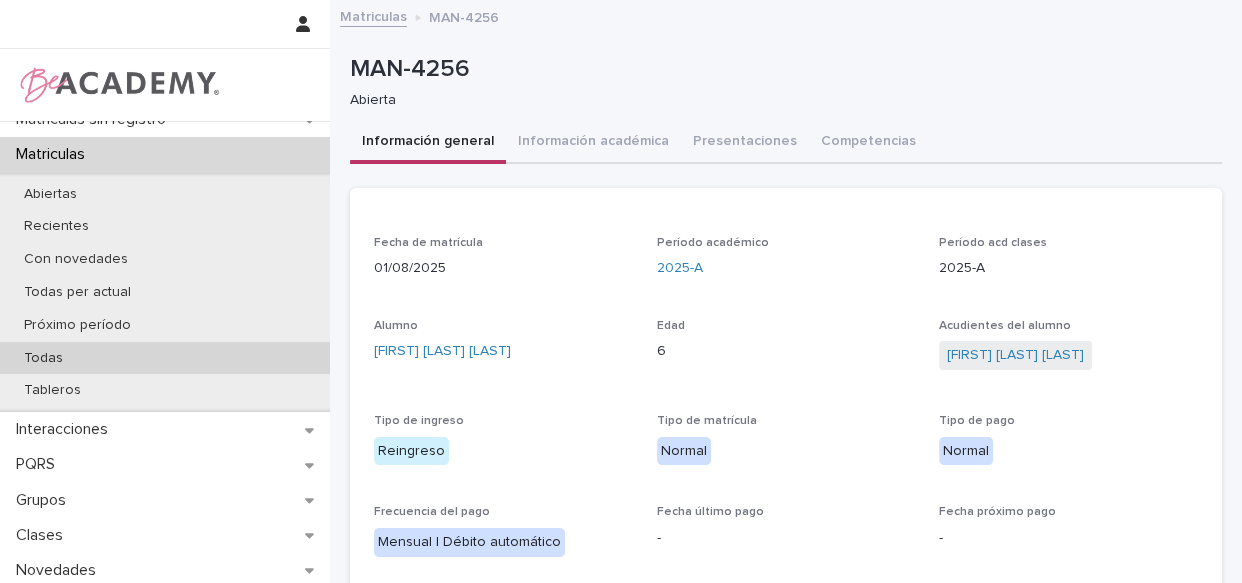 scroll, scrollTop: 232, scrollLeft: 0, axis: vertical 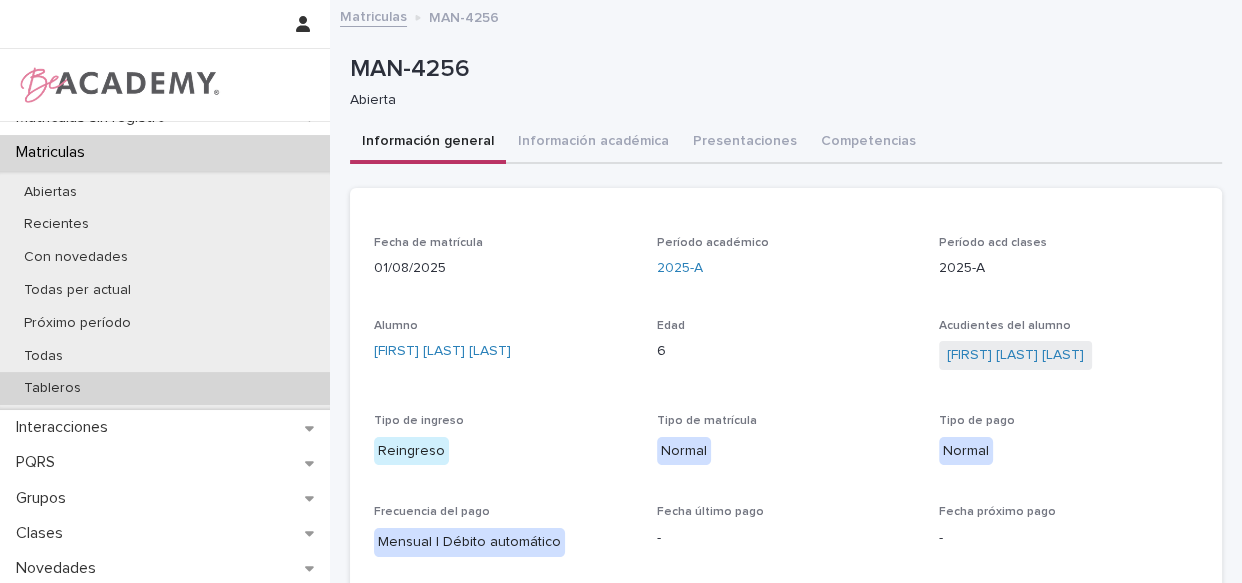 click on "Tableros" at bounding box center (52, 388) 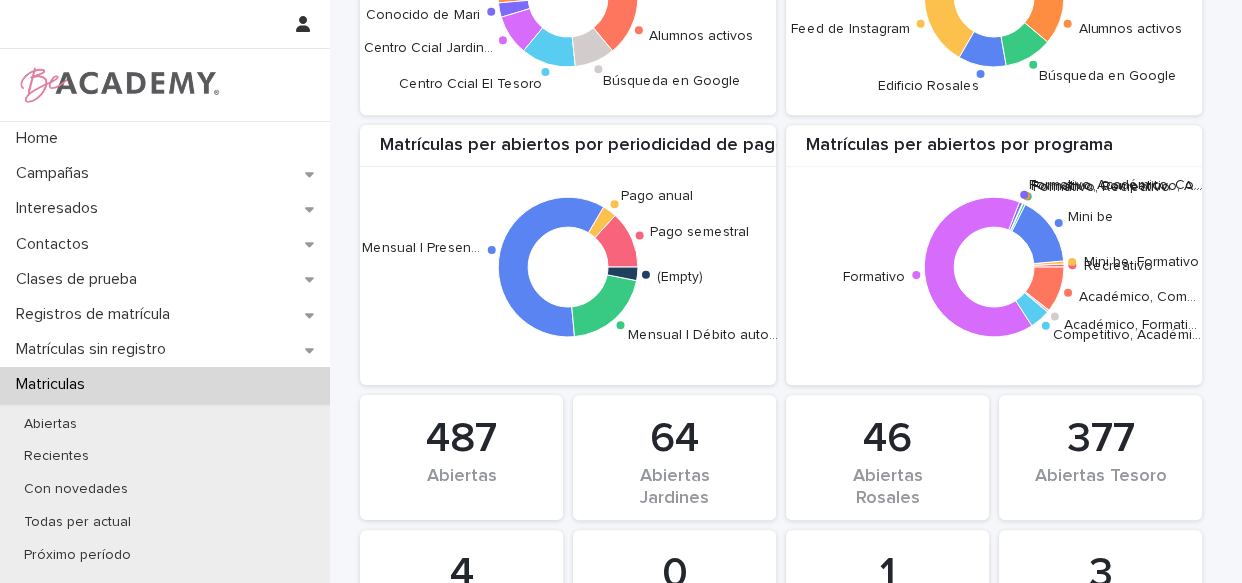 scroll, scrollTop: 2040, scrollLeft: 0, axis: vertical 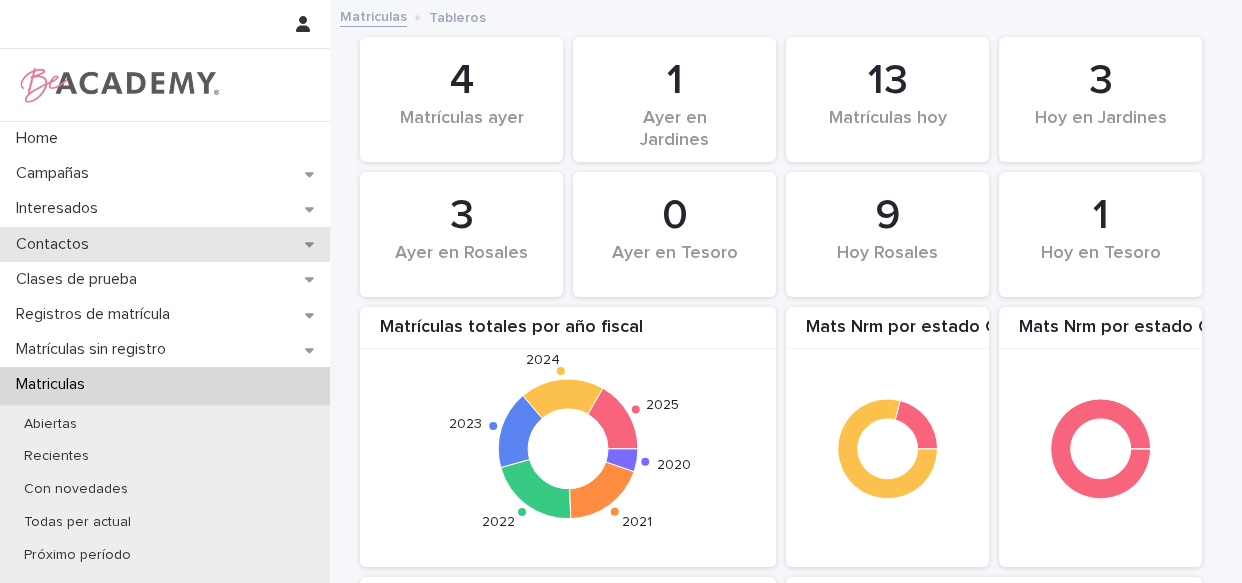 click on "Contactos" at bounding box center [165, 244] 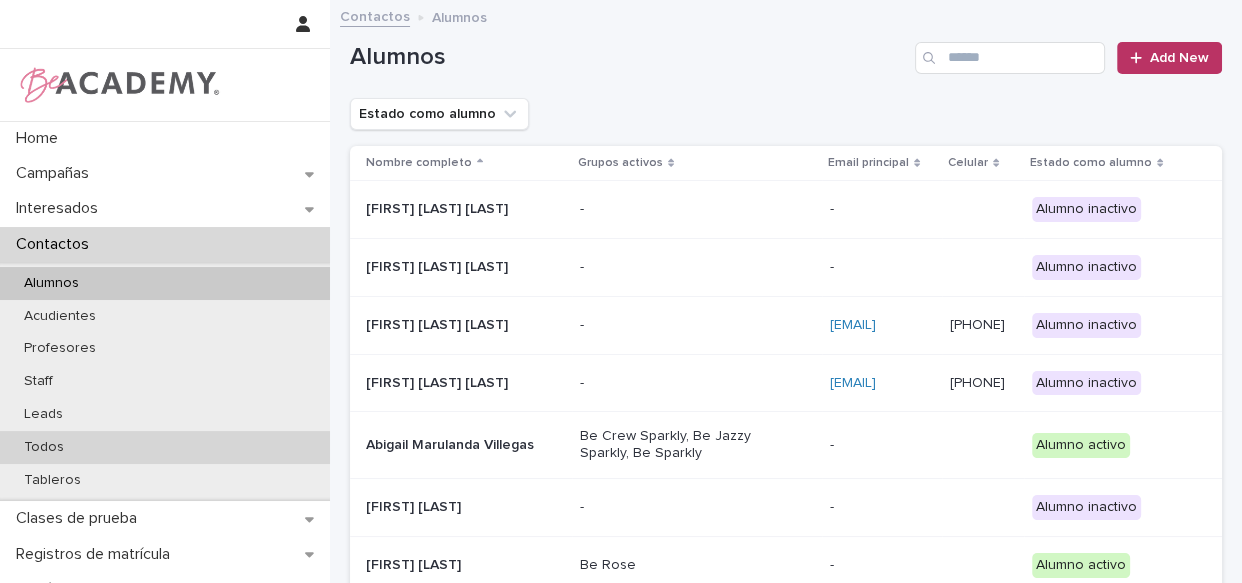 click on "Todos" at bounding box center (44, 447) 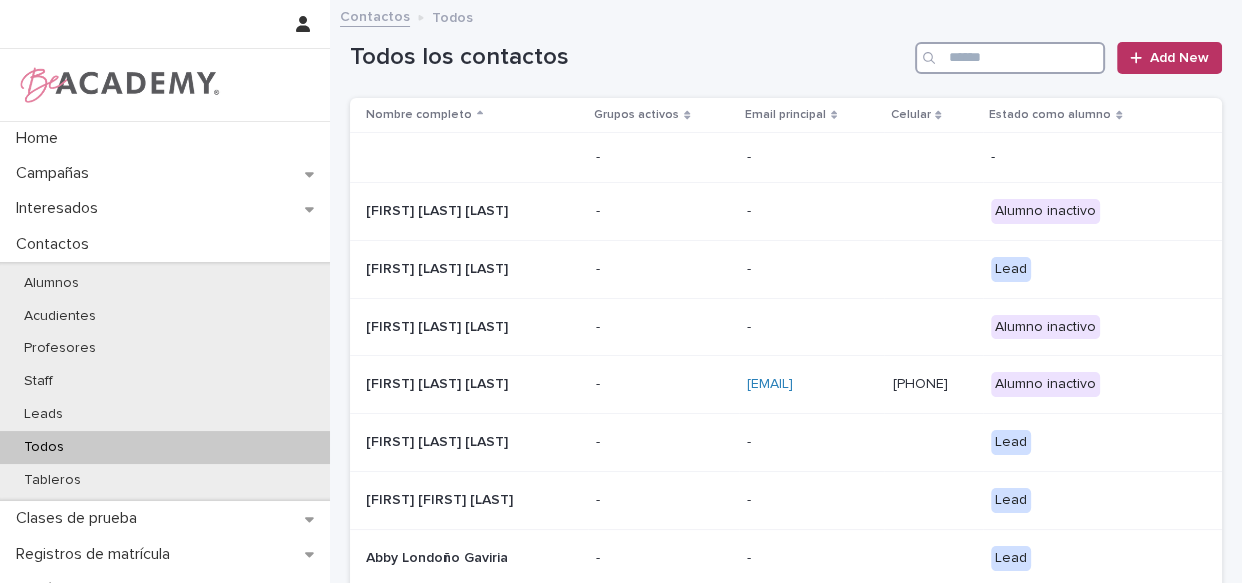 click at bounding box center (1010, 58) 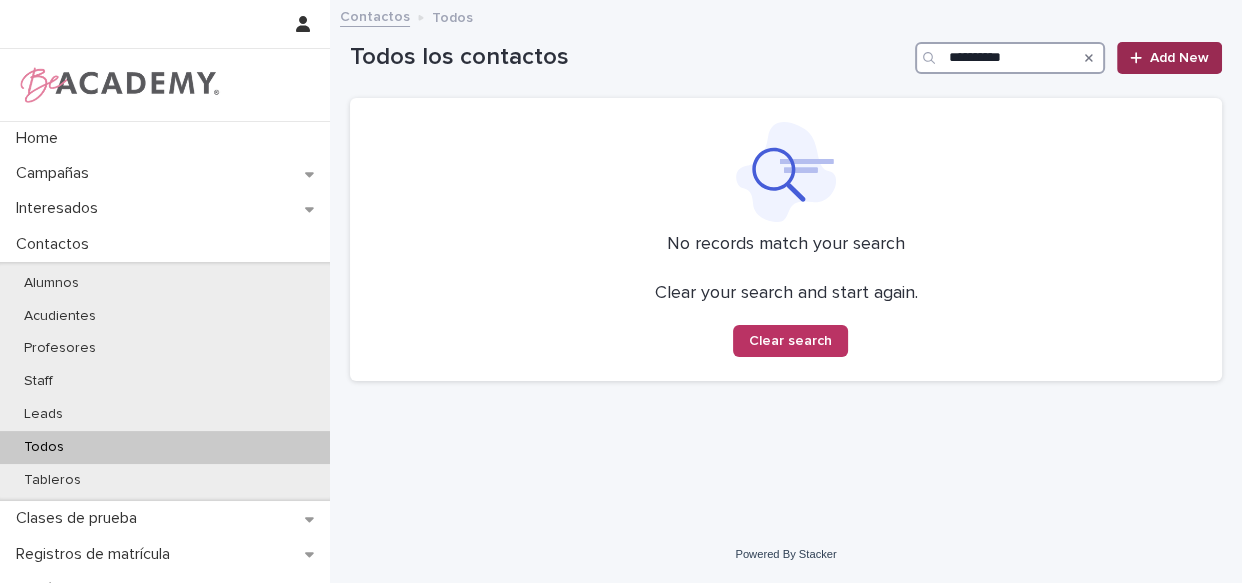 type on "**********" 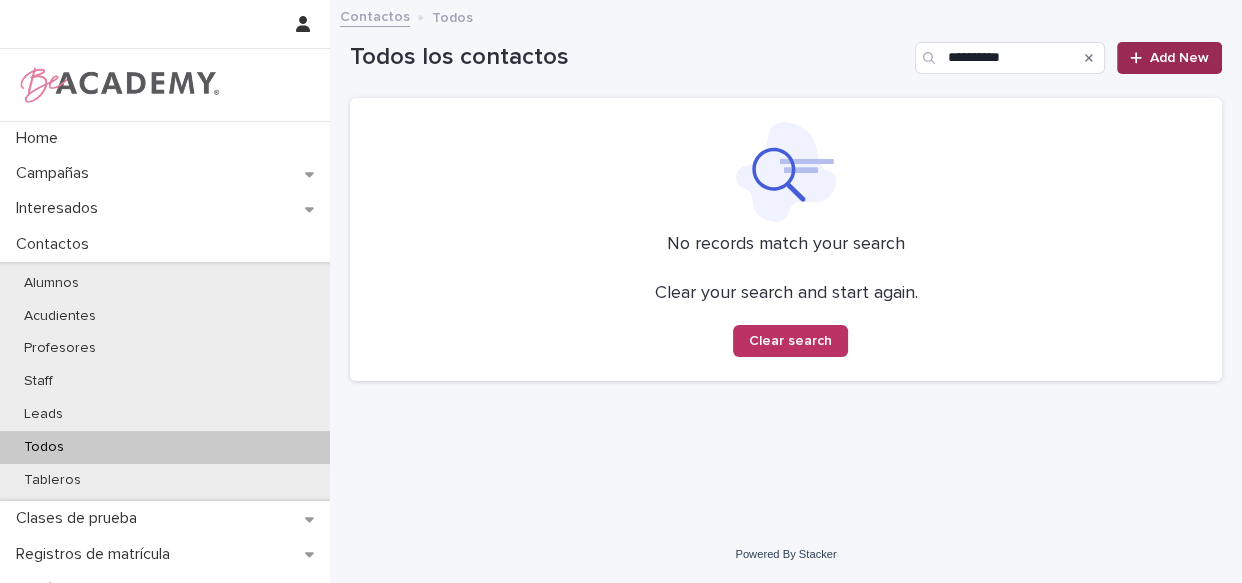 click 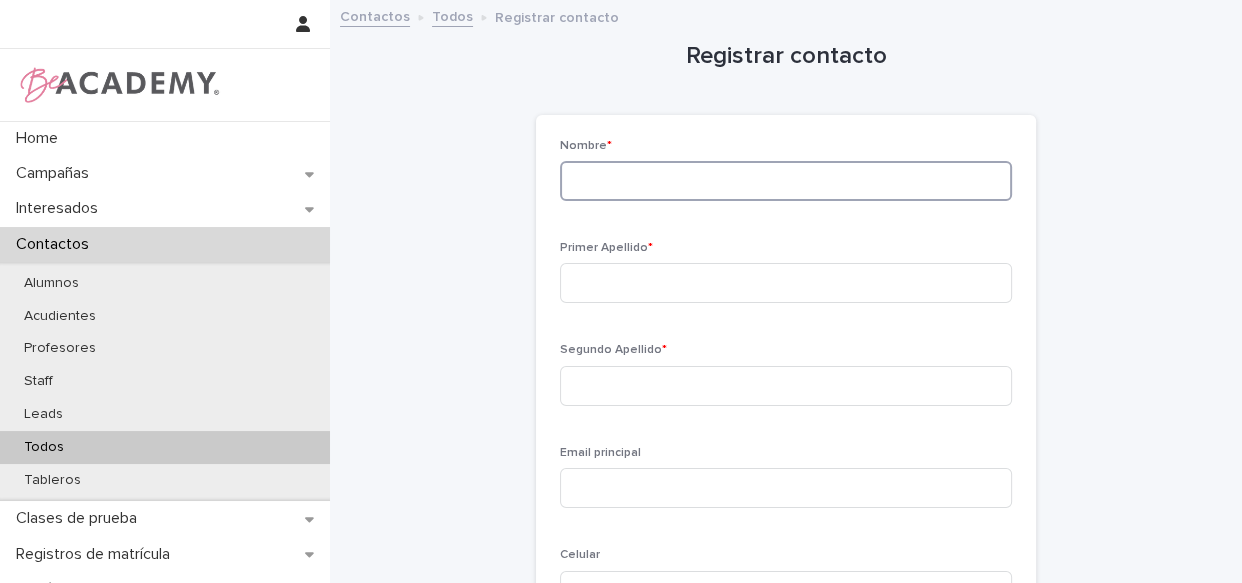 click at bounding box center (786, 181) 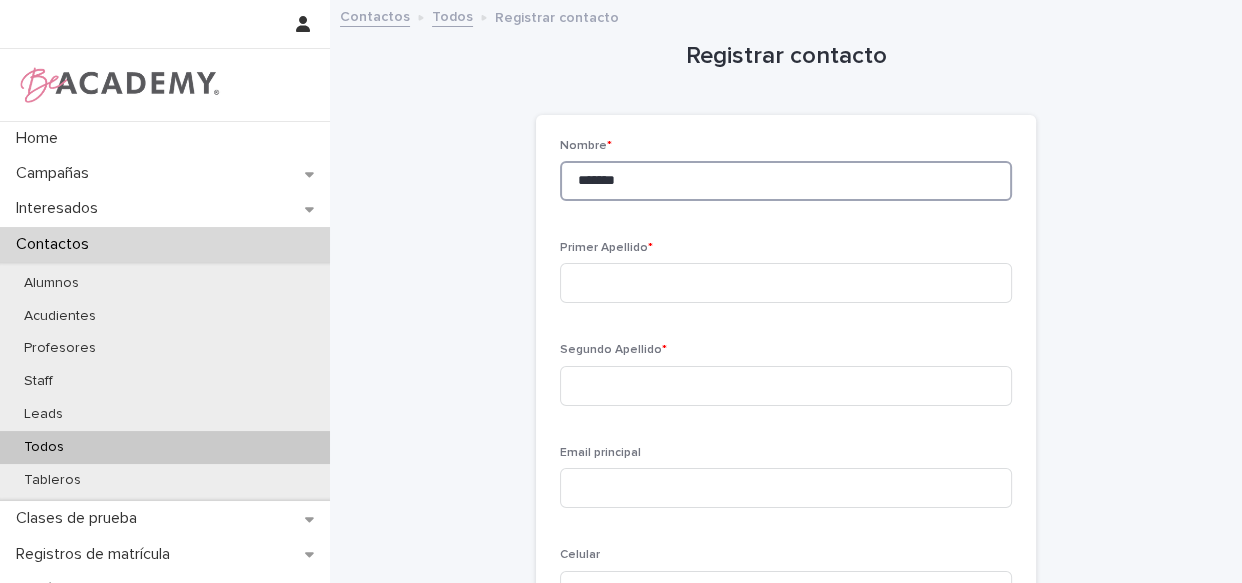 type on "*******" 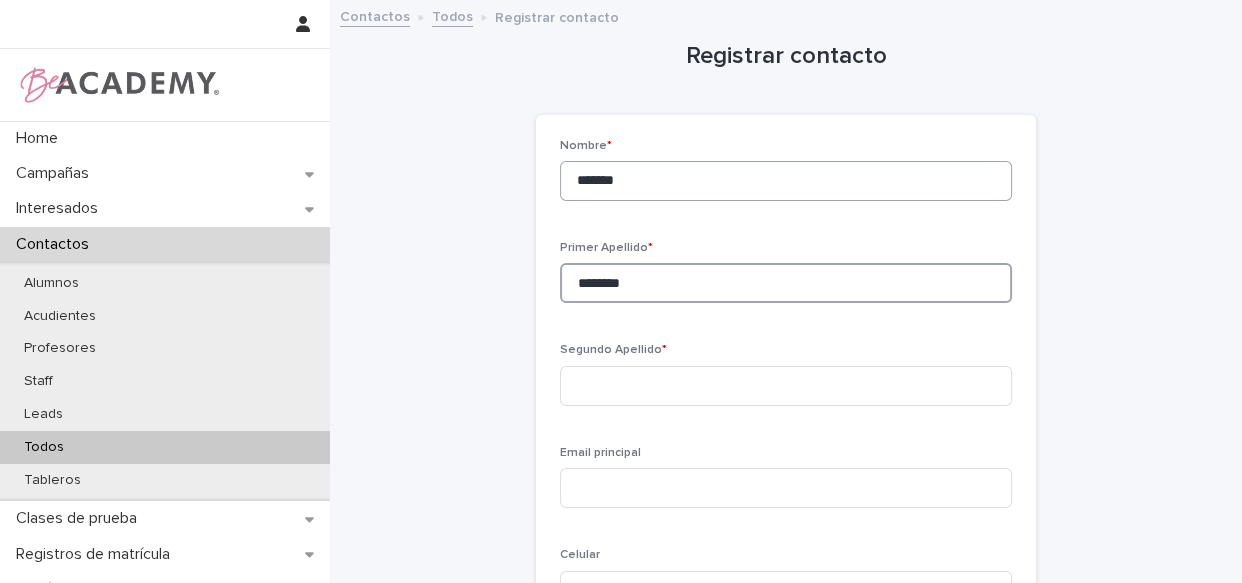 type on "********" 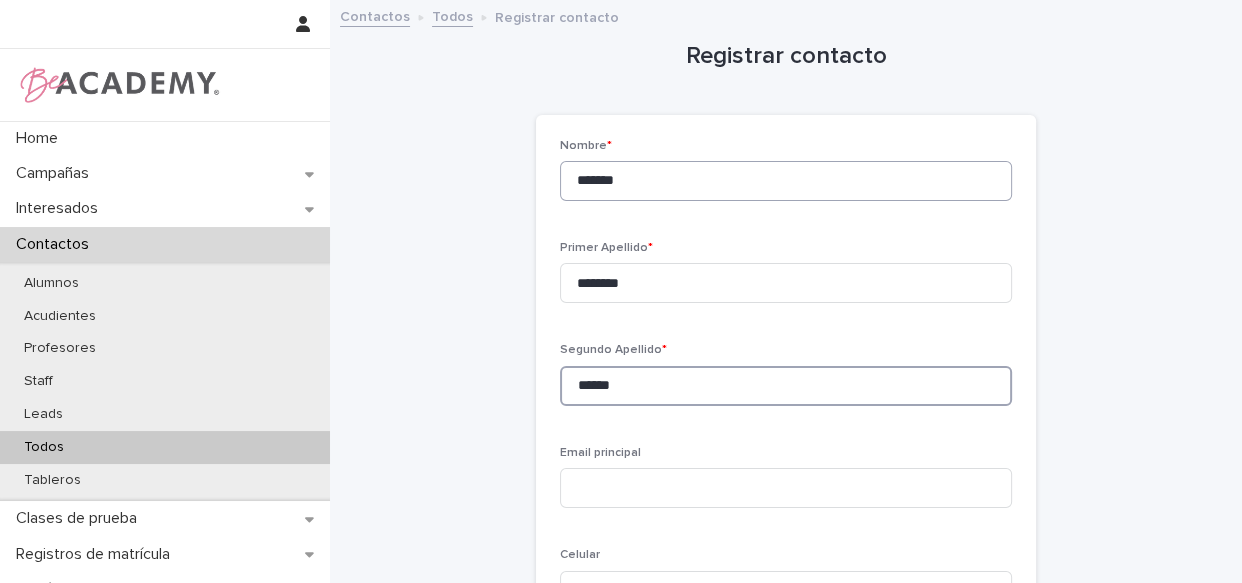 type on "******" 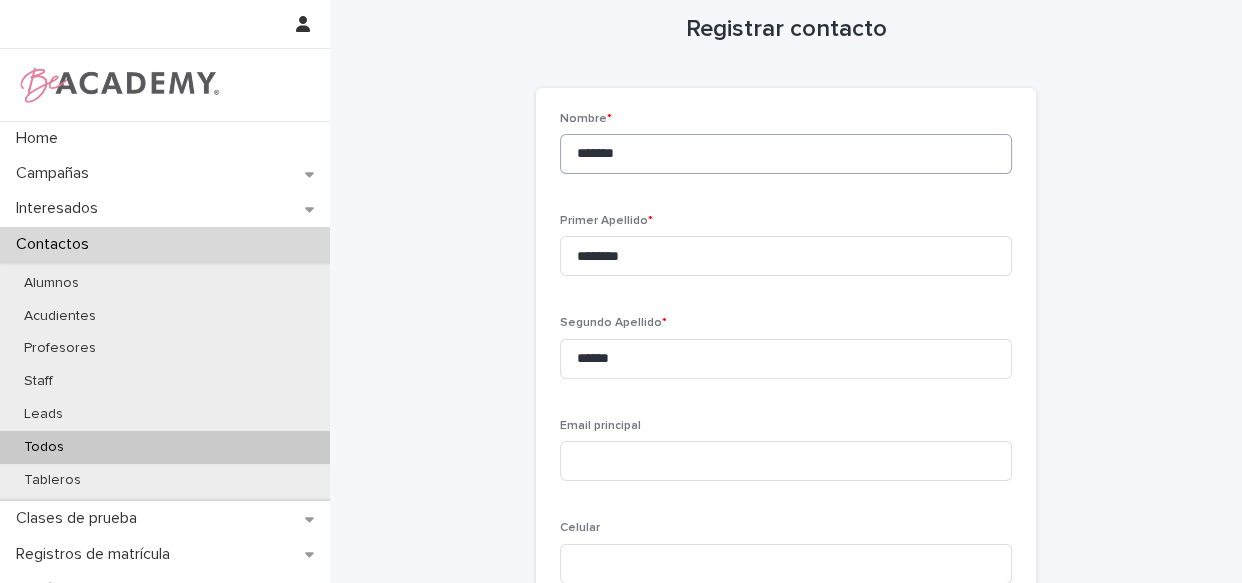 scroll, scrollTop: 374, scrollLeft: 0, axis: vertical 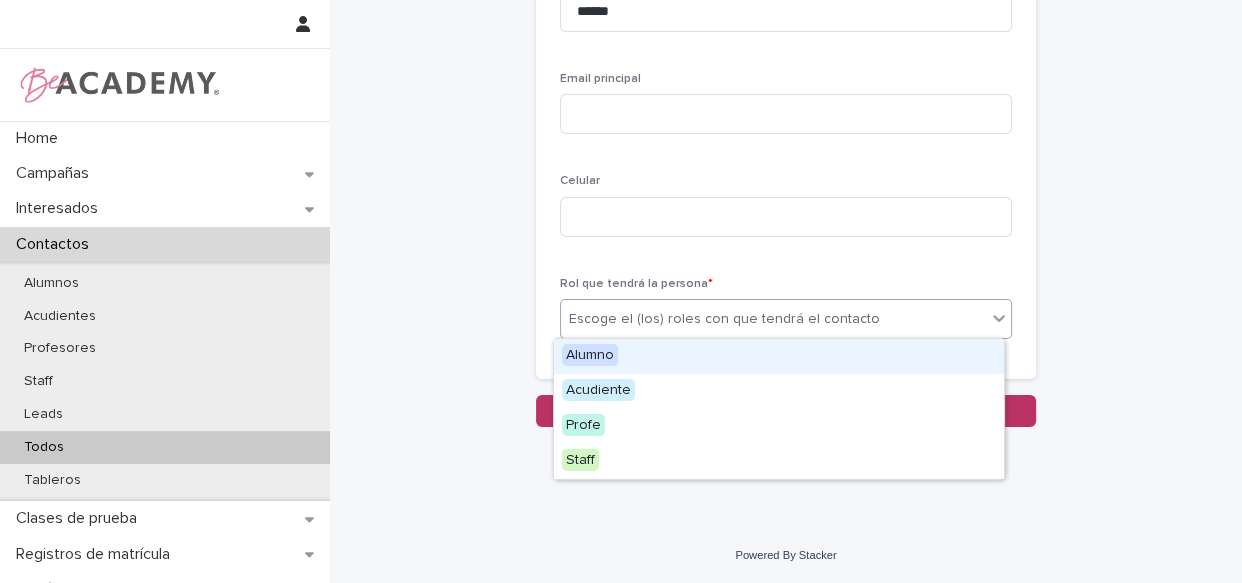 click on "Escoge el (los) roles con que tendrá el contacto" at bounding box center (724, 319) 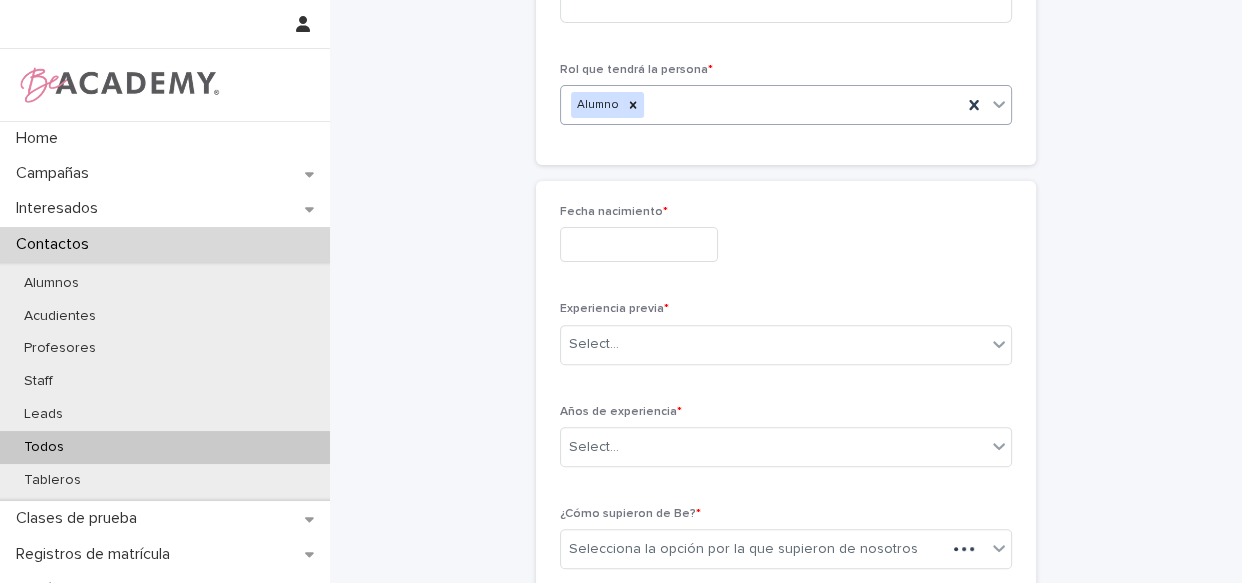 scroll, scrollTop: 596, scrollLeft: 0, axis: vertical 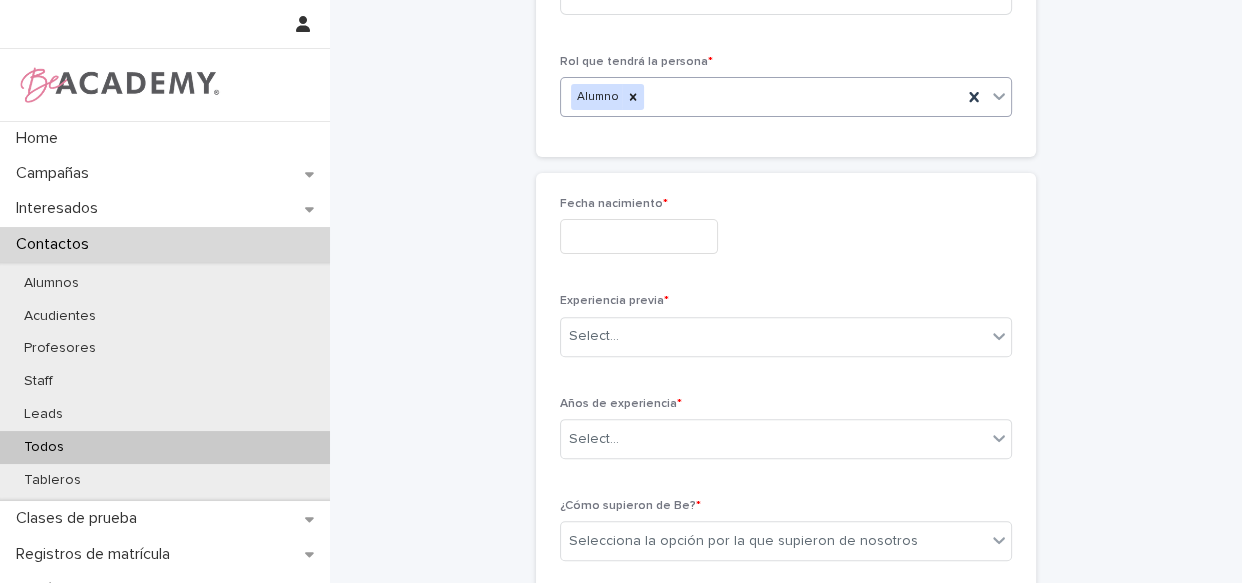 click at bounding box center [639, 236] 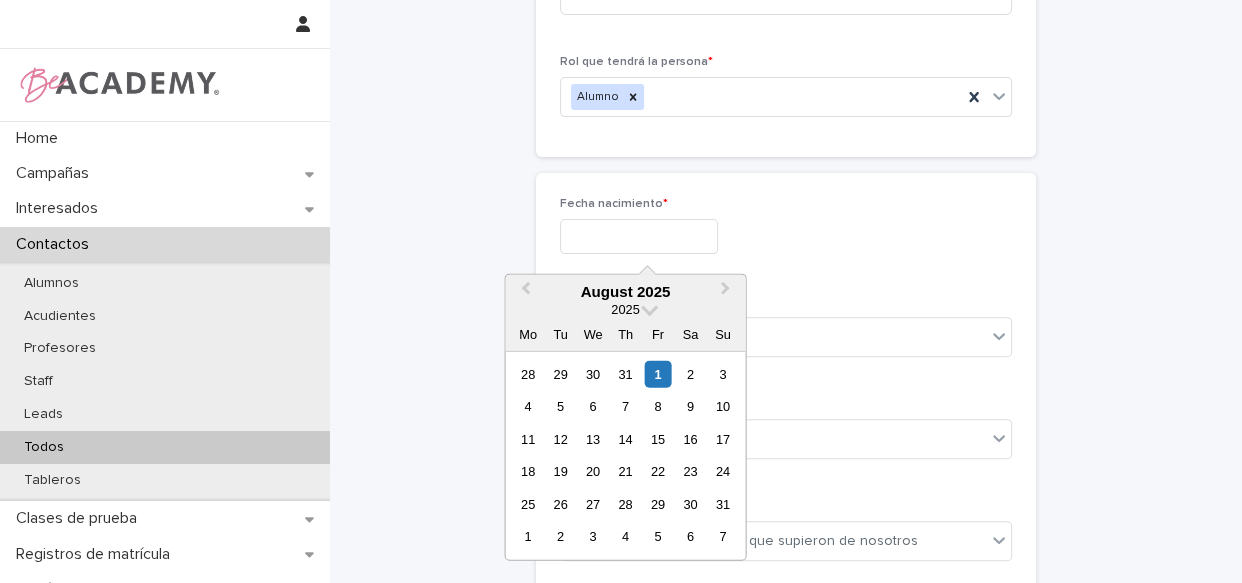click on "2025" at bounding box center [625, 309] 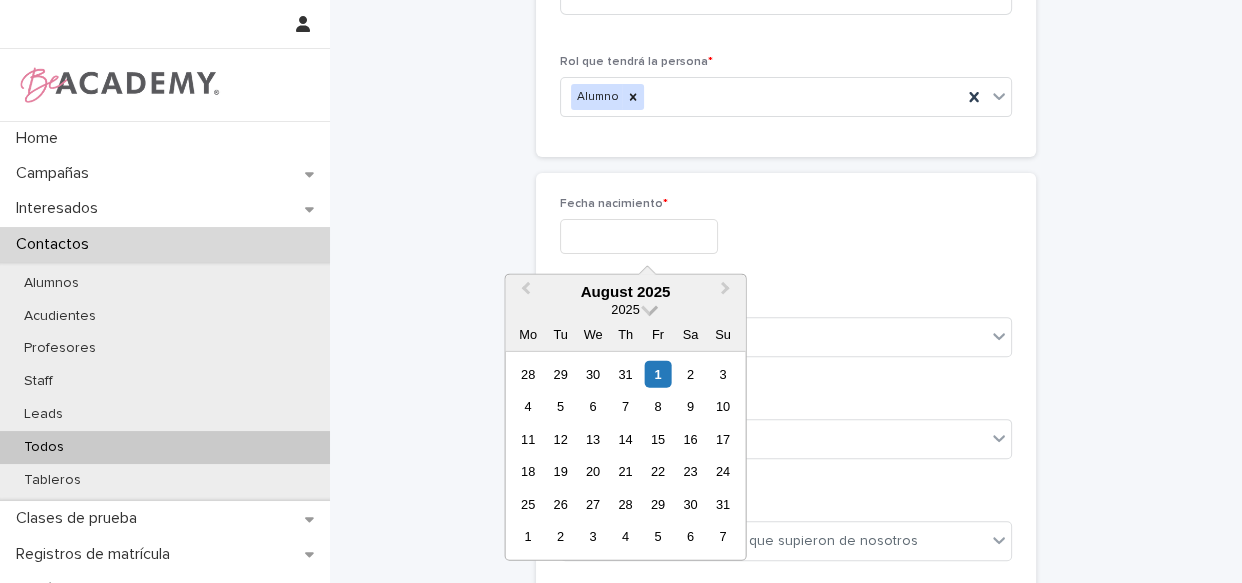 click at bounding box center [649, 307] 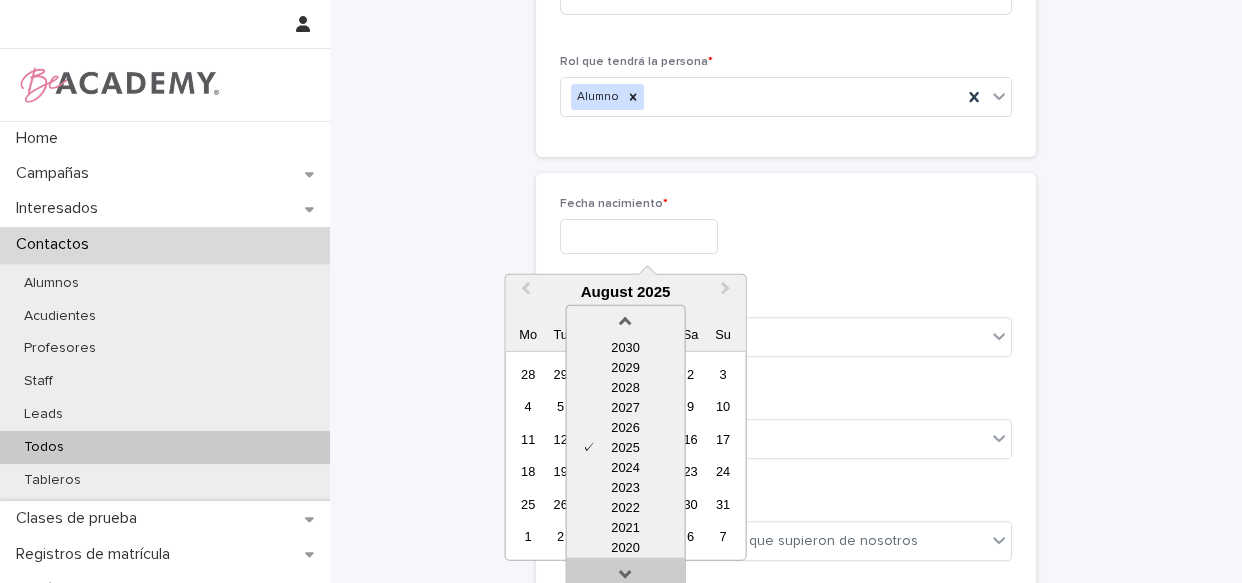 click at bounding box center (626, 578) 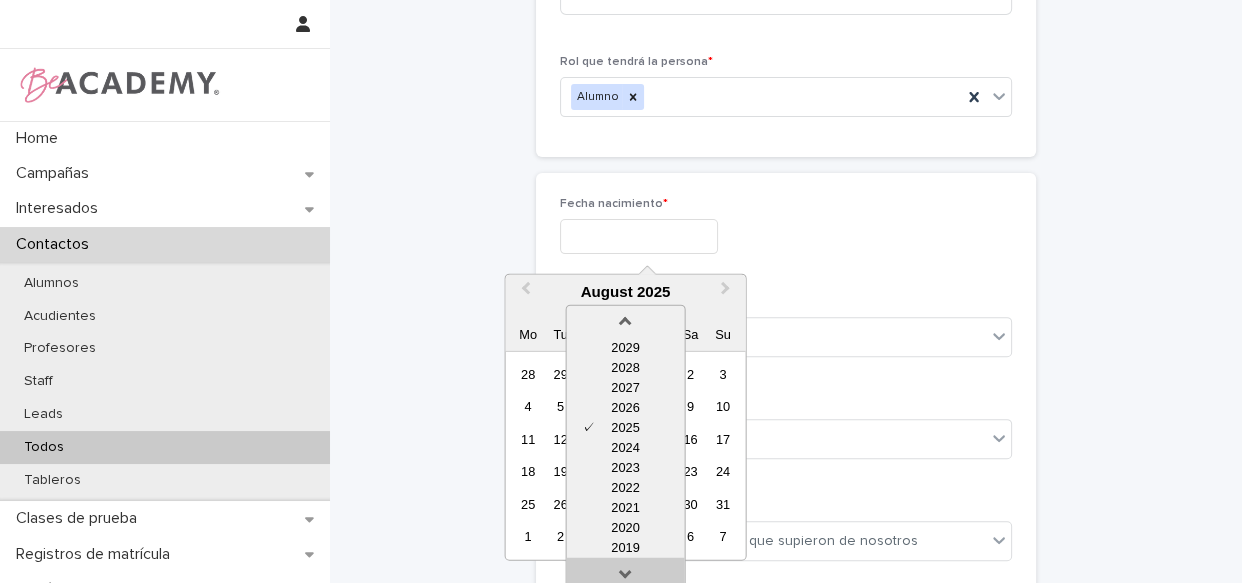 click at bounding box center (626, 578) 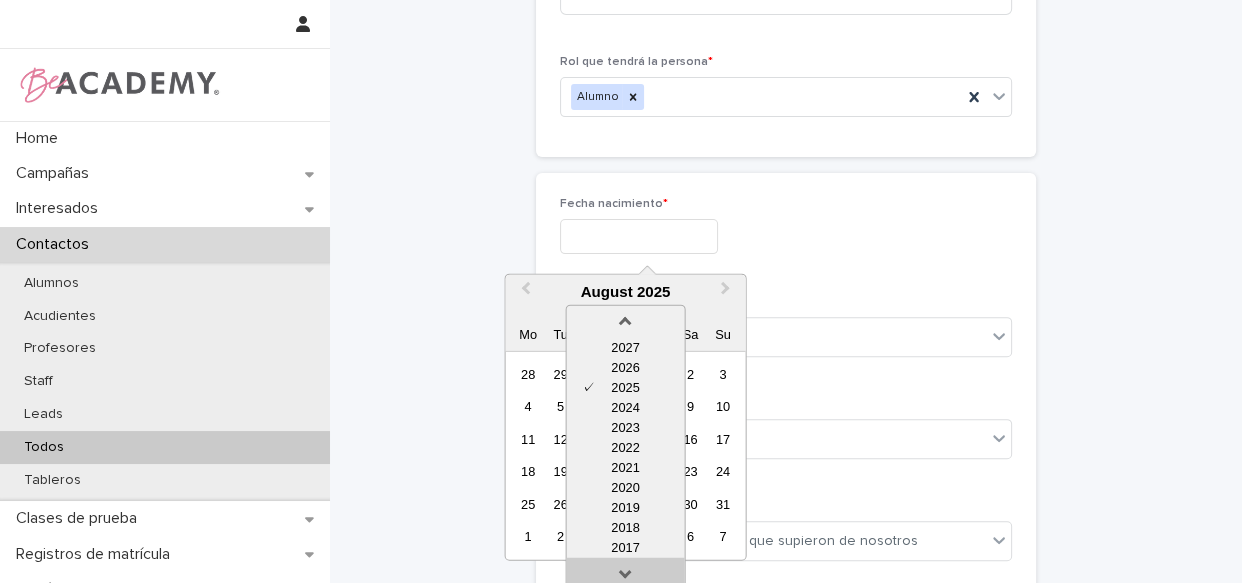 click at bounding box center (626, 578) 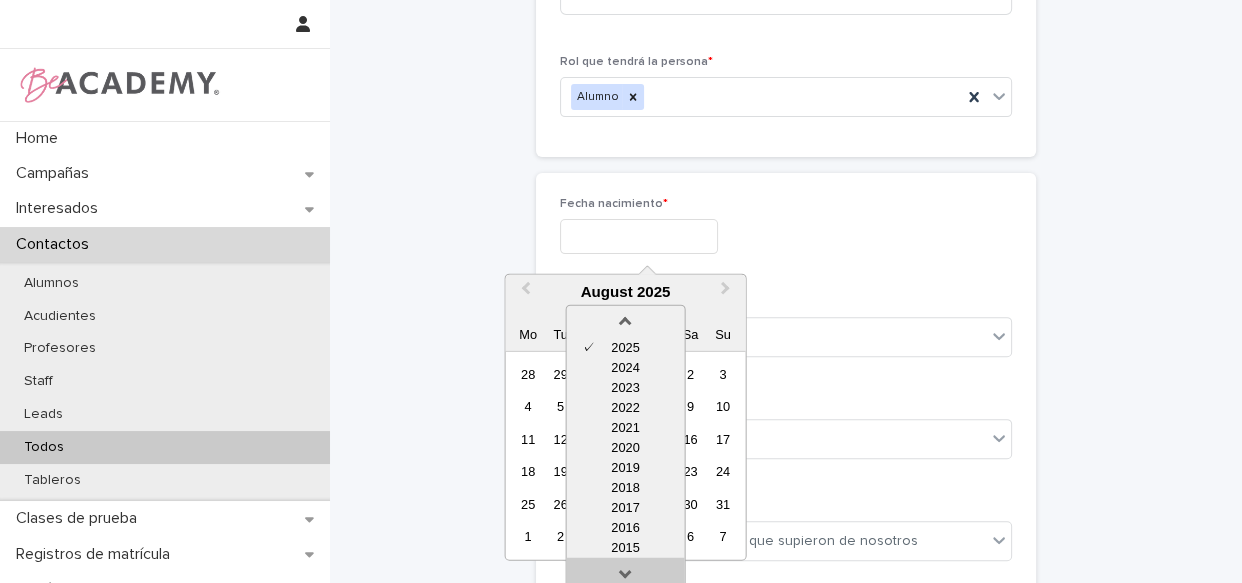 click at bounding box center (626, 578) 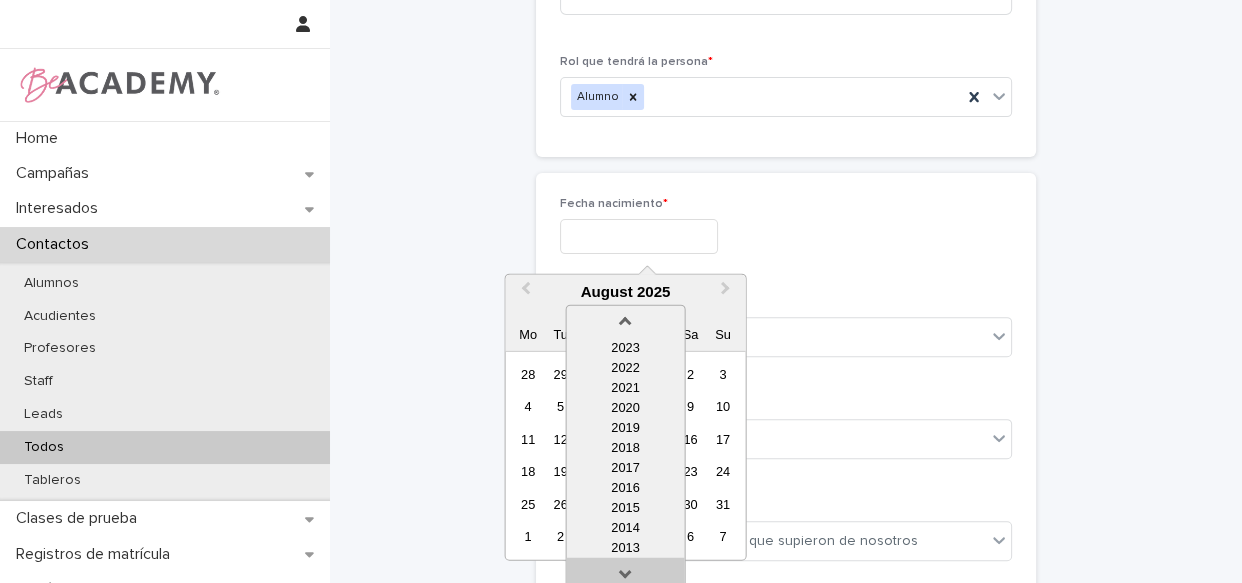 click at bounding box center (626, 578) 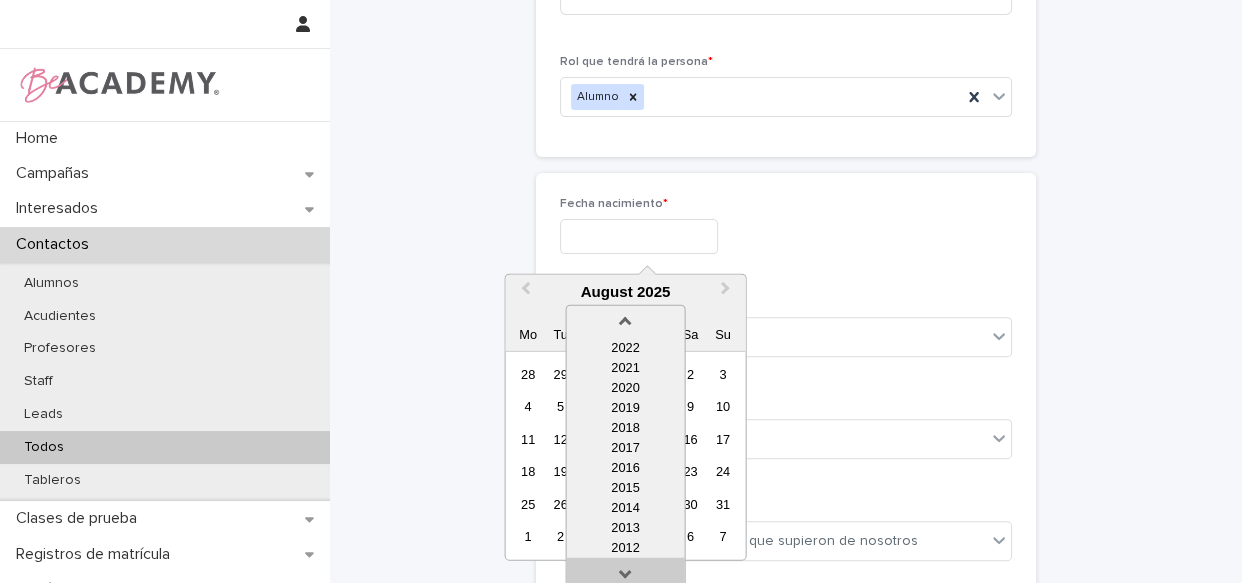 click at bounding box center [626, 578] 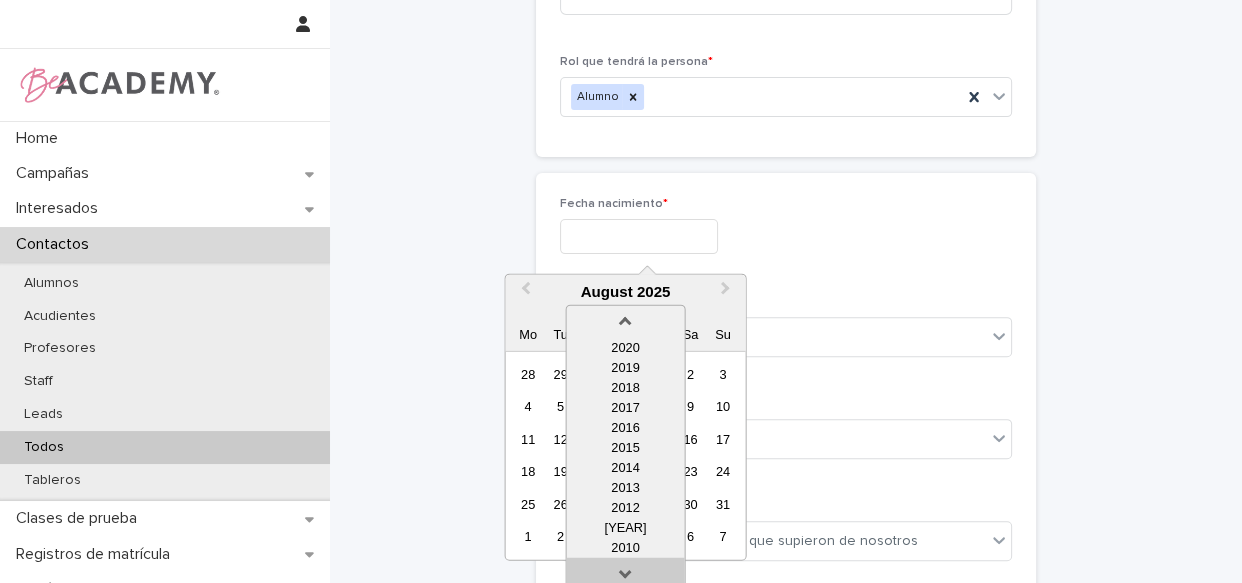 click at bounding box center (626, 578) 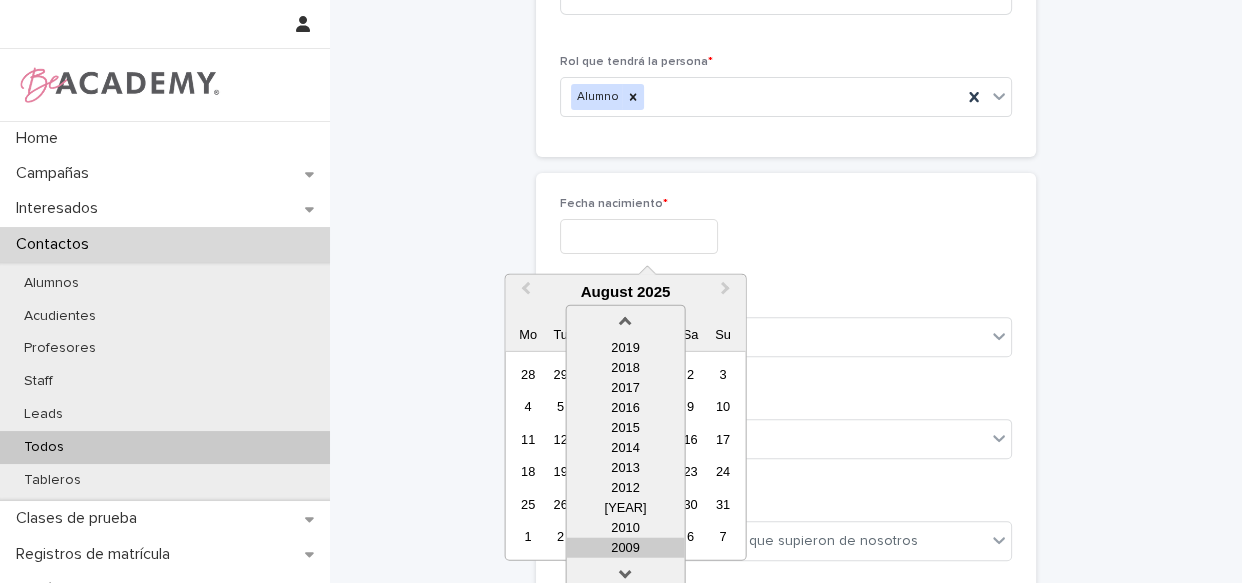 click on "2009" at bounding box center [625, 548] 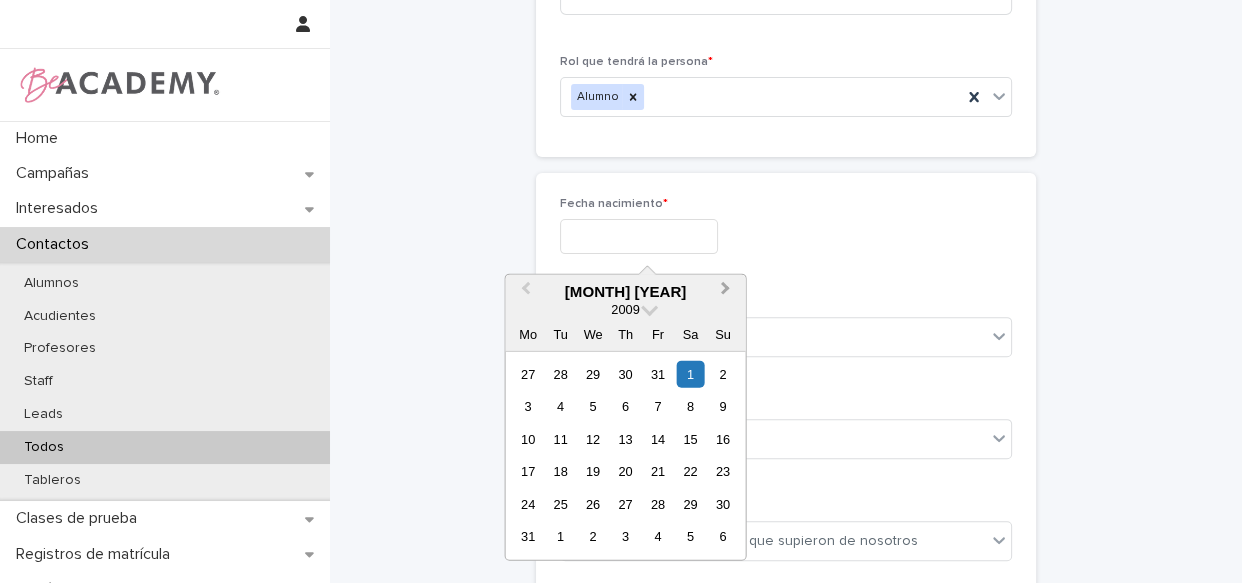 click on "Next Month" at bounding box center [726, 291] 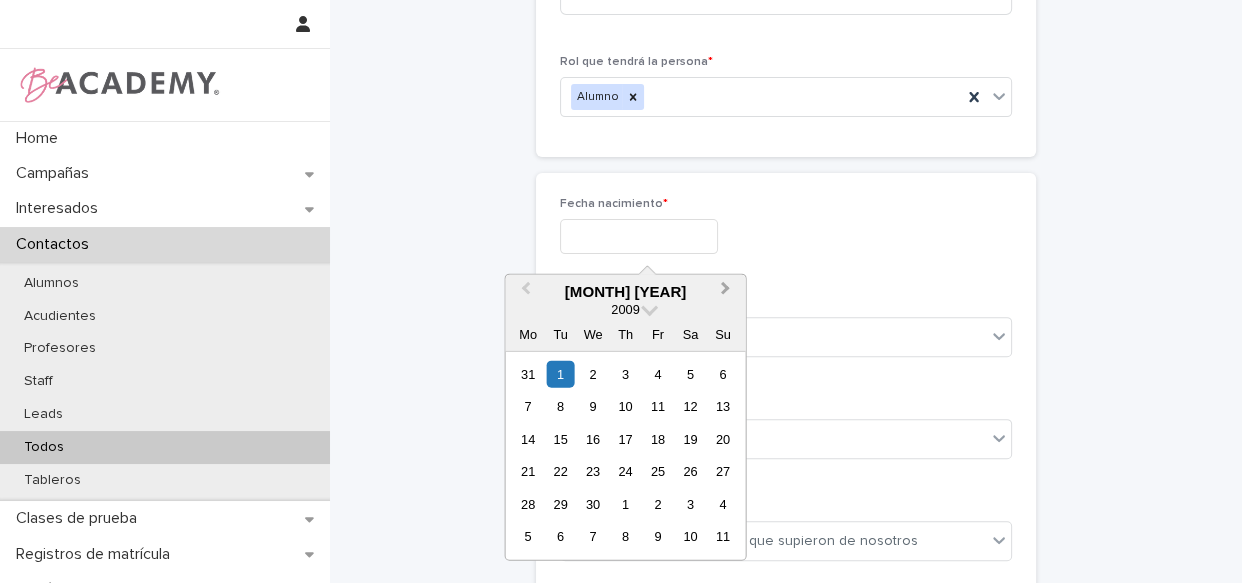 click on "Next Month" at bounding box center (726, 291) 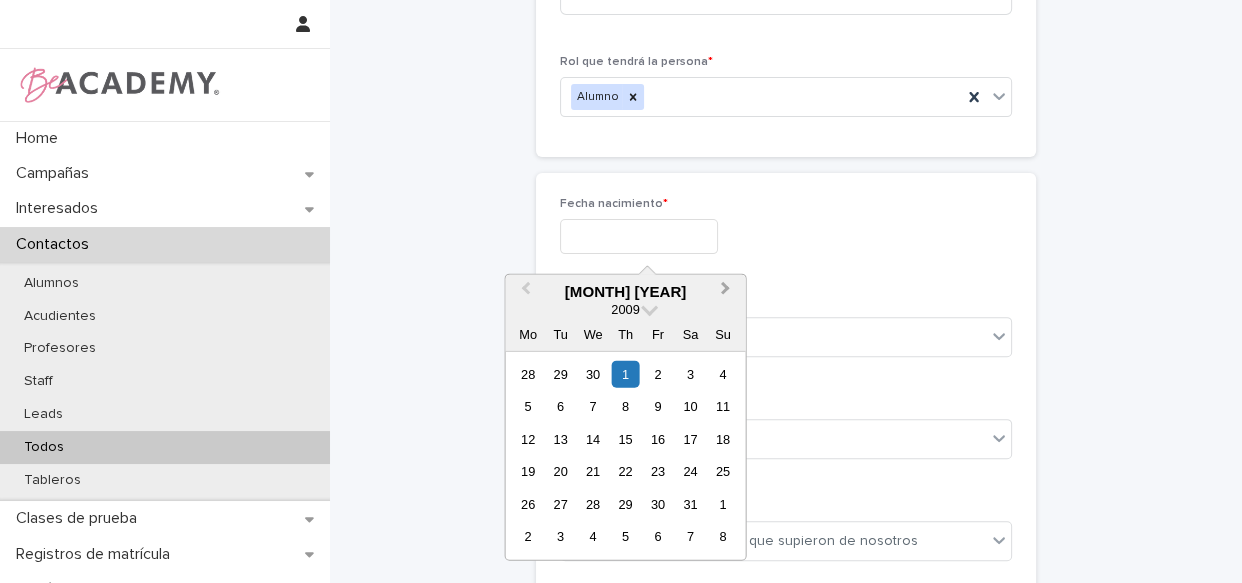 click on "Next Month" at bounding box center (726, 291) 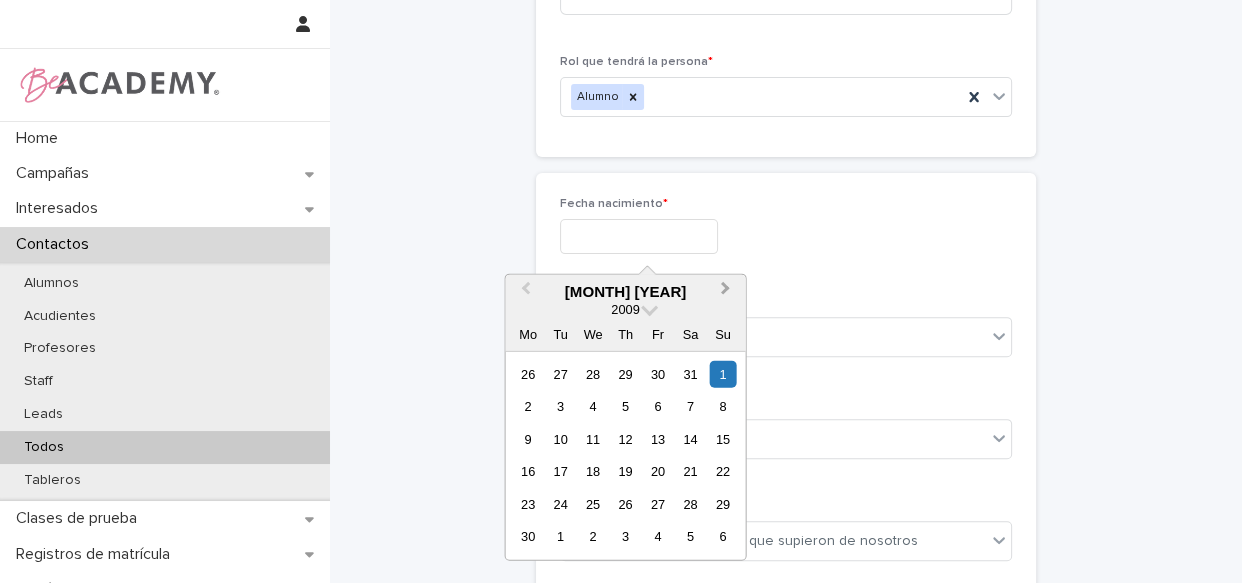 click on "Next Month" at bounding box center [726, 291] 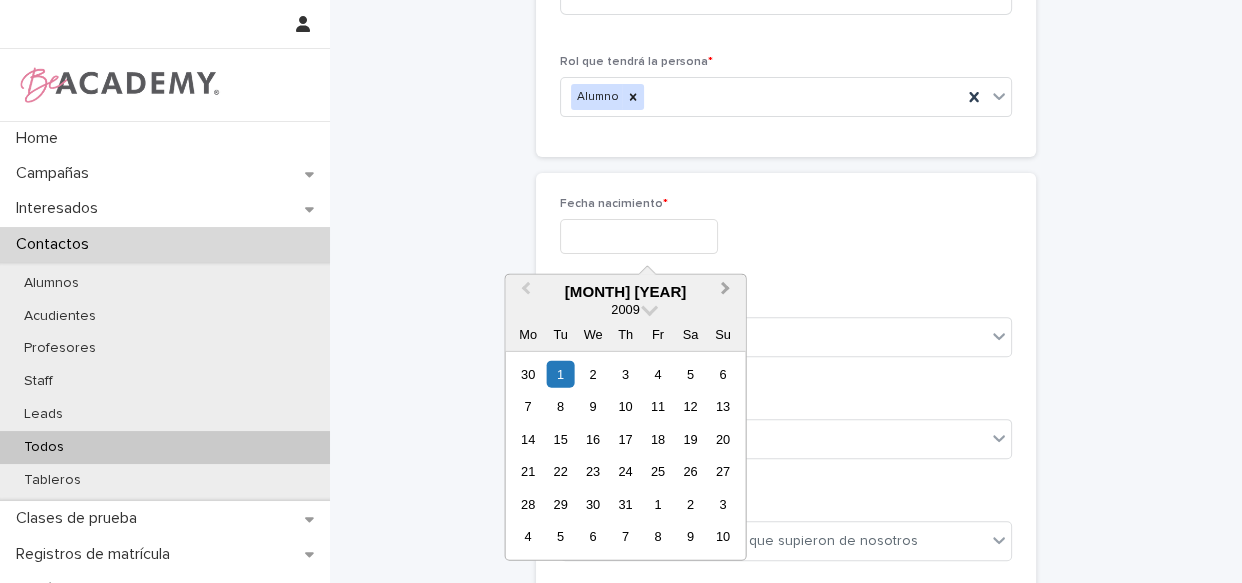 click on "Next Month" at bounding box center (726, 291) 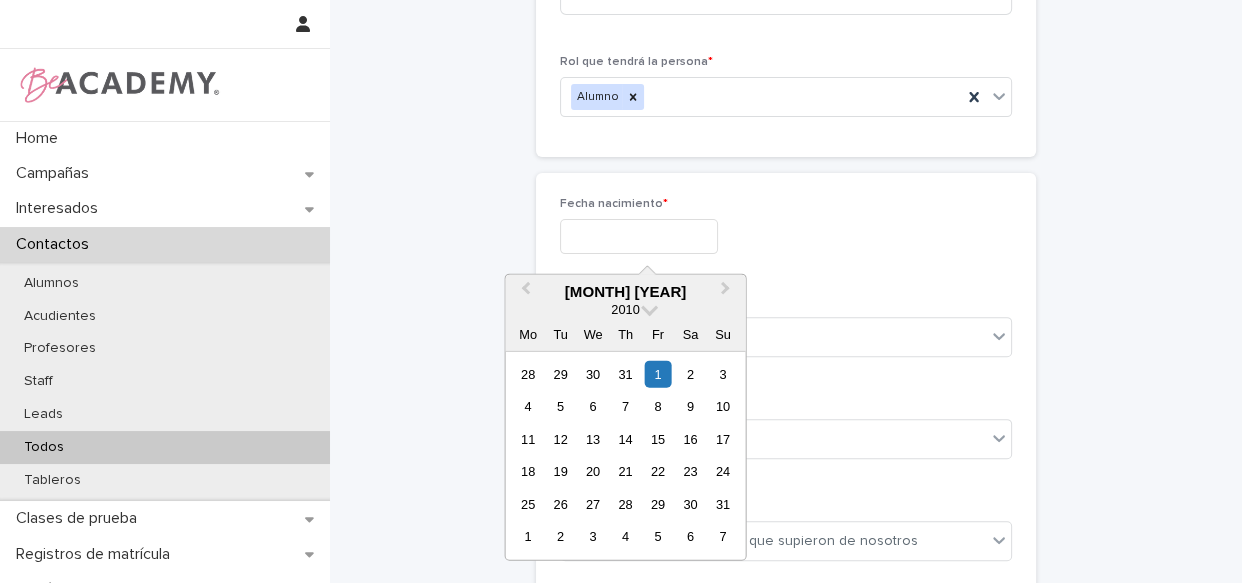 click on "9" at bounding box center (690, 406) 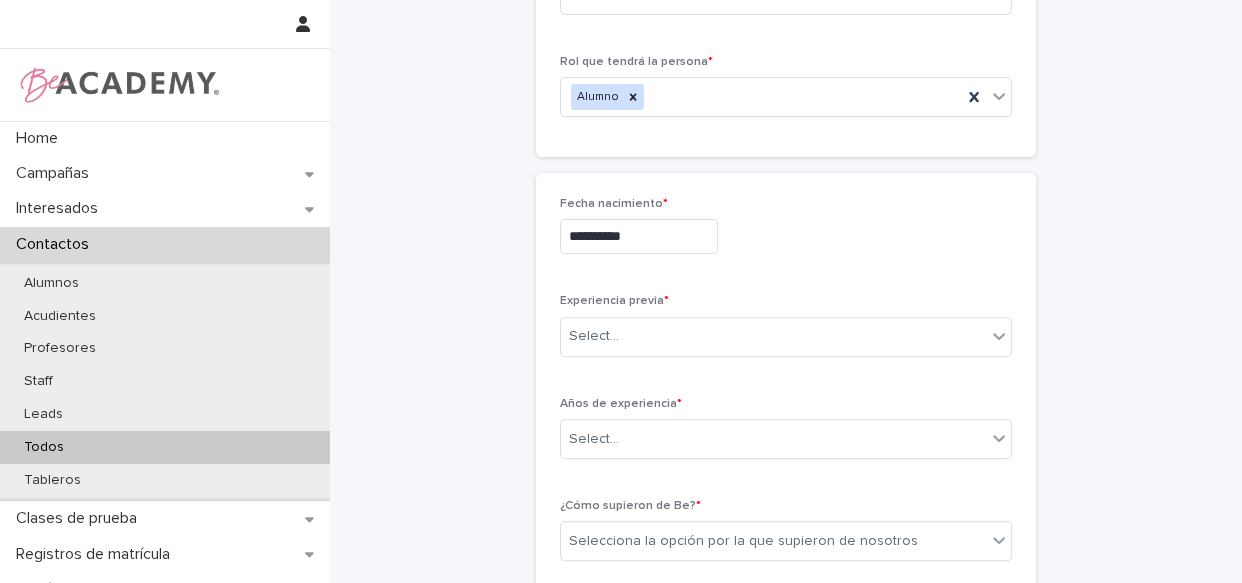 click on "**********" at bounding box center [639, 236] 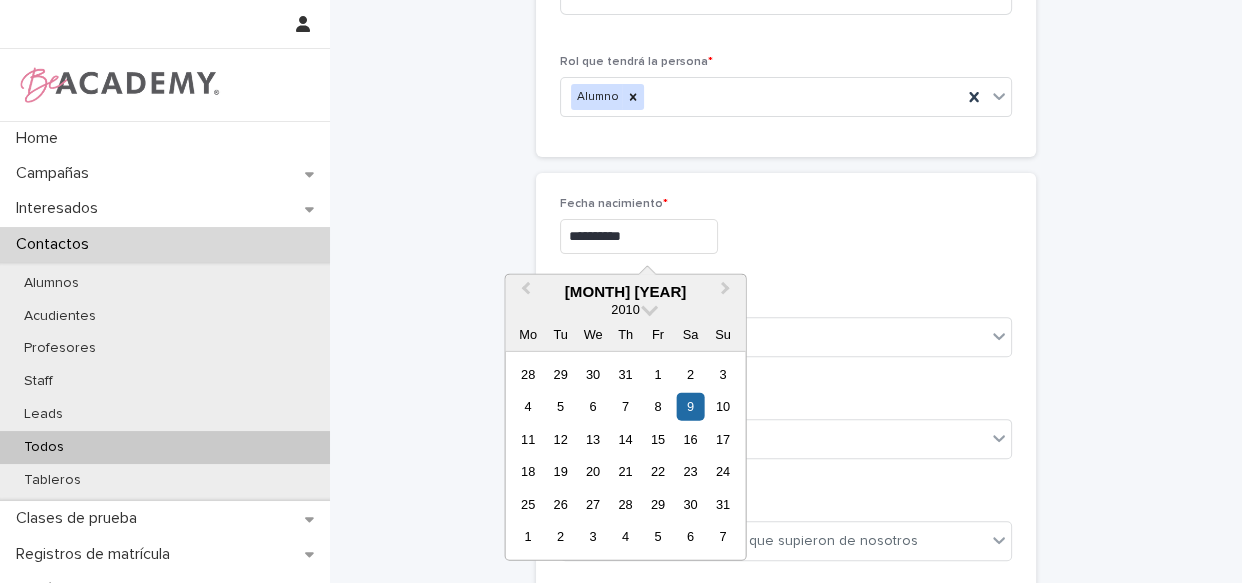 click on "**********" at bounding box center (639, 236) 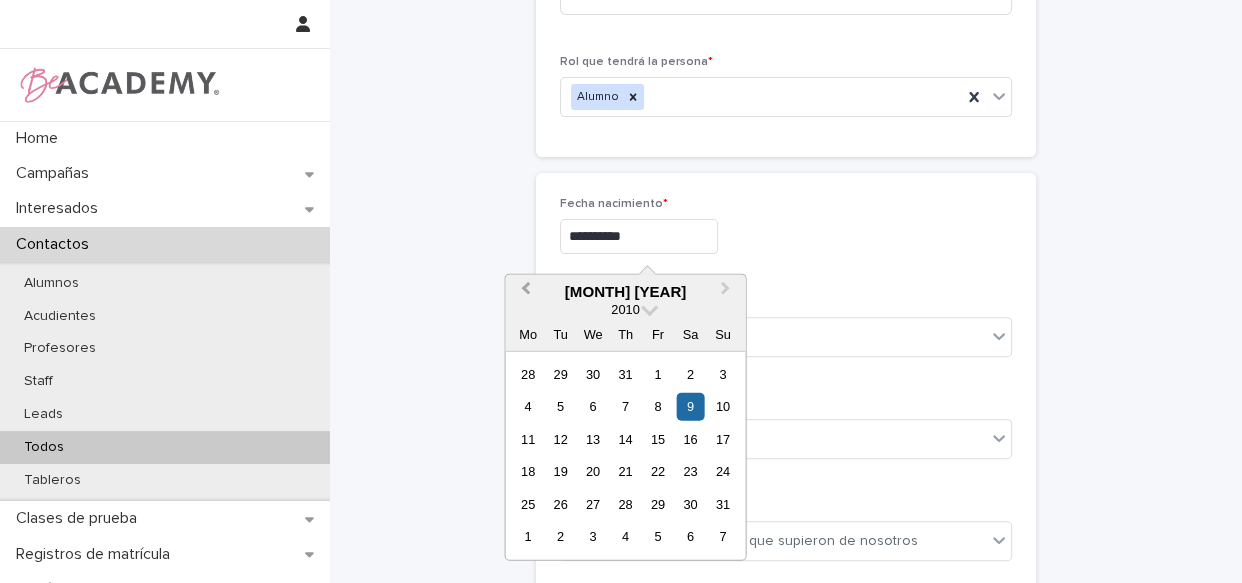 click on "Previous Month" at bounding box center (525, 291) 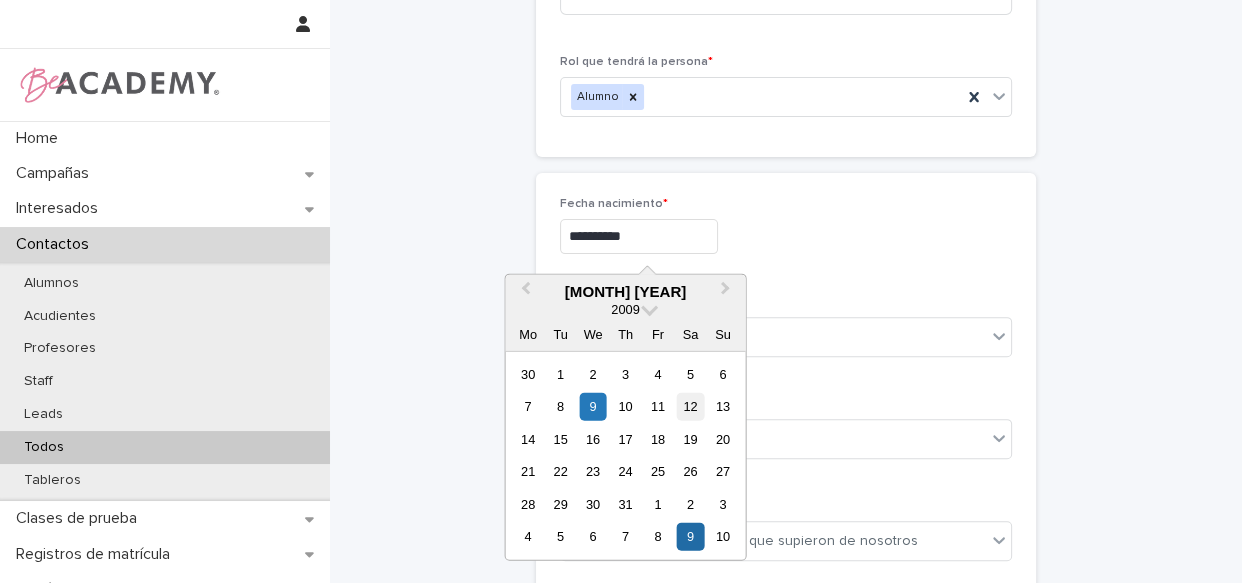 click on "12" at bounding box center (690, 406) 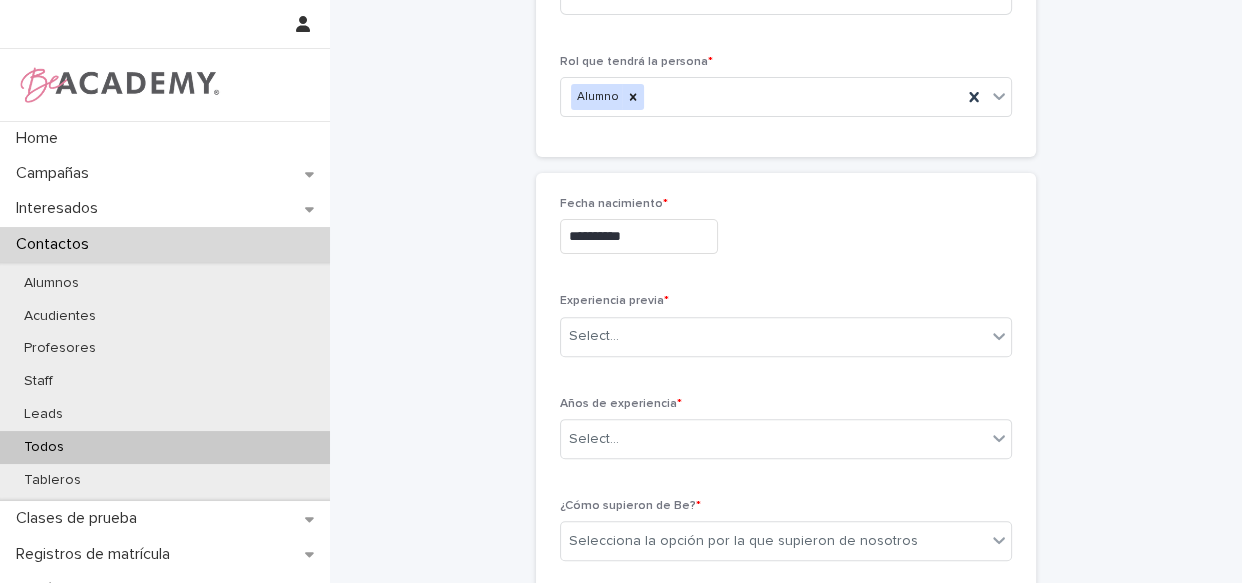 type on "**********" 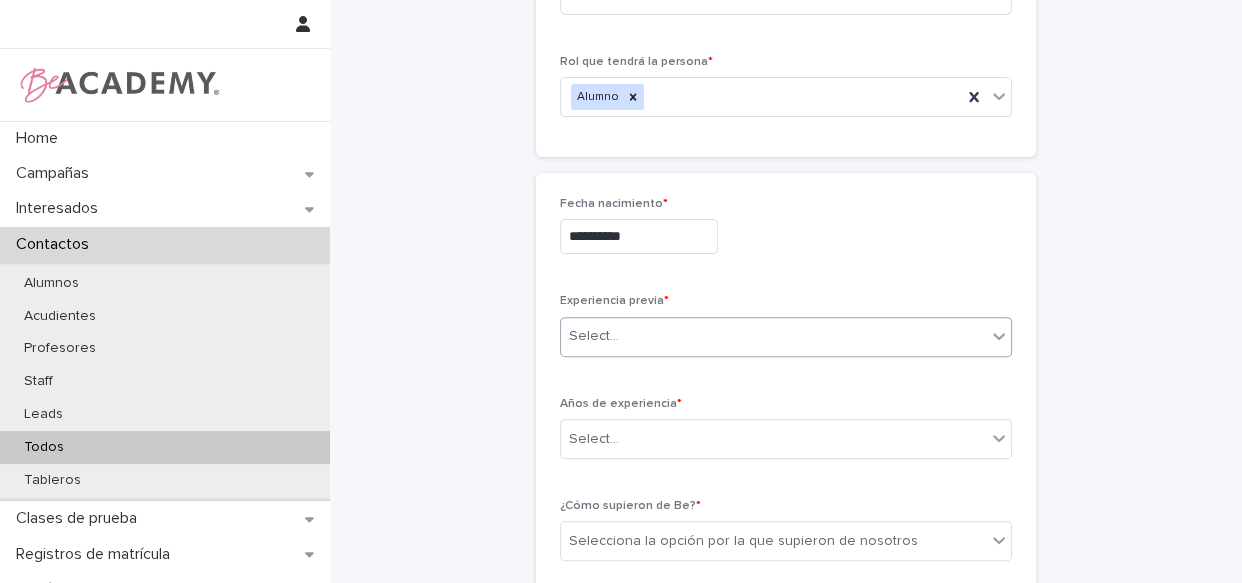 click on "Select..." at bounding box center (773, 336) 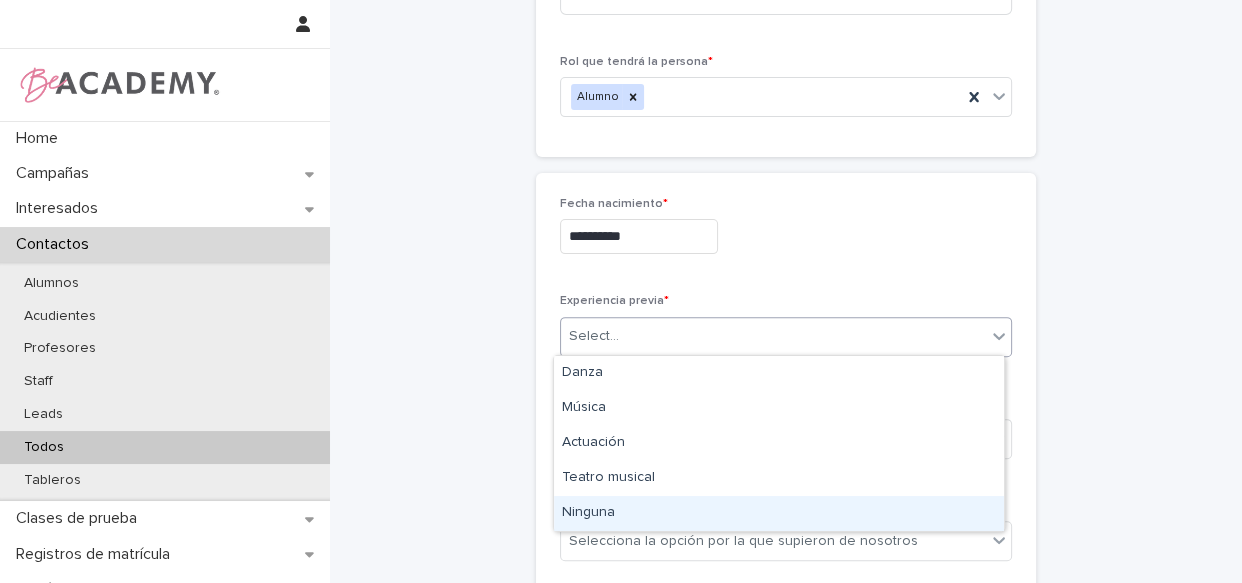 click on "Ninguna" at bounding box center [779, 513] 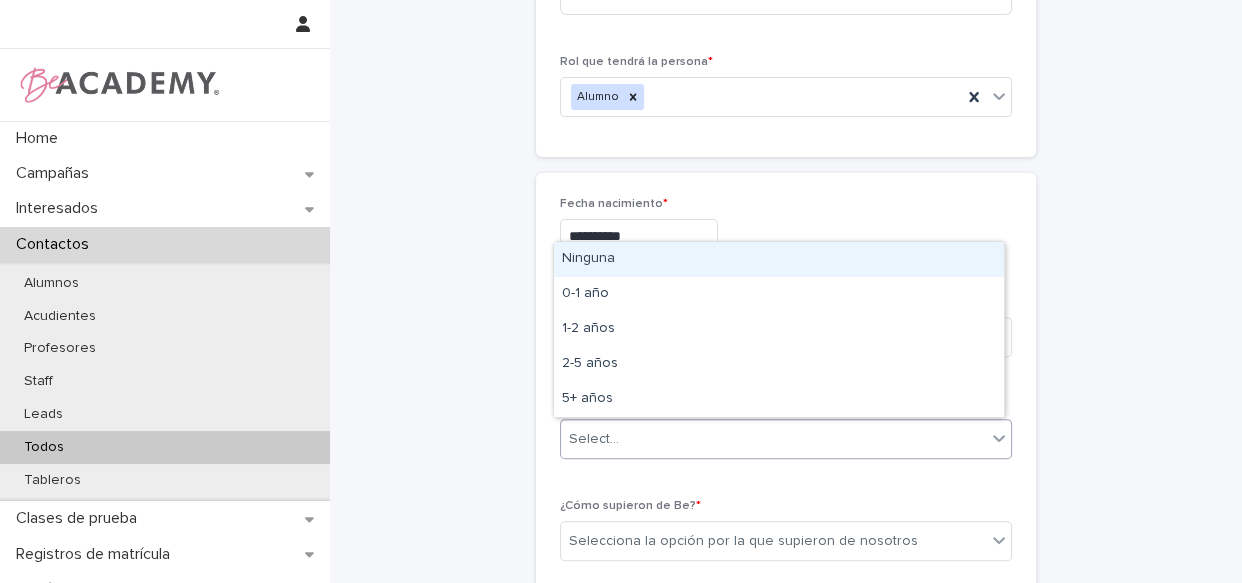 click on "Select..." at bounding box center (773, 439) 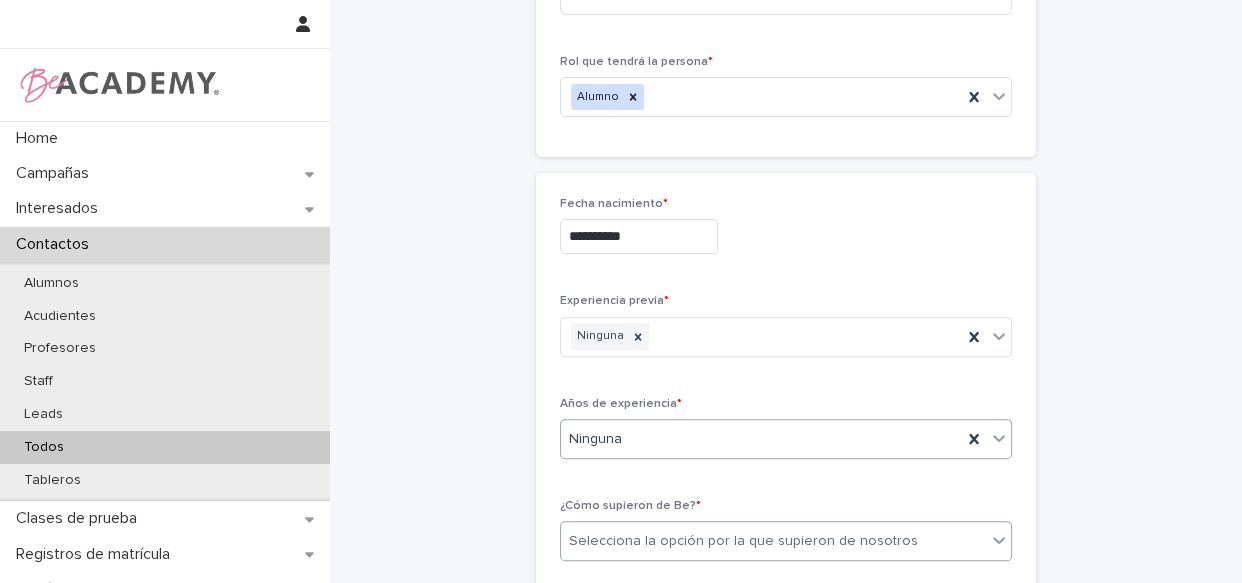click on "Selecciona la opción por la que supieron de nosotros" at bounding box center (773, 541) 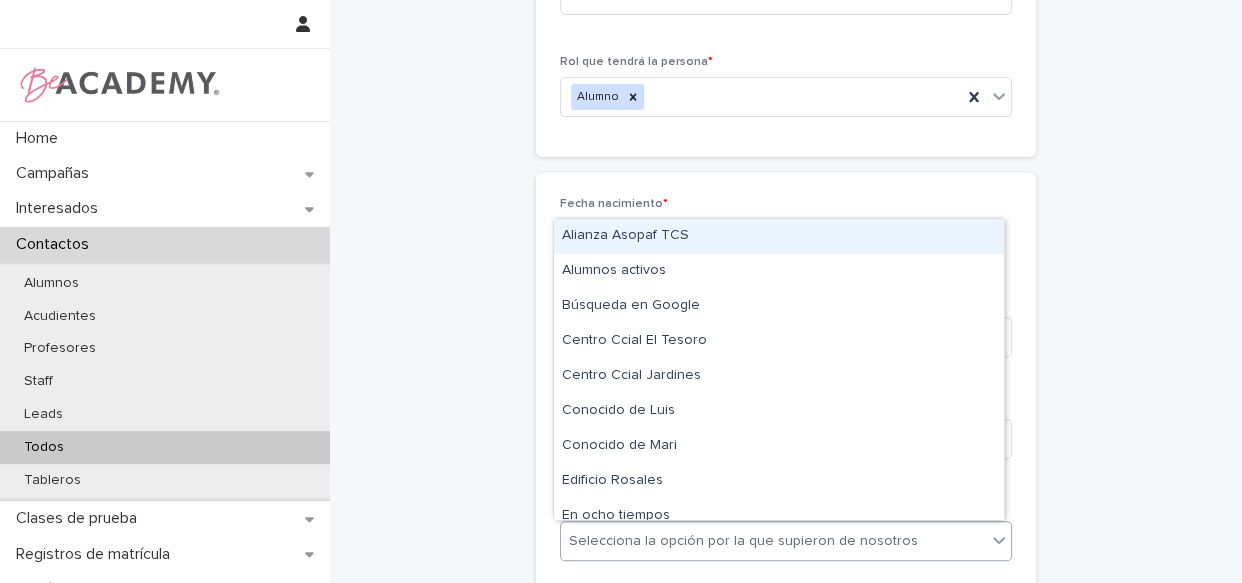type on "*" 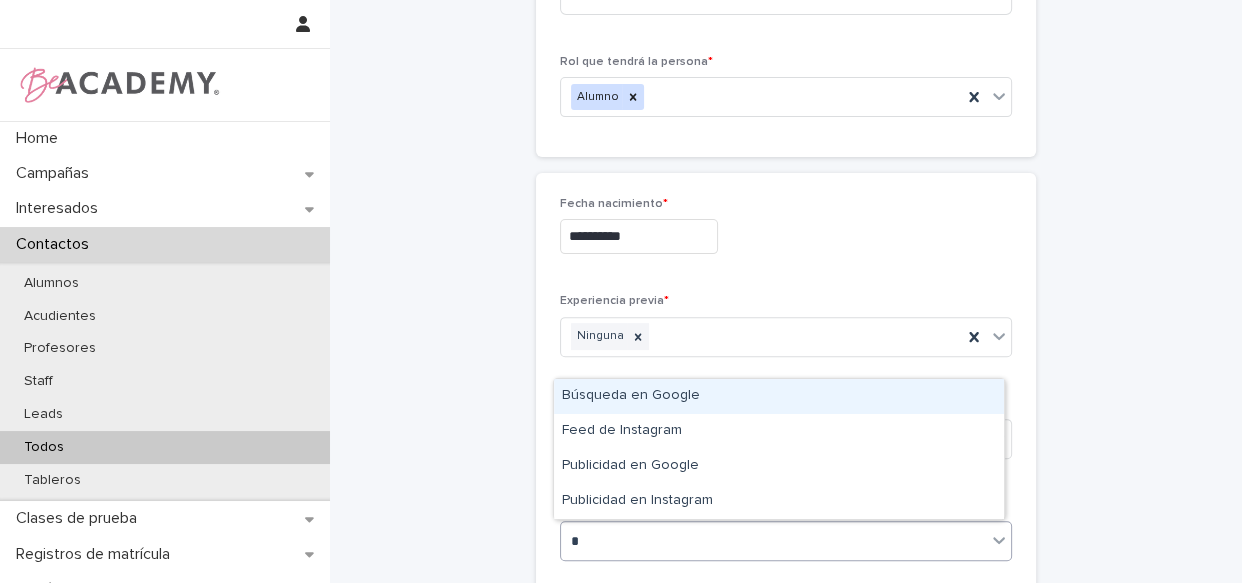 click on "Búsqueda en Google" at bounding box center [779, 396] 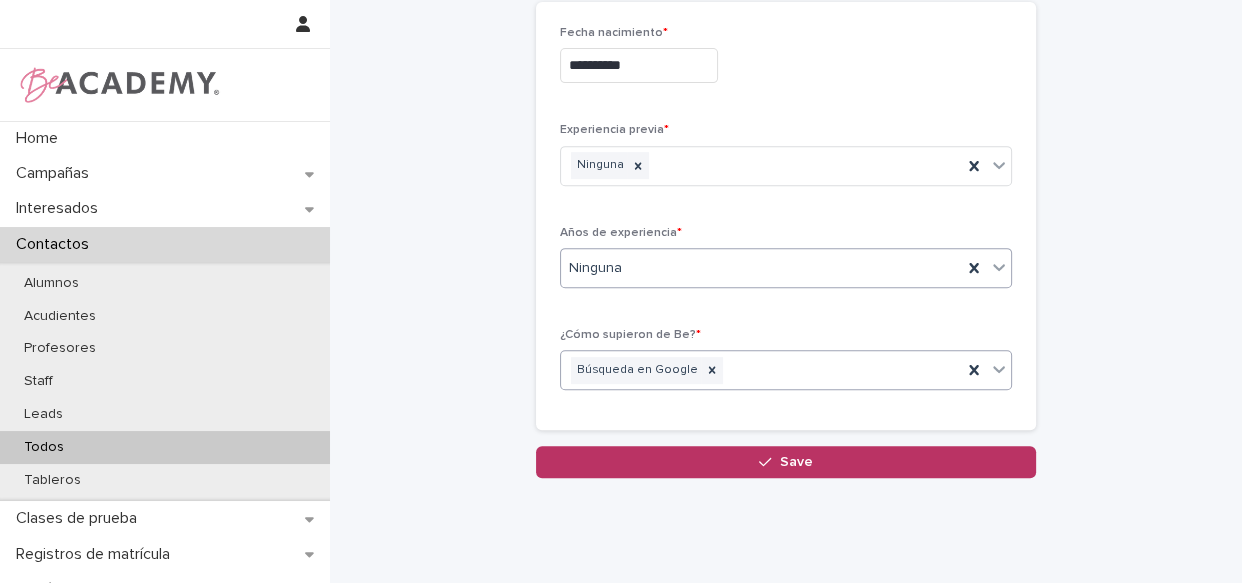 scroll, scrollTop: 778, scrollLeft: 0, axis: vertical 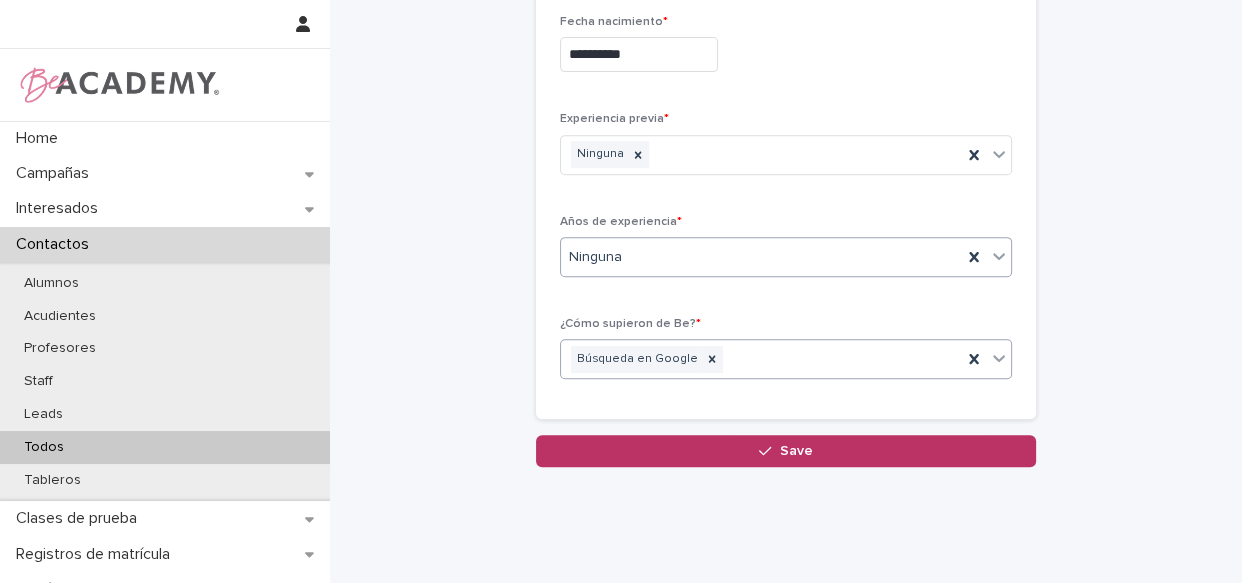 click on "Save" at bounding box center [786, 451] 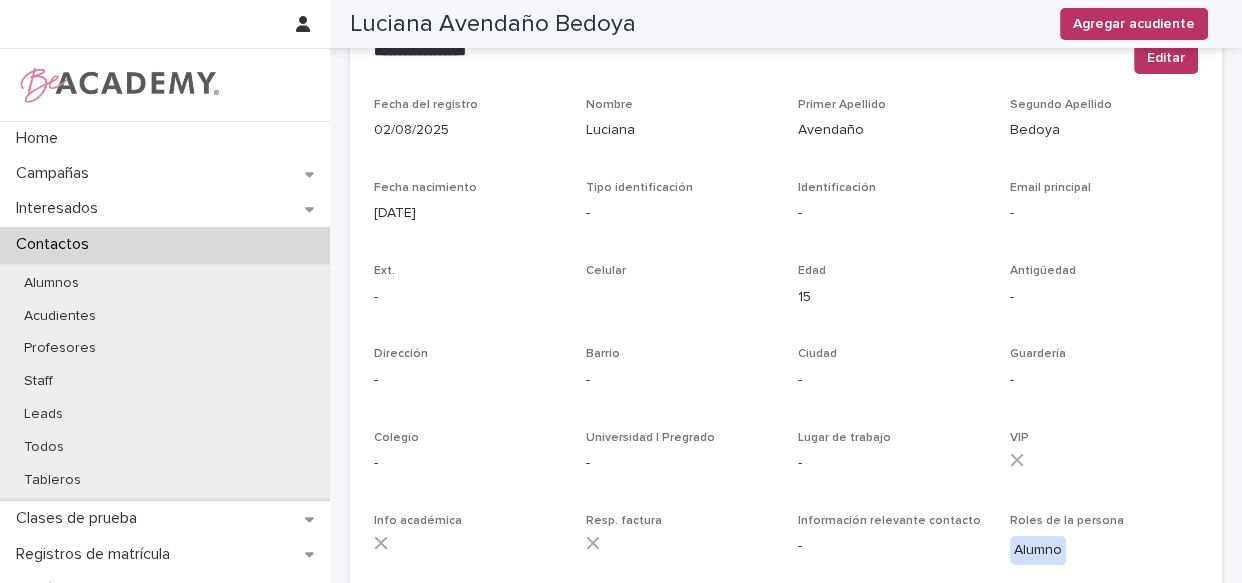 scroll, scrollTop: 0, scrollLeft: 0, axis: both 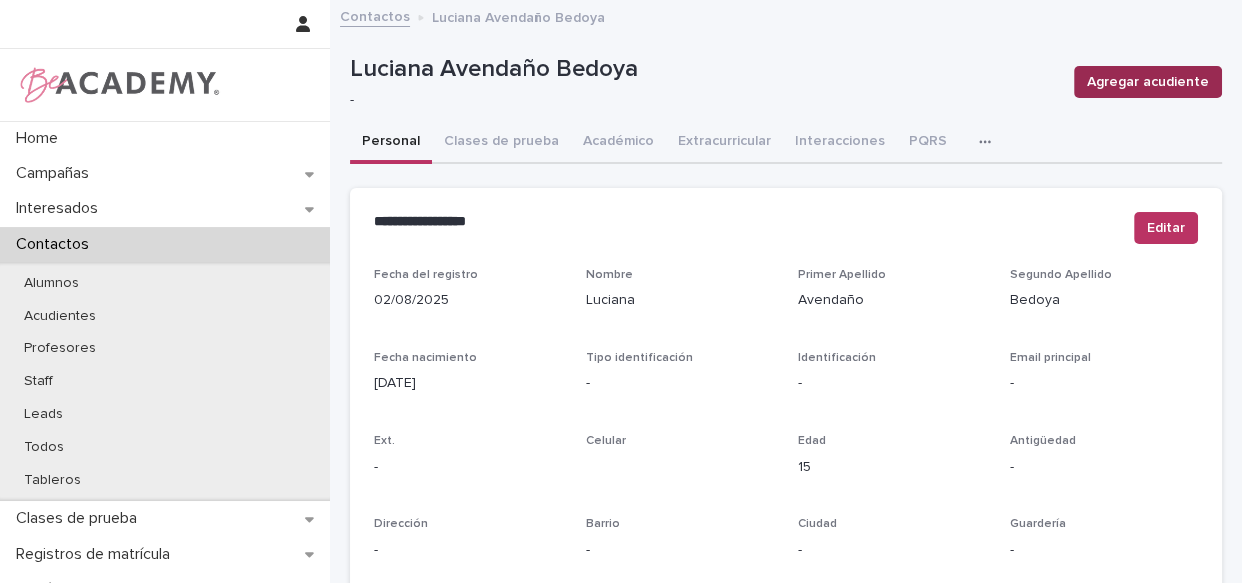 click on "Agregar acudiente" at bounding box center [1148, 82] 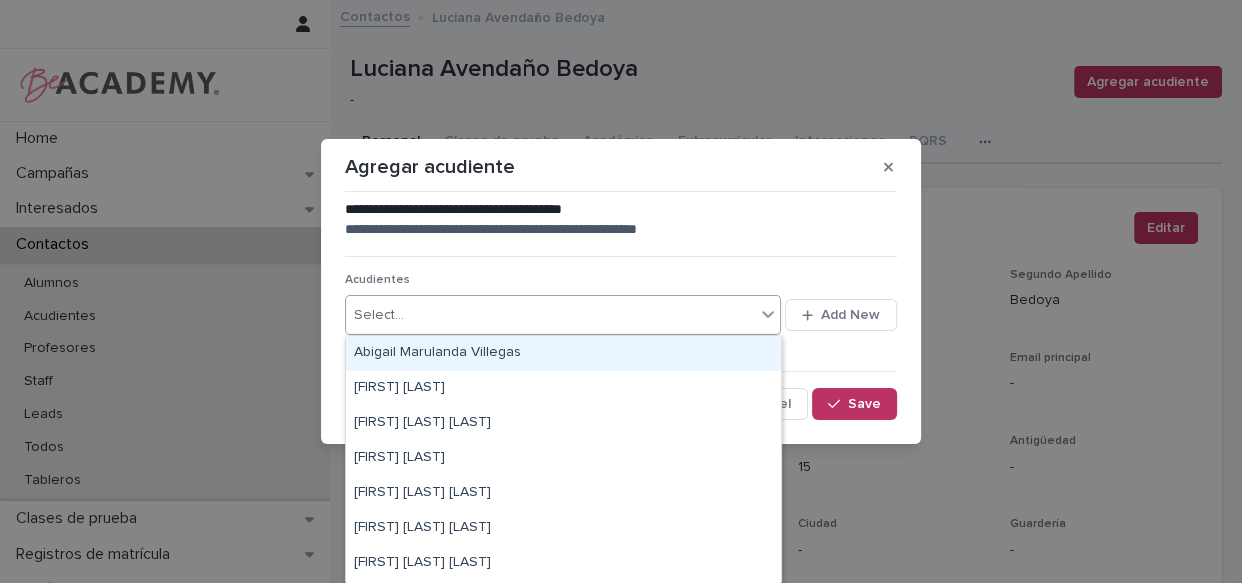 click on "Select..." at bounding box center [550, 315] 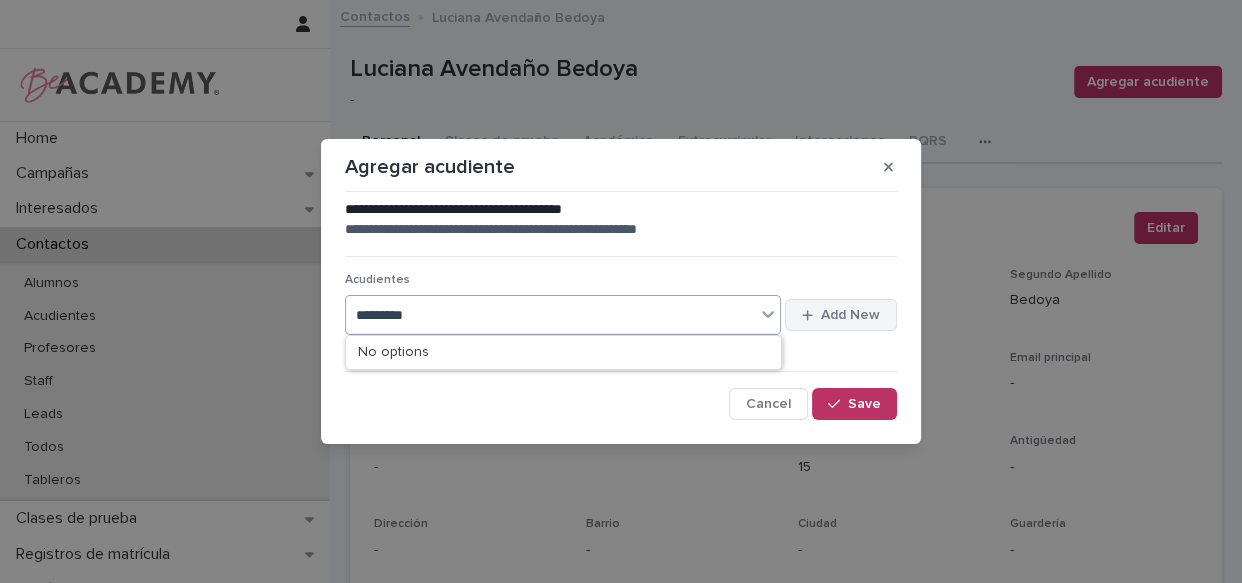 type on "*********" 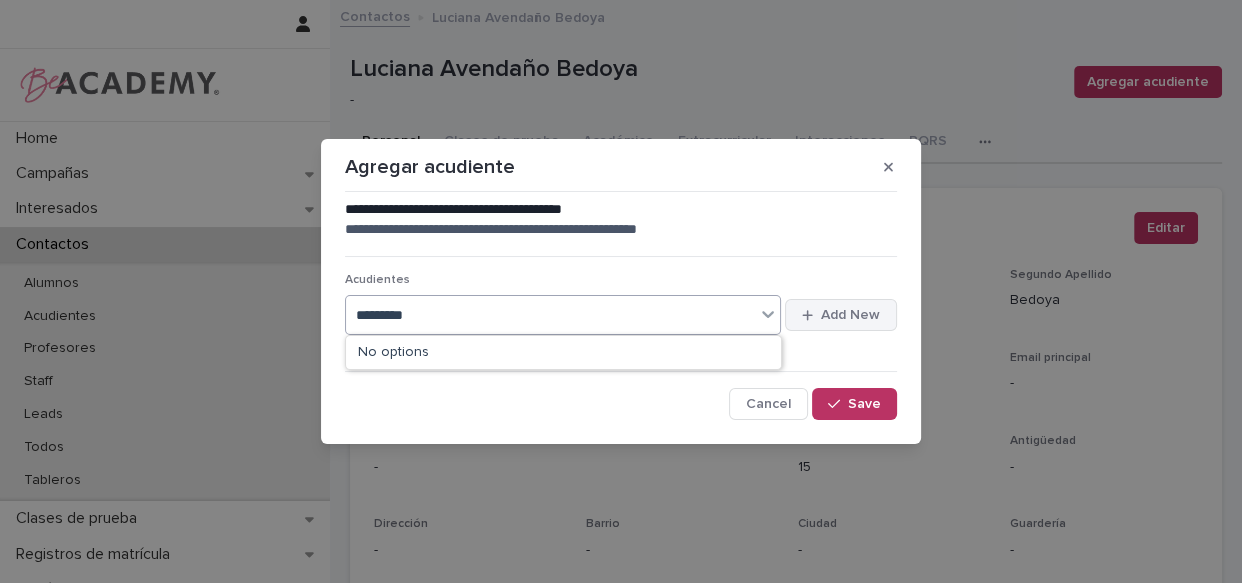 type 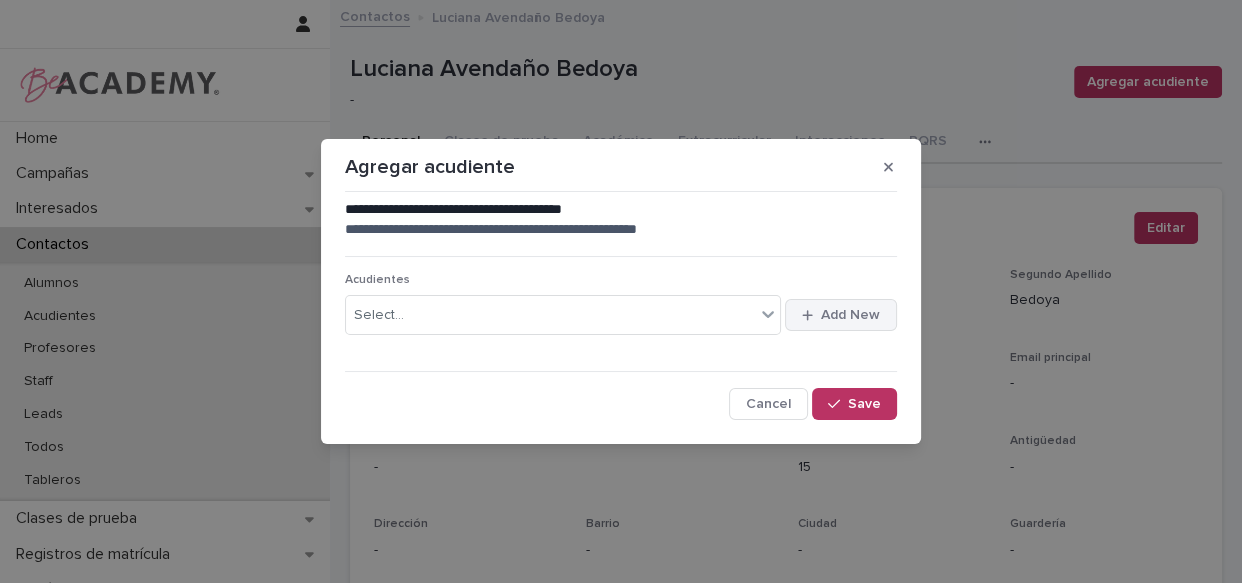 click on "Add New" at bounding box center [841, 315] 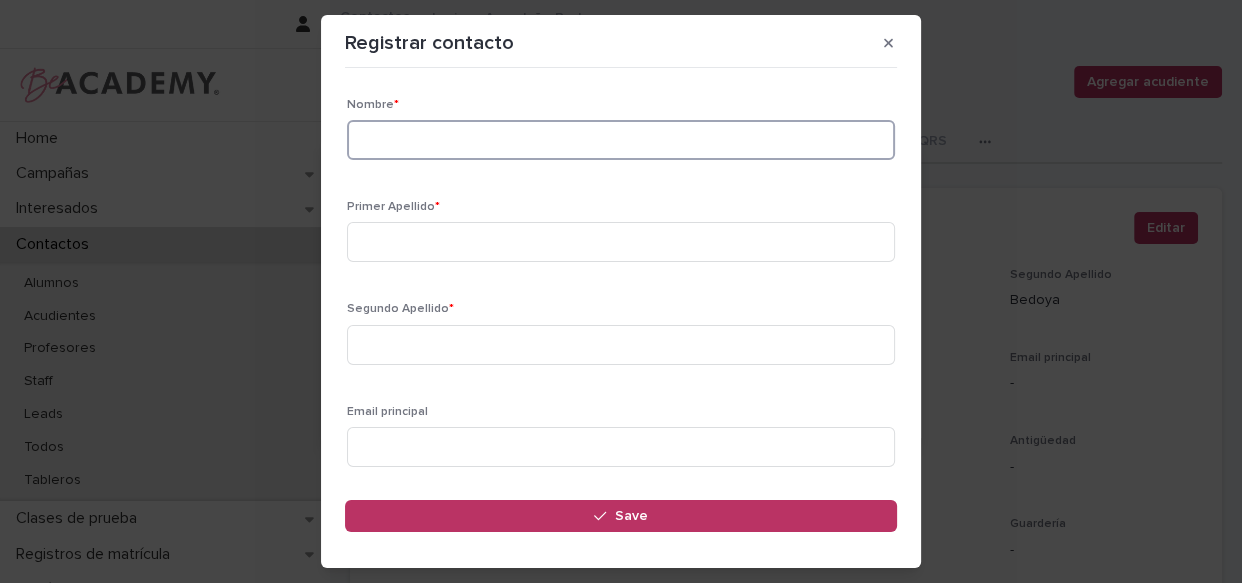 click at bounding box center [621, 140] 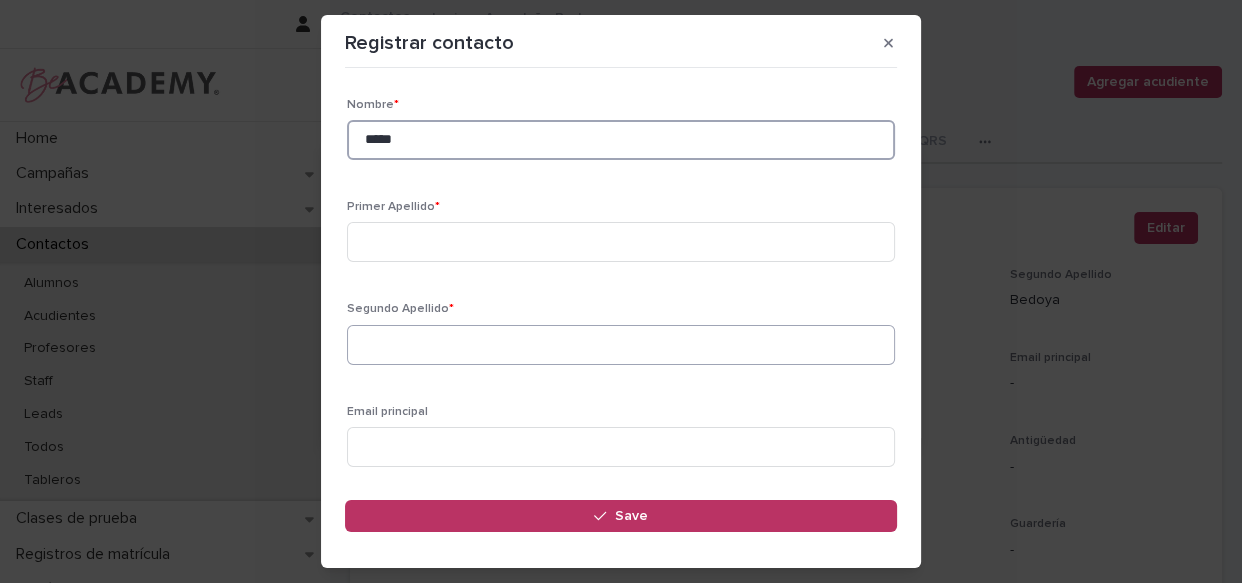 type on "*****" 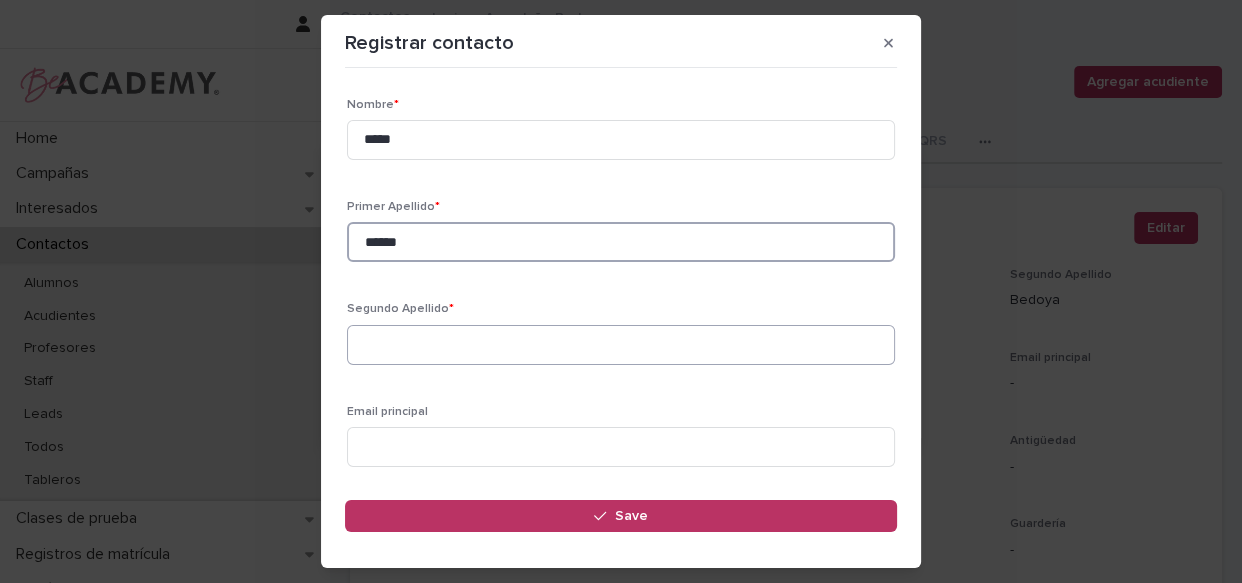 type on "******" 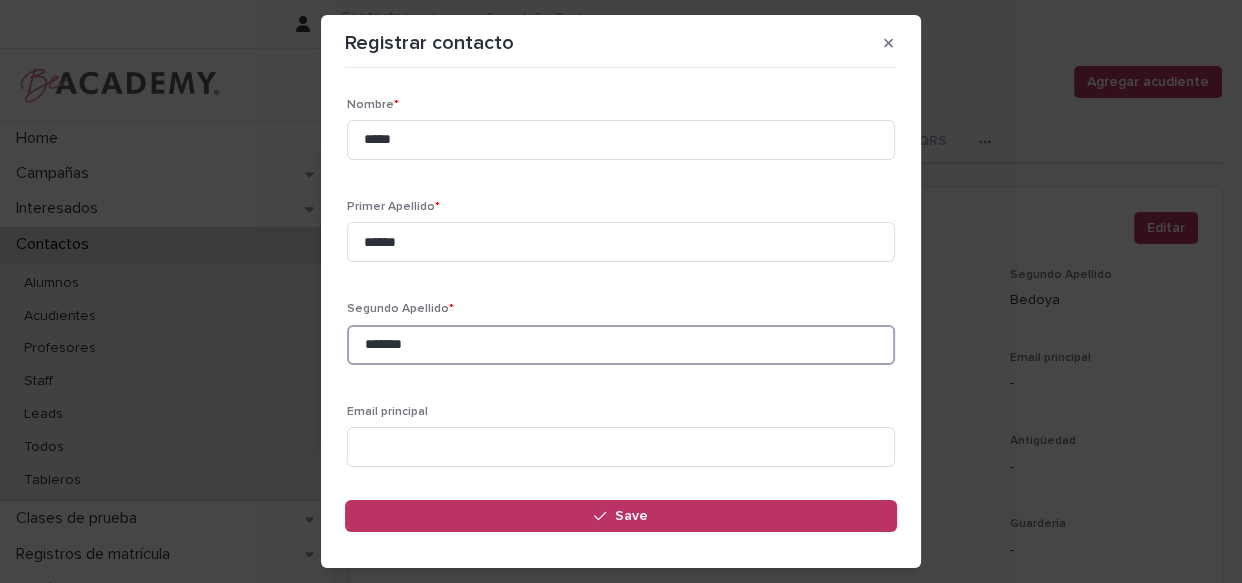 type on "*******" 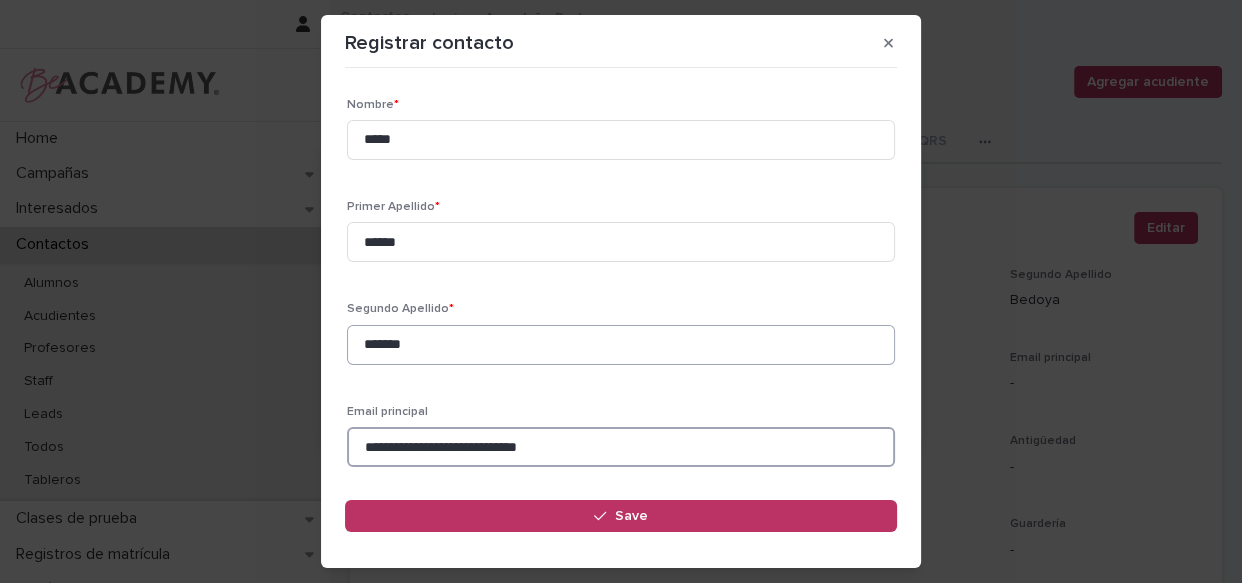 type on "**********" 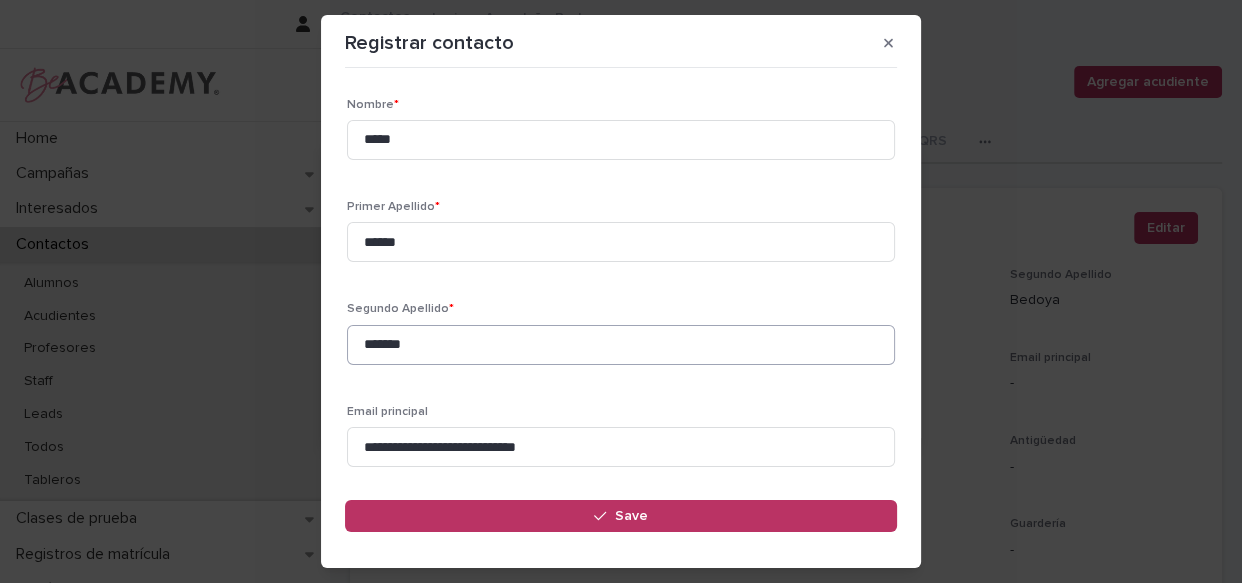 scroll, scrollTop: 273, scrollLeft: 0, axis: vertical 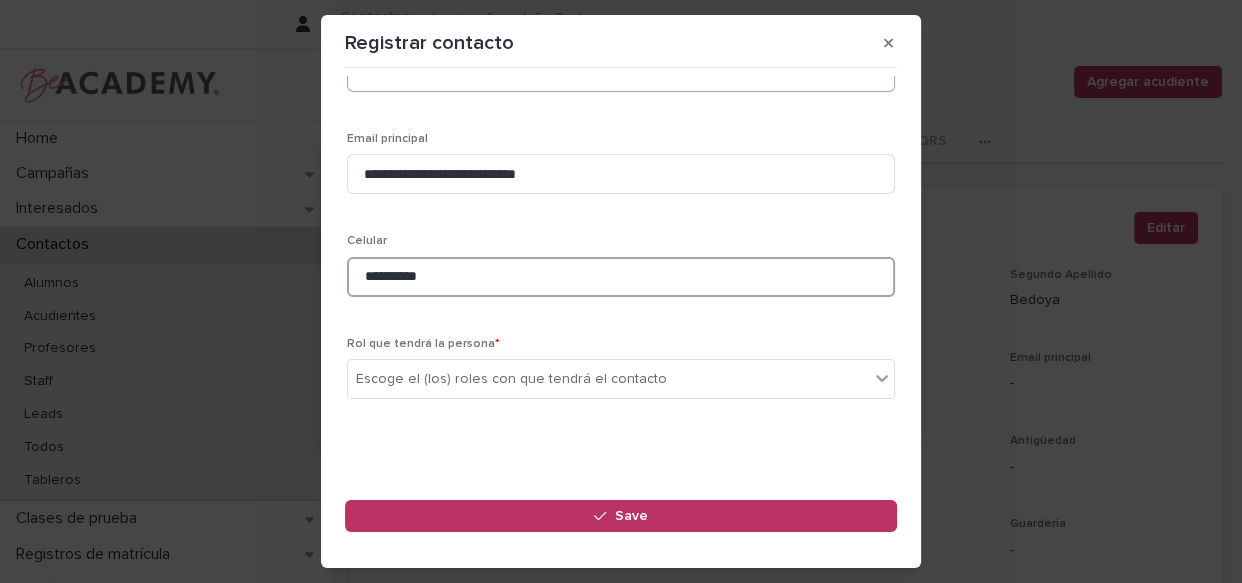 type on "**********" 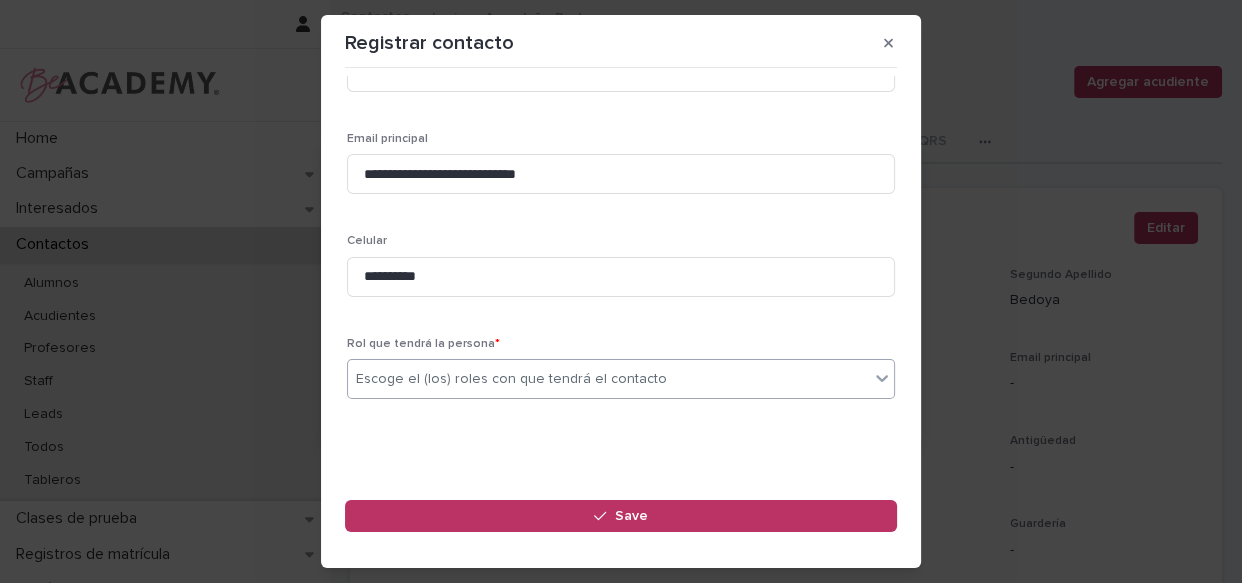 click on "Escoge el (los) roles con que tendrá el contacto" at bounding box center (511, 379) 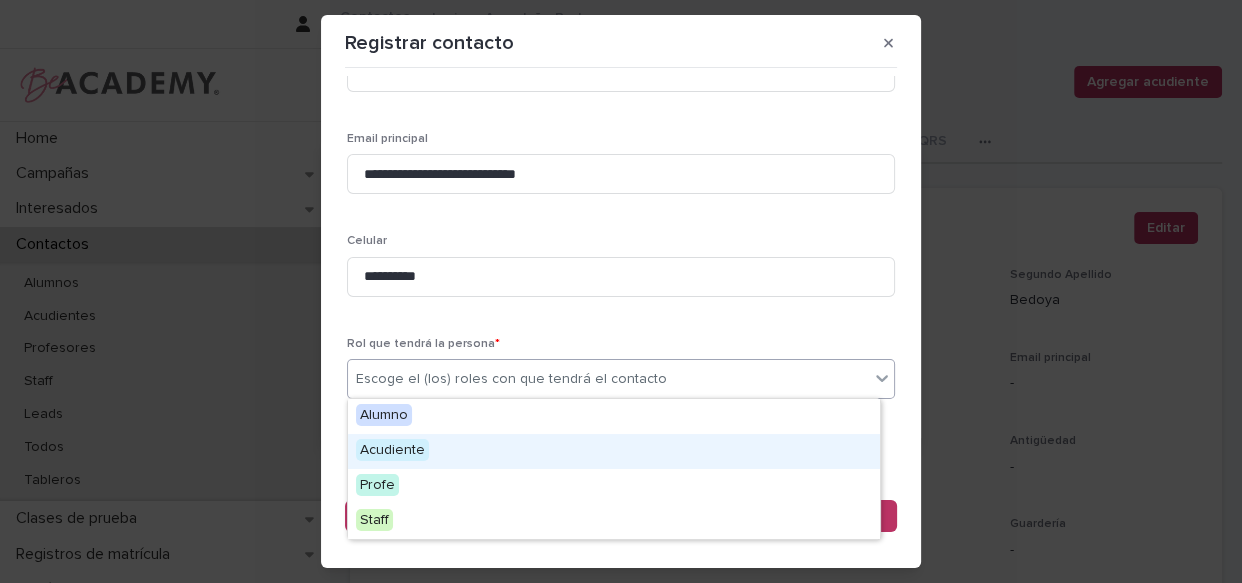 click on "Acudiente" at bounding box center (614, 451) 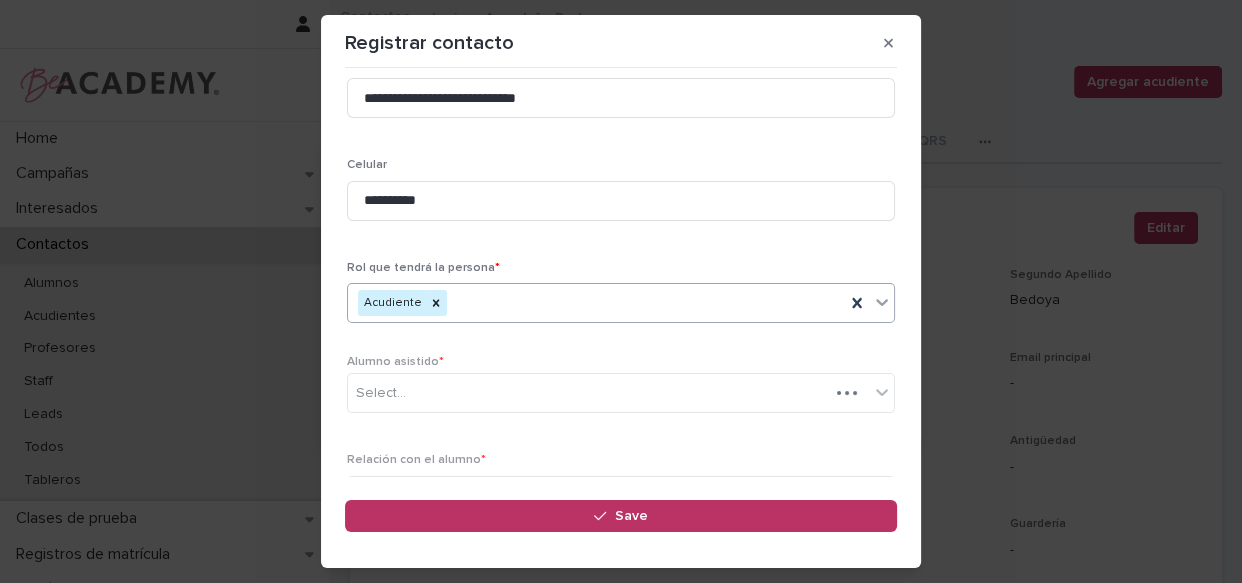 scroll, scrollTop: 369, scrollLeft: 0, axis: vertical 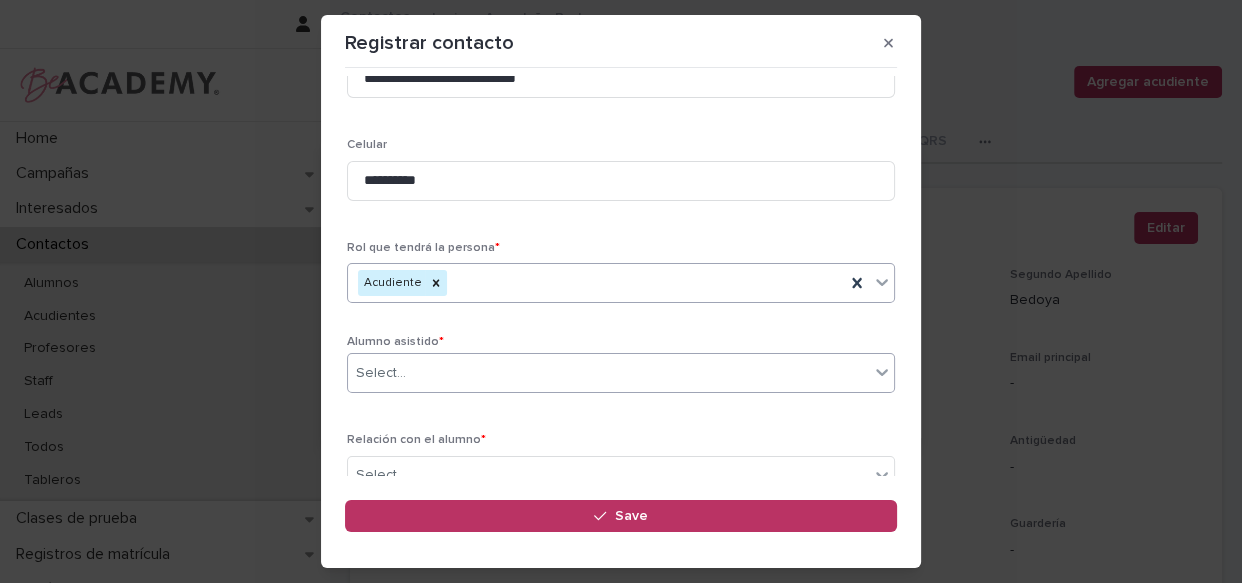 click on "Select..." at bounding box center (608, 373) 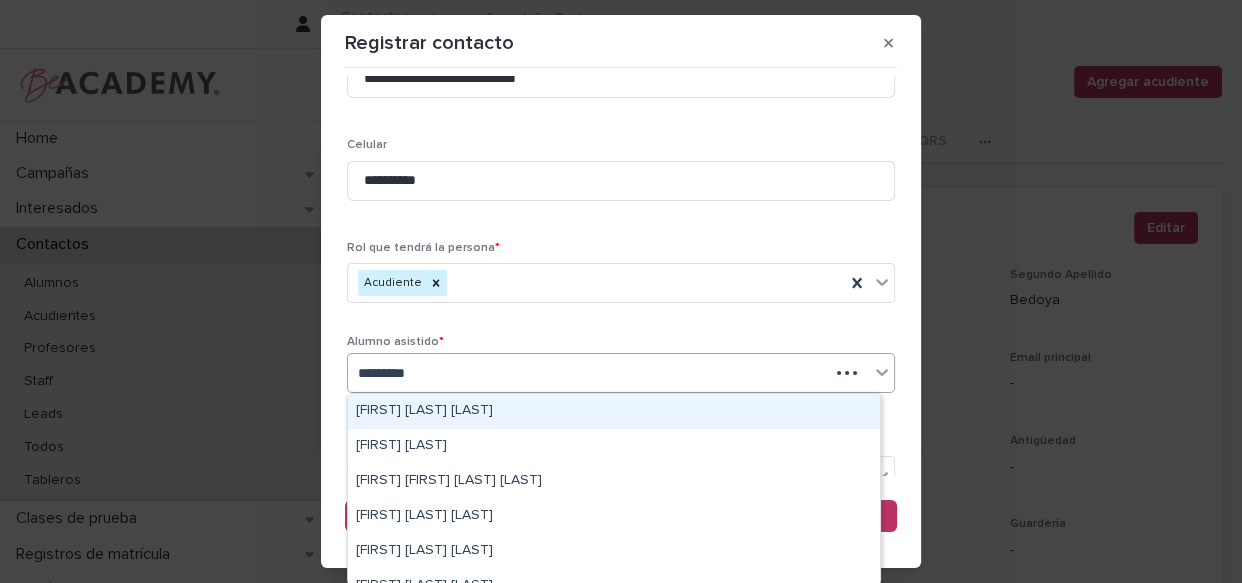type on "**********" 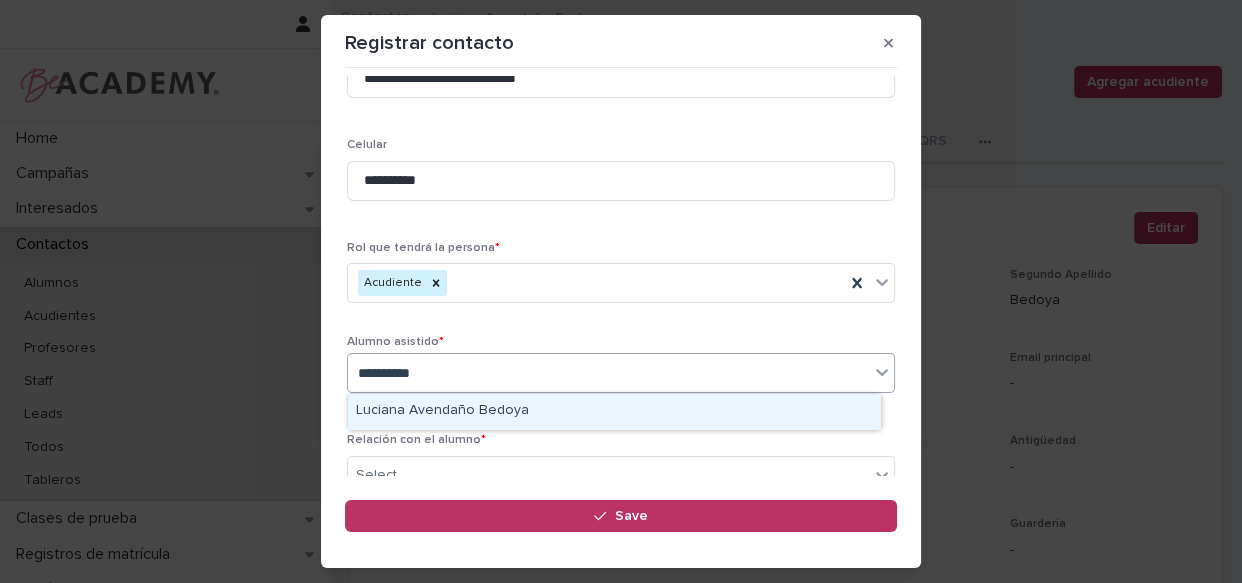 click on "Luciana Avendaño Bedoya" at bounding box center [614, 411] 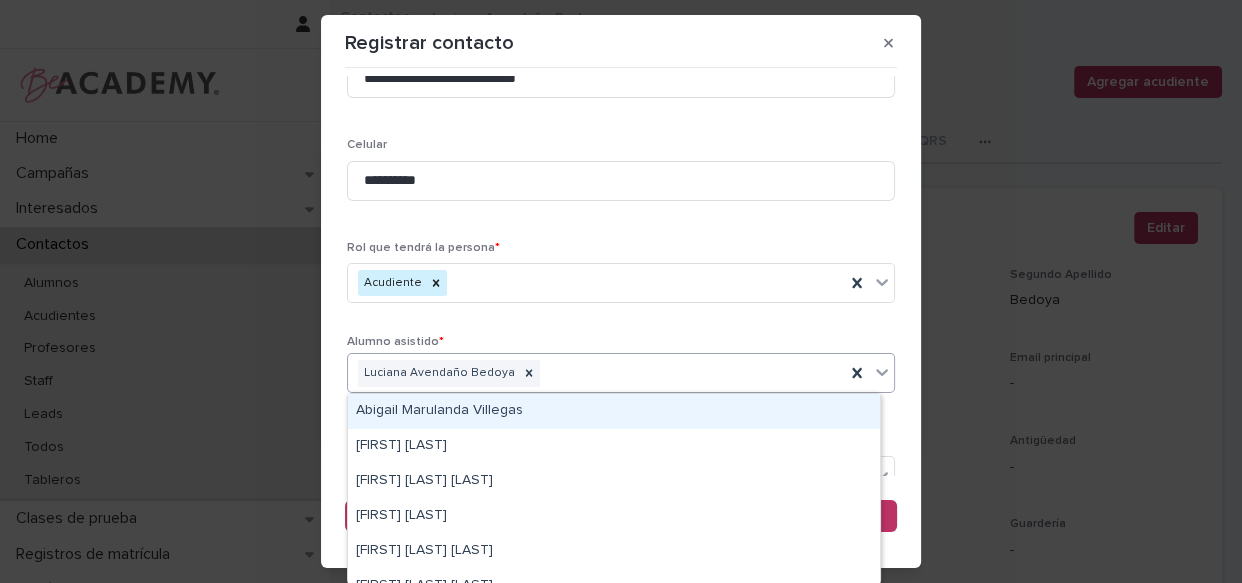 click on "Luciana Avendaño Bedoya" at bounding box center (621, 373) 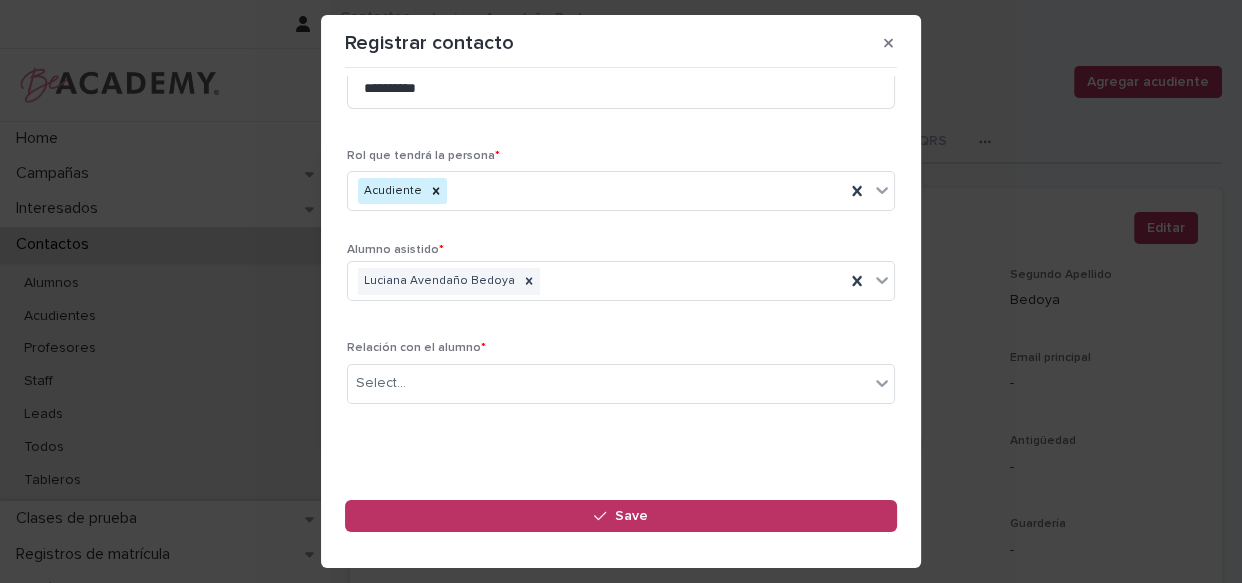 scroll, scrollTop: 476, scrollLeft: 0, axis: vertical 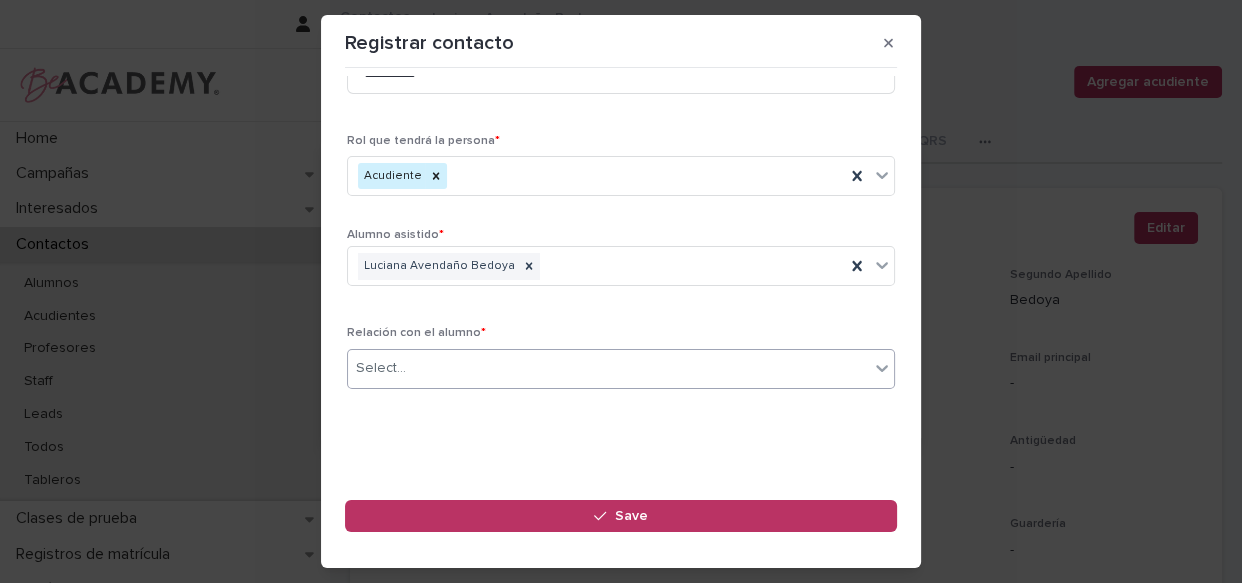 click on "Select..." at bounding box center [608, 368] 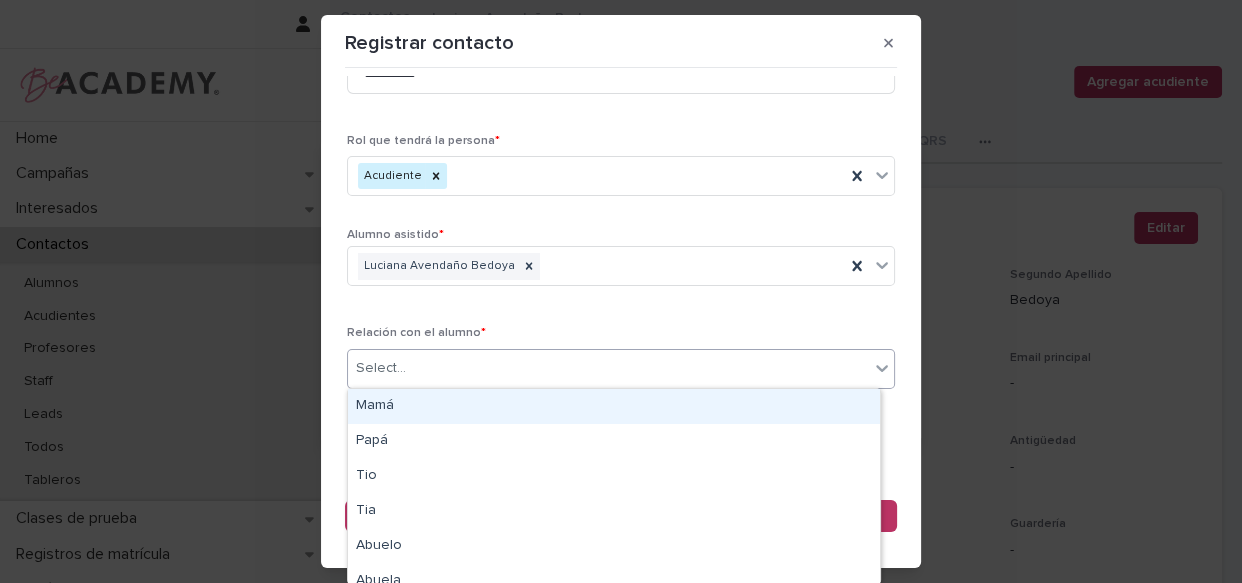 click on "Mamá" at bounding box center [614, 406] 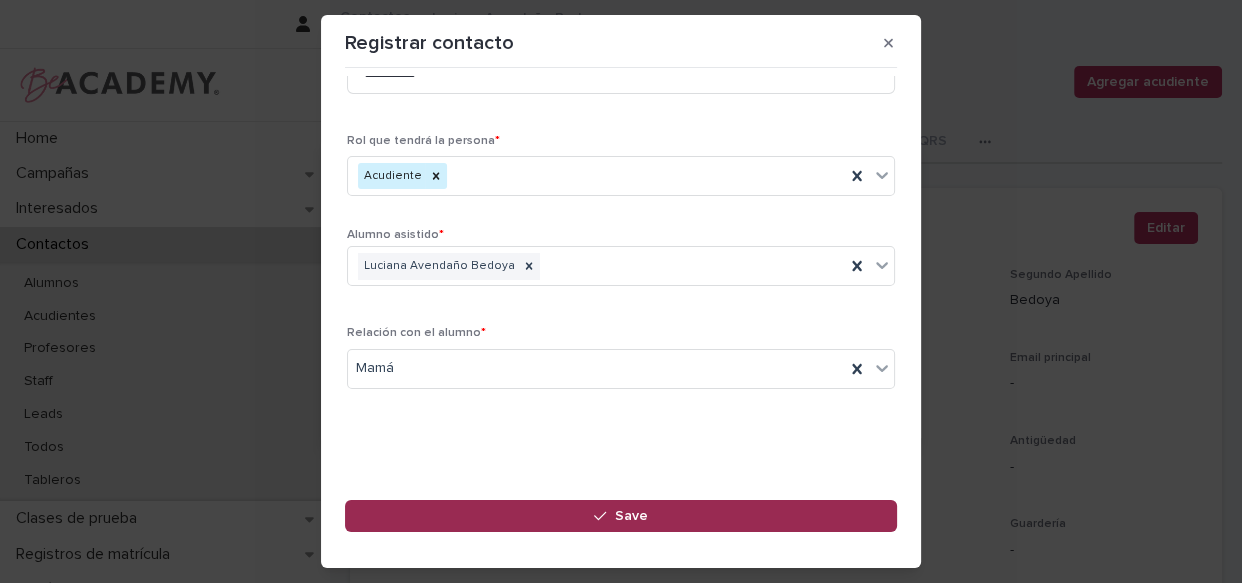 click on "Save" at bounding box center [621, 516] 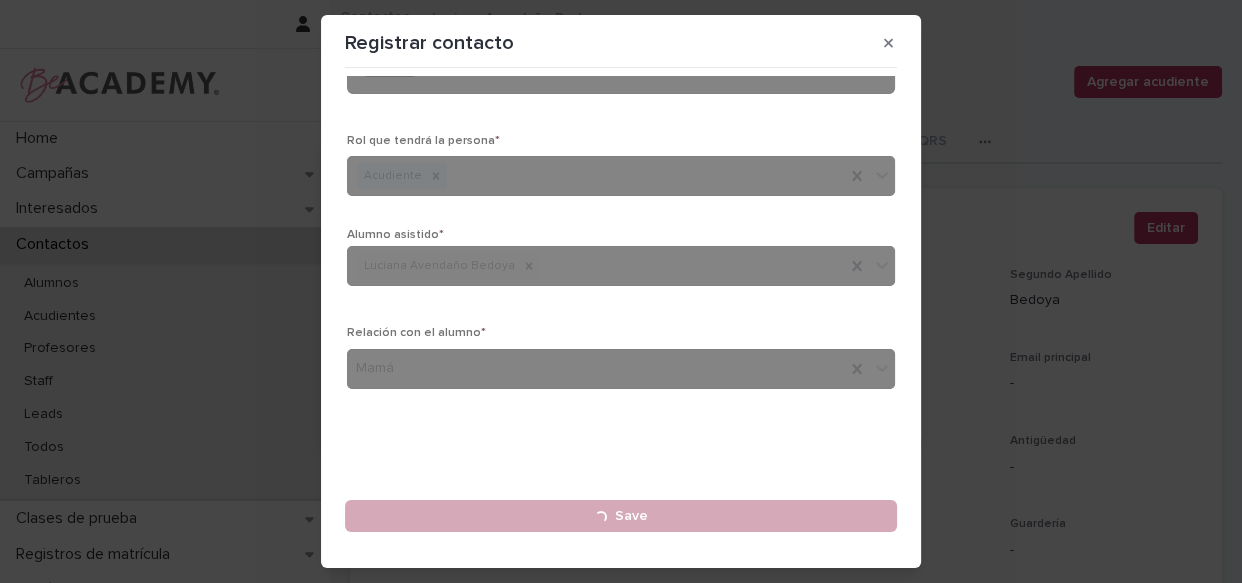 type 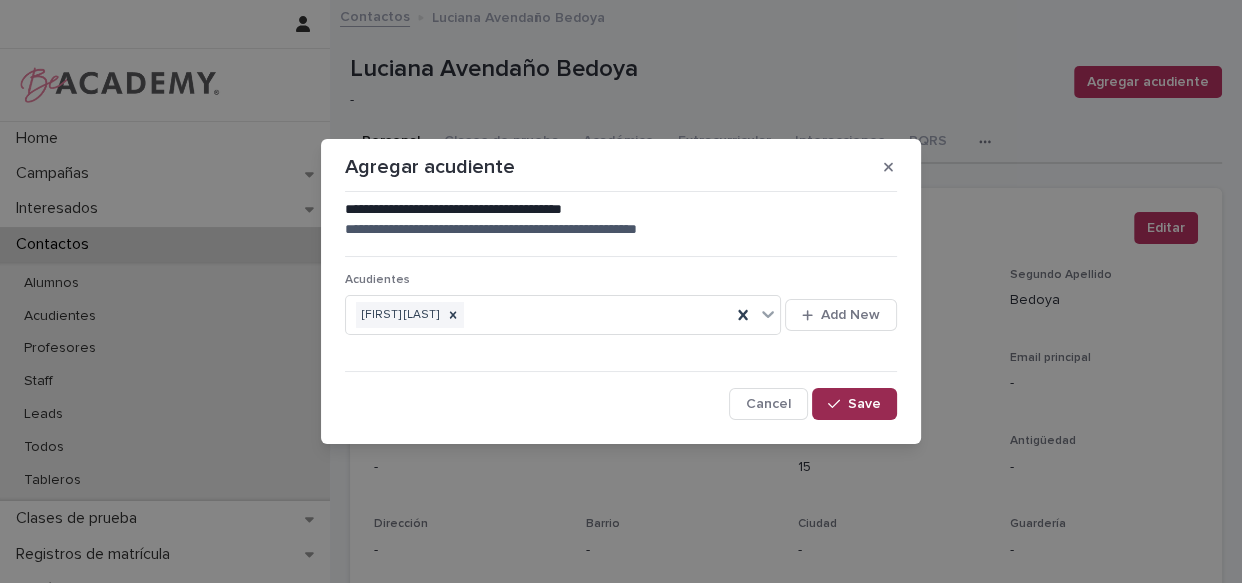 click on "Save" at bounding box center (854, 404) 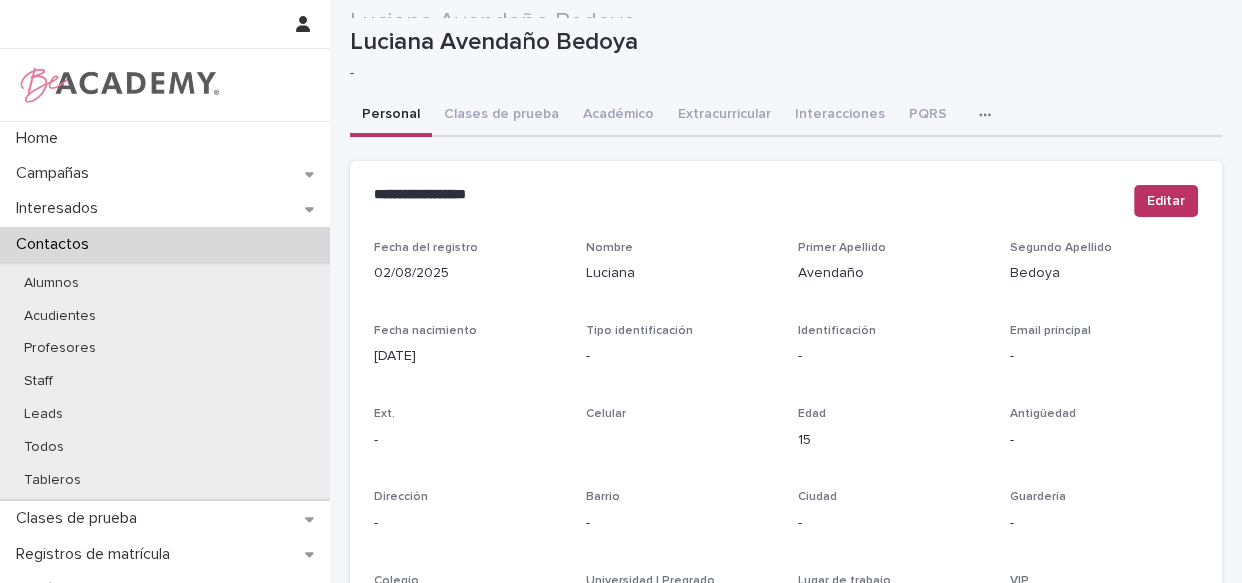 scroll, scrollTop: 0, scrollLeft: 0, axis: both 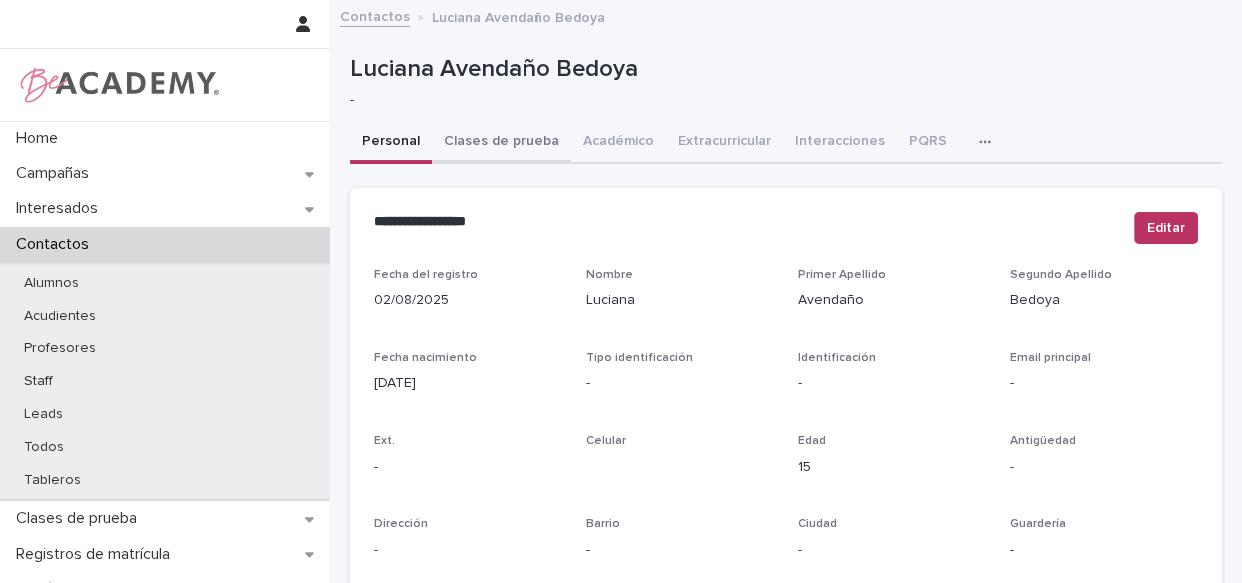 click on "Clases de prueba" at bounding box center [501, 143] 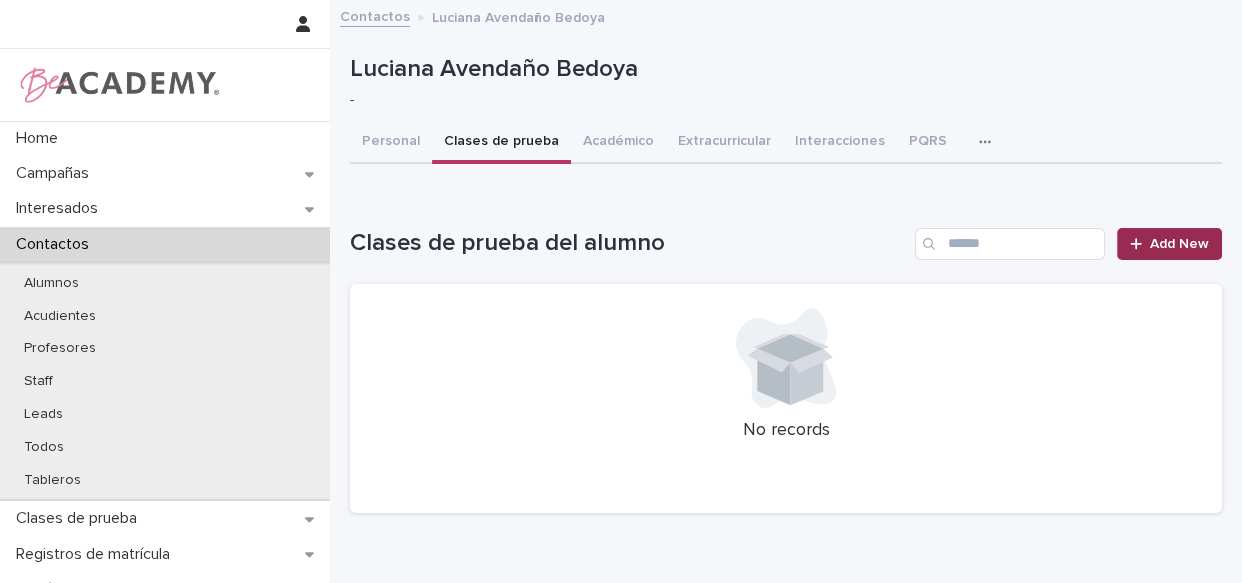 click on "Add New" at bounding box center [1169, 244] 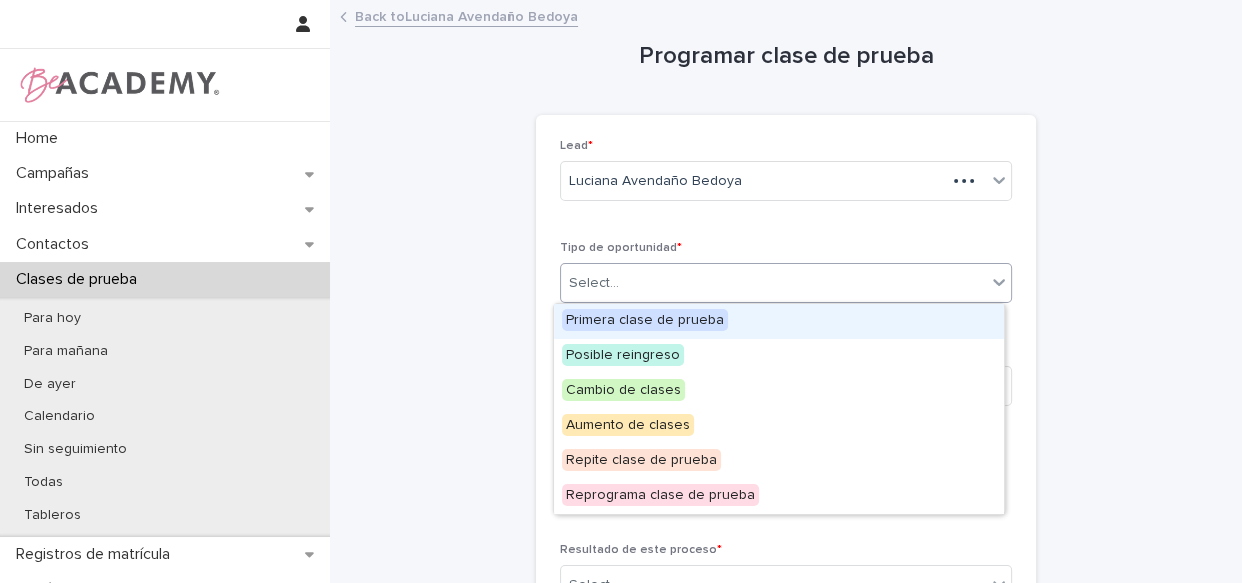 click on "Select..." at bounding box center [773, 283] 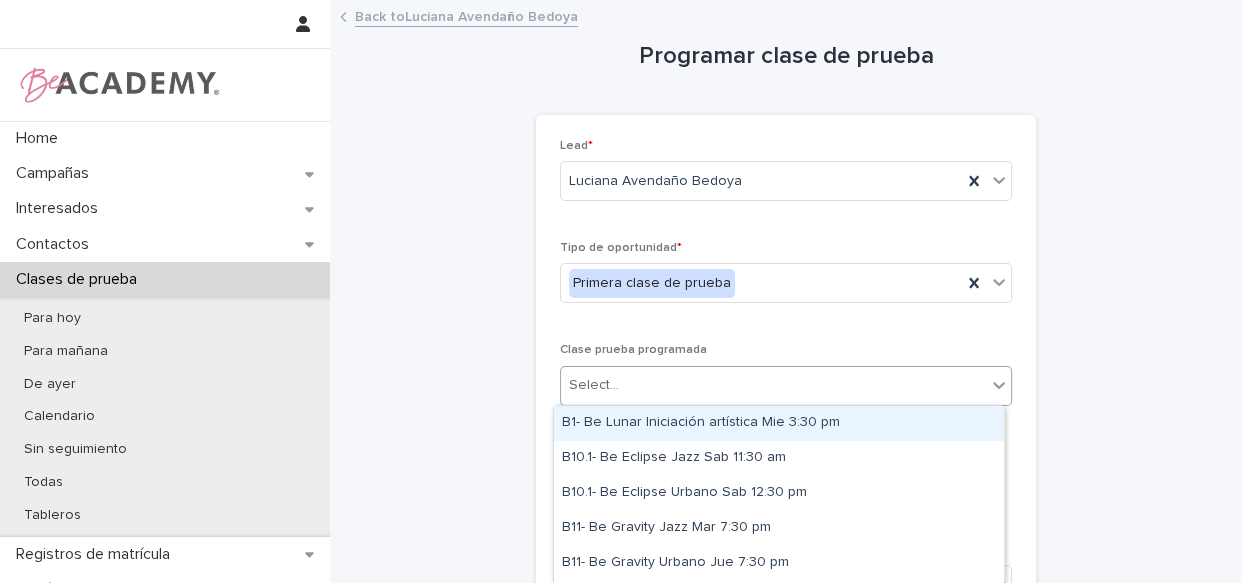 click on "Select..." at bounding box center (773, 385) 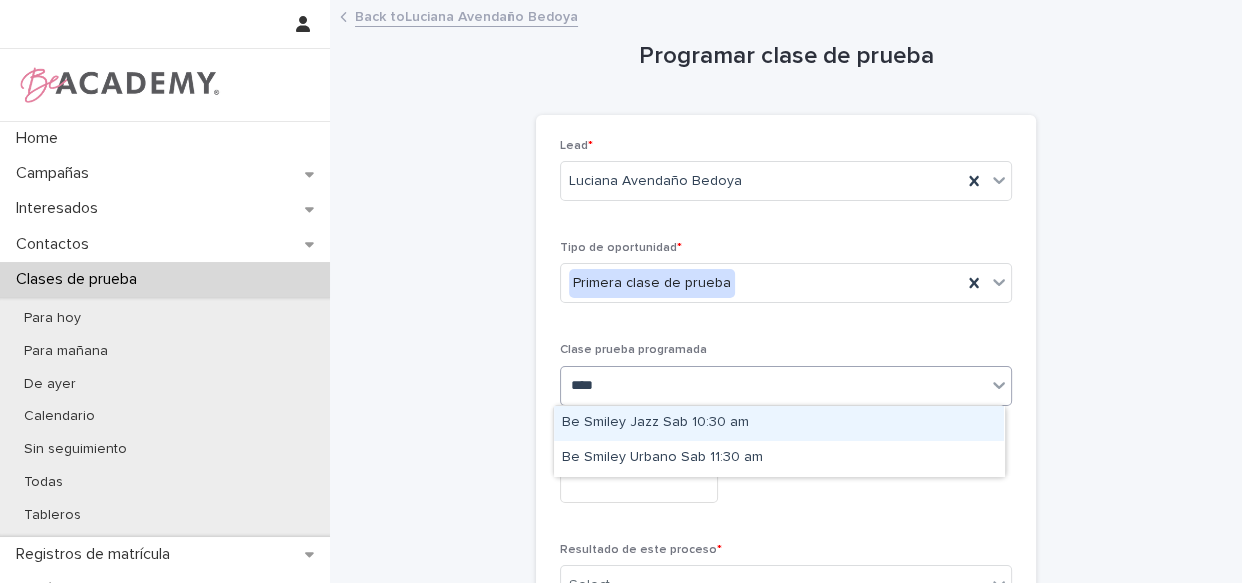 type on "*****" 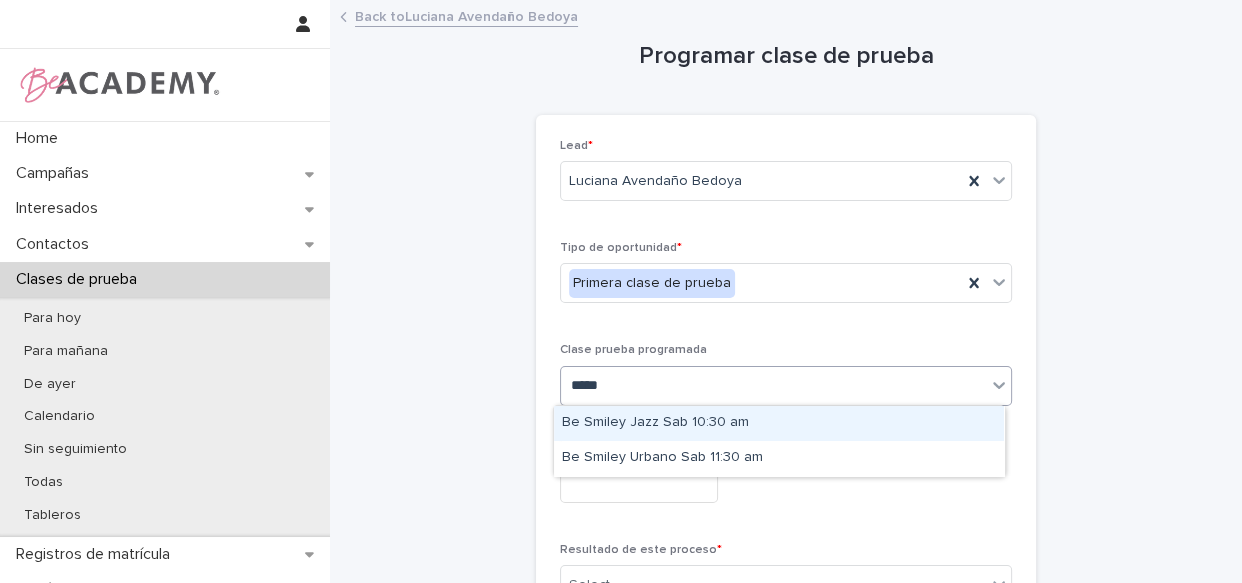 click on "Be Smiley Jazz Sab 10:30 am" at bounding box center [779, 423] 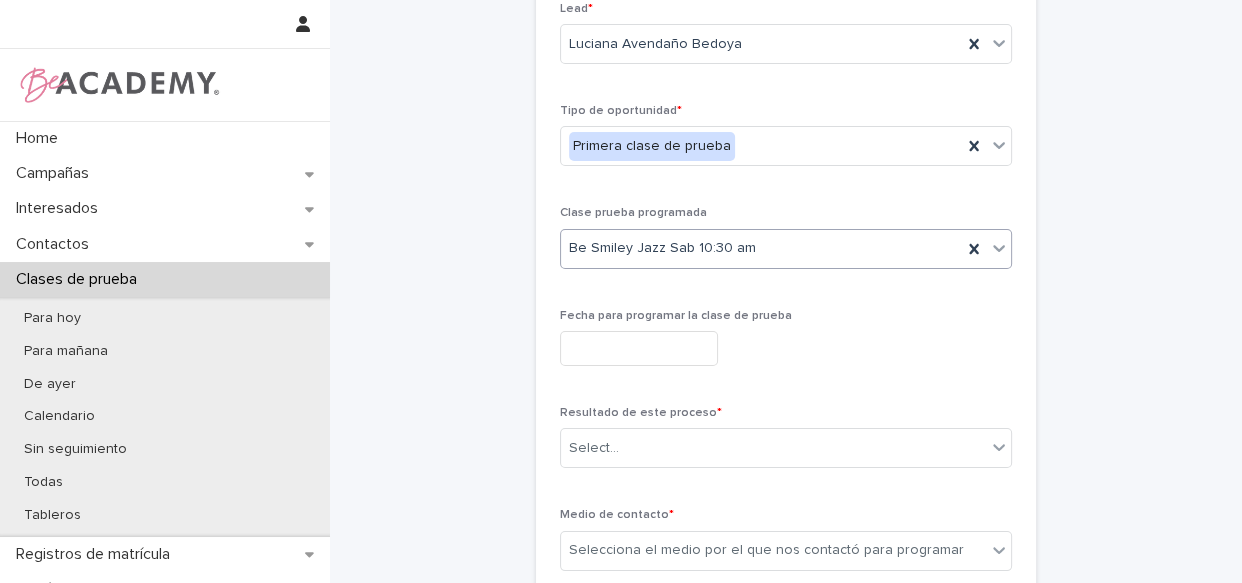 scroll, scrollTop: 175, scrollLeft: 0, axis: vertical 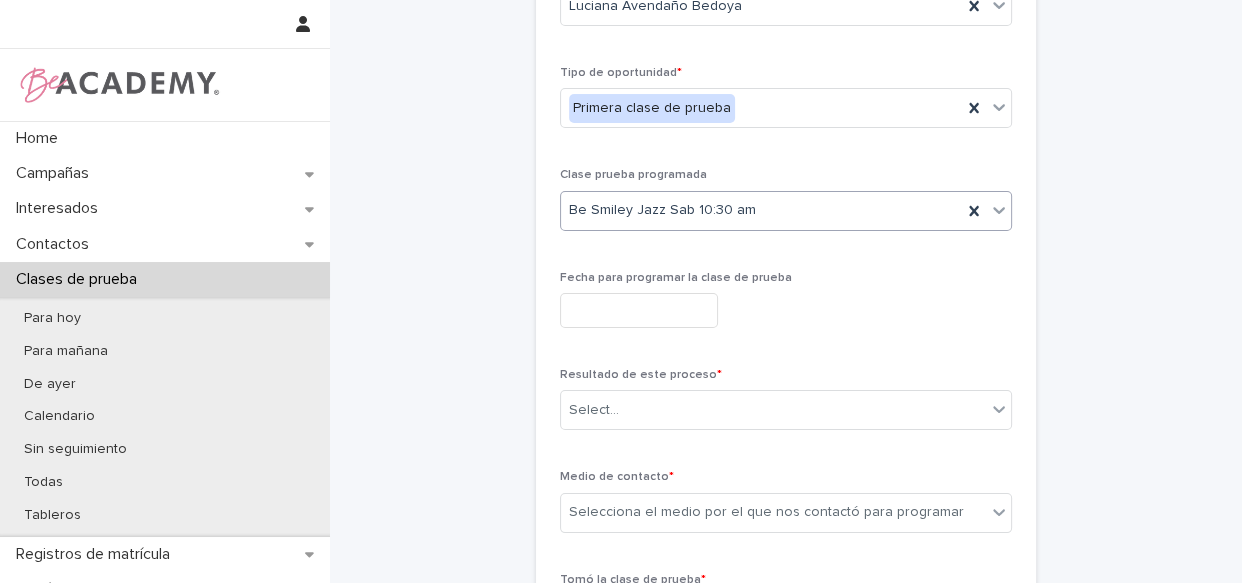 click at bounding box center [639, 310] 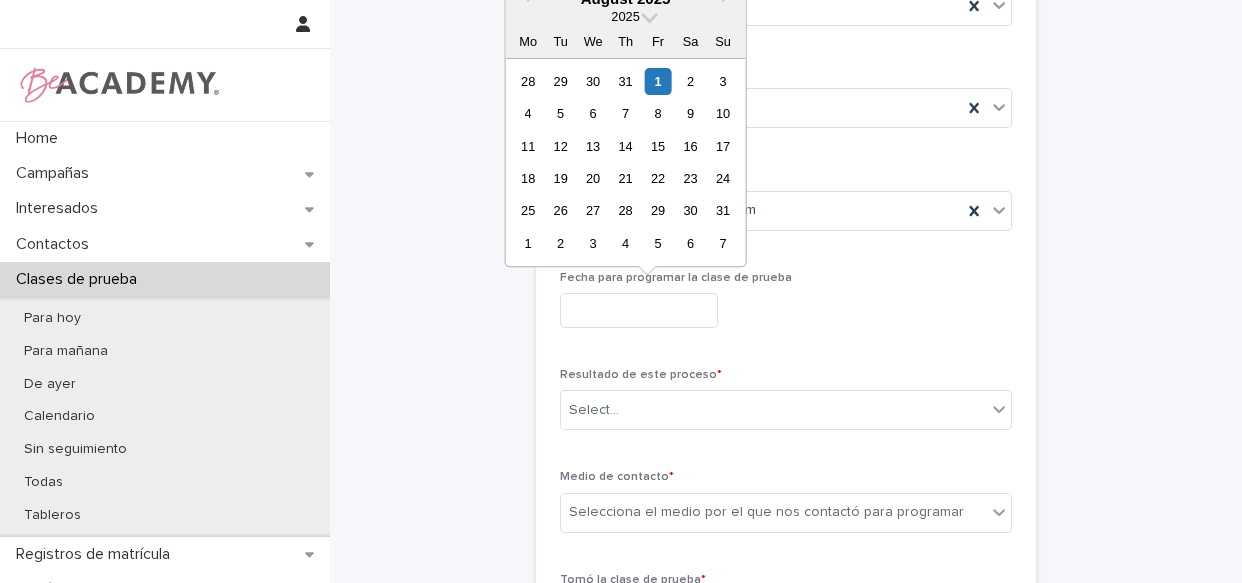 click at bounding box center [639, 310] 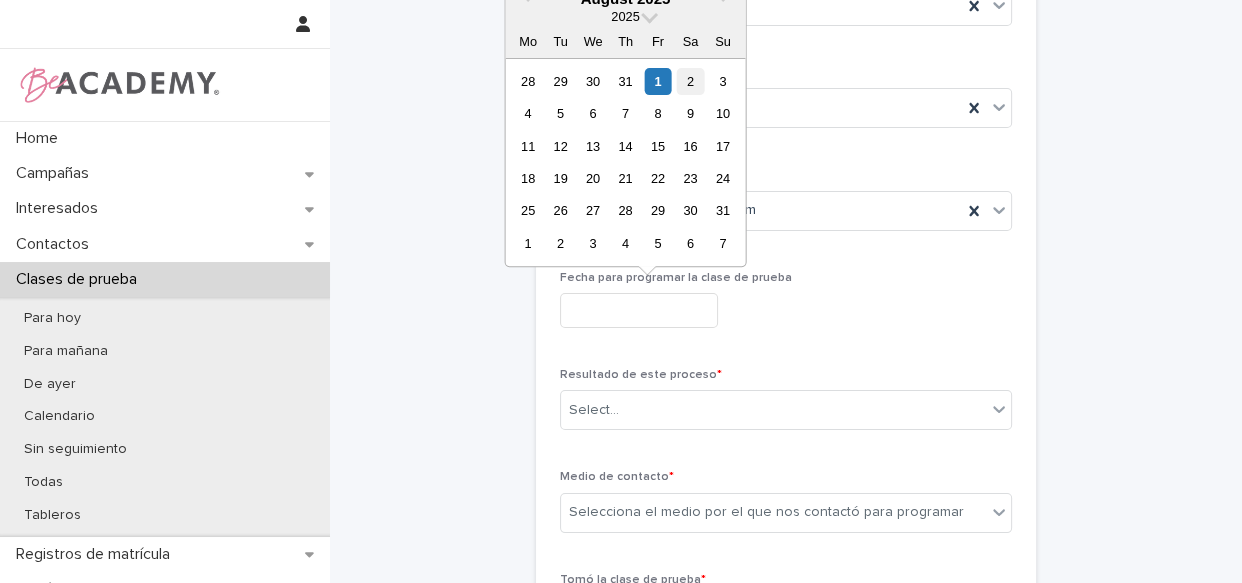 click on "2" at bounding box center [690, 81] 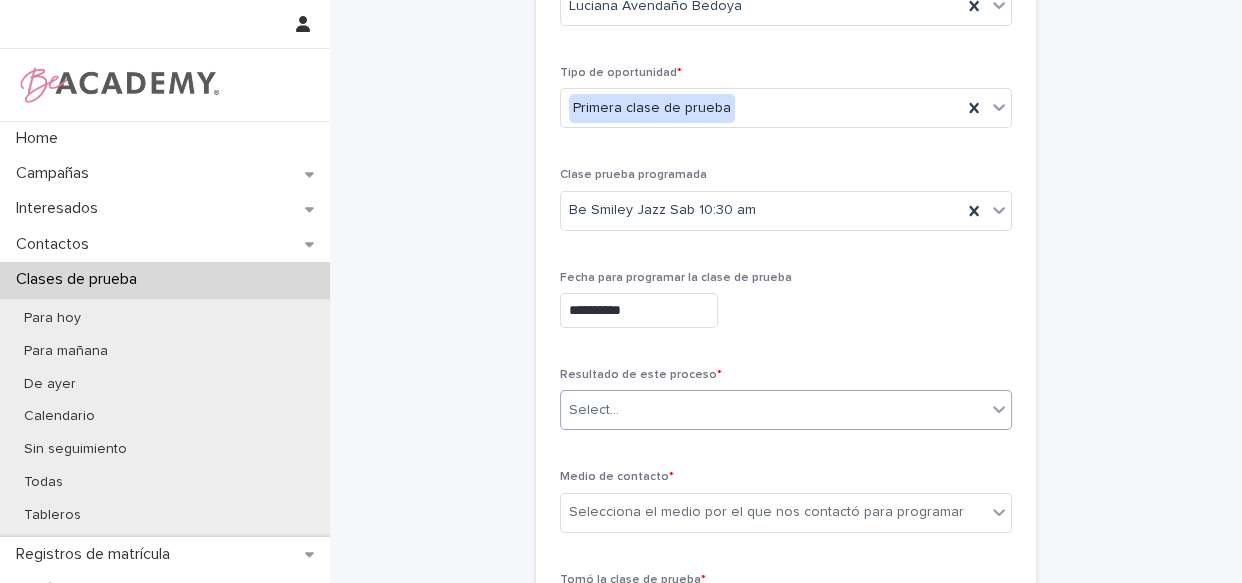 click on "Select..." at bounding box center (773, 410) 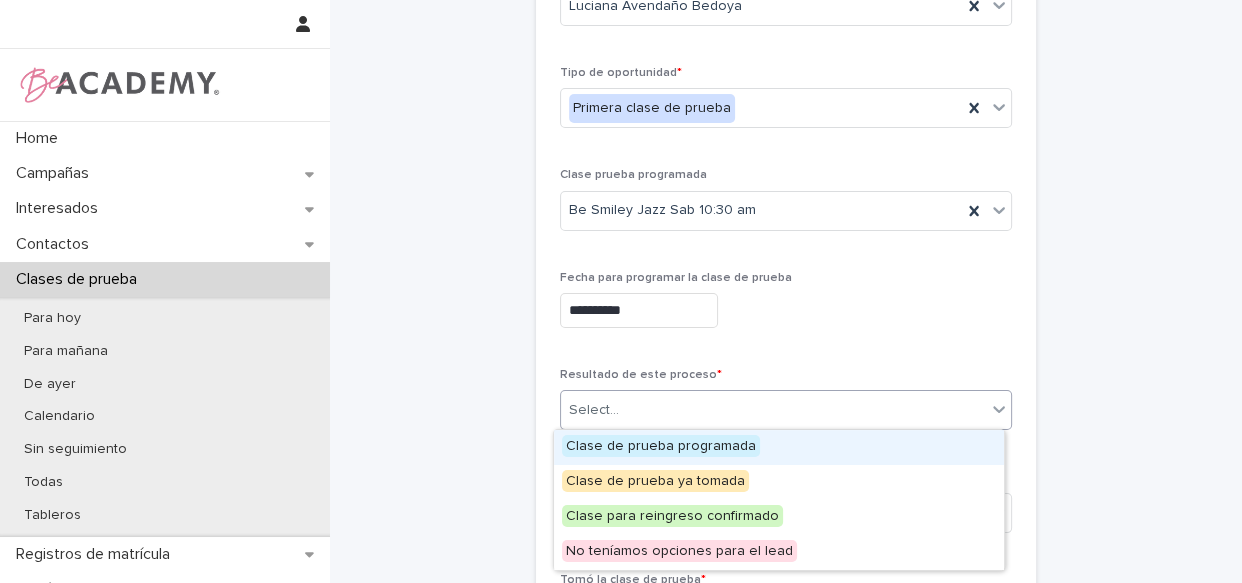 click on "Clase de prueba programada" at bounding box center [661, 446] 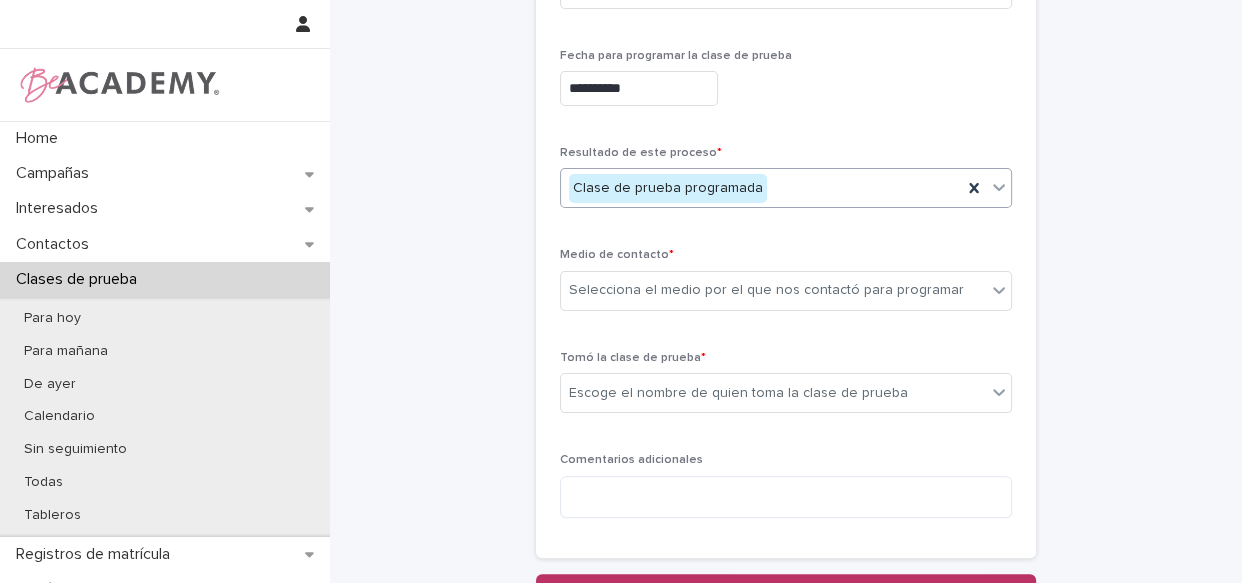 scroll, scrollTop: 401, scrollLeft: 0, axis: vertical 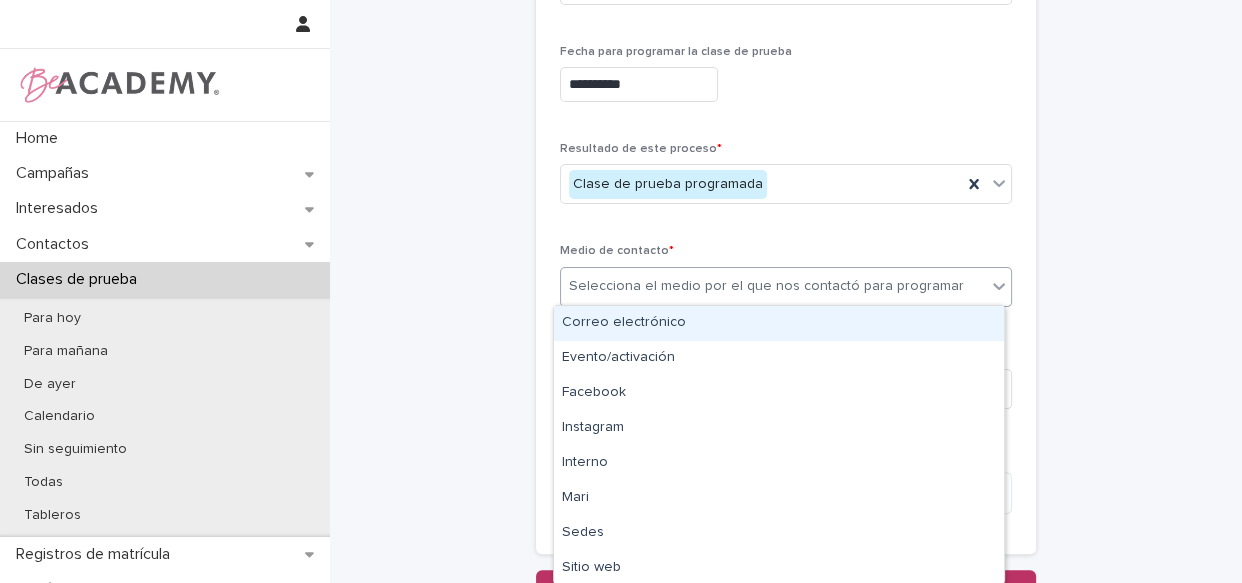 click on "Selecciona el medio por el que nos contactó para programar" at bounding box center [773, 286] 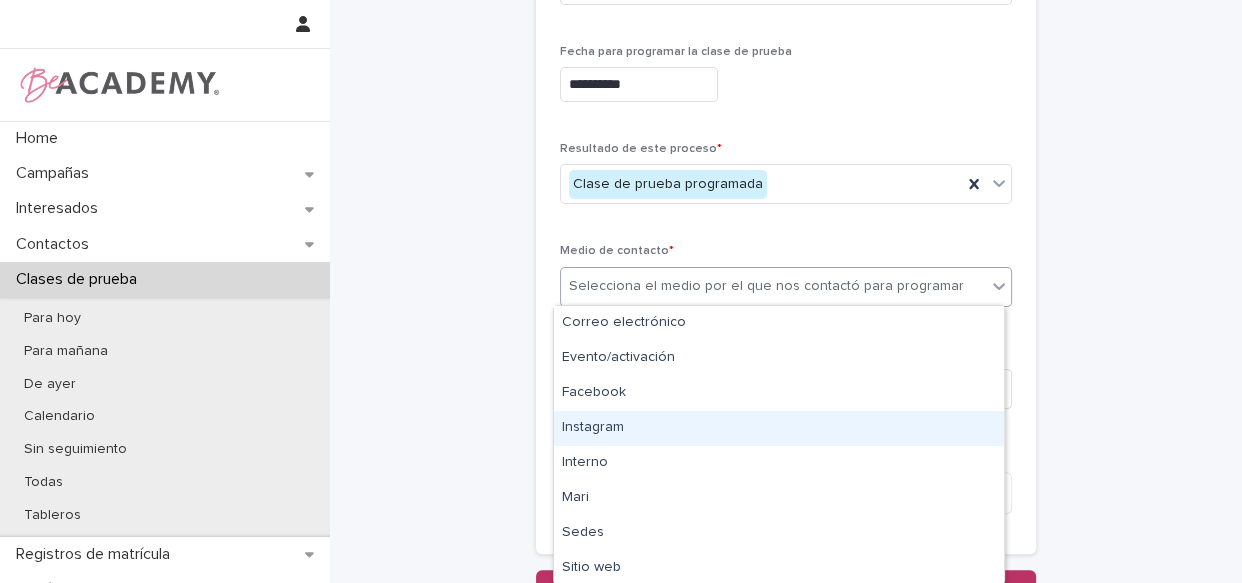 type on "*" 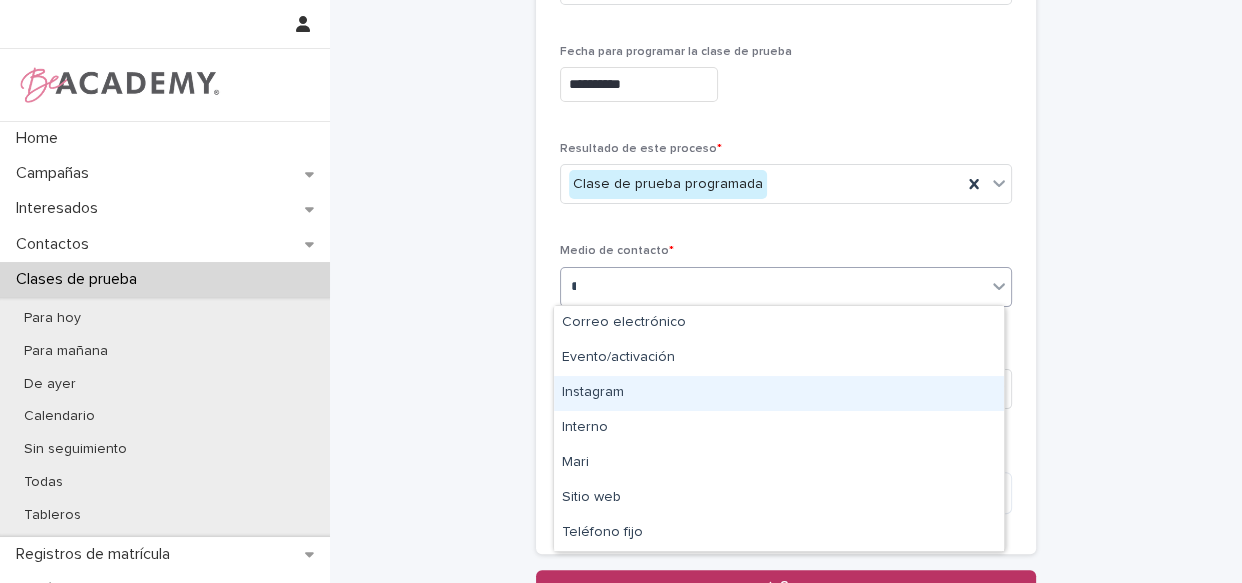 click on "Instagram" at bounding box center (779, 393) 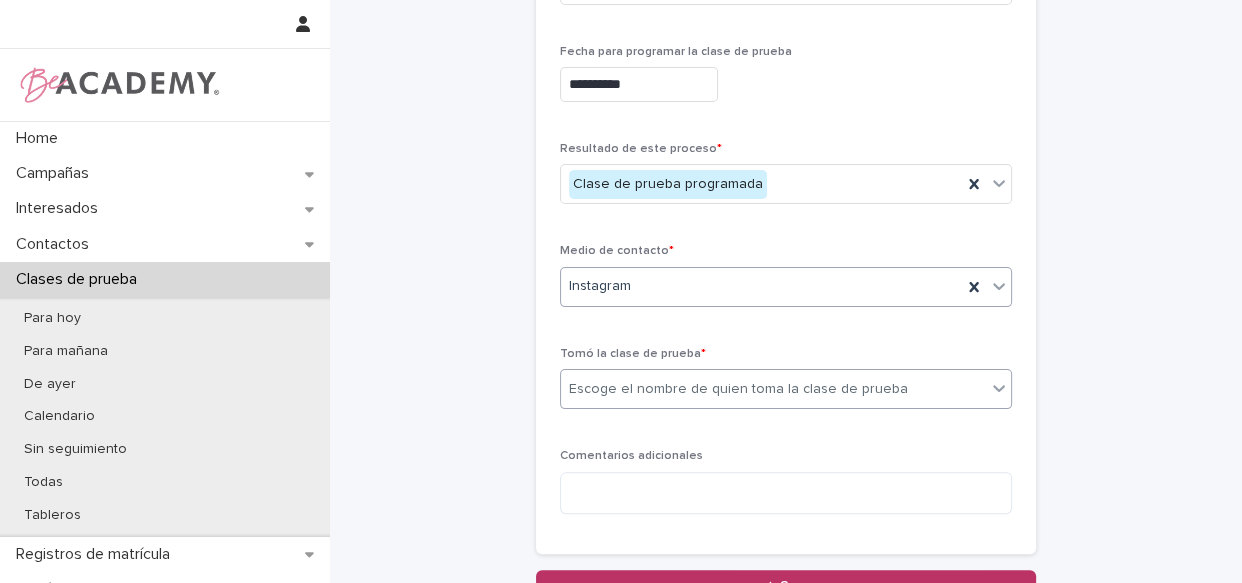 click on "Escoge el nombre de quien toma la clase de prueba" at bounding box center [773, 389] 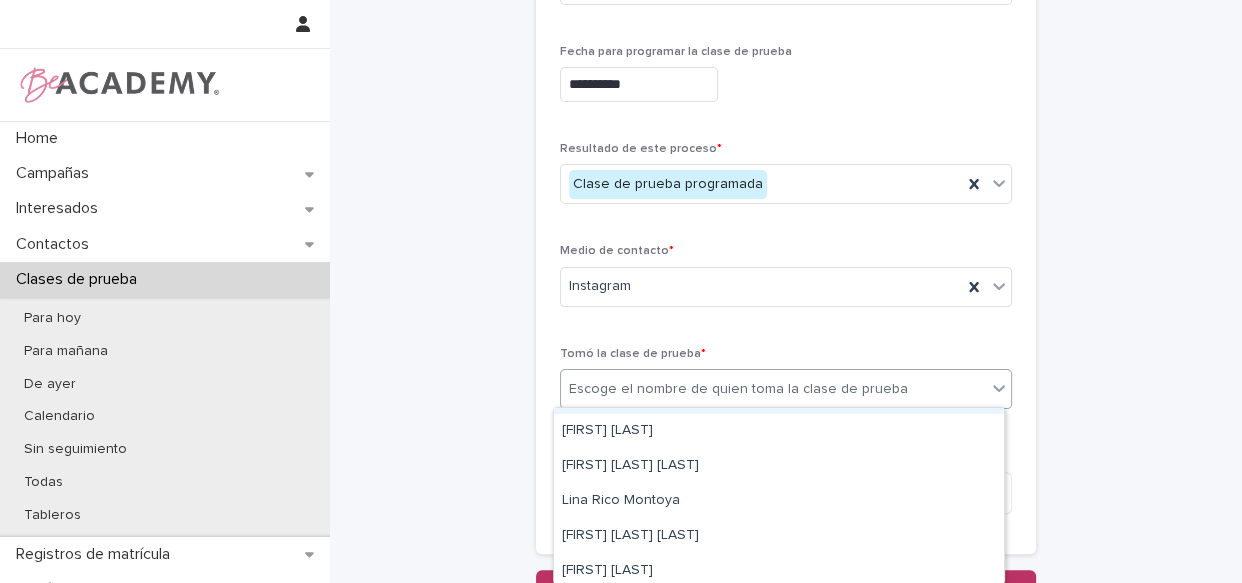 scroll, scrollTop: 78, scrollLeft: 0, axis: vertical 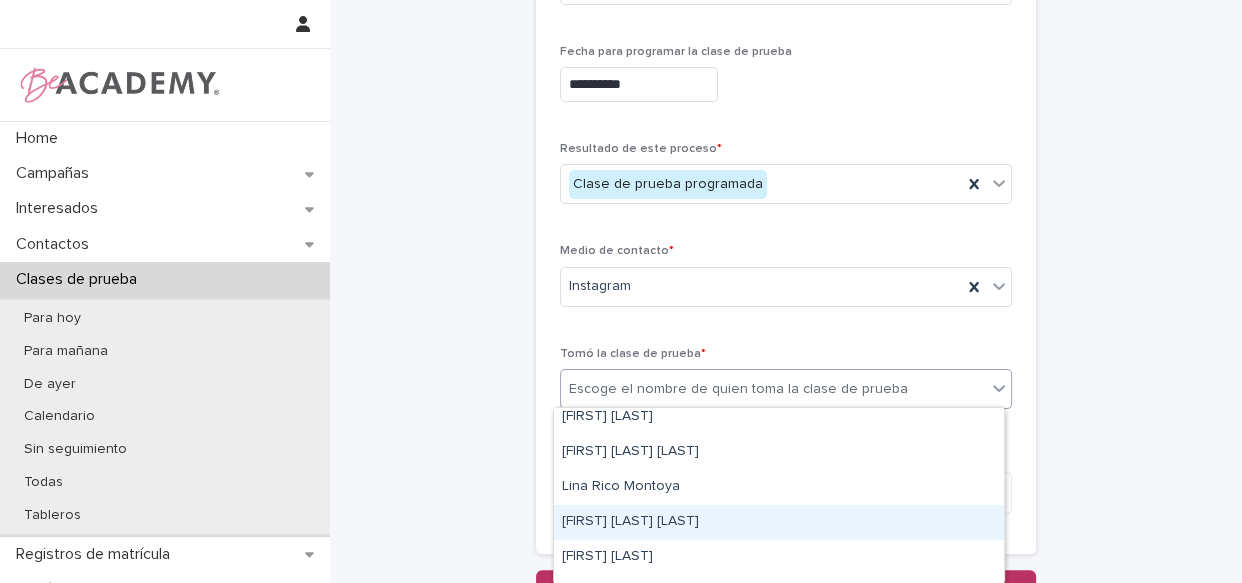 click on "[FIRST] [LAST]" at bounding box center (779, 522) 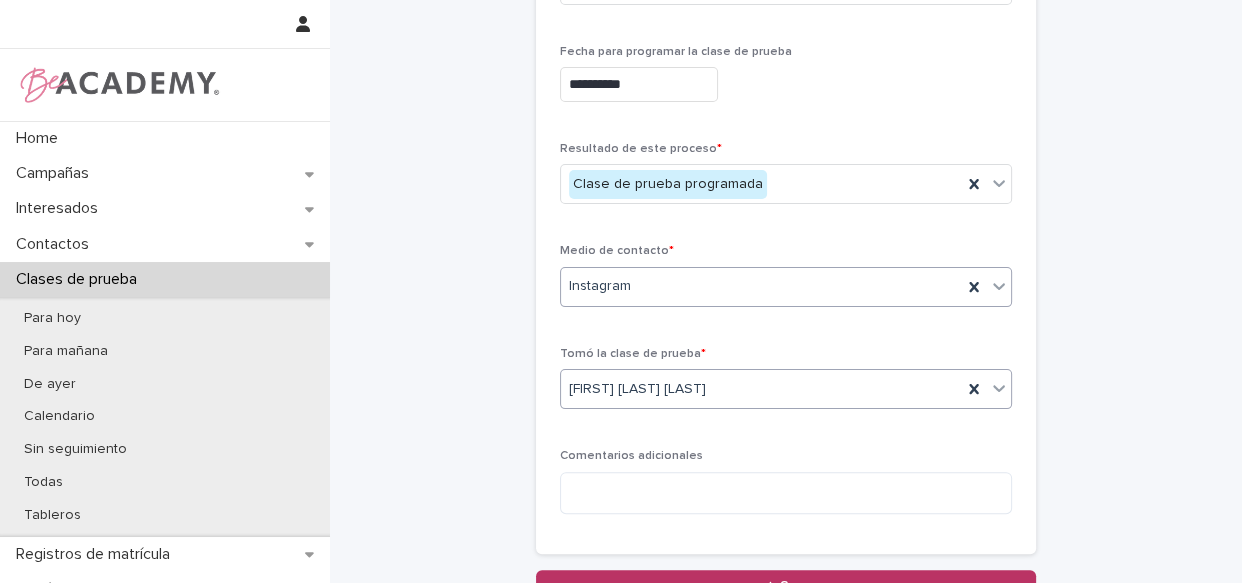 click on "Instagram" at bounding box center [761, 286] 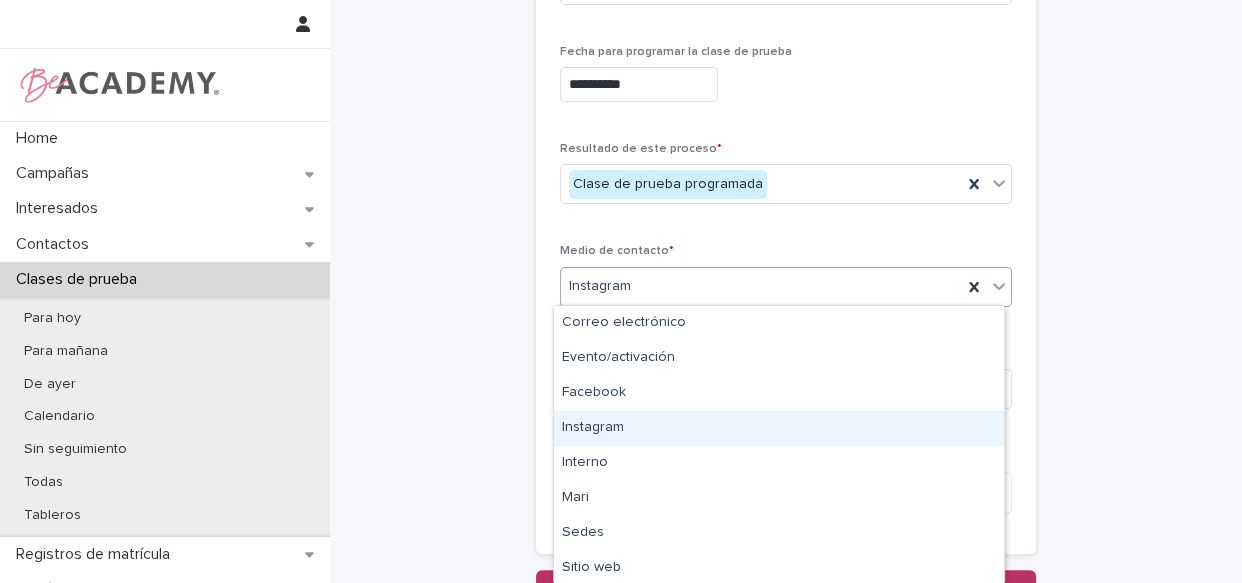 type on "*" 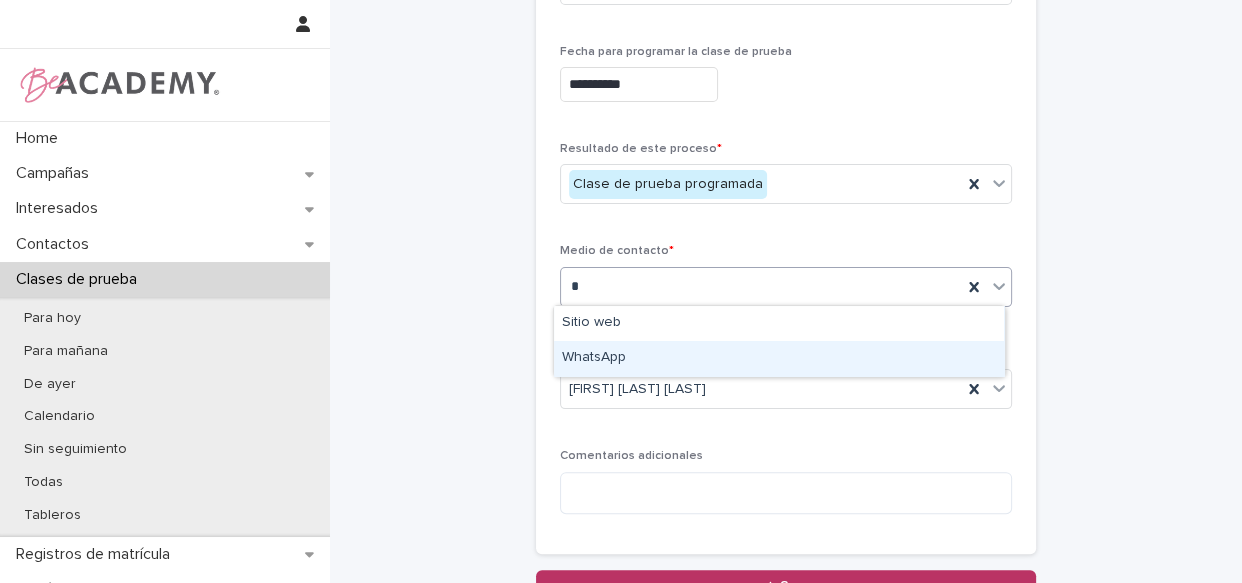 click on "WhatsApp" at bounding box center [779, 358] 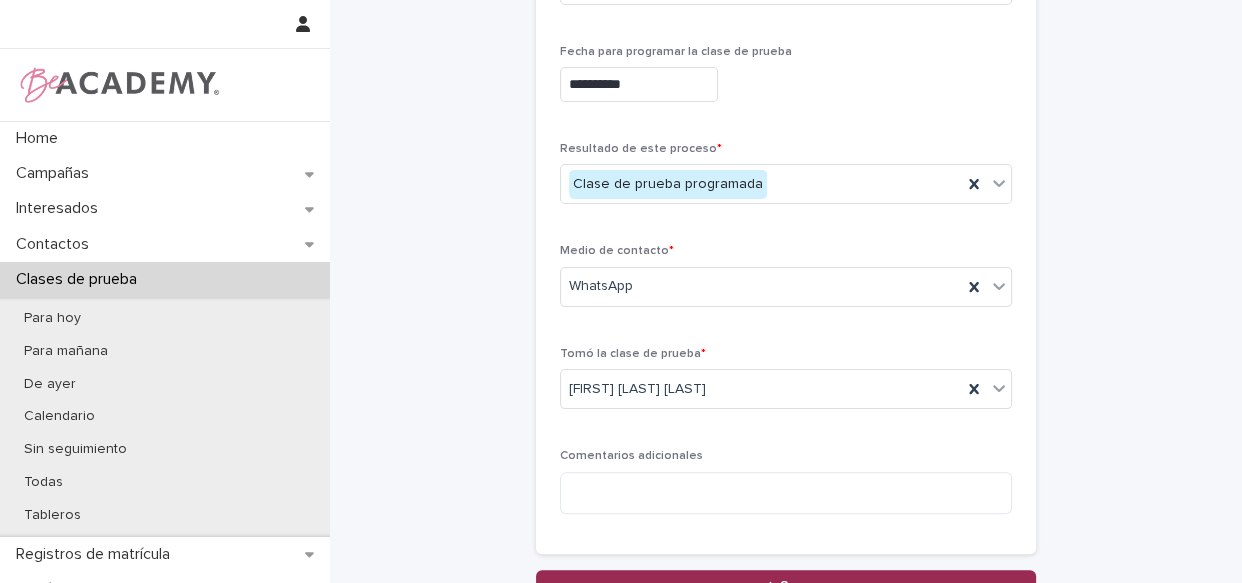 click on "Save" at bounding box center [786, 586] 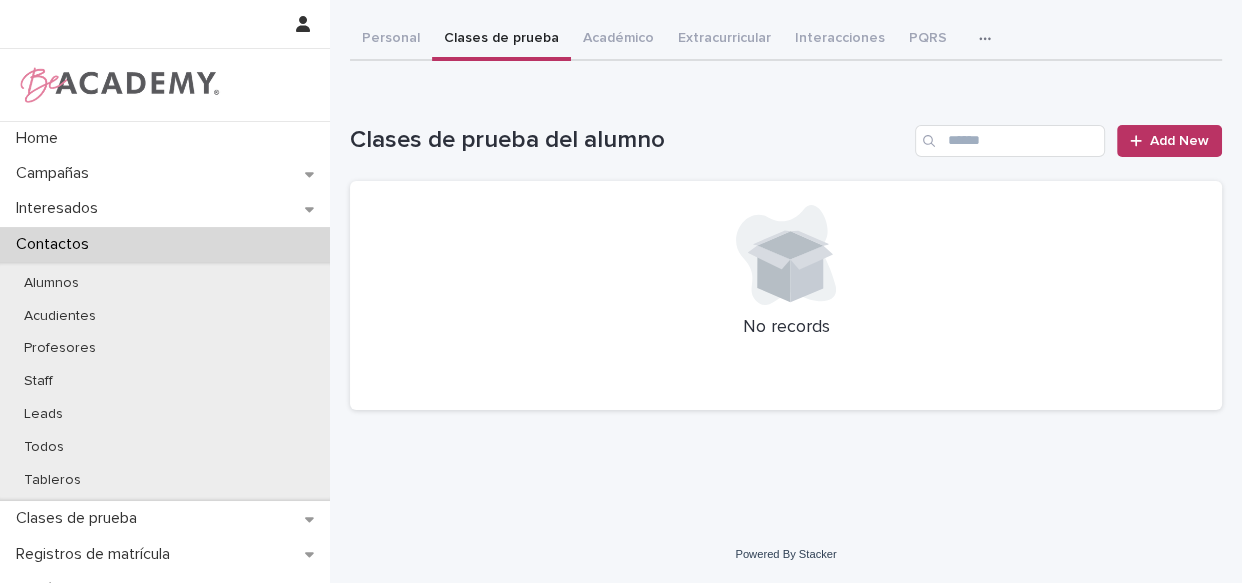 scroll, scrollTop: 0, scrollLeft: 0, axis: both 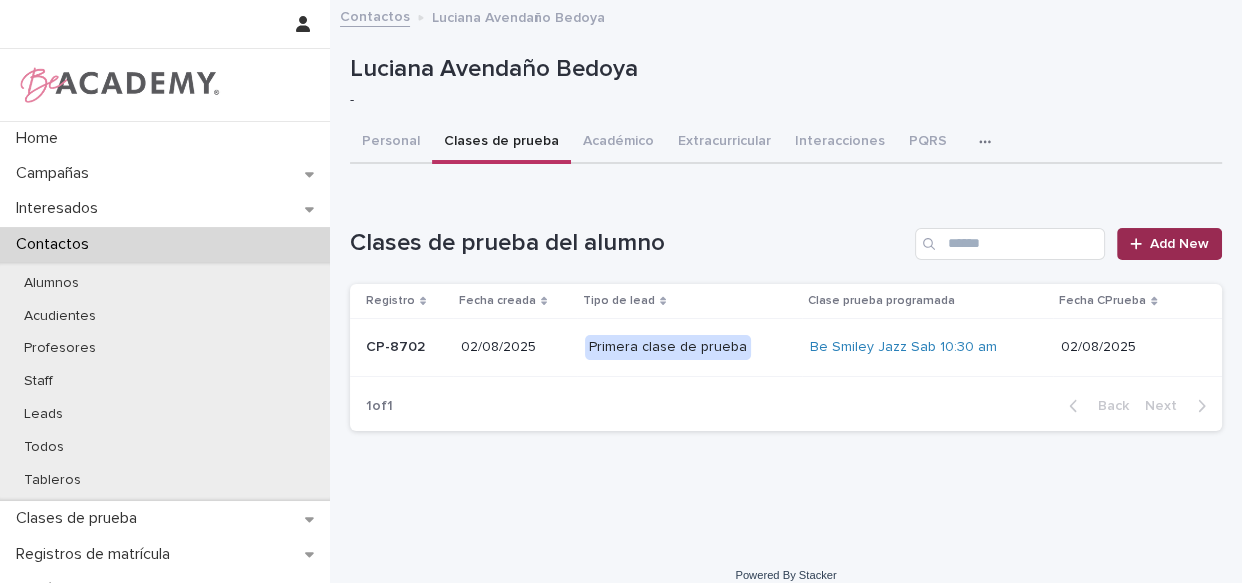 click on "Add New" at bounding box center [1179, 244] 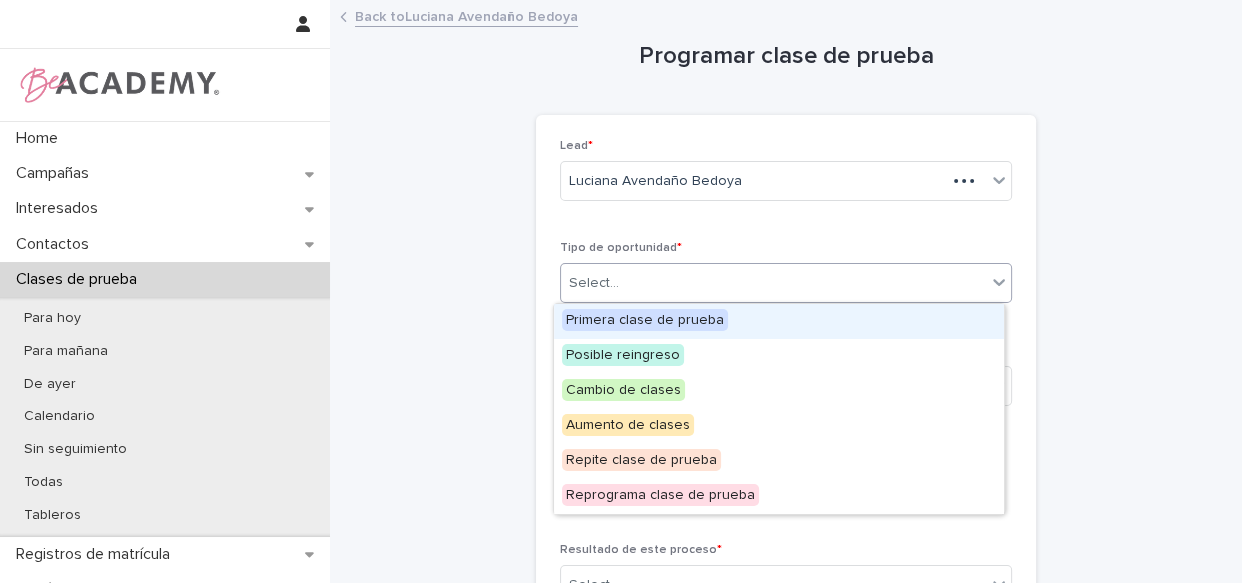 click on "Select..." at bounding box center (773, 283) 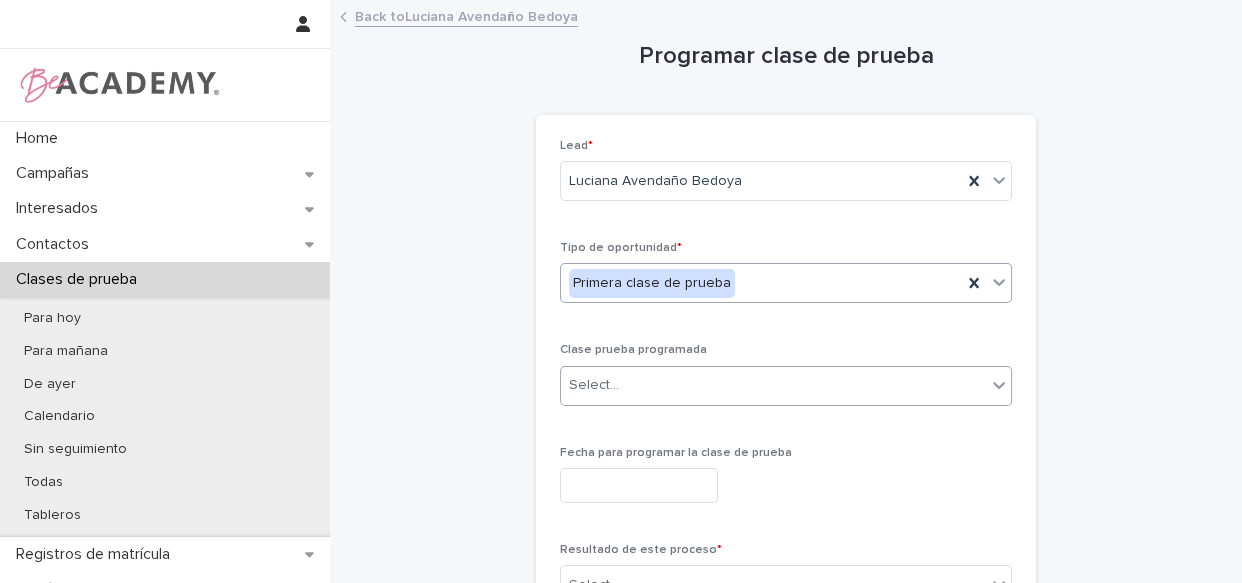 click on "Select..." at bounding box center [773, 385] 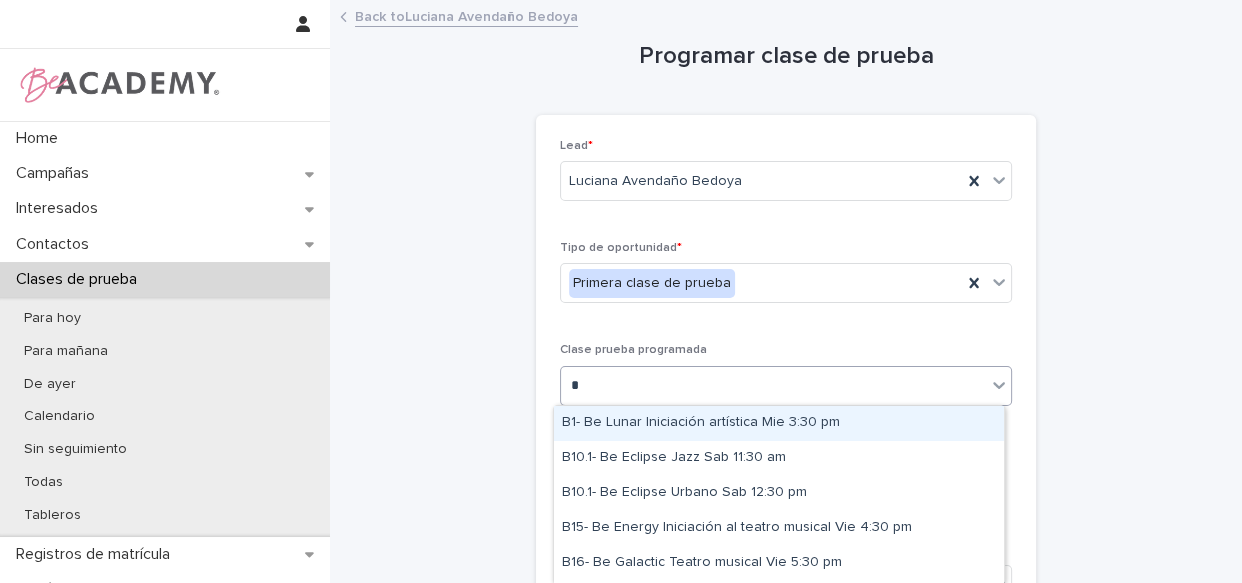 type on "**" 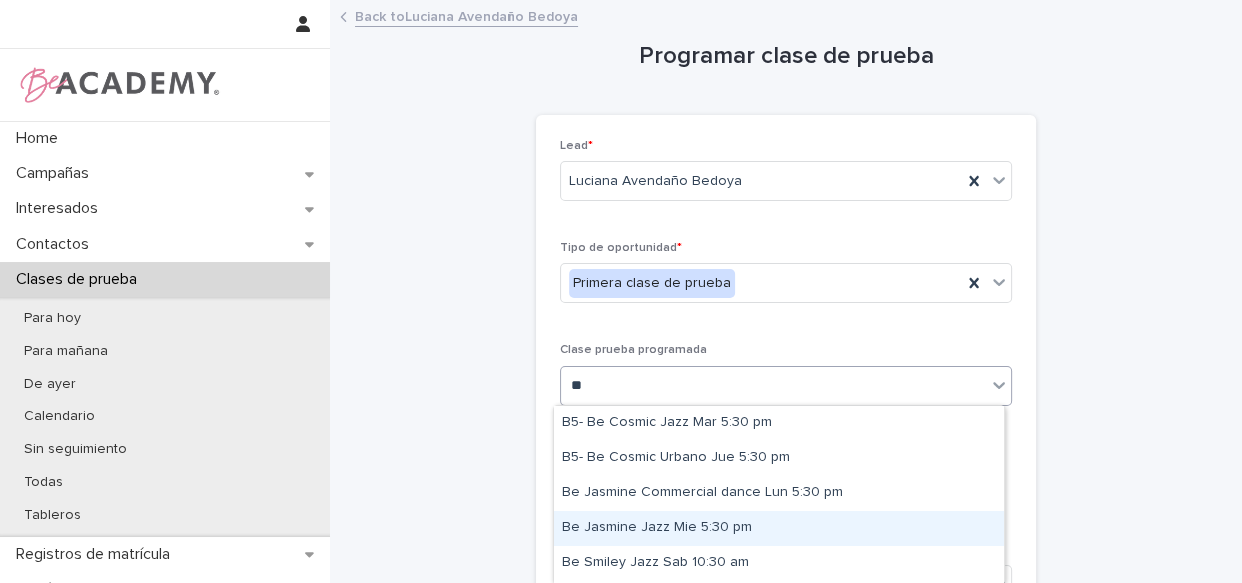scroll, scrollTop: 32, scrollLeft: 0, axis: vertical 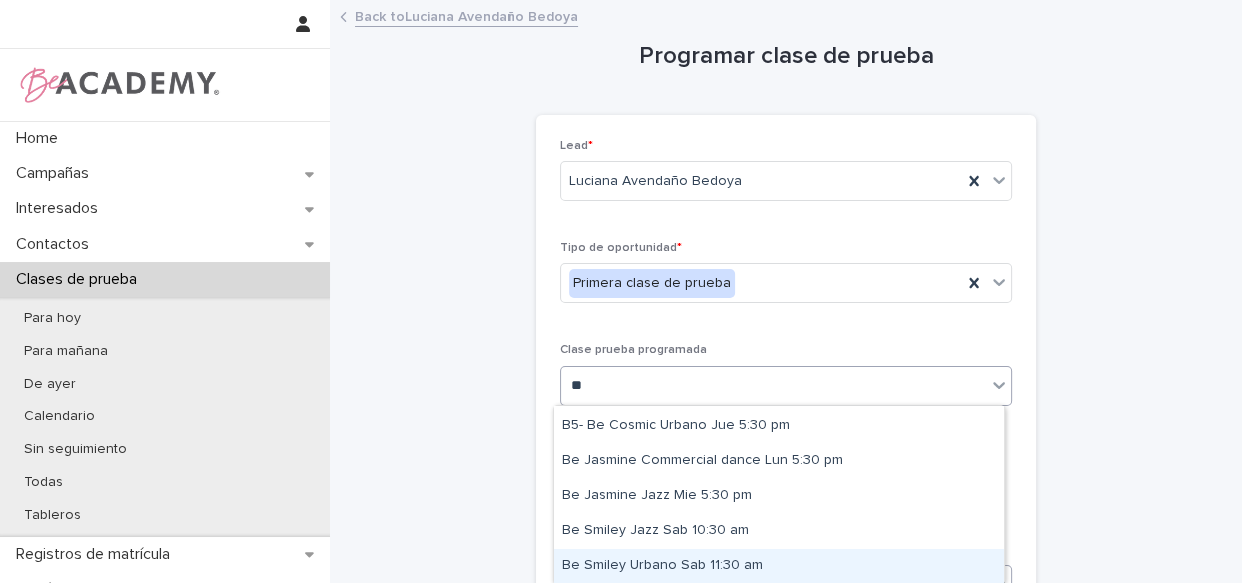 drag, startPoint x: 664, startPoint y: 565, endPoint x: 637, endPoint y: 571, distance: 27.658634 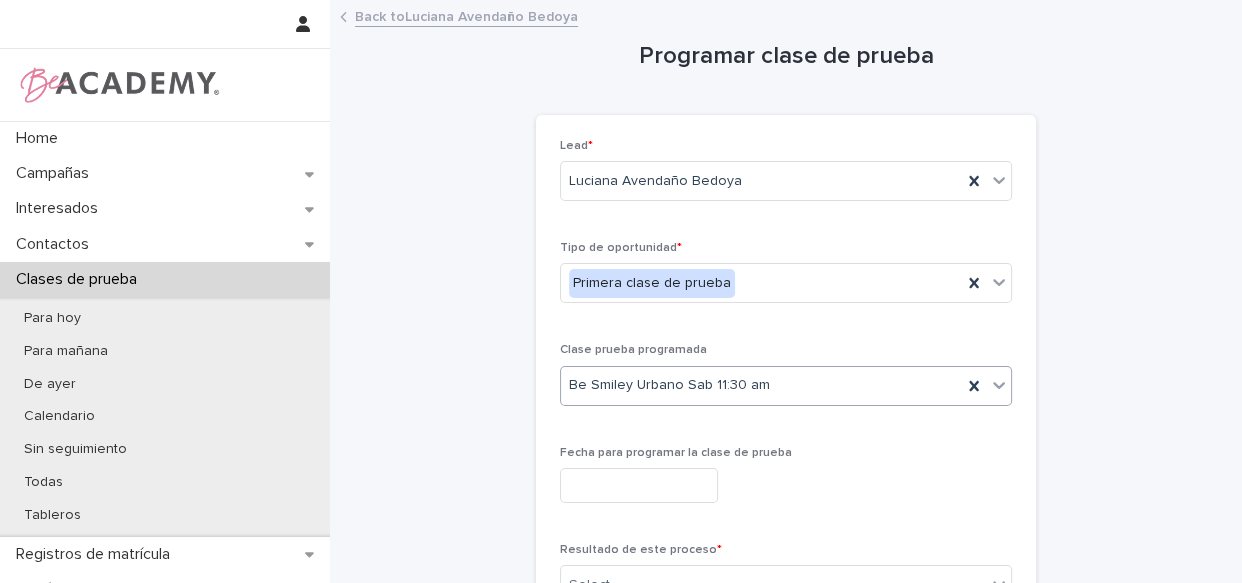 click at bounding box center (639, 485) 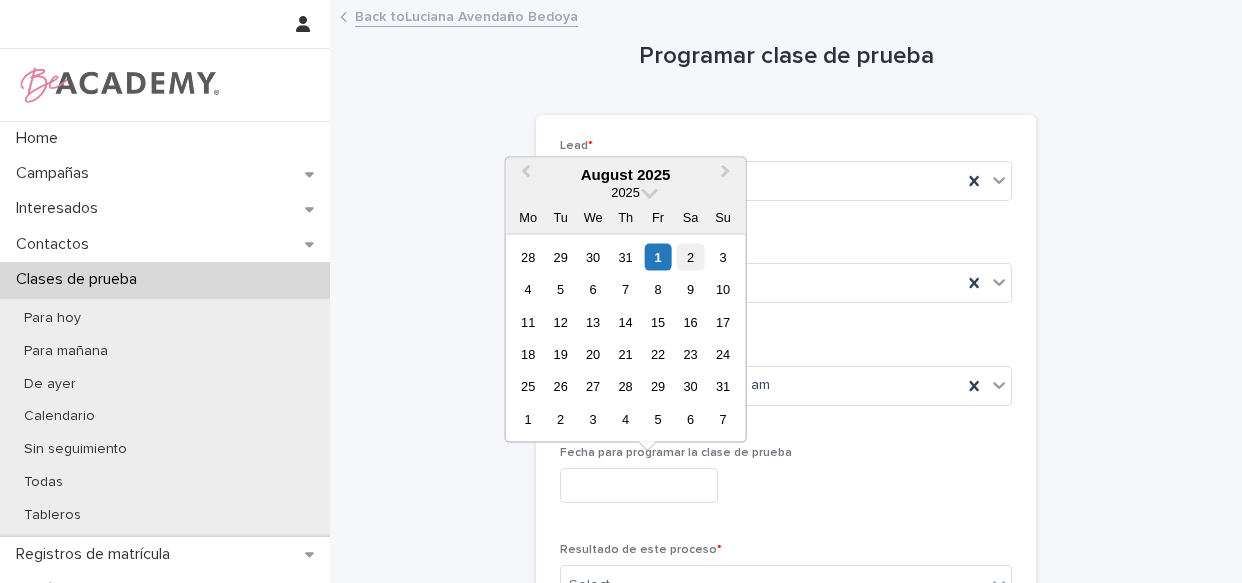 click on "2" at bounding box center [690, 256] 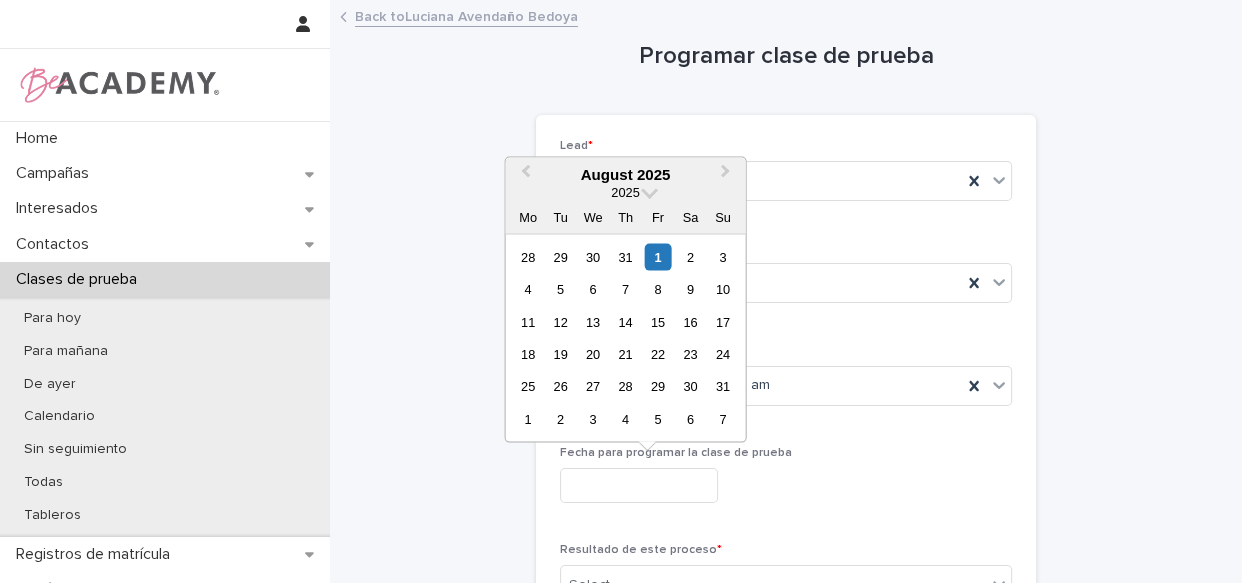 type on "**********" 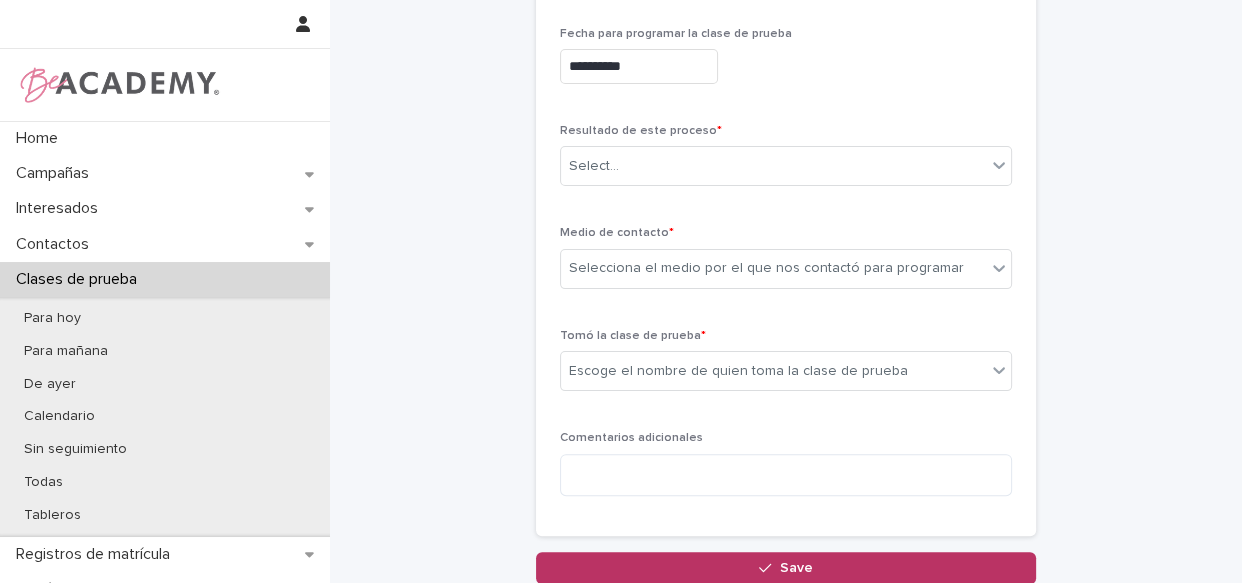 scroll, scrollTop: 420, scrollLeft: 0, axis: vertical 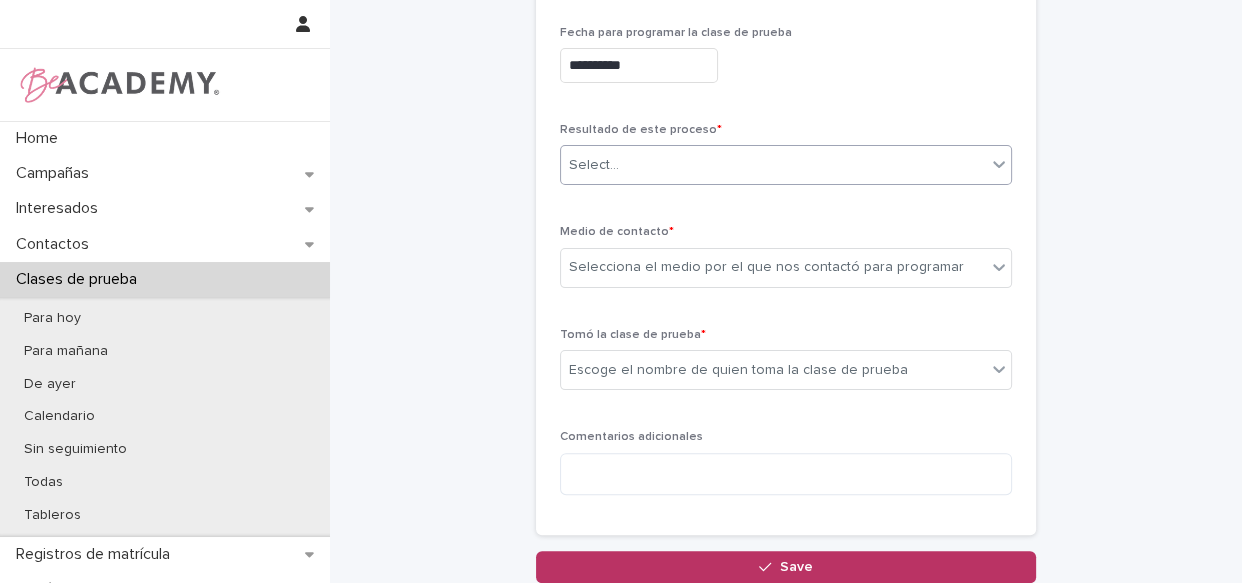 click on "Select..." at bounding box center [773, 165] 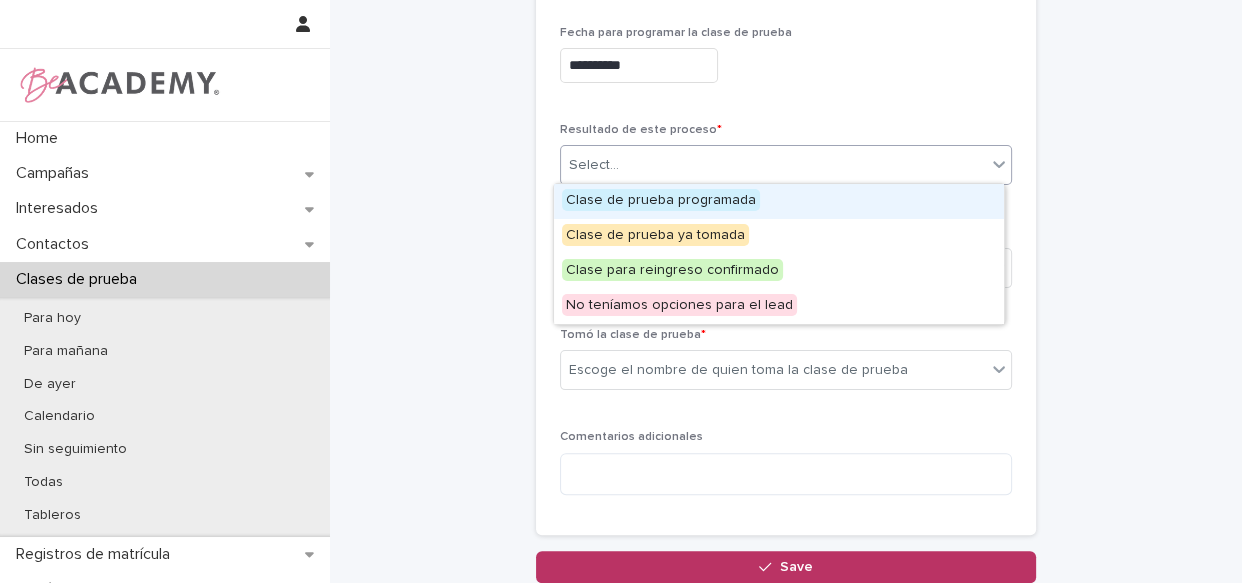 click on "Clase de prueba programada" at bounding box center [661, 200] 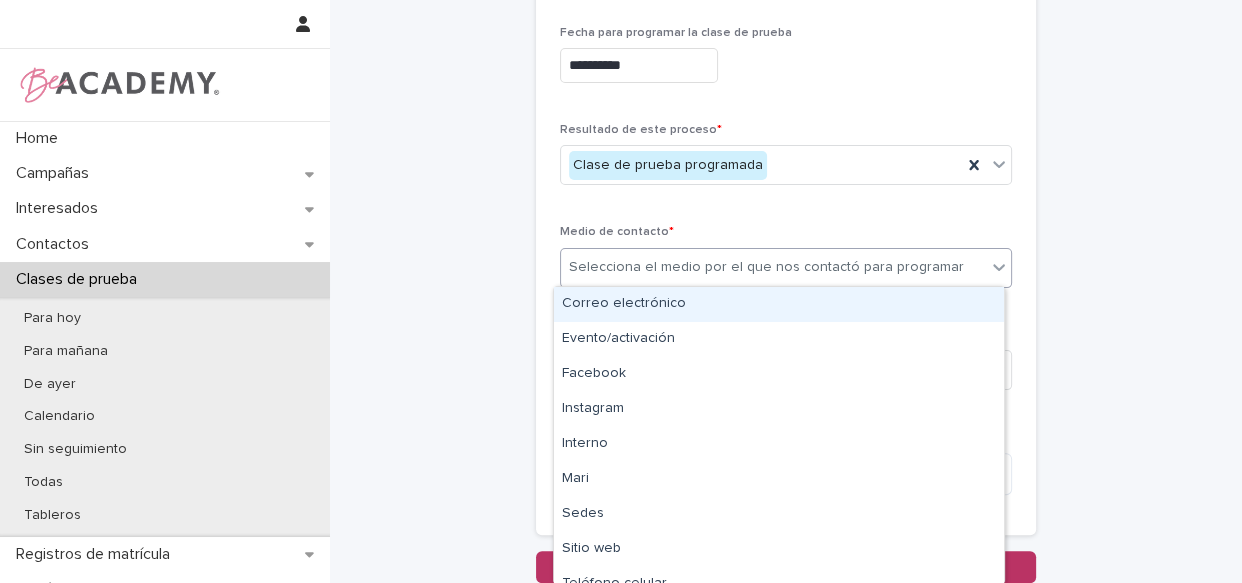 click on "Selecciona el medio por el que nos contactó para programar" at bounding box center [766, 267] 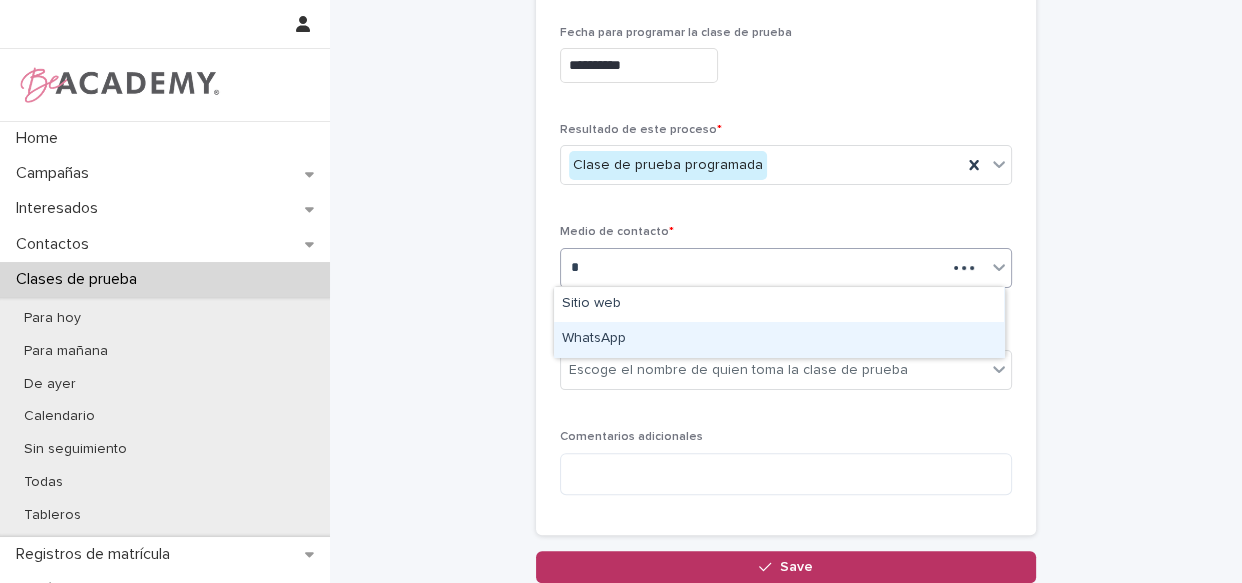 type on "*" 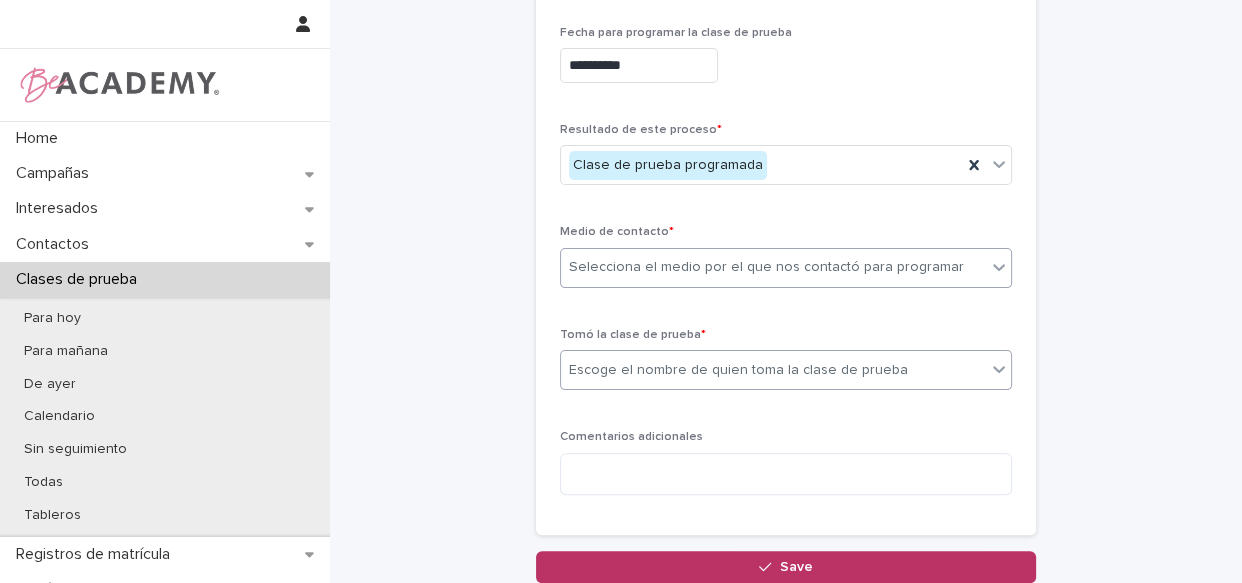 click on "Escoge el nombre de quien toma la clase de prueba" at bounding box center [738, 370] 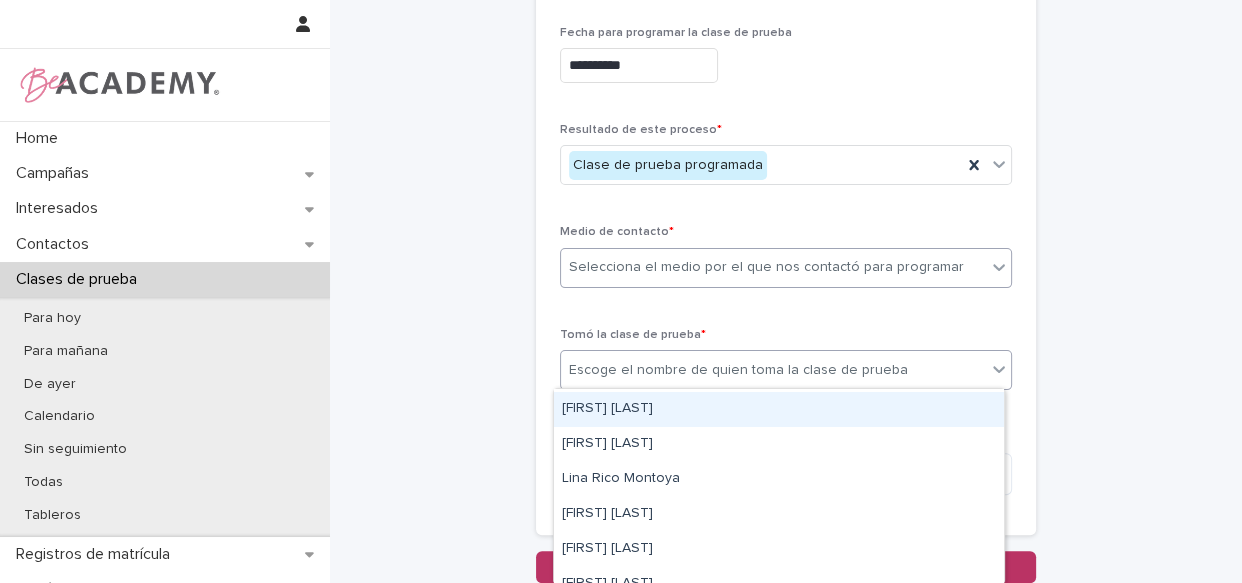 scroll, scrollTop: 90, scrollLeft: 0, axis: vertical 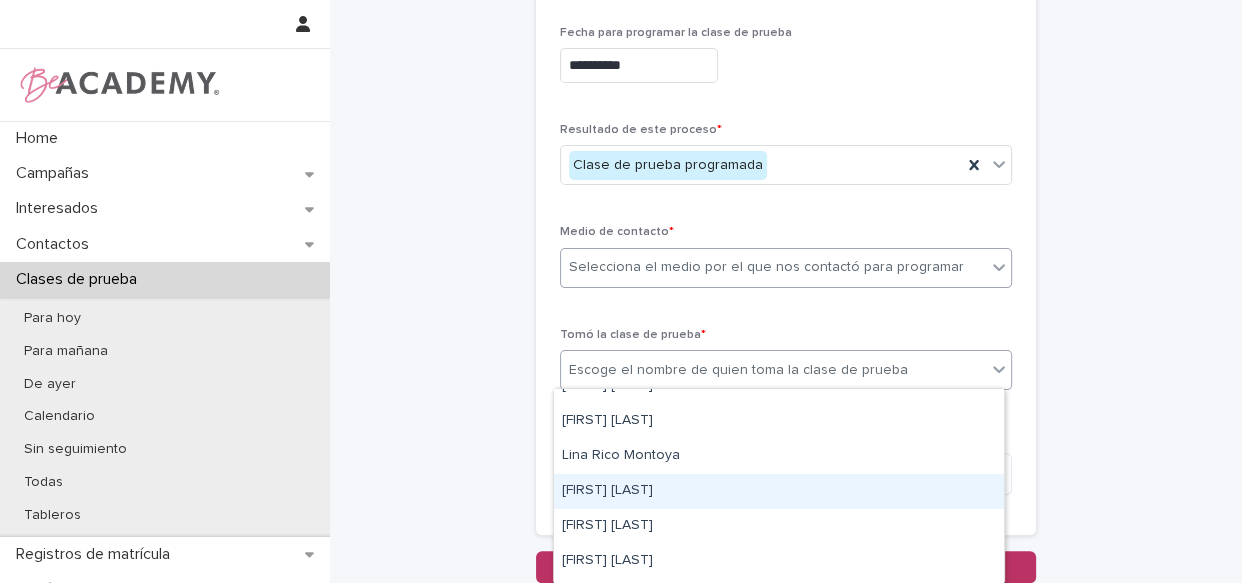 click on "[FIRST] [LAST]" at bounding box center [779, 491] 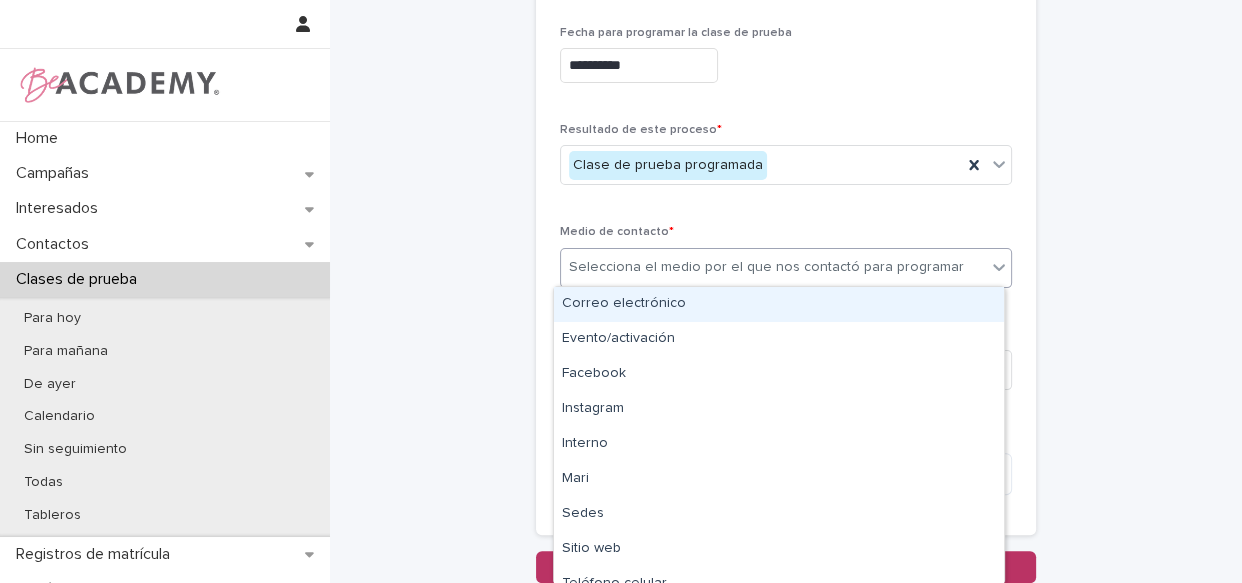 click on "Selecciona el medio por el que nos contactó para programar" at bounding box center (766, 267) 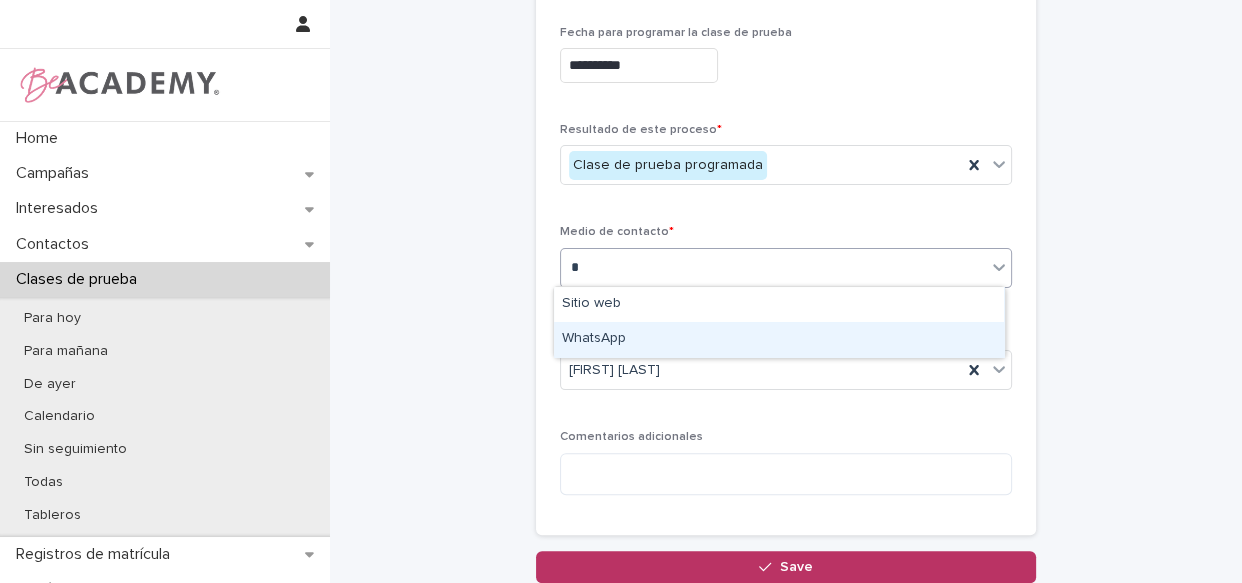 click on "WhatsApp" at bounding box center [779, 339] 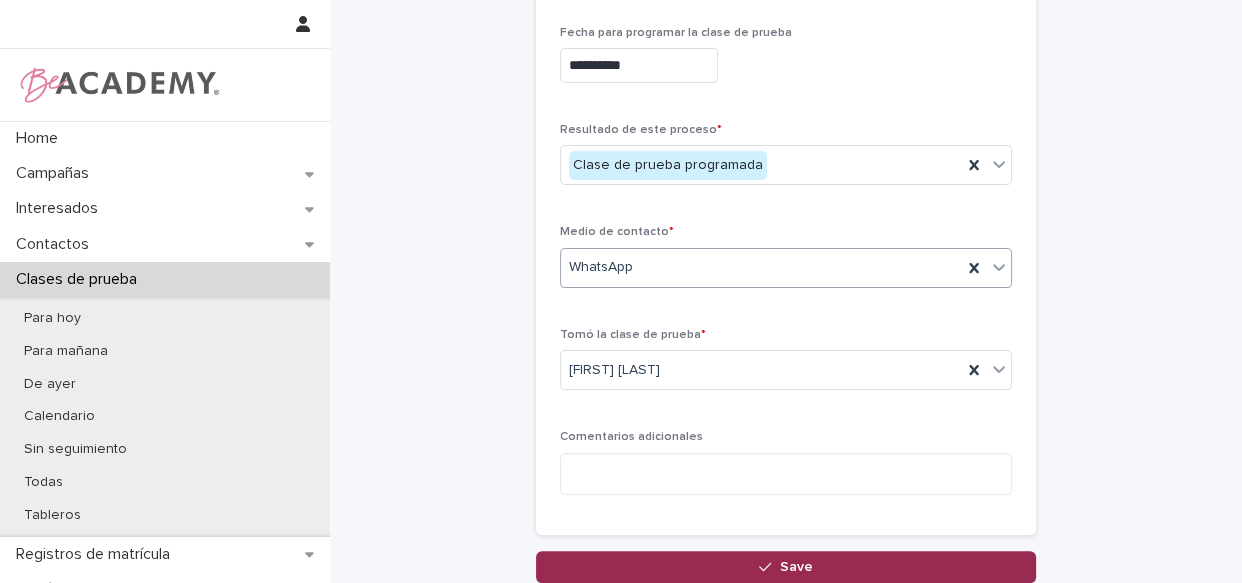 click 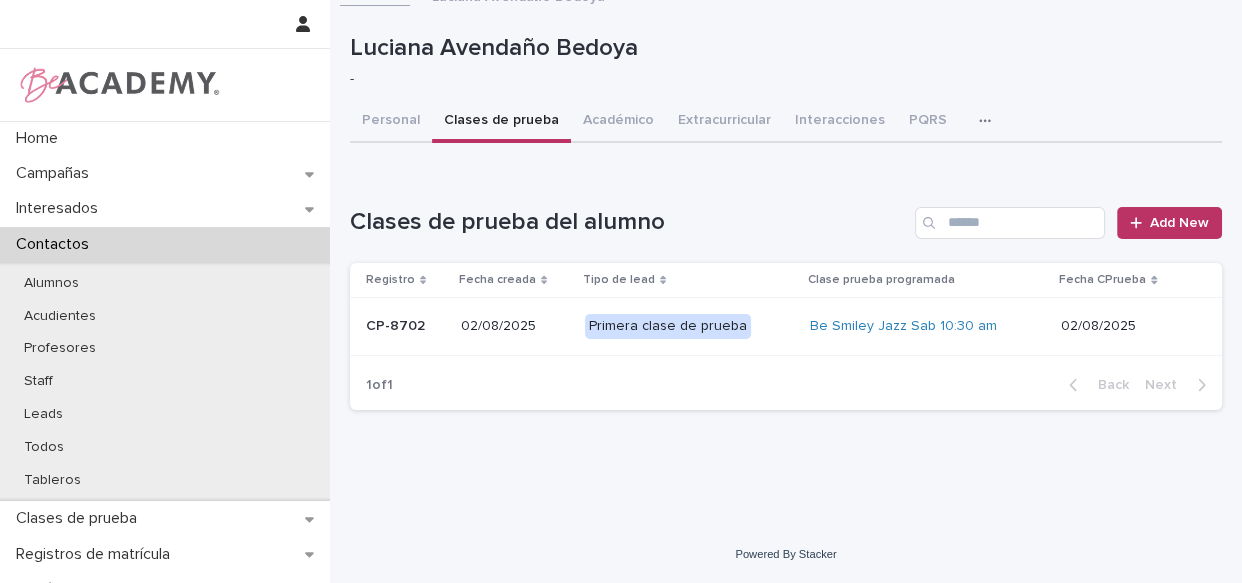 scroll, scrollTop: 0, scrollLeft: 0, axis: both 